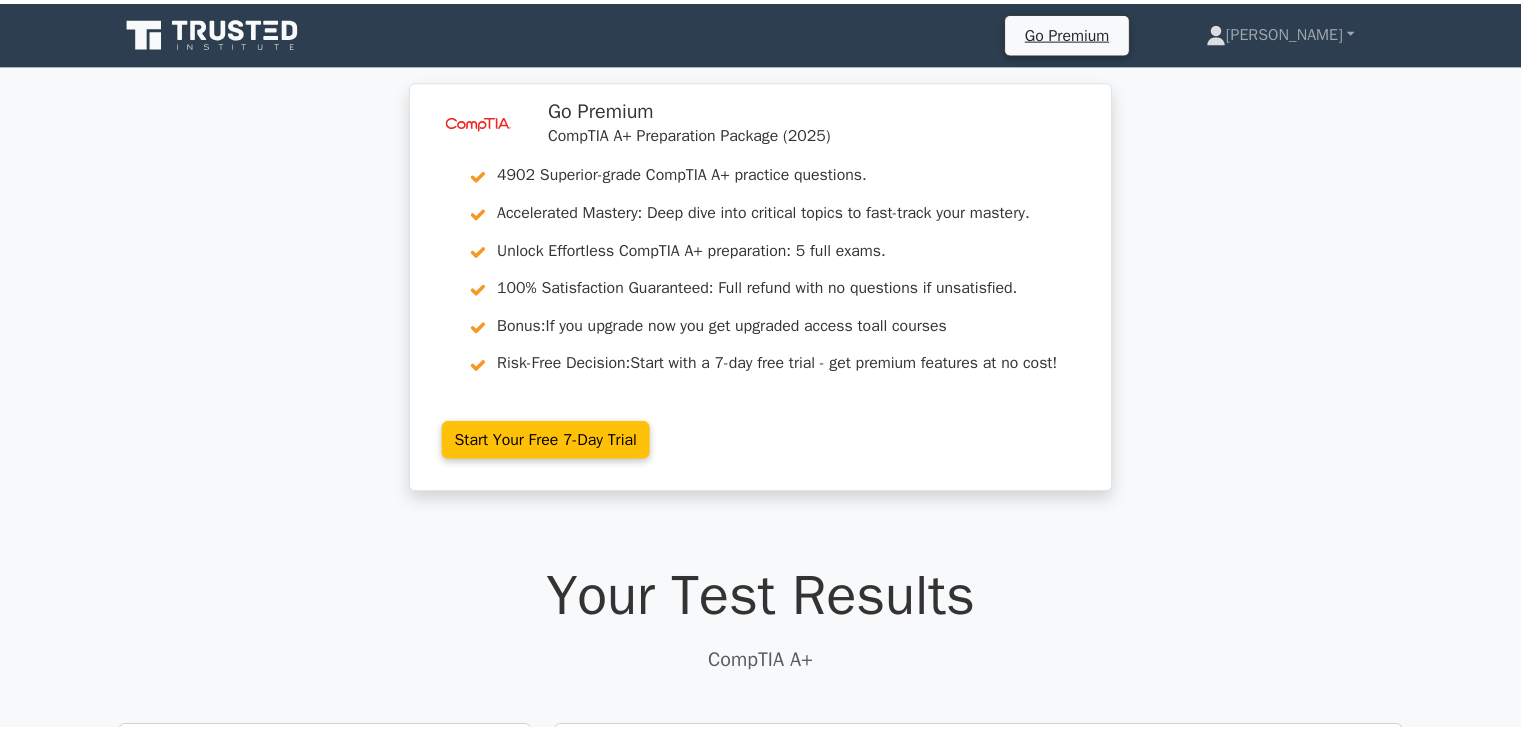 scroll, scrollTop: 0, scrollLeft: 0, axis: both 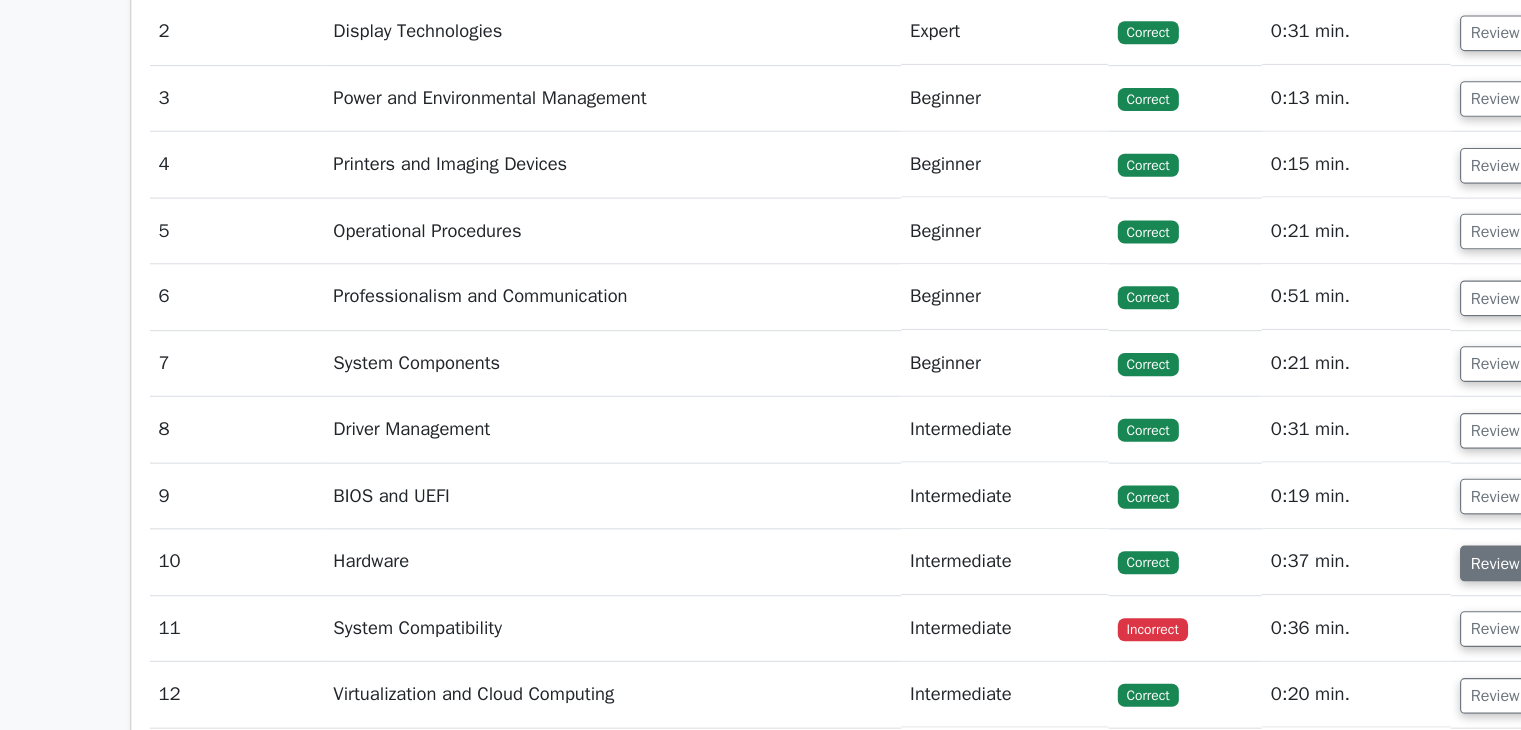 click on "Review" at bounding box center (1297, 584) 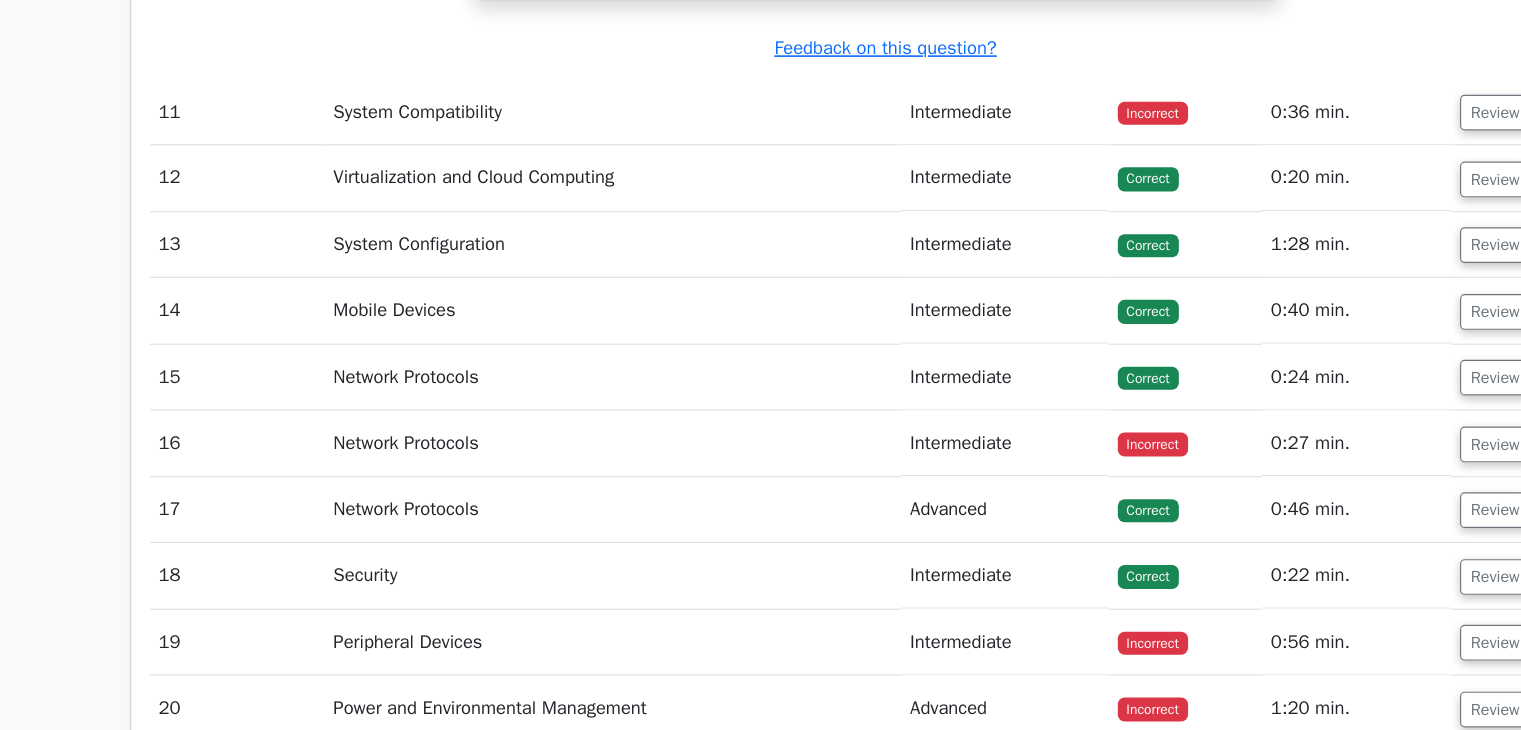 scroll, scrollTop: 4657, scrollLeft: 0, axis: vertical 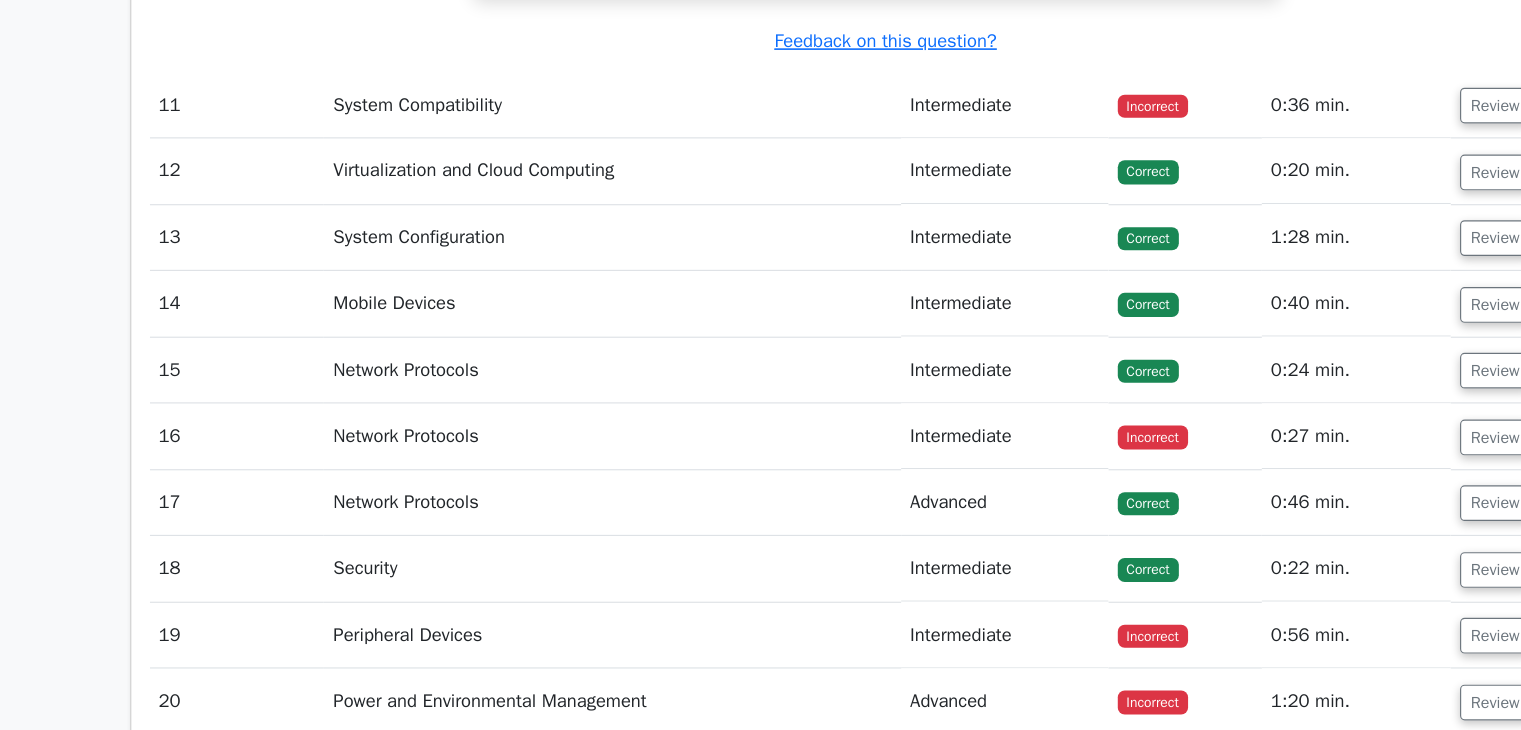 drag, startPoint x: 1090, startPoint y: 417, endPoint x: 1144, endPoint y: 253, distance: 172.66151 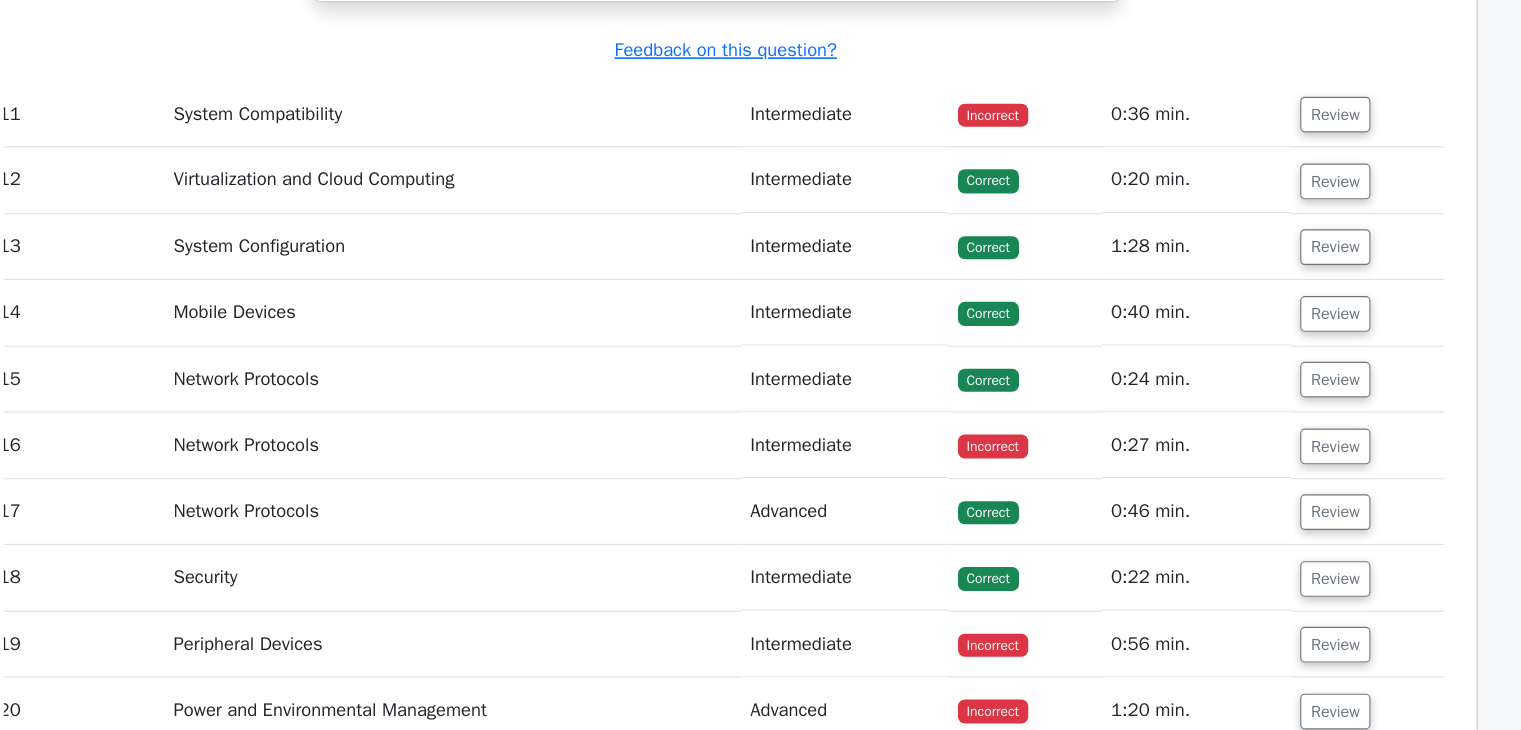 scroll, scrollTop: 4656, scrollLeft: 0, axis: vertical 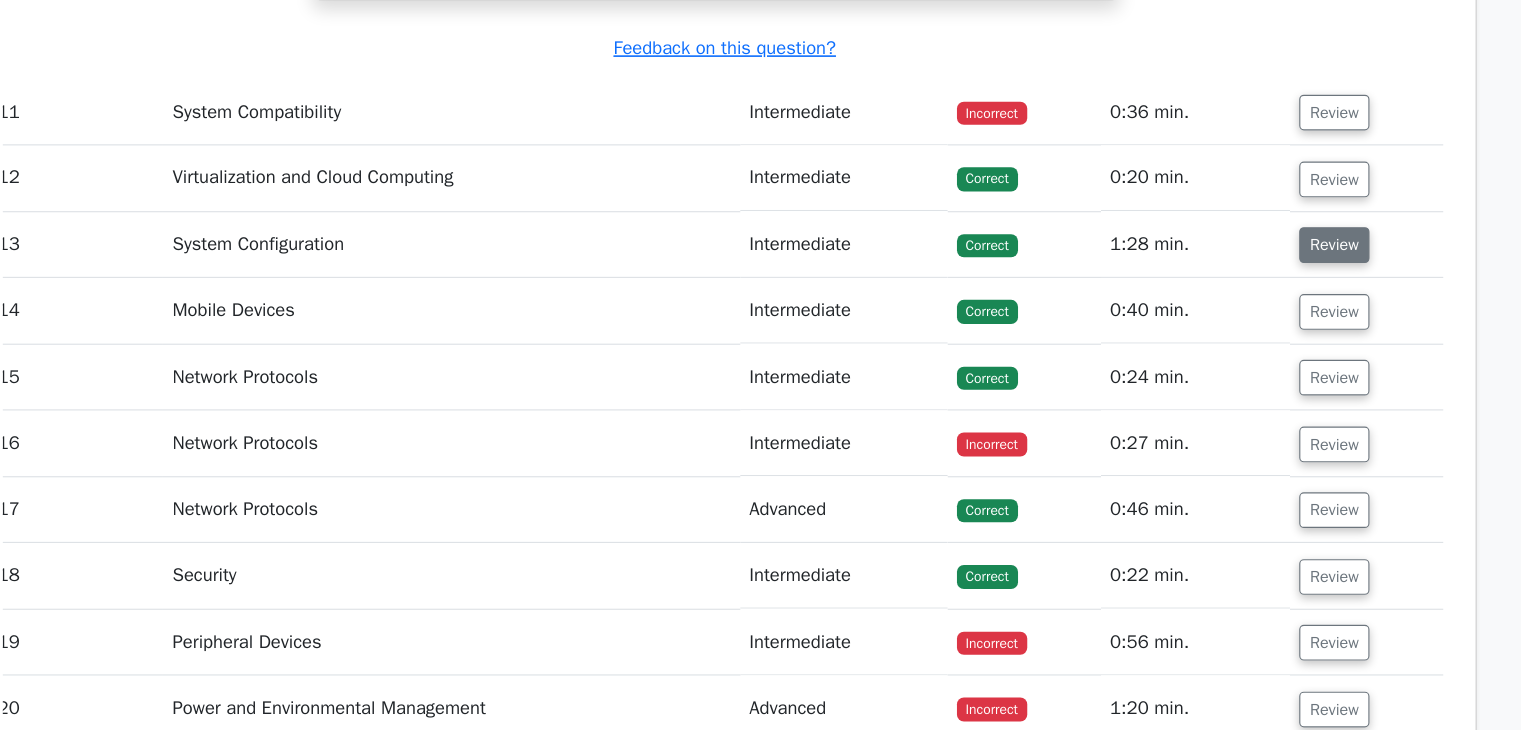 click on "Review" at bounding box center (1285, 303) 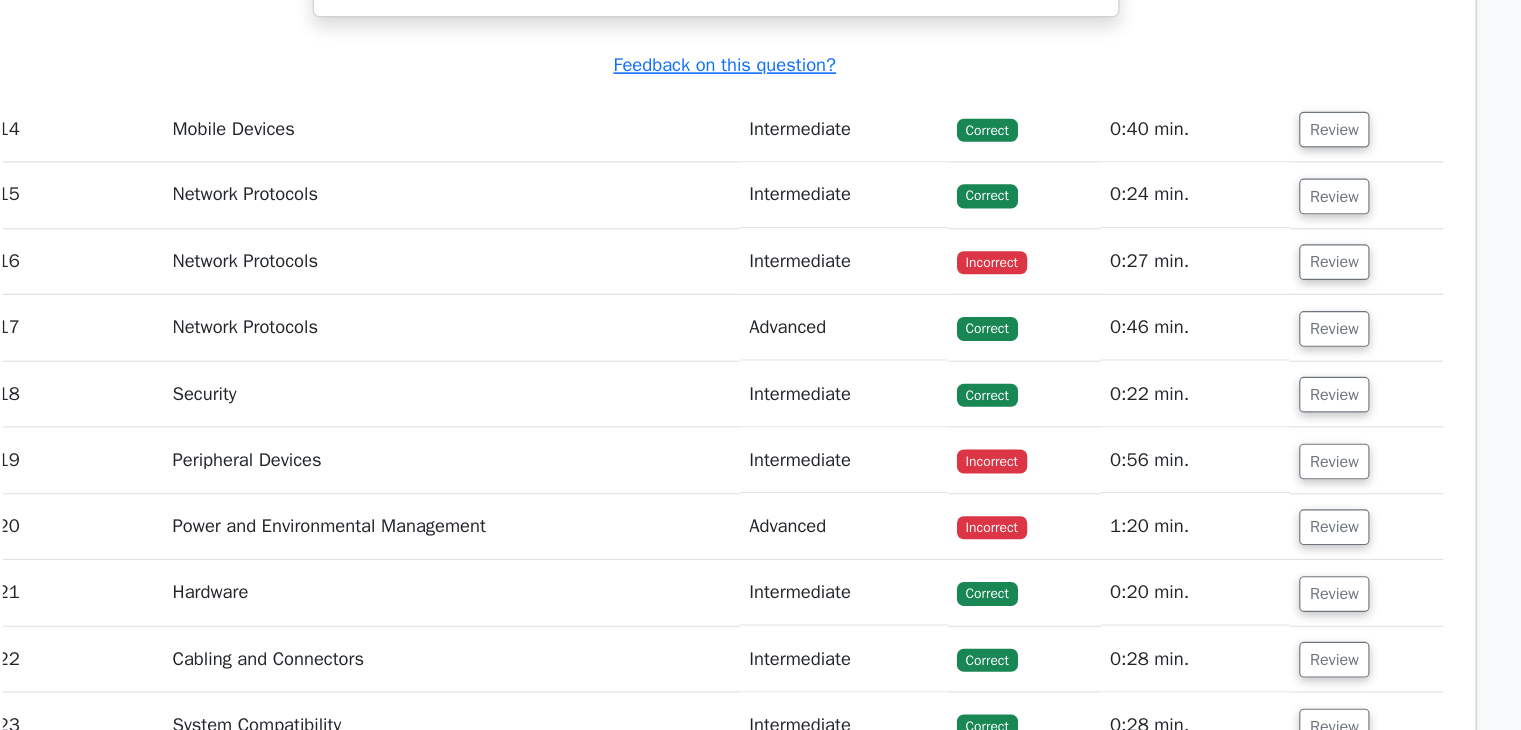 scroll, scrollTop: 5955, scrollLeft: 0, axis: vertical 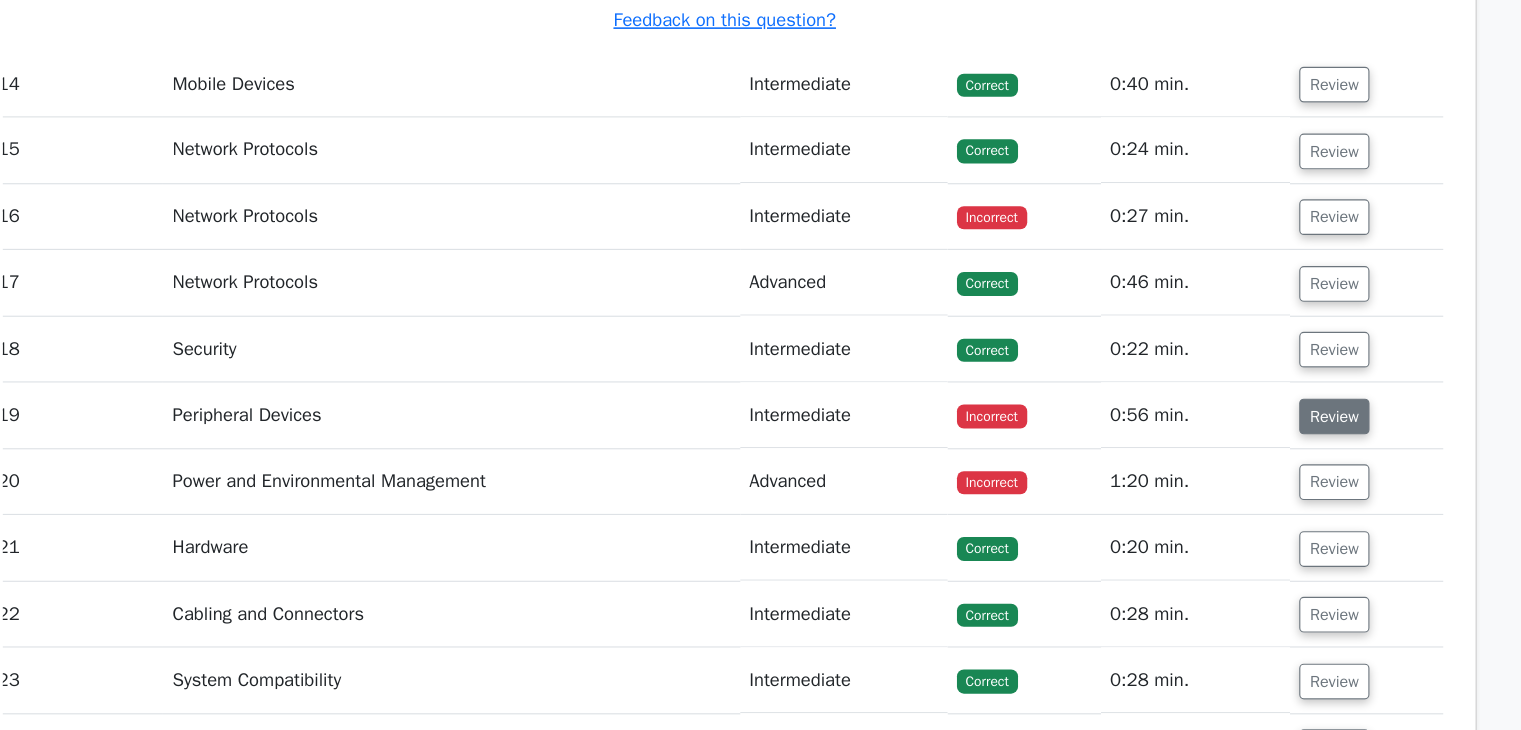 click on "Review" at bounding box center (1285, 457) 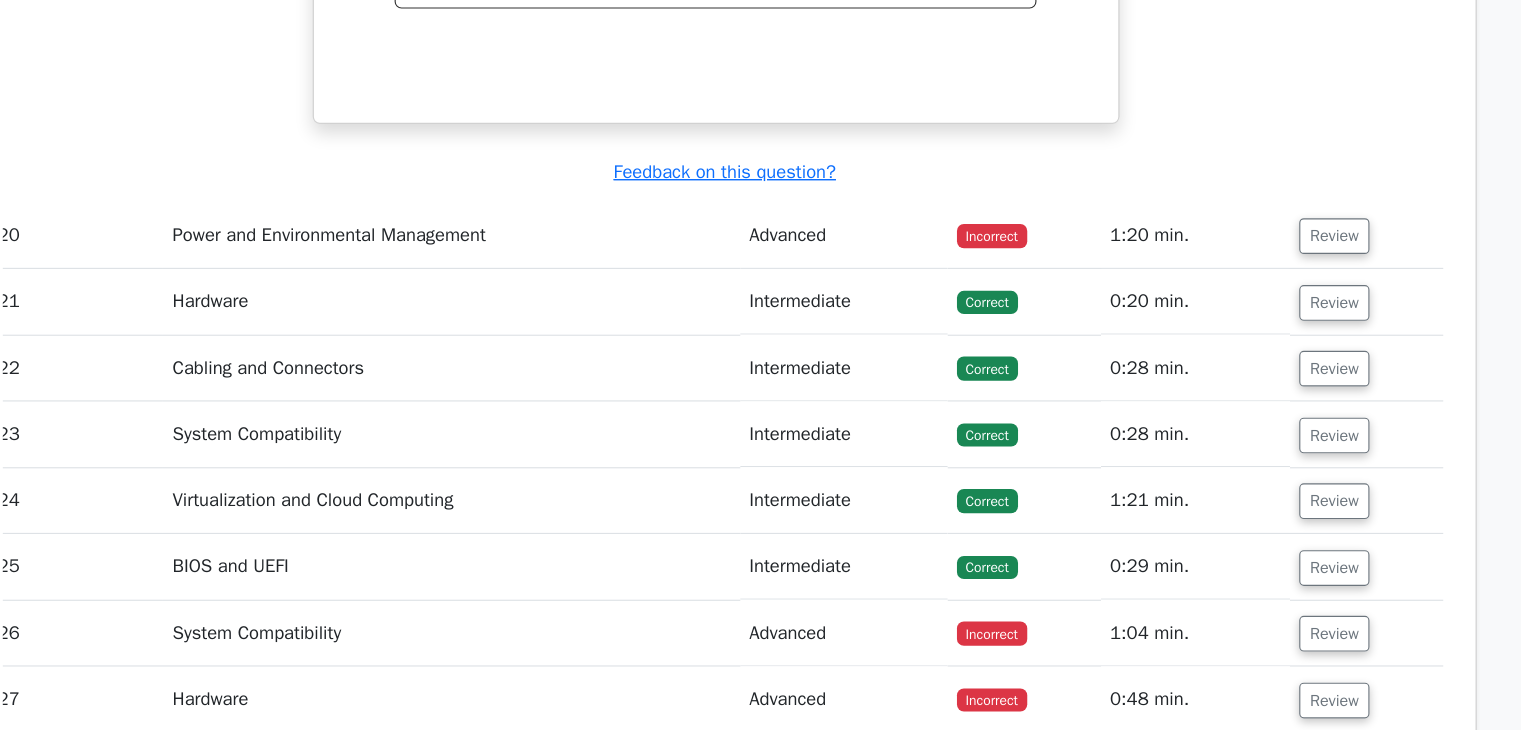 scroll, scrollTop: 6977, scrollLeft: 0, axis: vertical 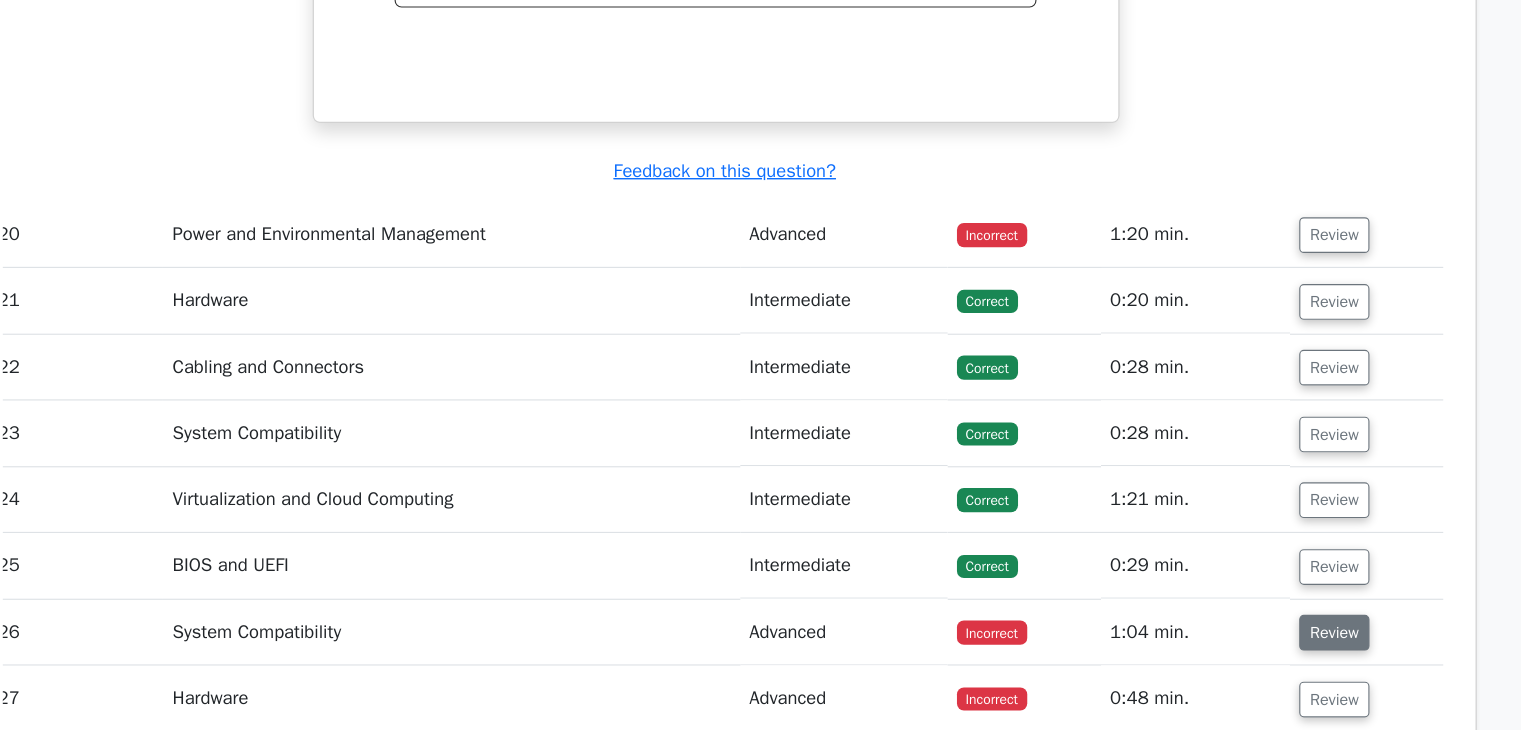 click on "Review" at bounding box center [1285, 644] 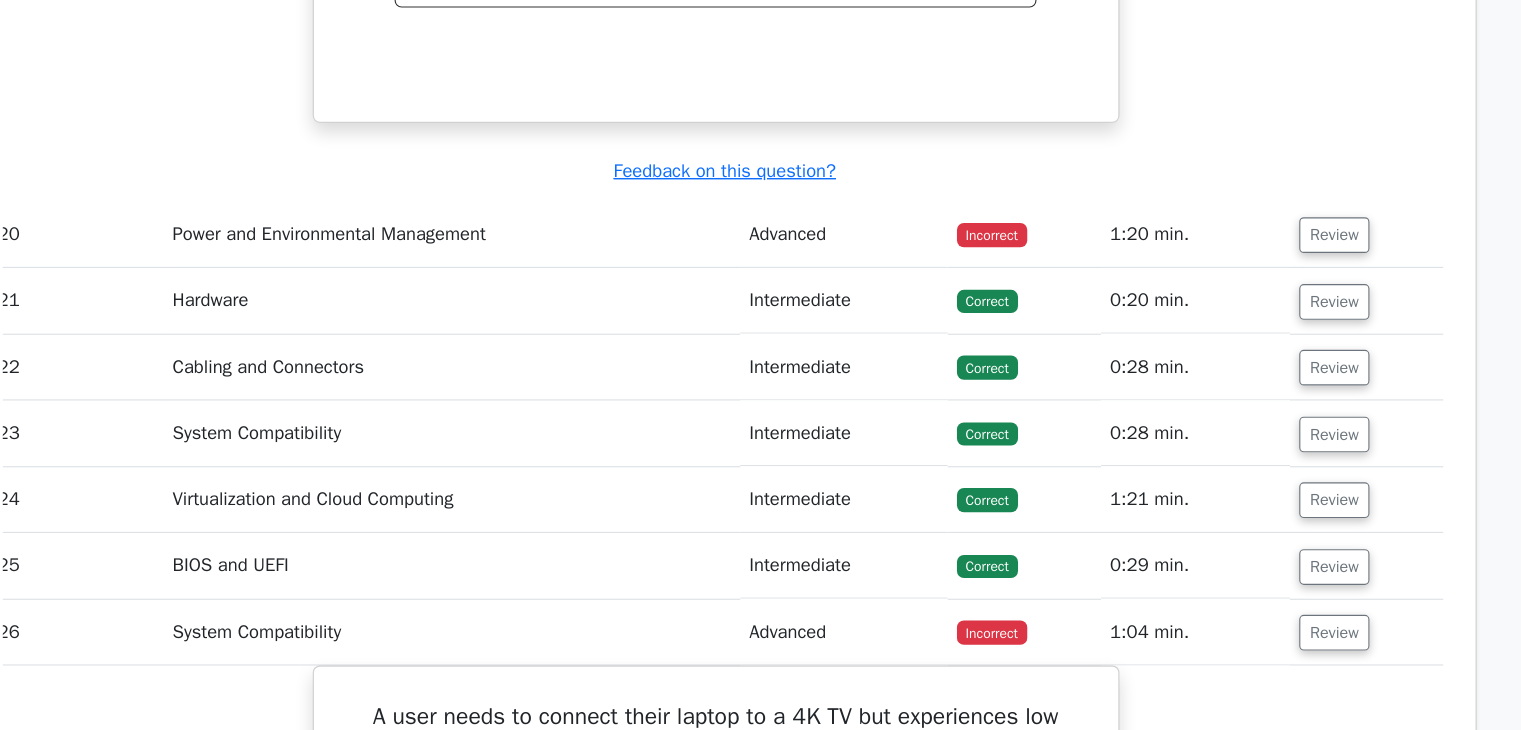 scroll, scrollTop: 0, scrollLeft: 0, axis: both 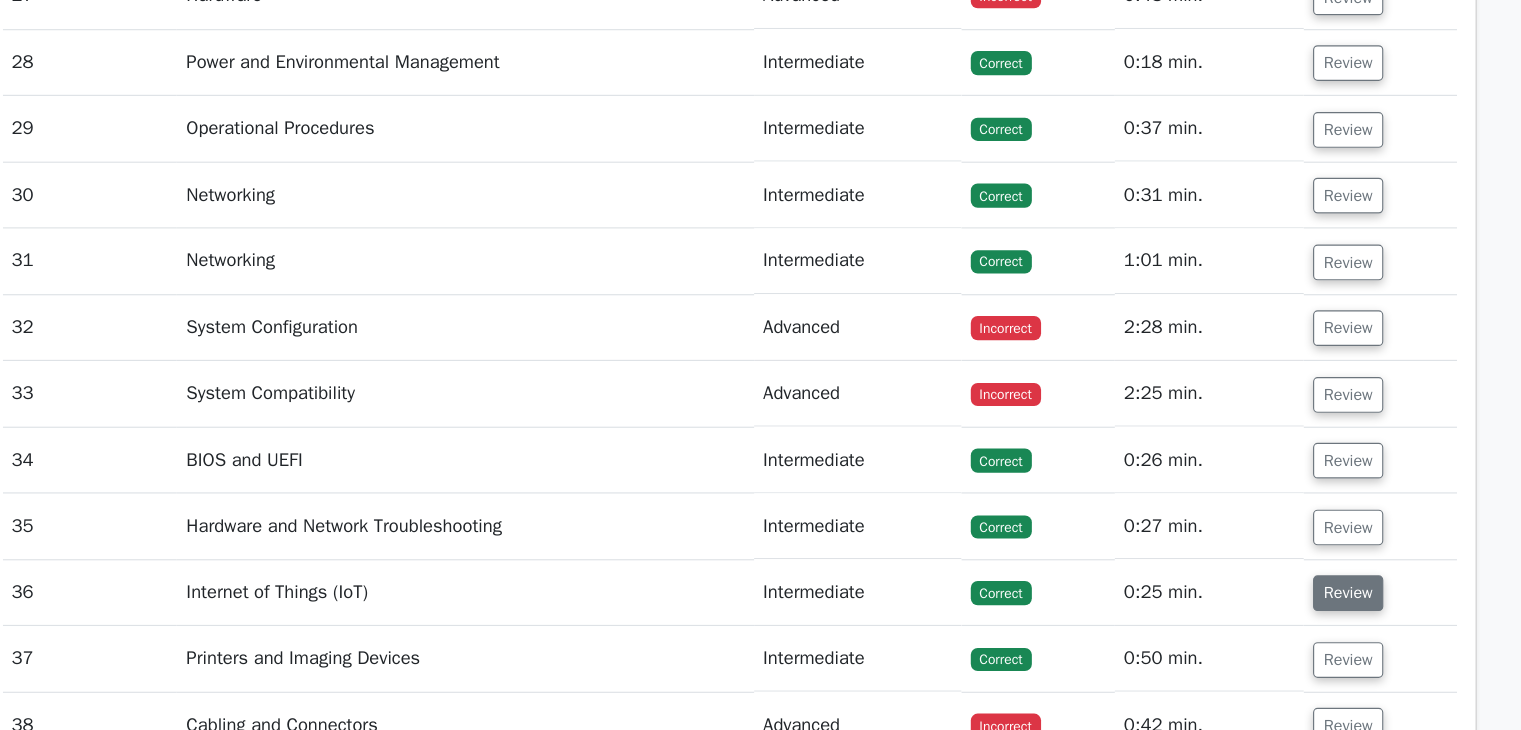click on "Review" at bounding box center (1297, 610) 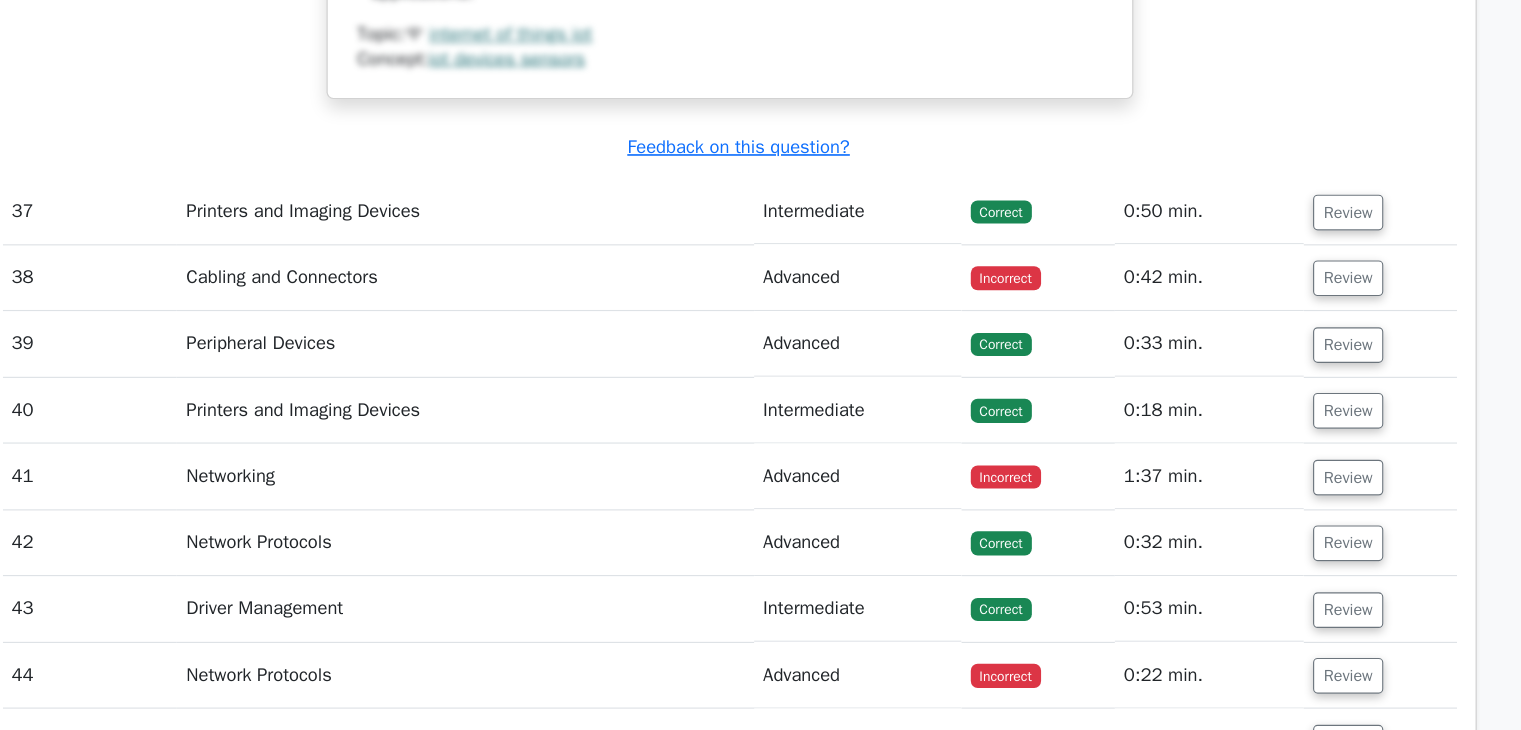 scroll, scrollTop: 9750, scrollLeft: 0, axis: vertical 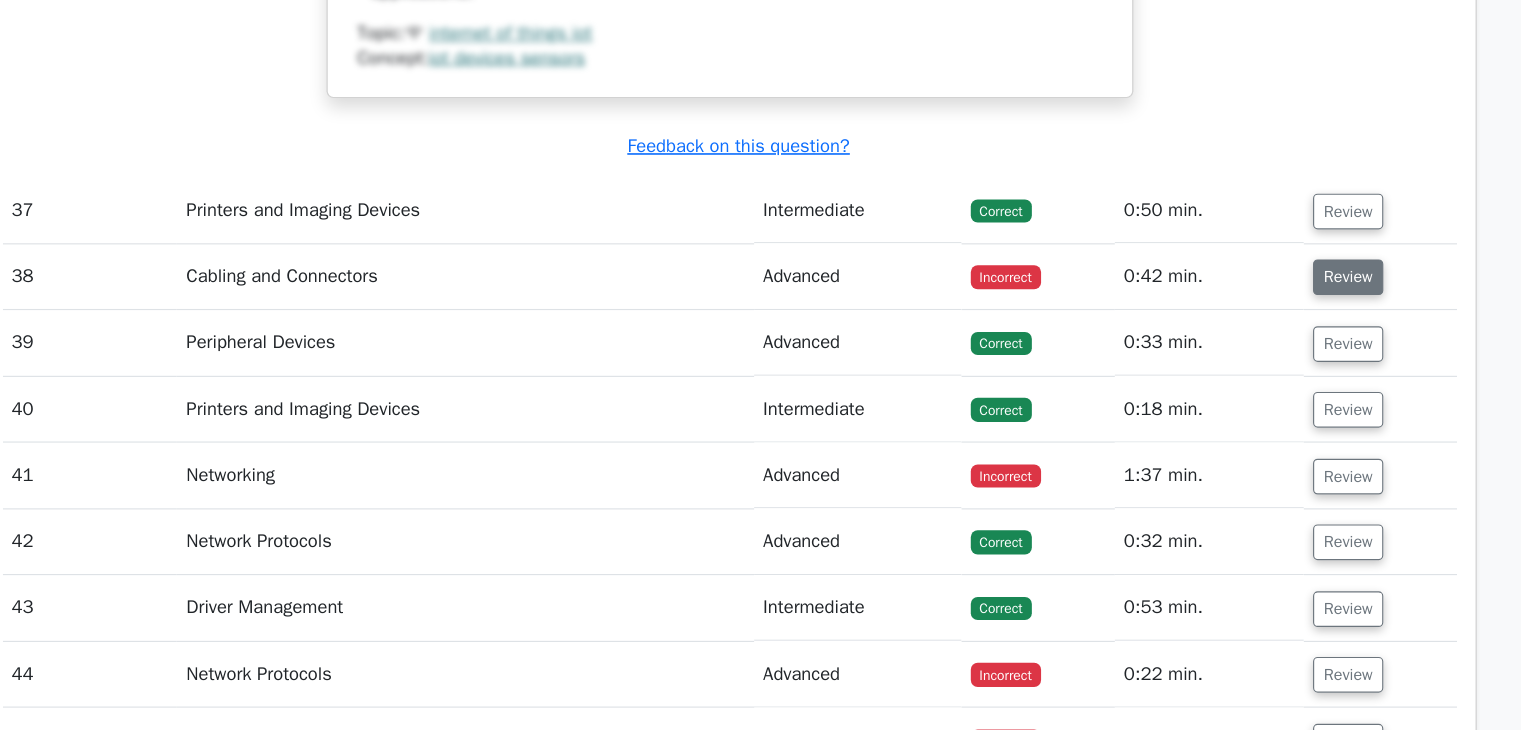 click on "Review" at bounding box center [1297, 336] 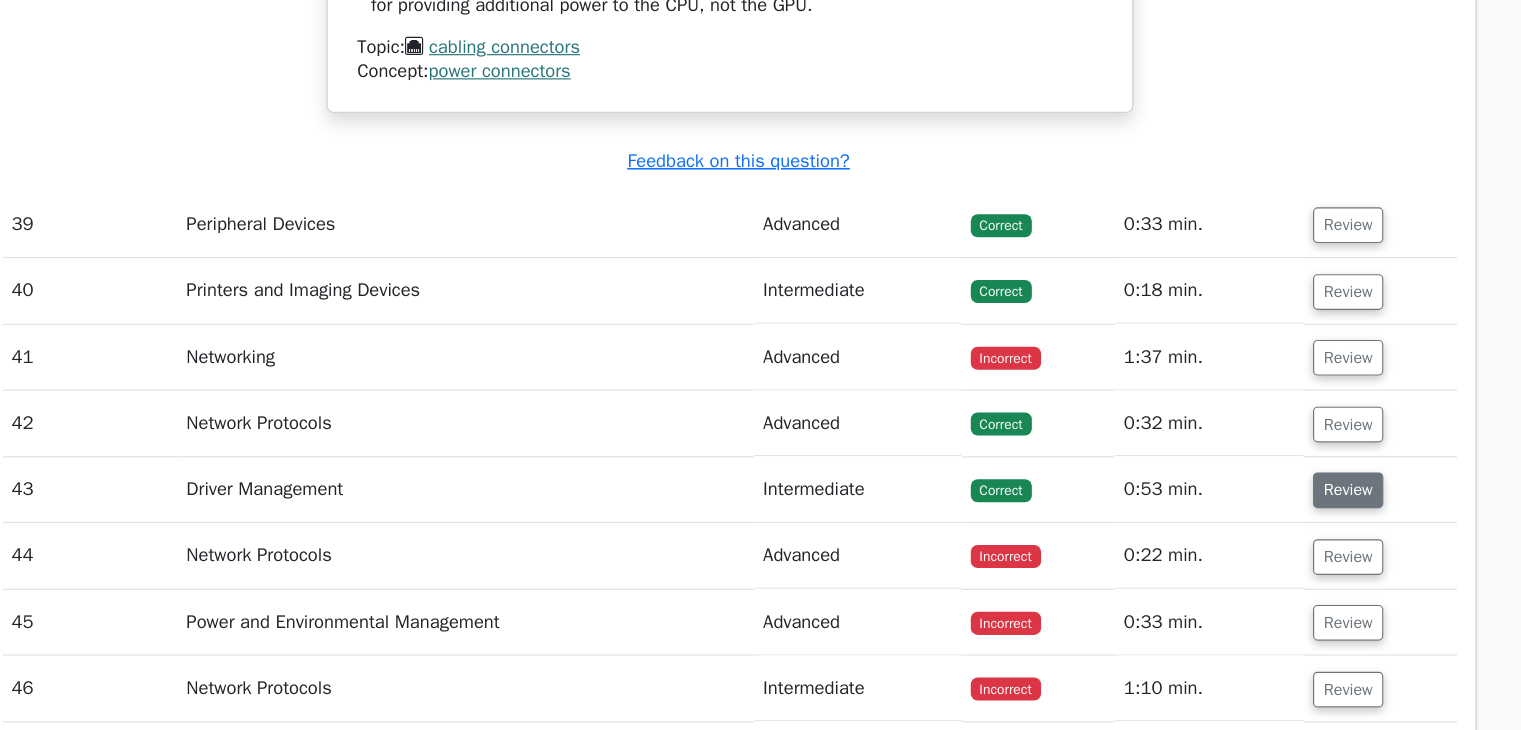 scroll, scrollTop: 10653, scrollLeft: 0, axis: vertical 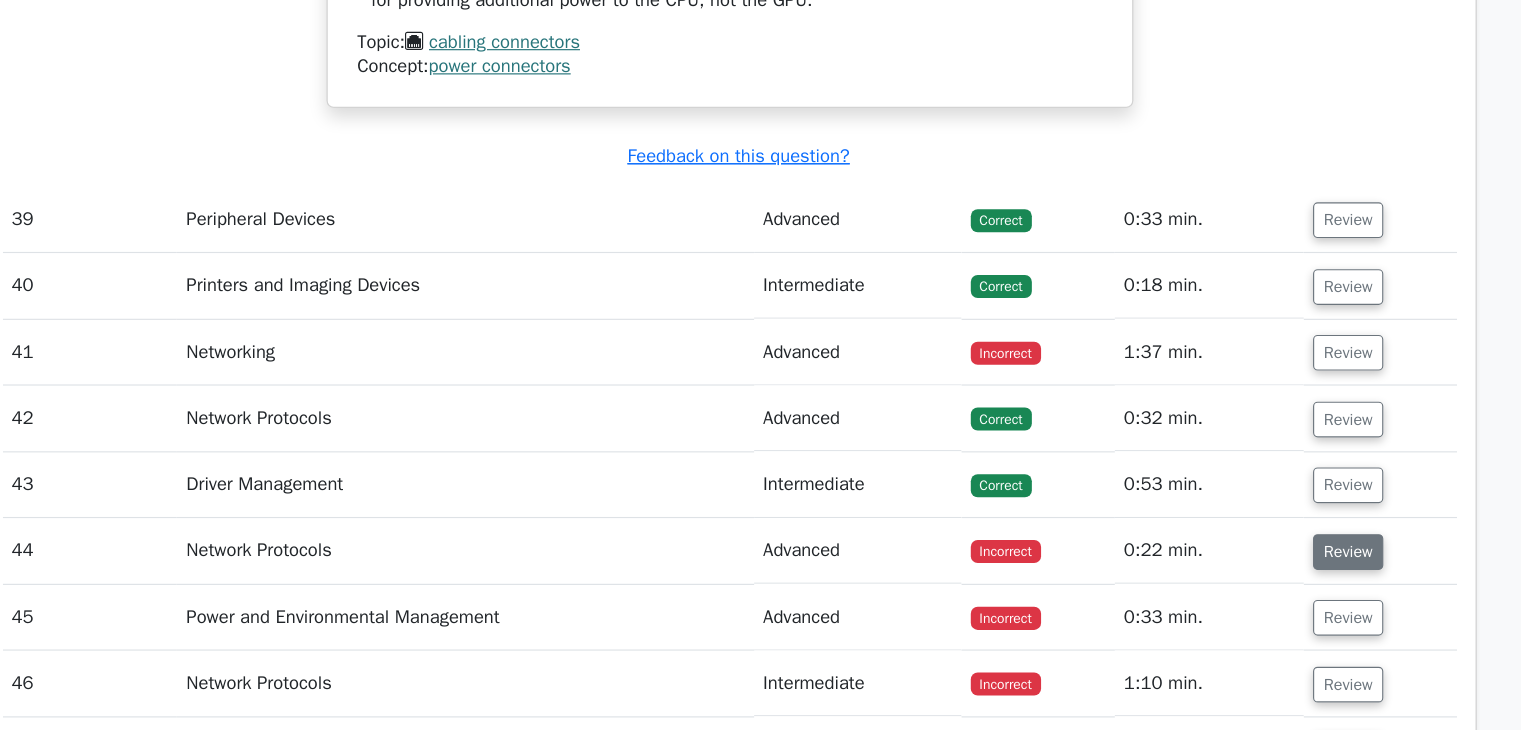 click on "Review" at bounding box center [1297, 574] 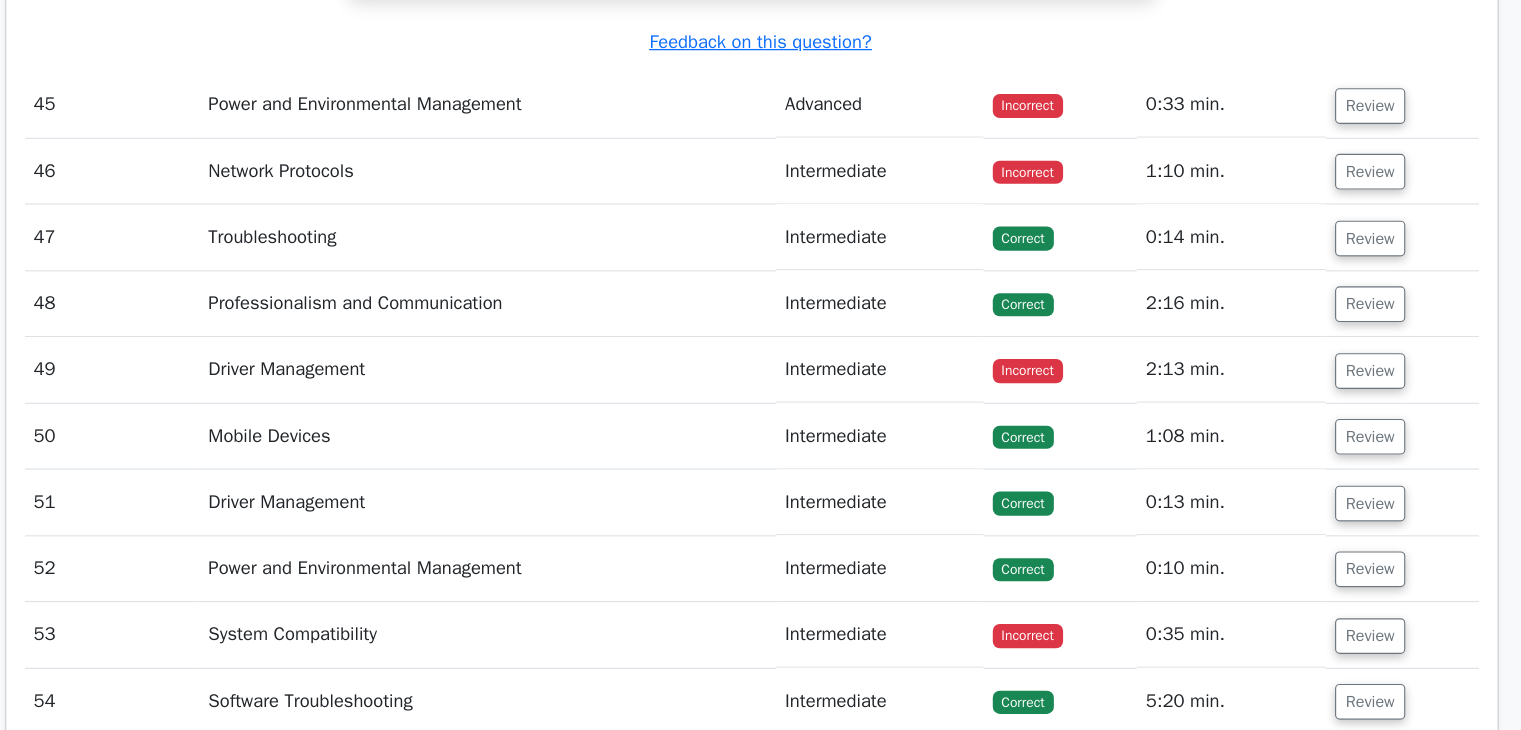 scroll, scrollTop: 11777, scrollLeft: 0, axis: vertical 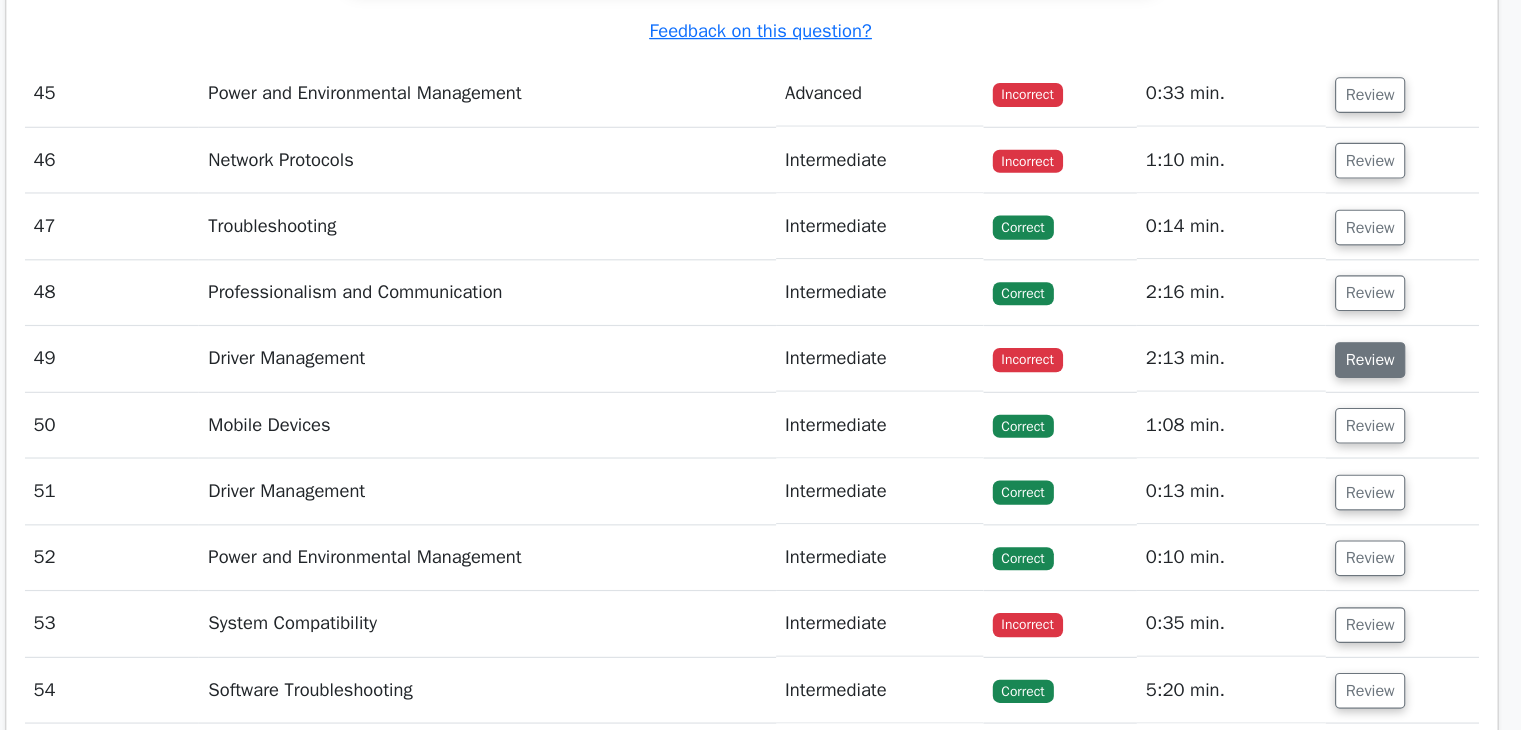 click on "Review" at bounding box center [1297, 408] 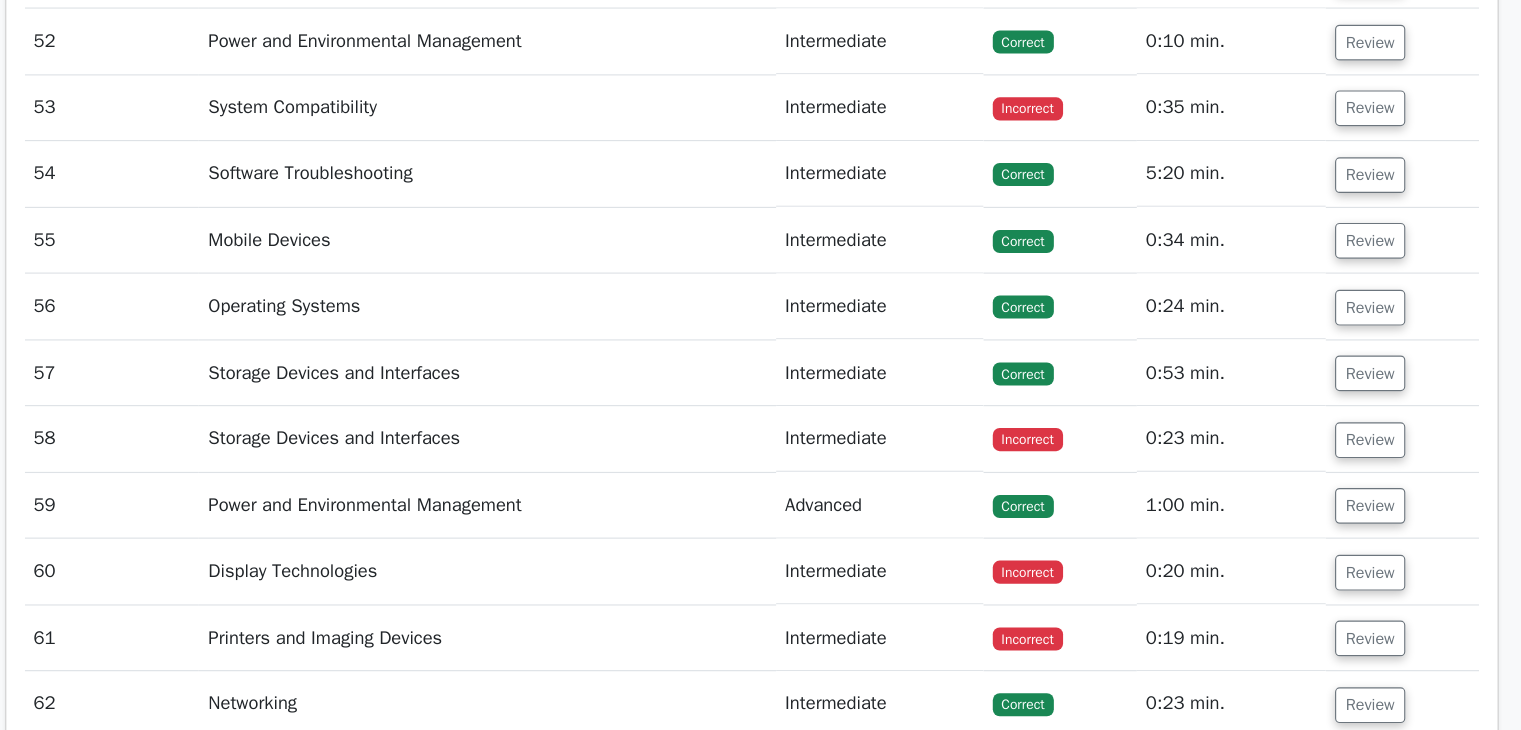 scroll, scrollTop: 13360, scrollLeft: 0, axis: vertical 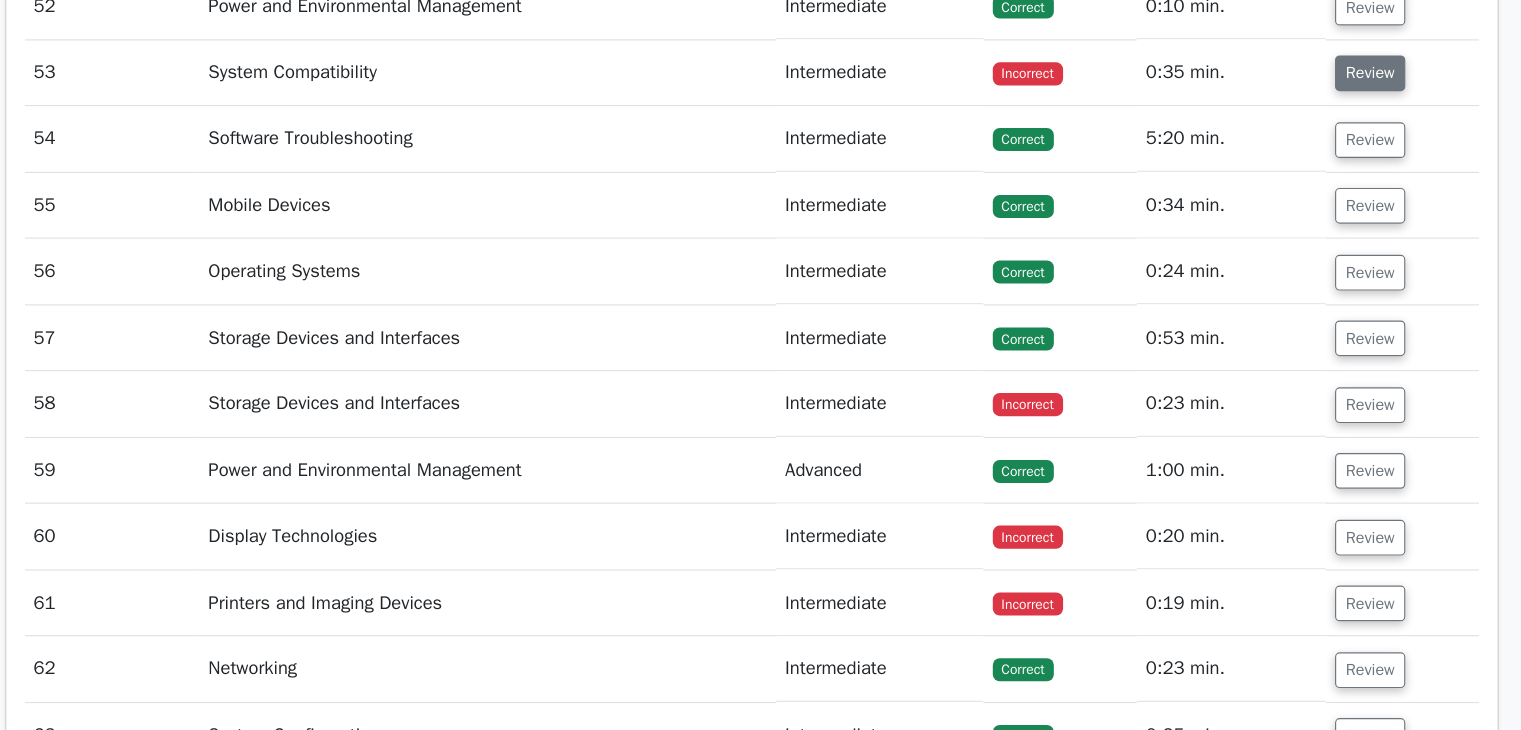 click on "Review" at bounding box center (1297, 159) 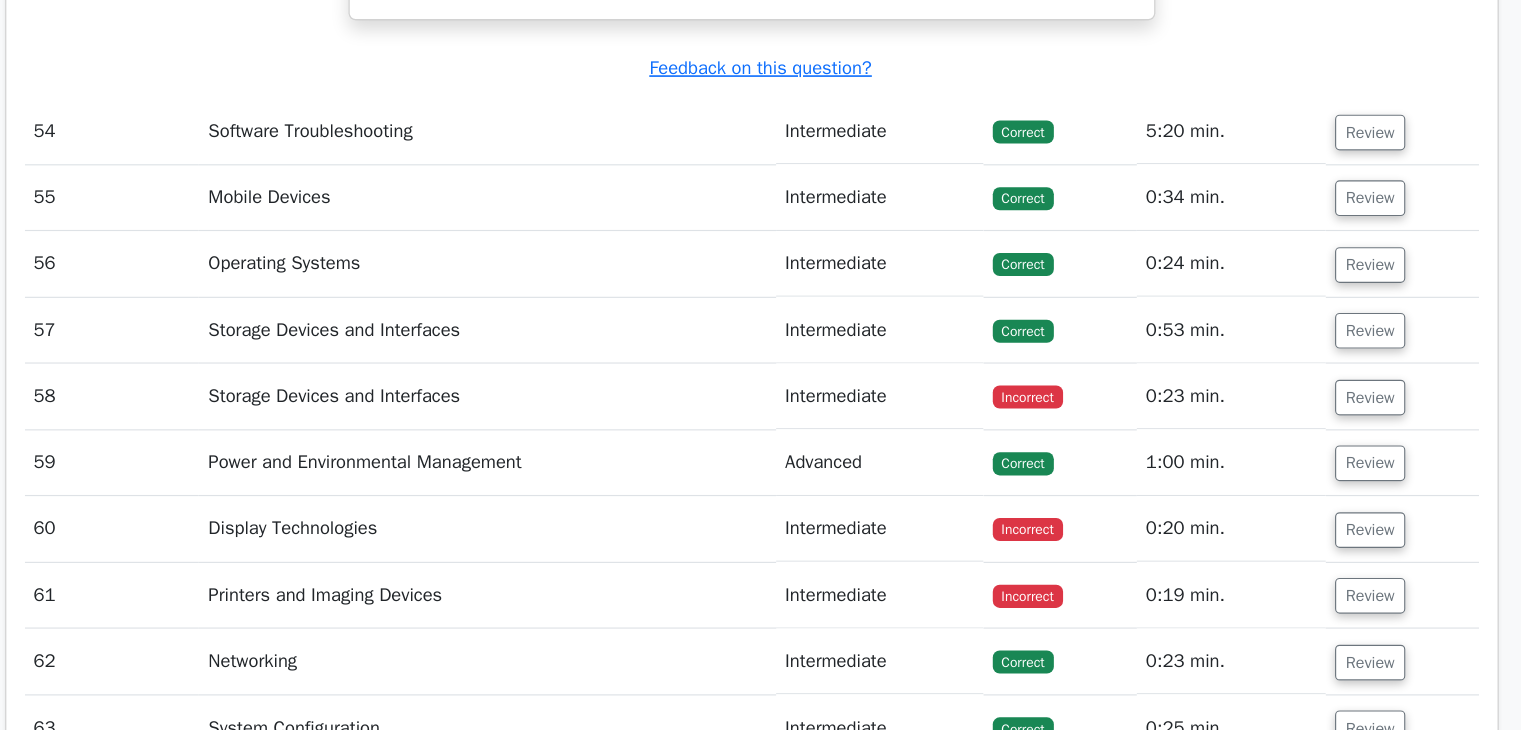 scroll, scrollTop: 14497, scrollLeft: 0, axis: vertical 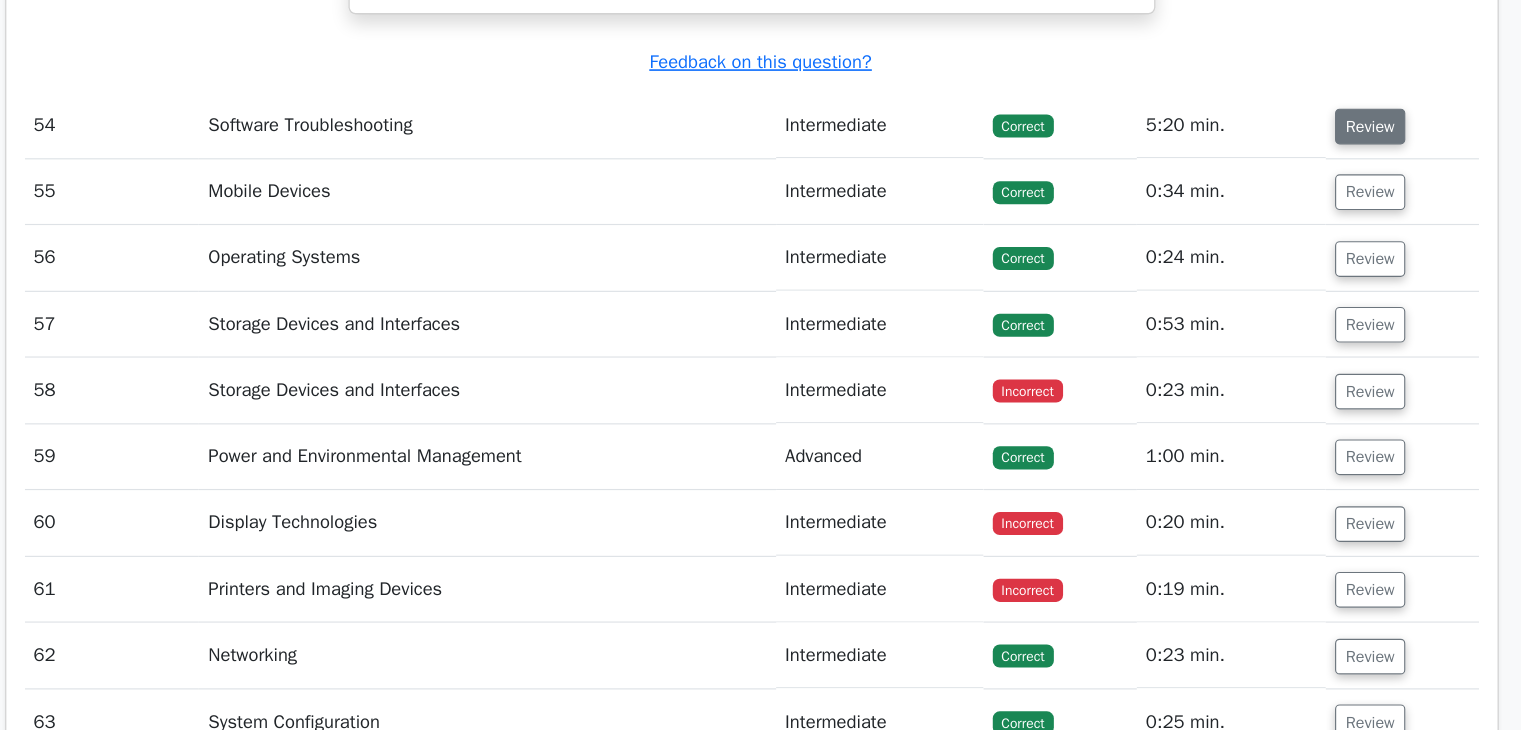 click on "Review" at bounding box center [1297, 205] 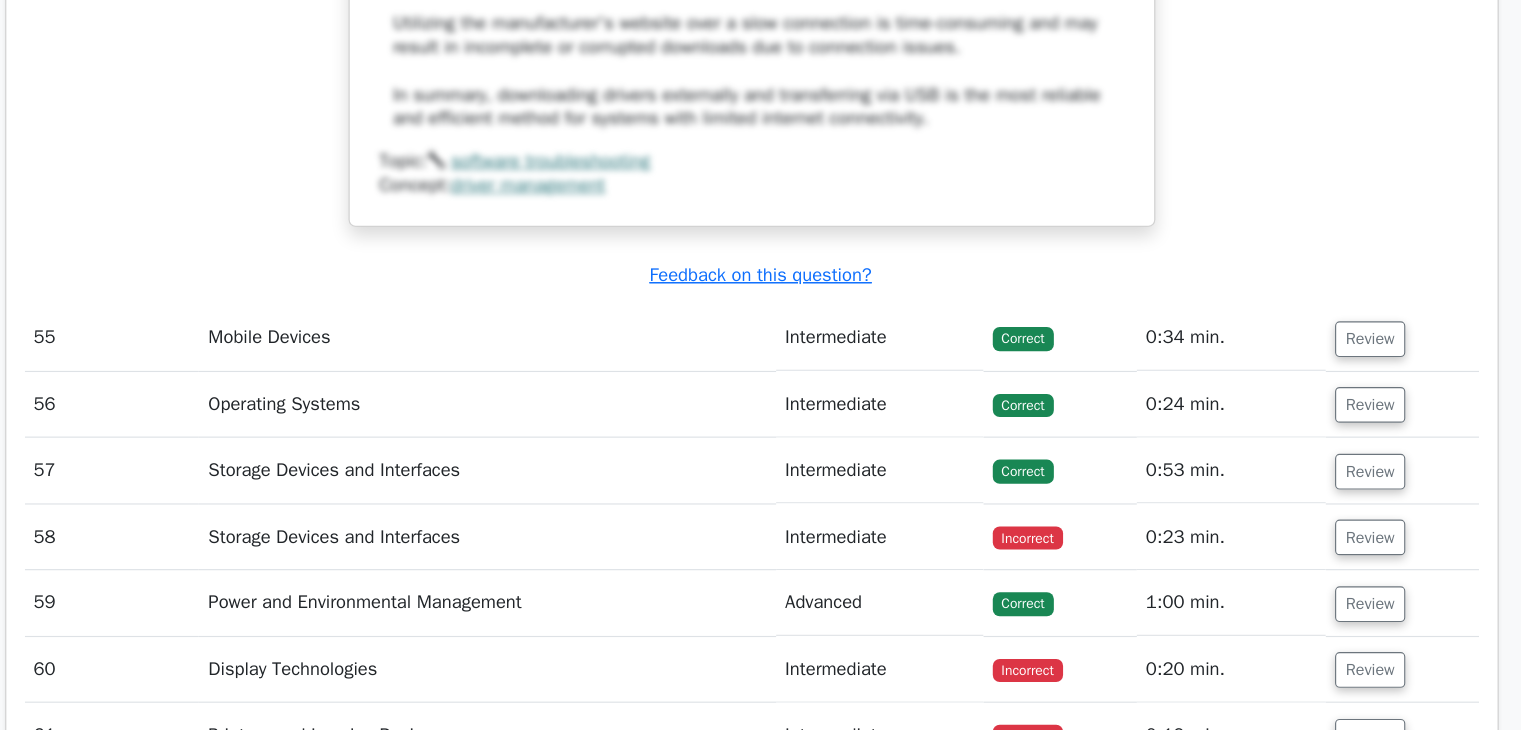 scroll, scrollTop: 15435, scrollLeft: 0, axis: vertical 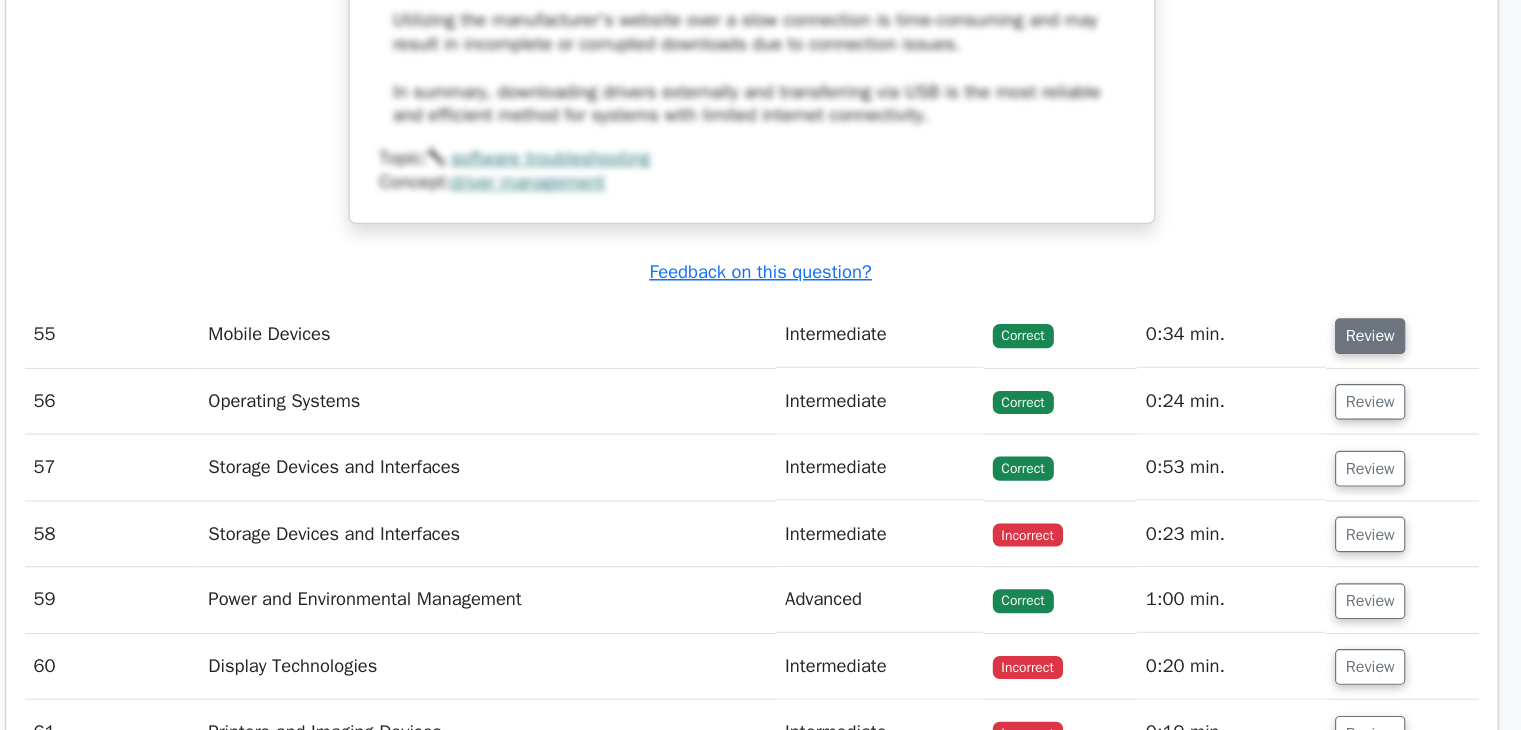 click on "Review" at bounding box center (1297, 387) 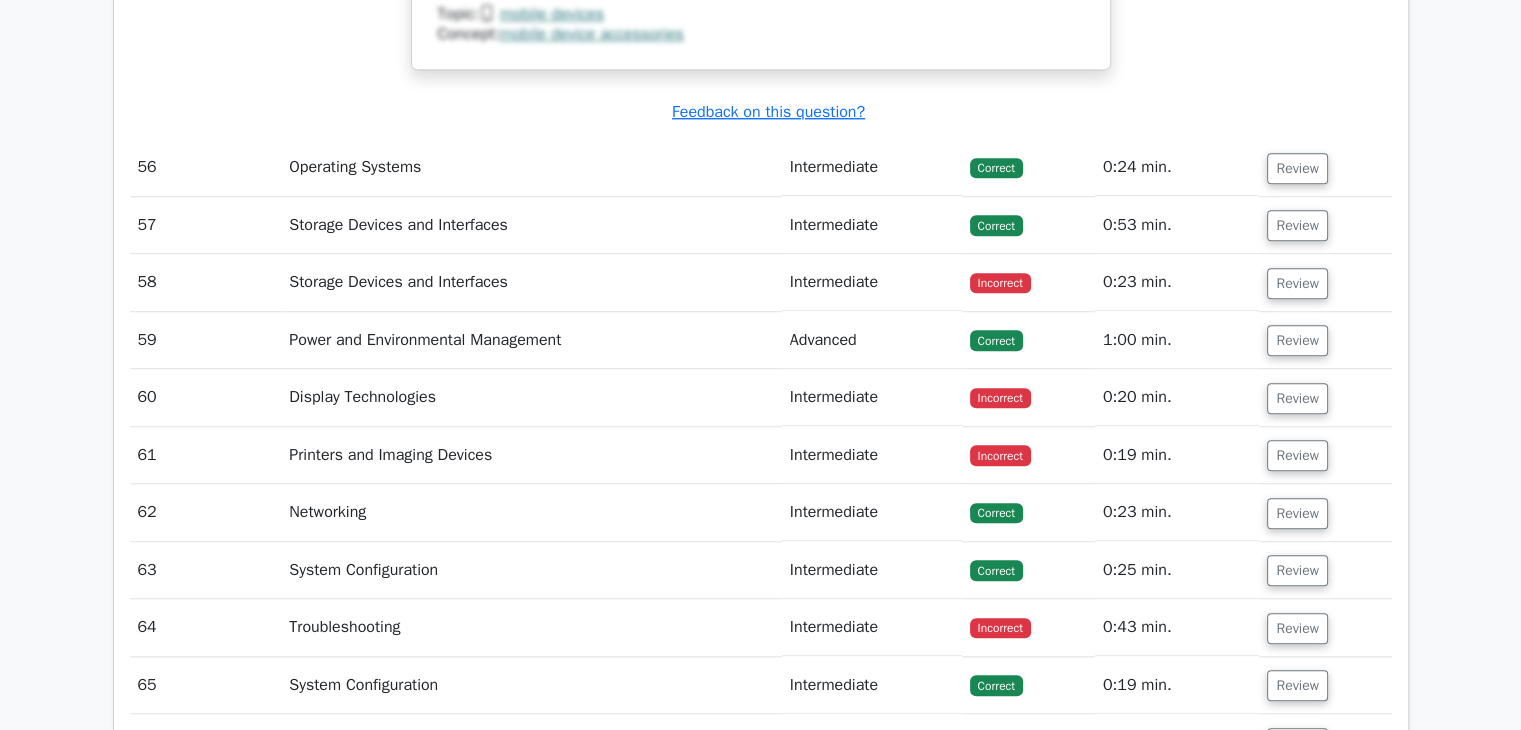 scroll, scrollTop: 16839, scrollLeft: 0, axis: vertical 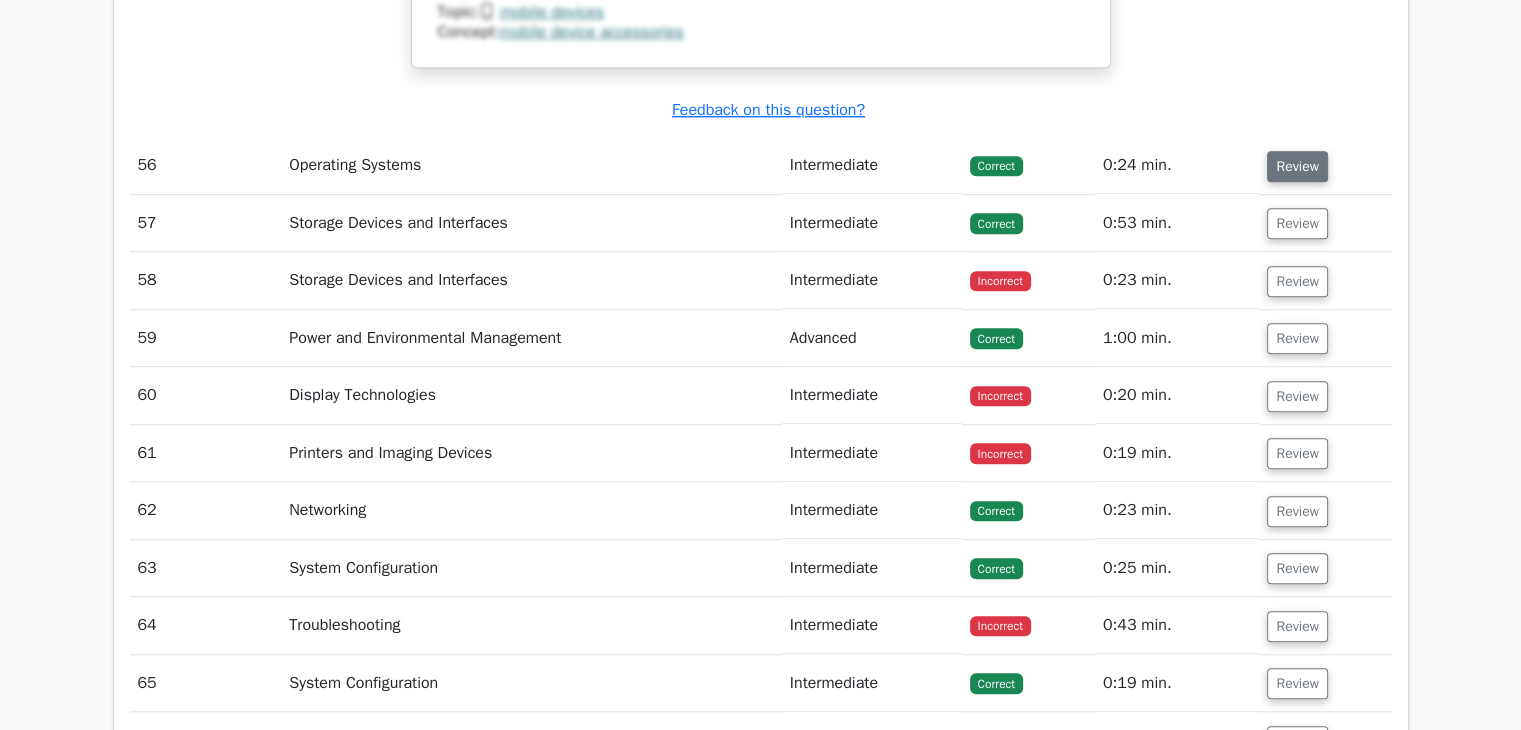 click on "Review" at bounding box center [1297, 166] 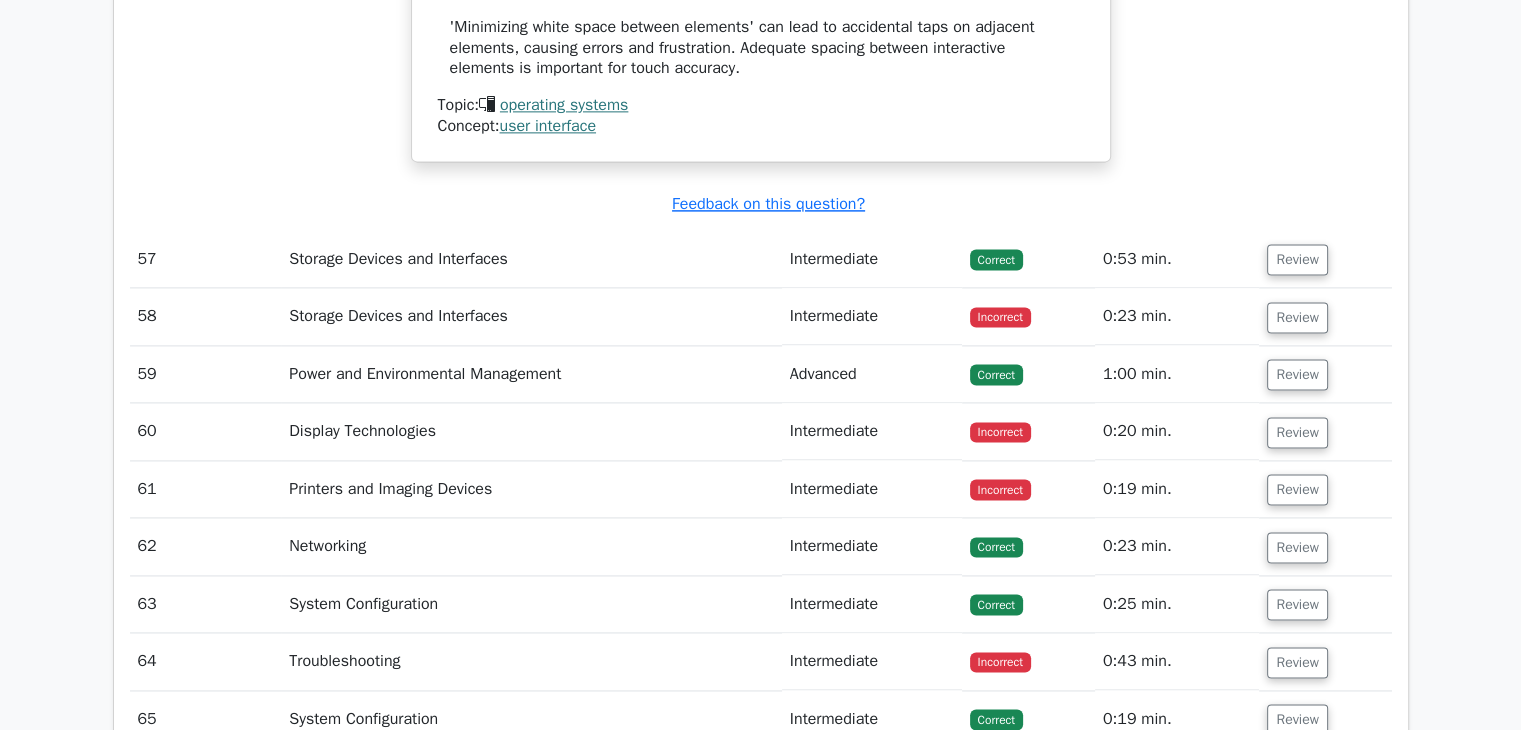 scroll, scrollTop: 17929, scrollLeft: 0, axis: vertical 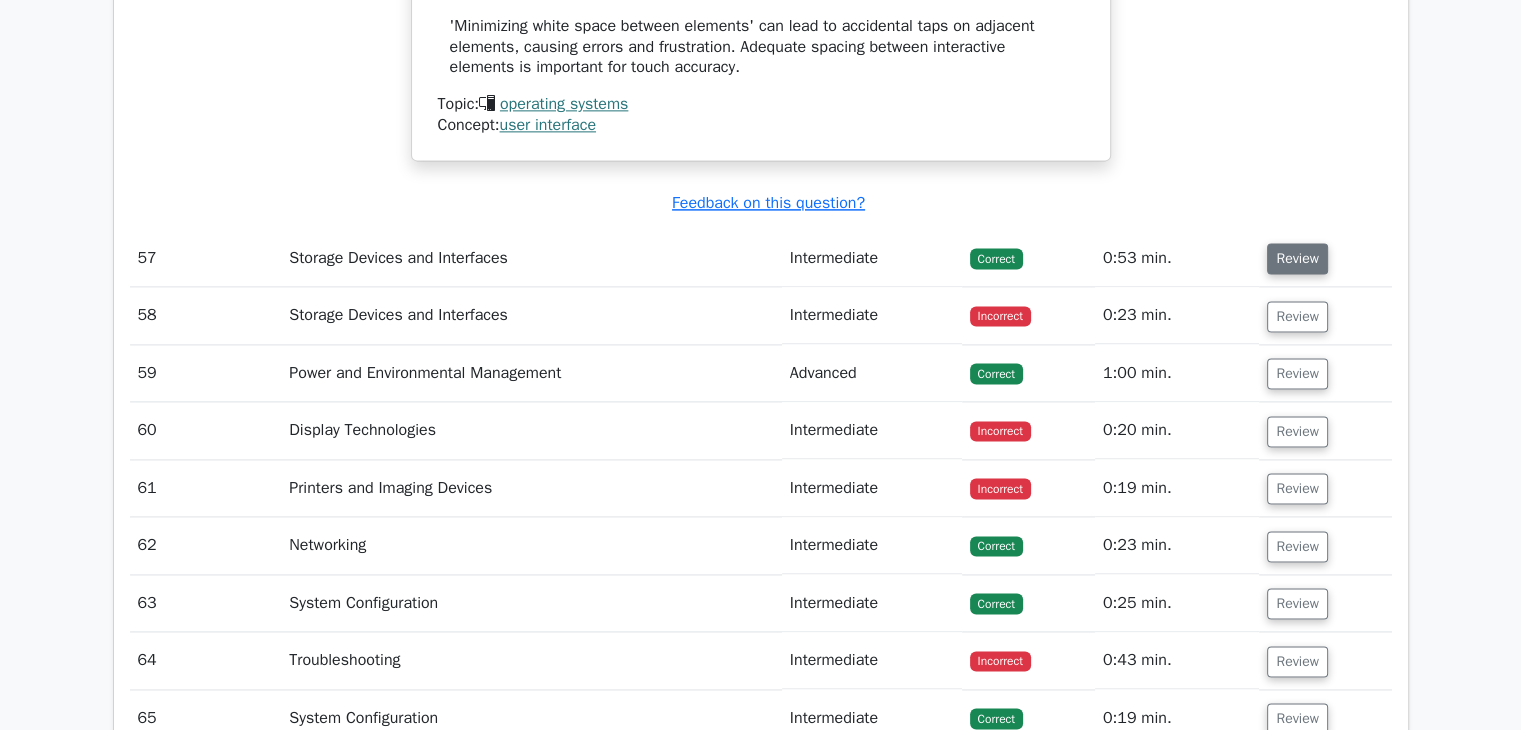 click on "Review" at bounding box center [1297, 258] 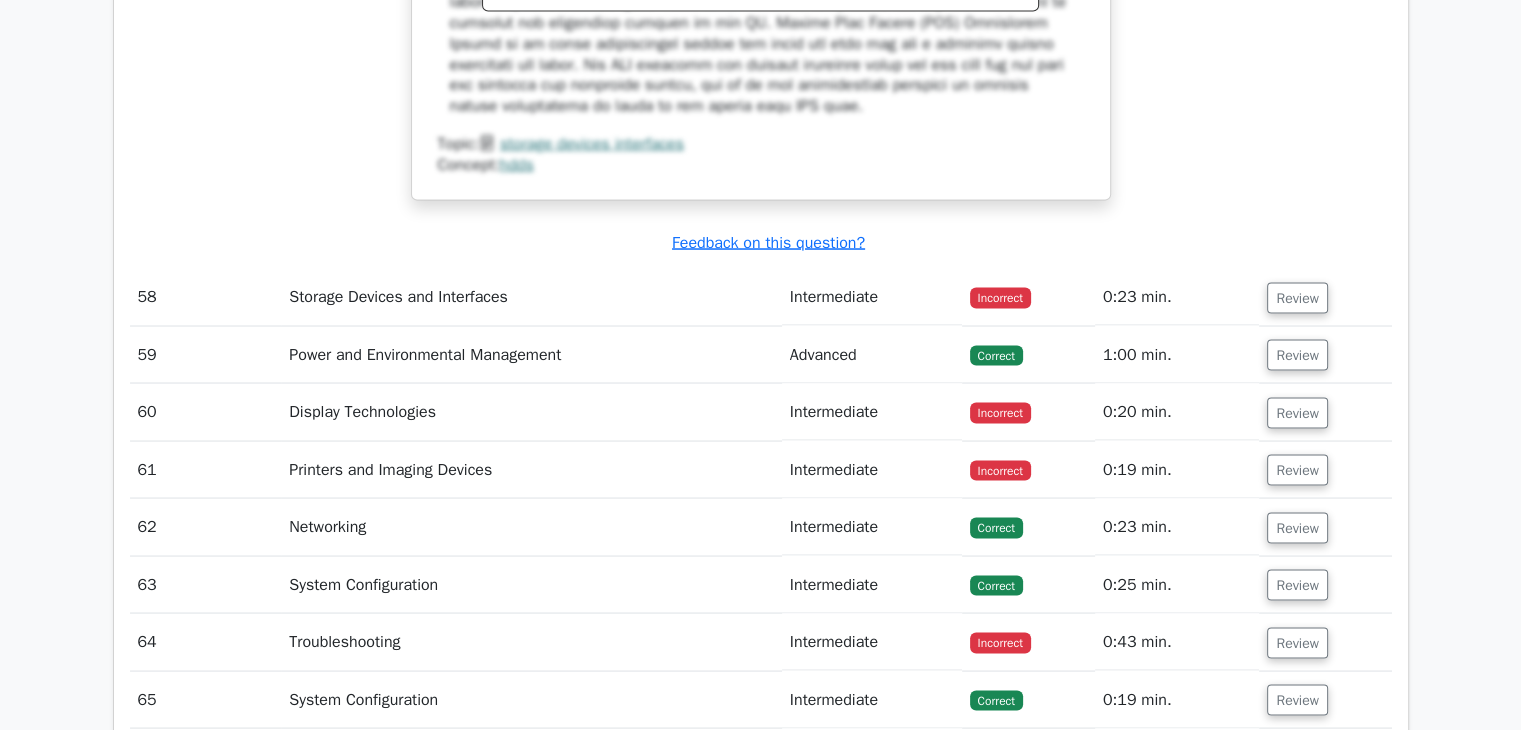 scroll, scrollTop: 18873, scrollLeft: 0, axis: vertical 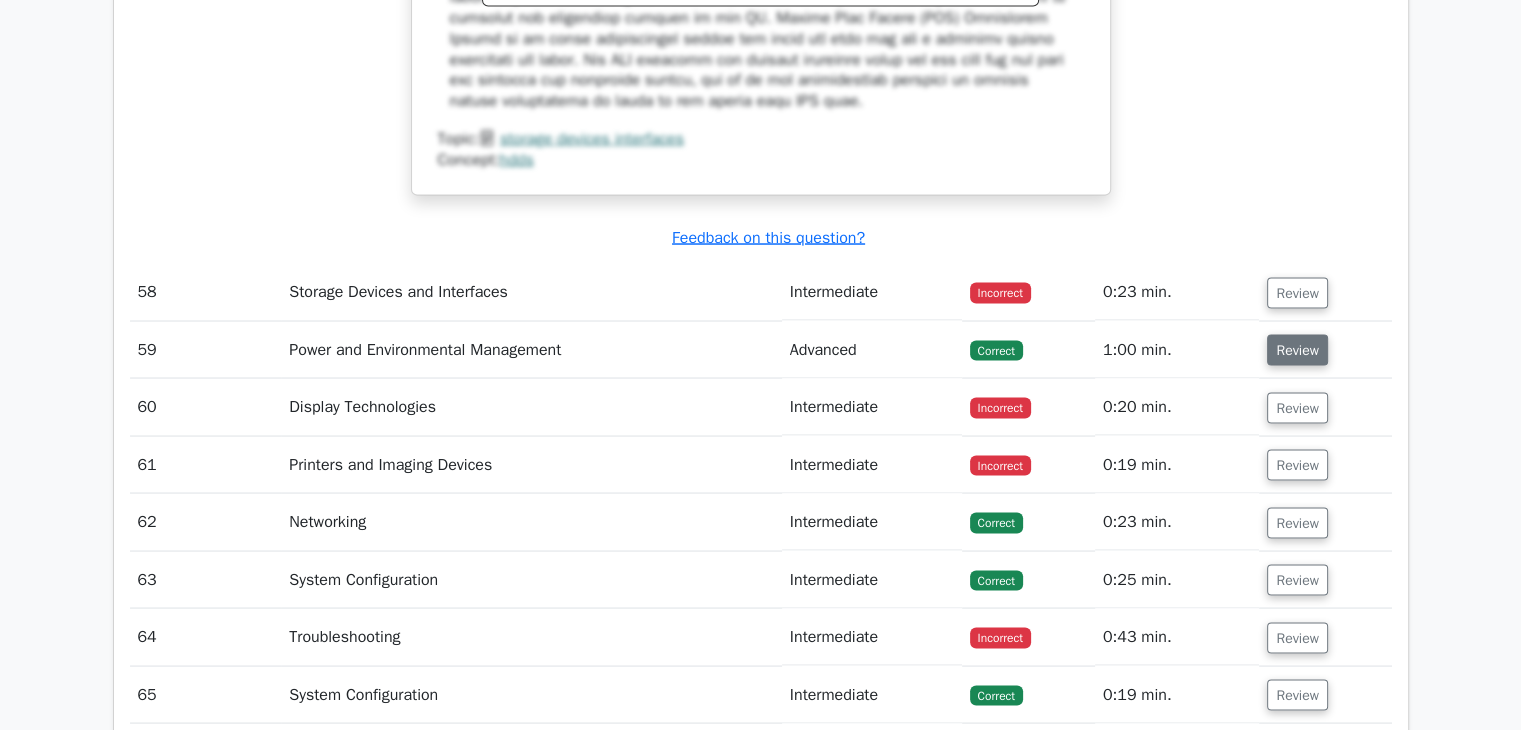click on "Review" at bounding box center [1297, 349] 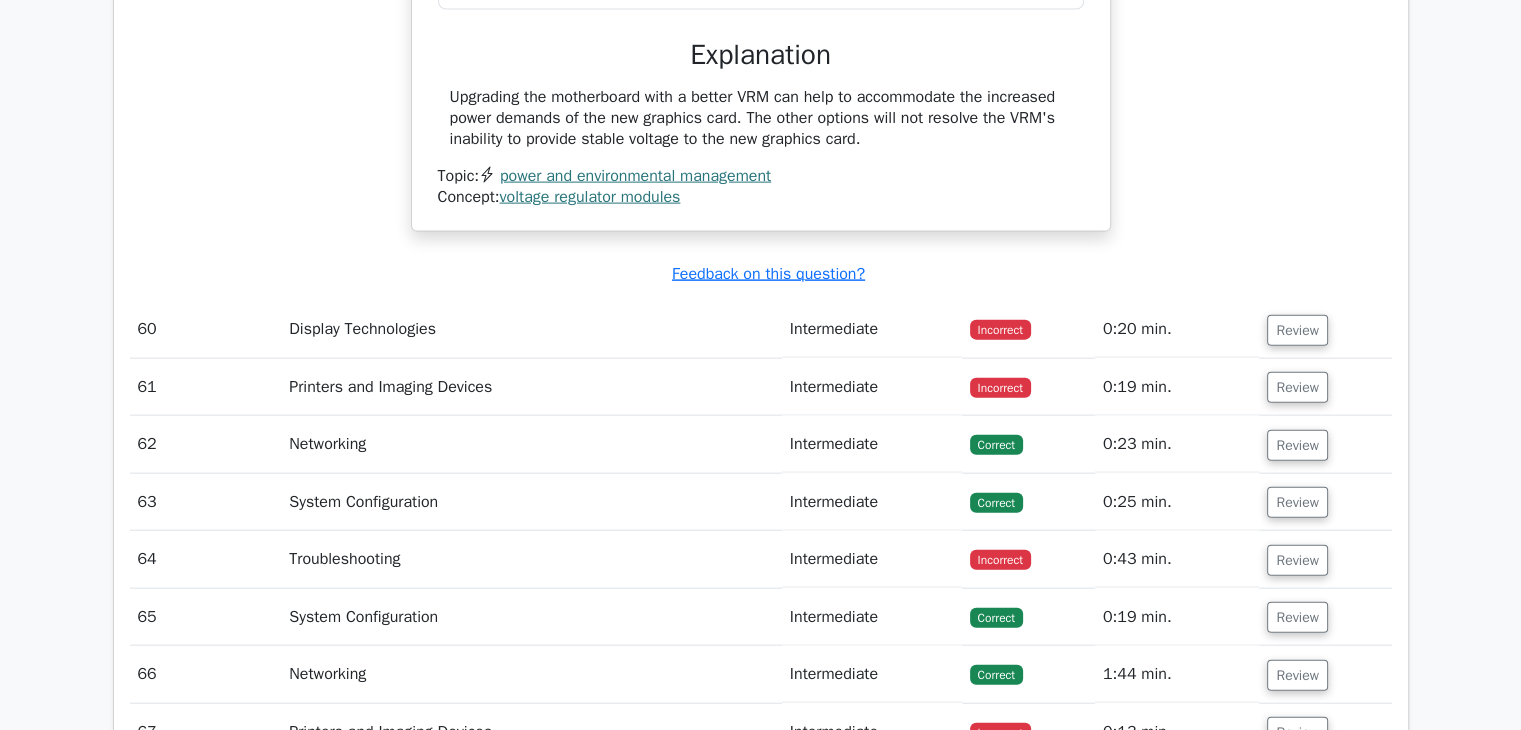 scroll, scrollTop: 19652, scrollLeft: 0, axis: vertical 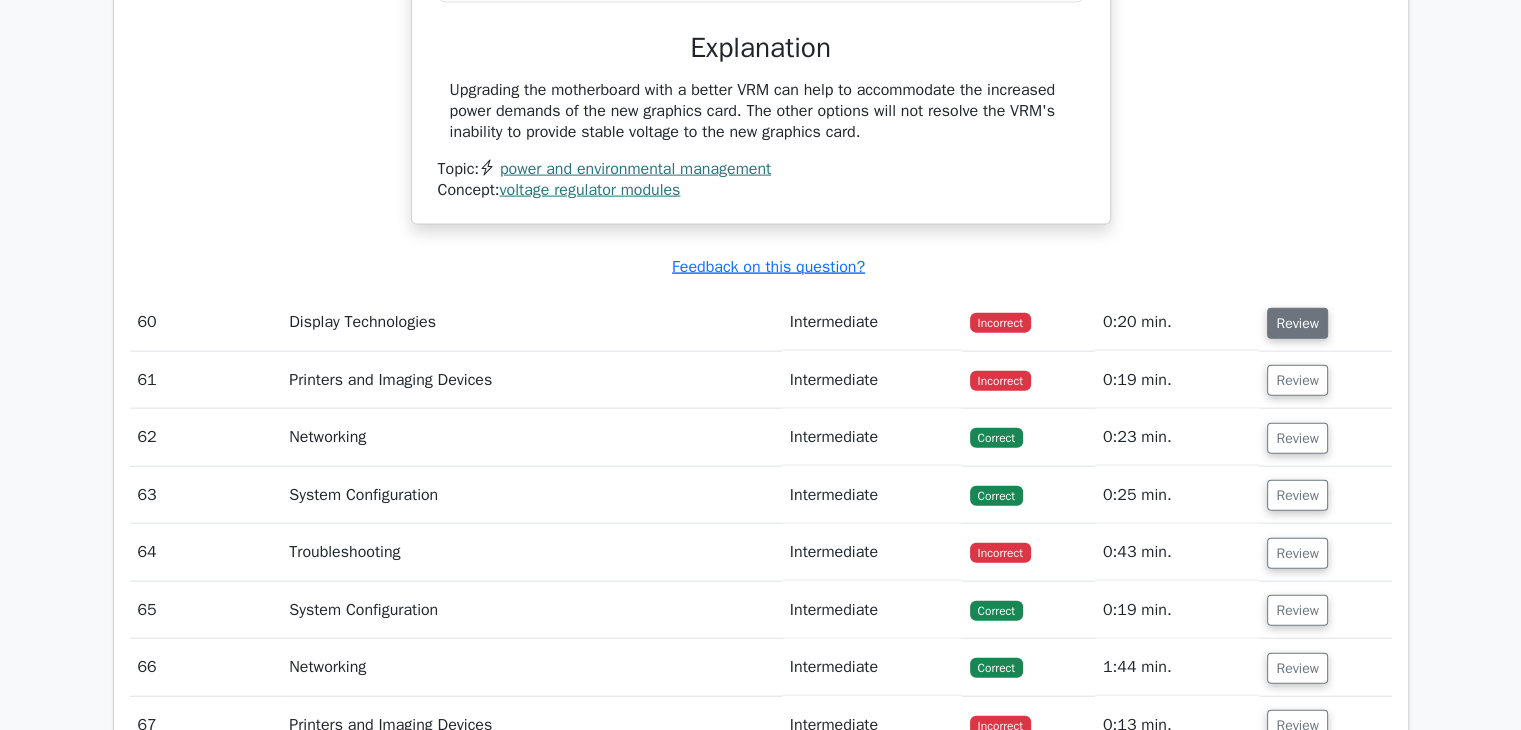 click on "Review" at bounding box center [1297, 323] 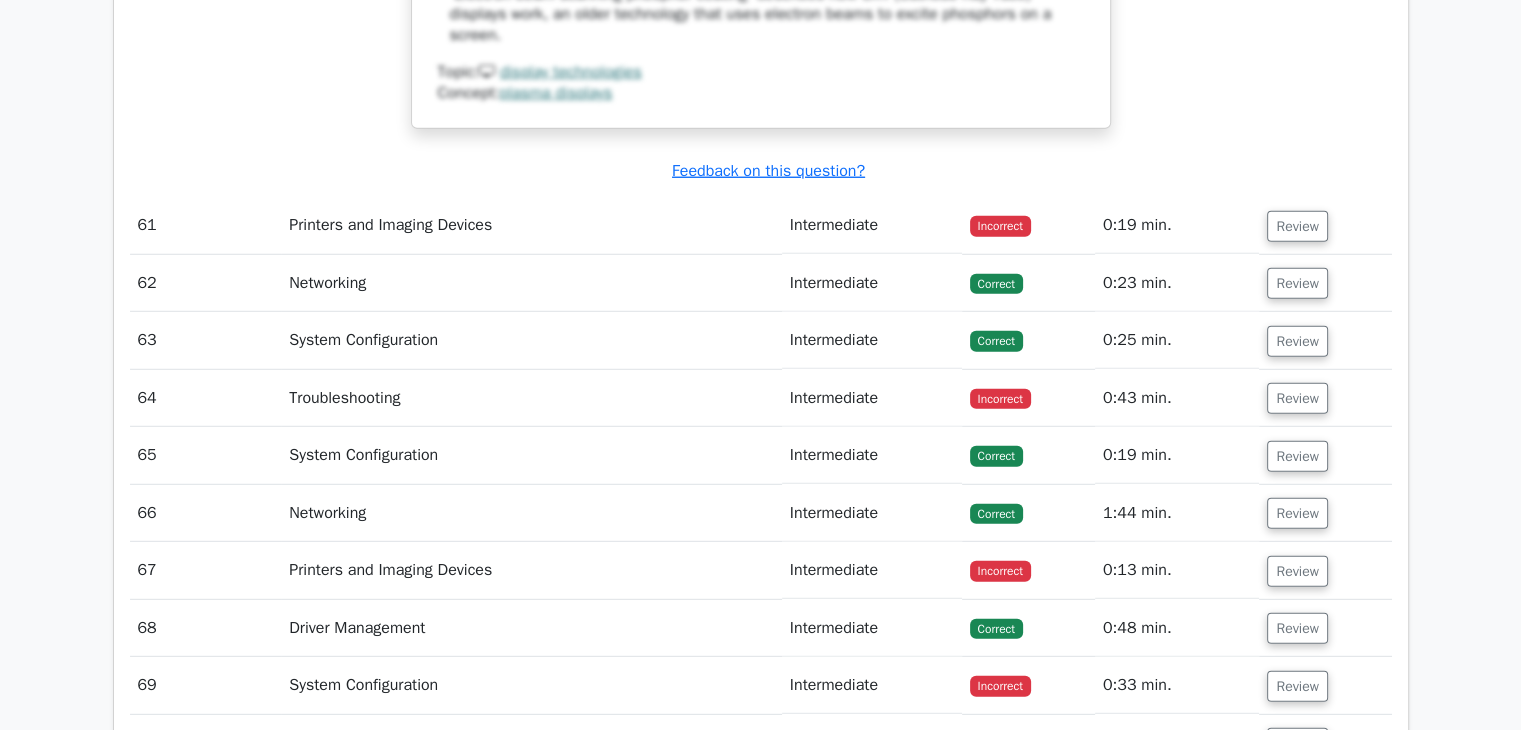 scroll, scrollTop: 20780, scrollLeft: 0, axis: vertical 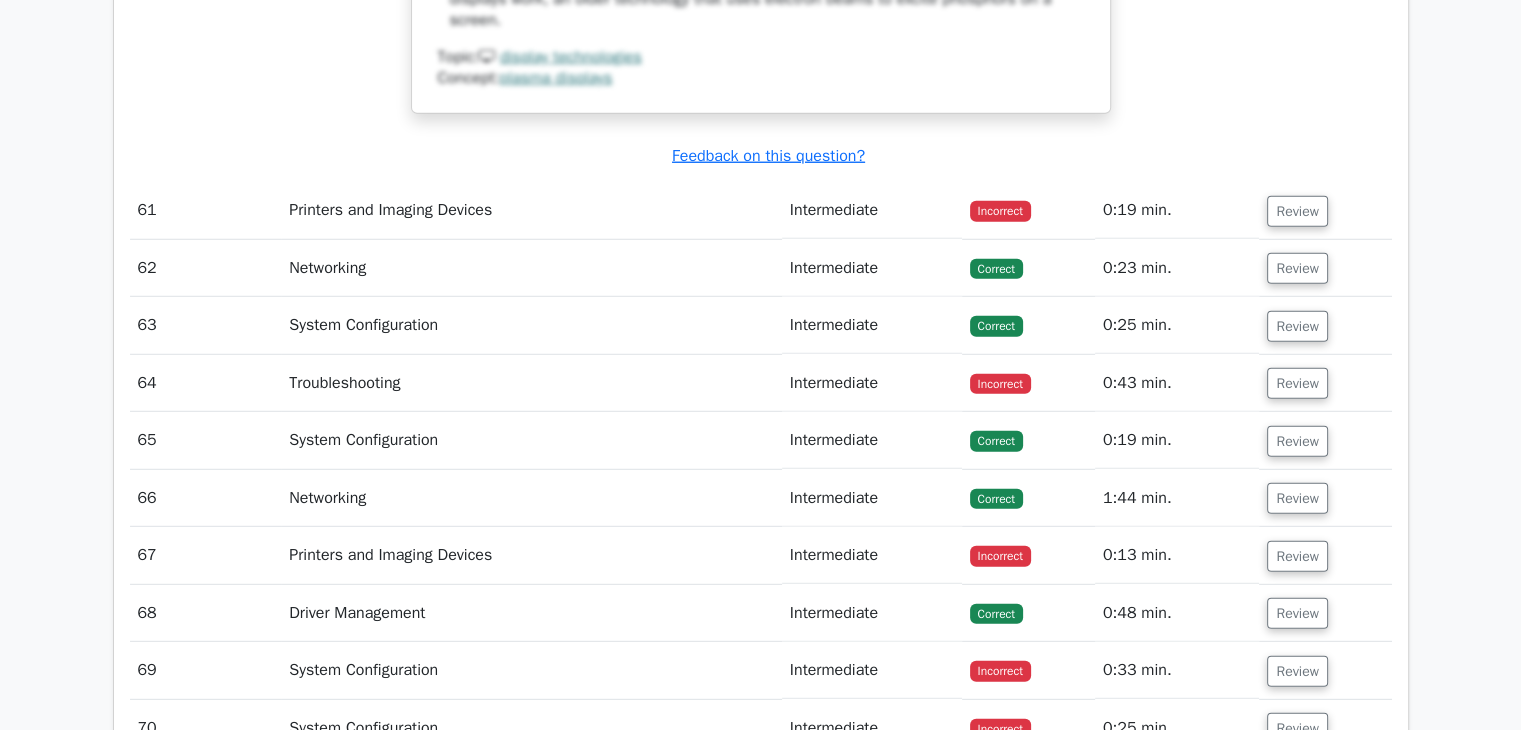 click on "Review" at bounding box center (1325, 210) 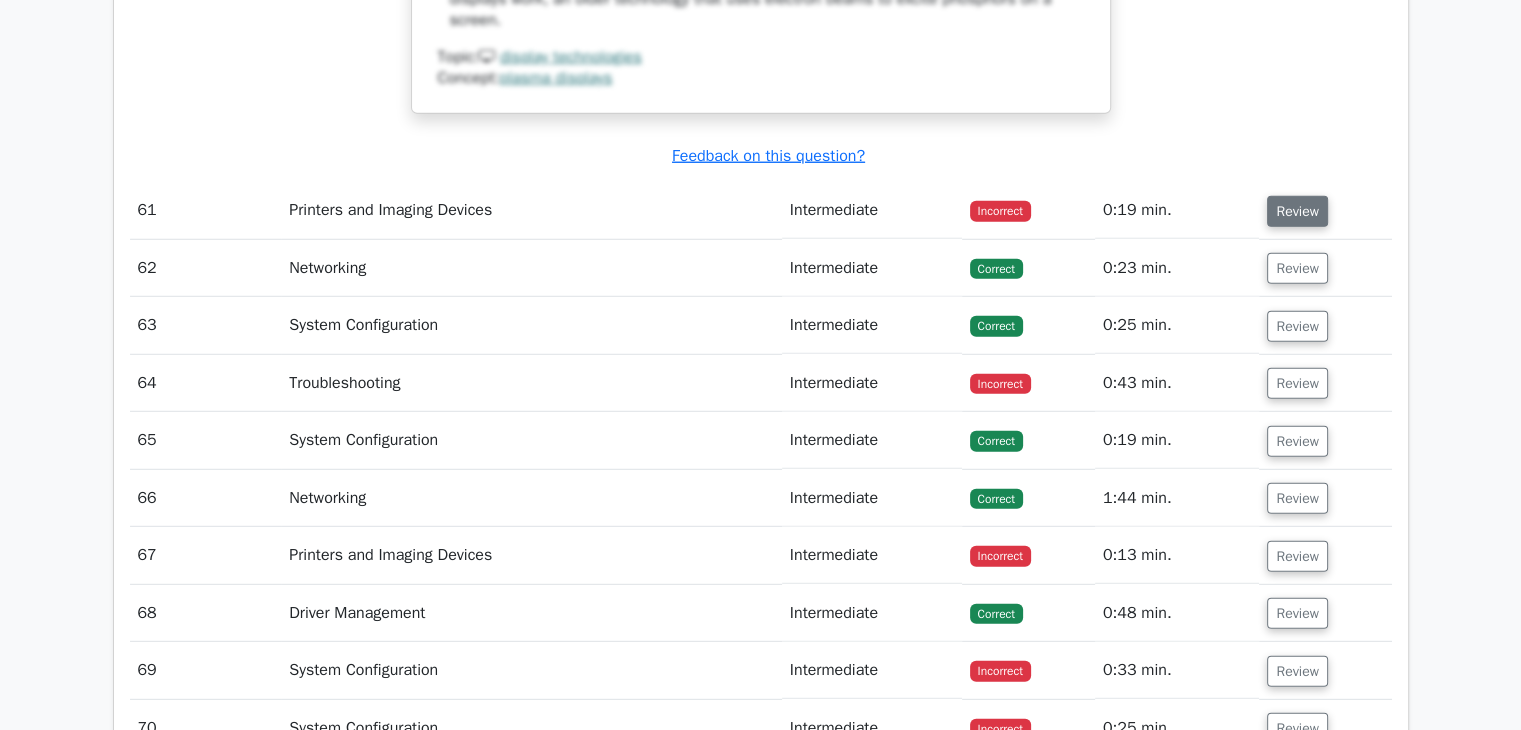 click on "Review" at bounding box center (1297, 211) 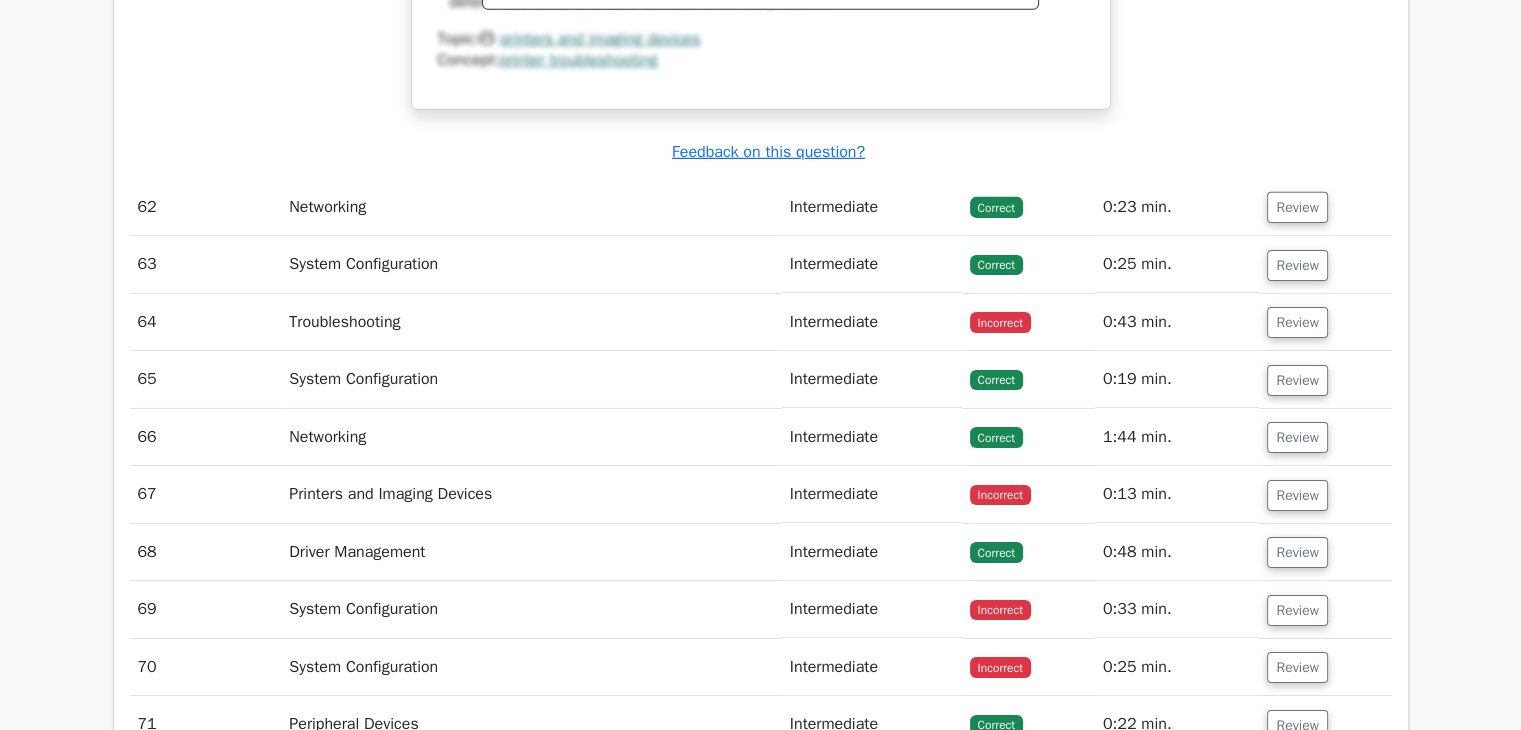 scroll, scrollTop: 21664, scrollLeft: 0, axis: vertical 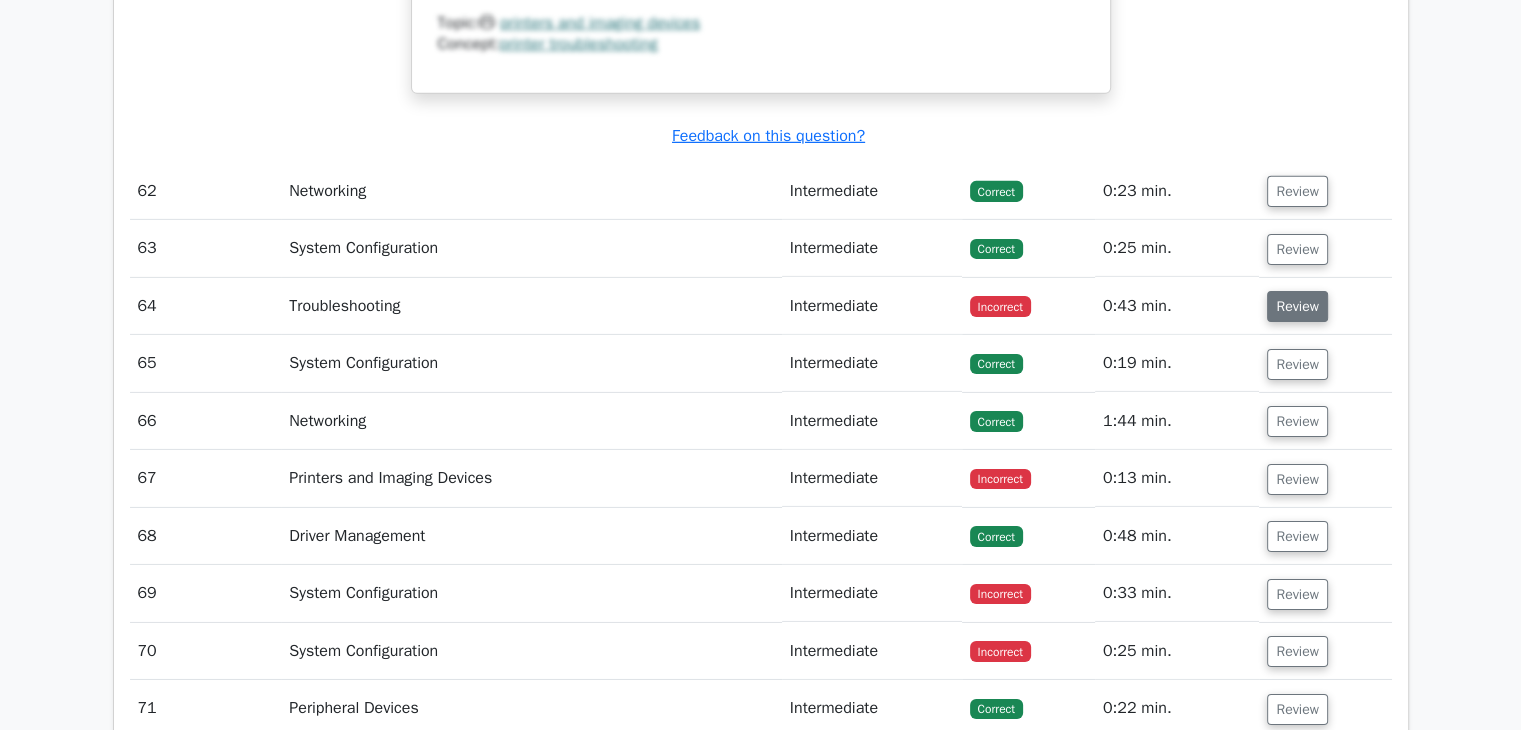 click on "Review" at bounding box center [1297, 306] 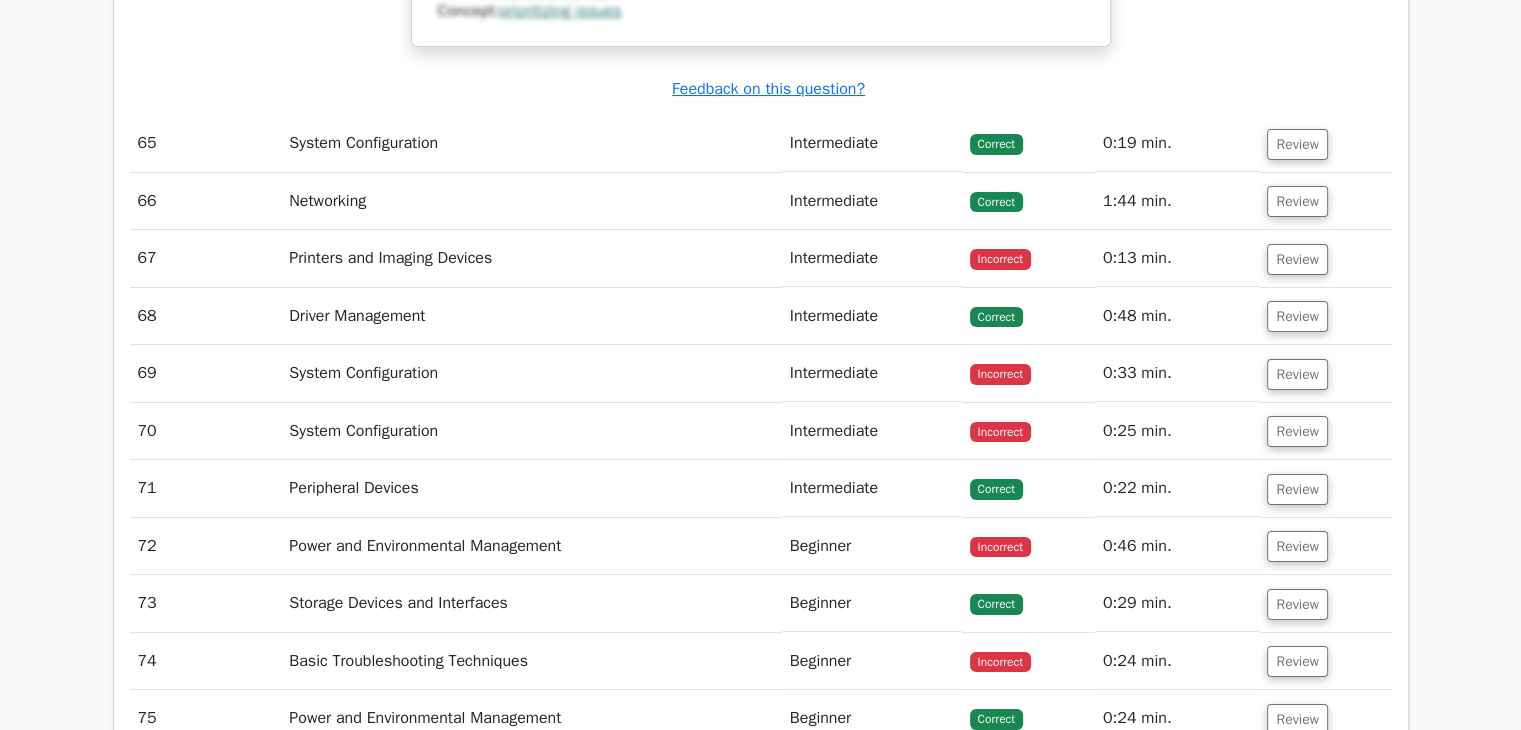 scroll, scrollTop: 22997, scrollLeft: 0, axis: vertical 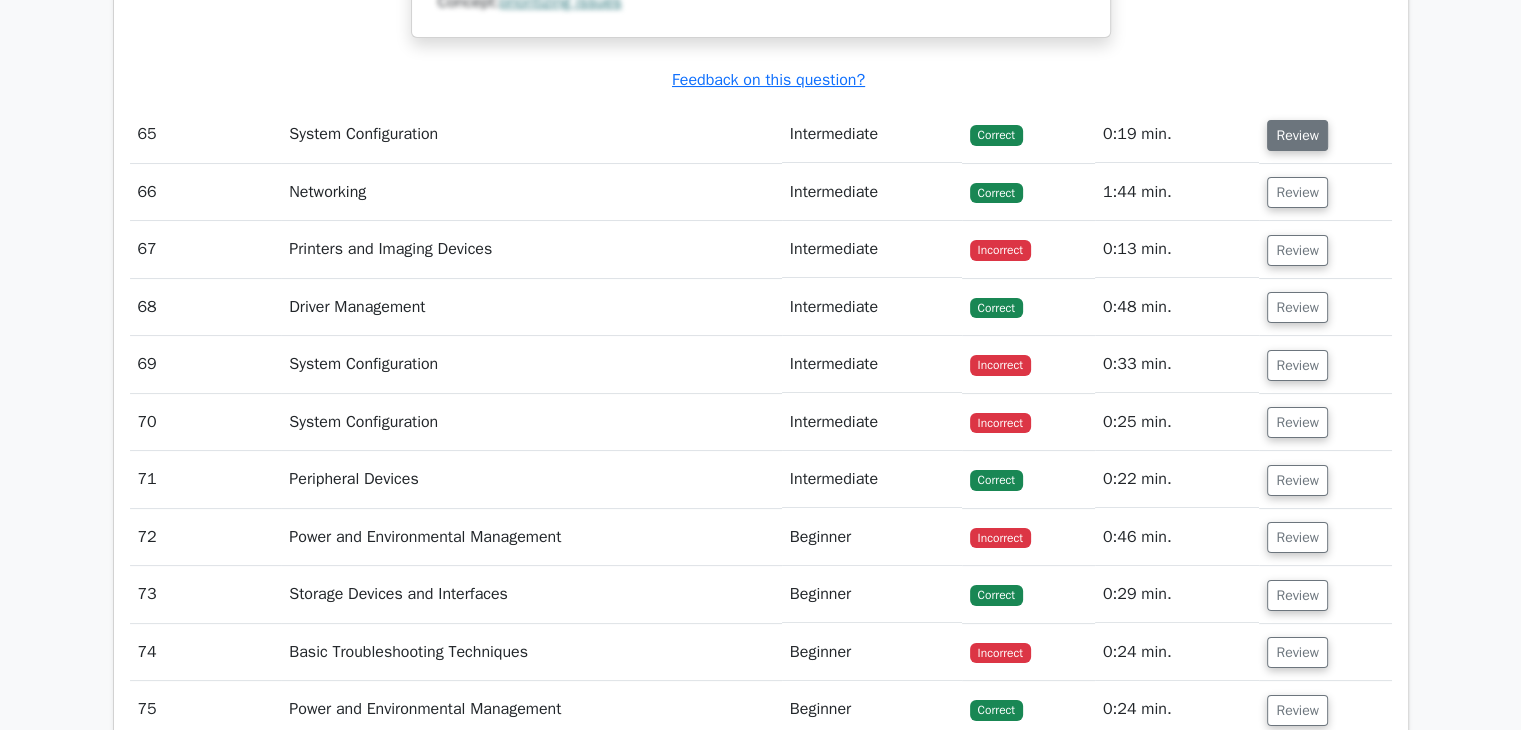 click on "Review" at bounding box center [1297, 135] 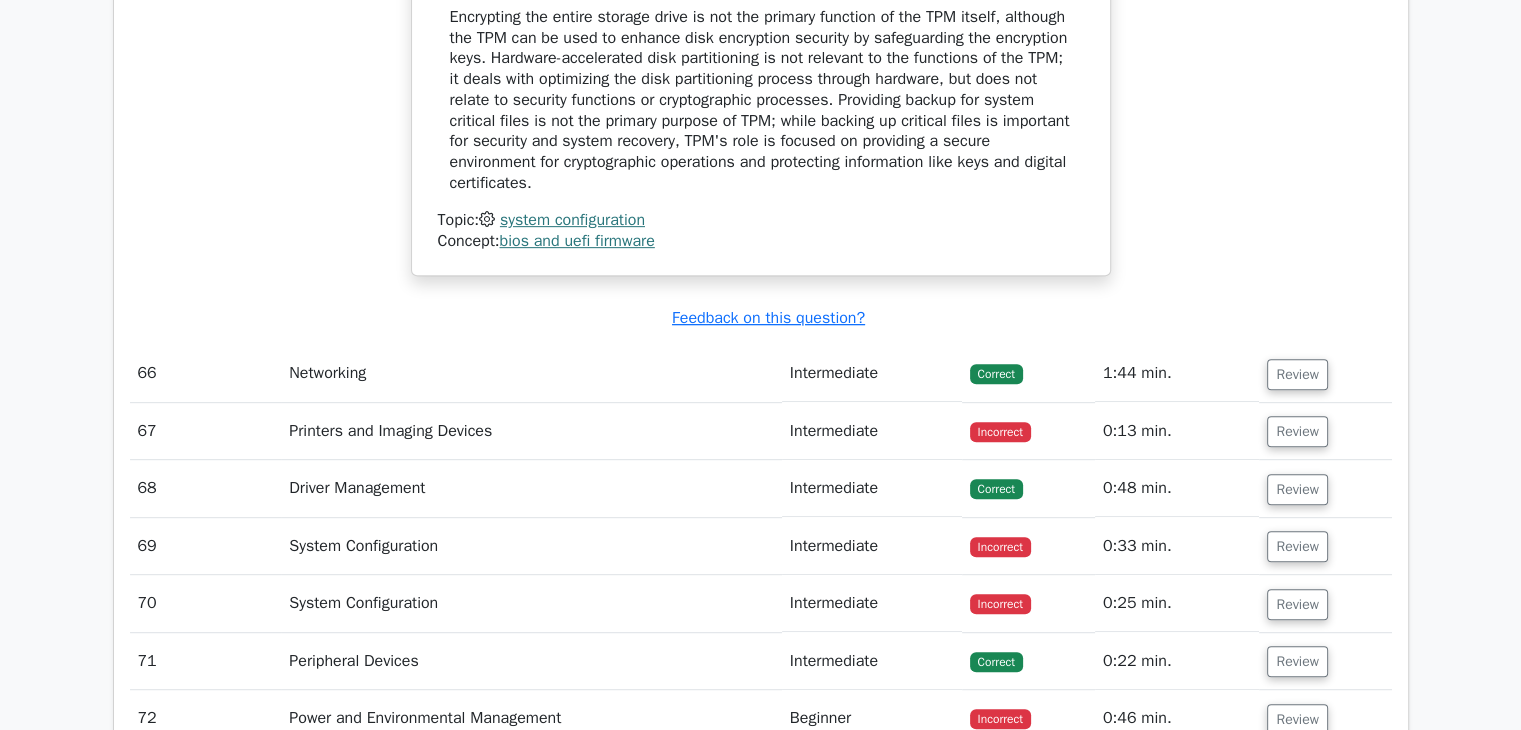 scroll, scrollTop: 23713, scrollLeft: 0, axis: vertical 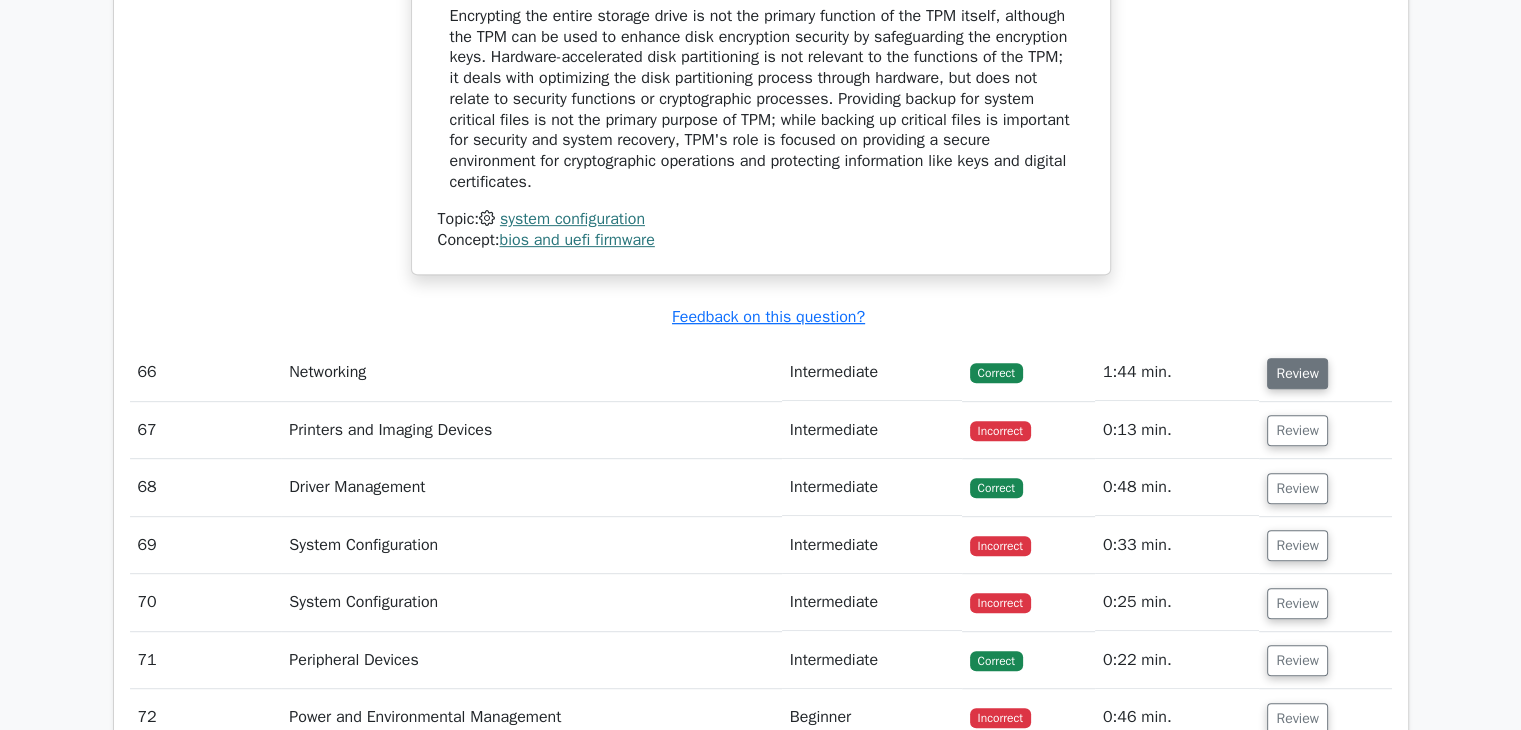 click on "Review" at bounding box center [1297, 373] 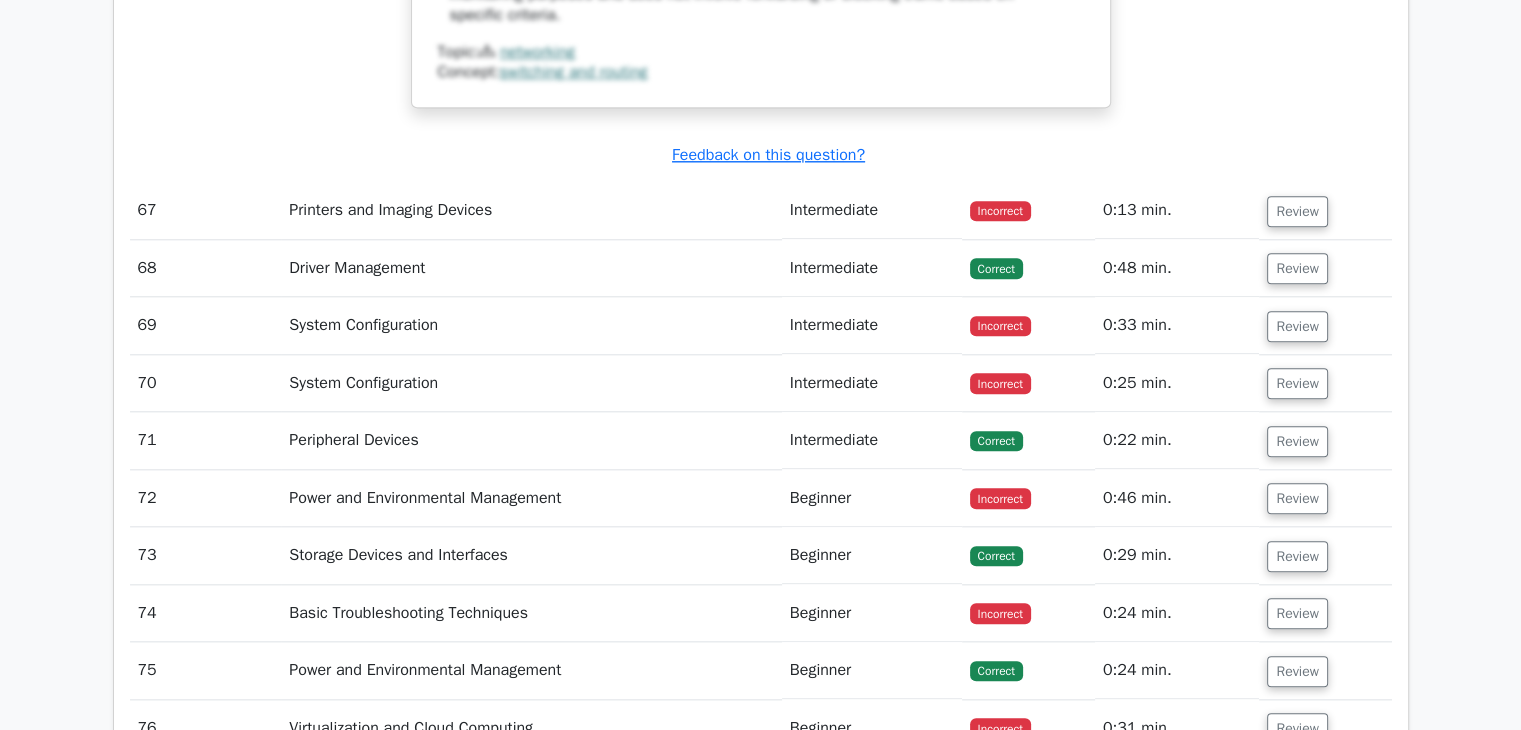 scroll, scrollTop: 24864, scrollLeft: 0, axis: vertical 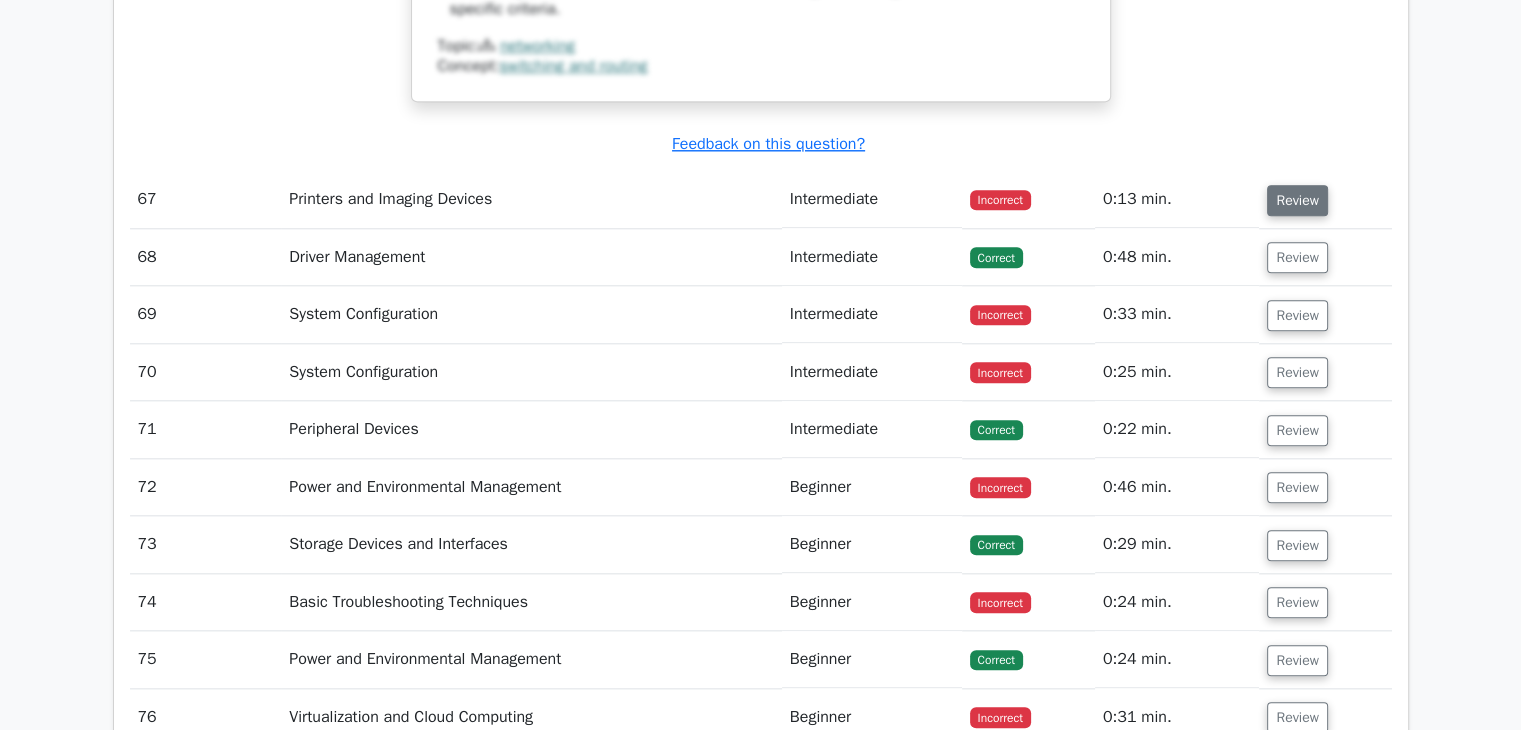 click on "Review" at bounding box center (1297, 200) 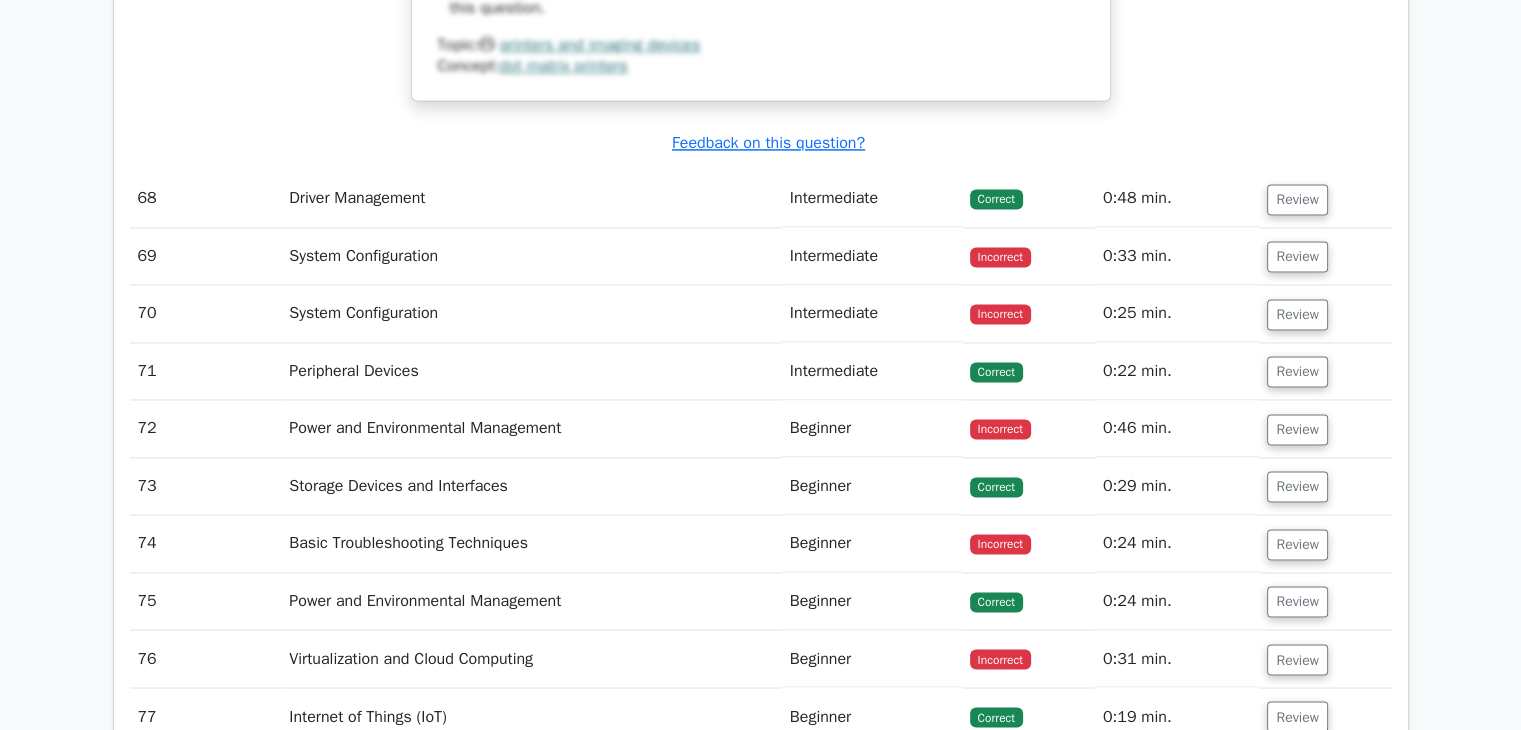 scroll, scrollTop: 25965, scrollLeft: 0, axis: vertical 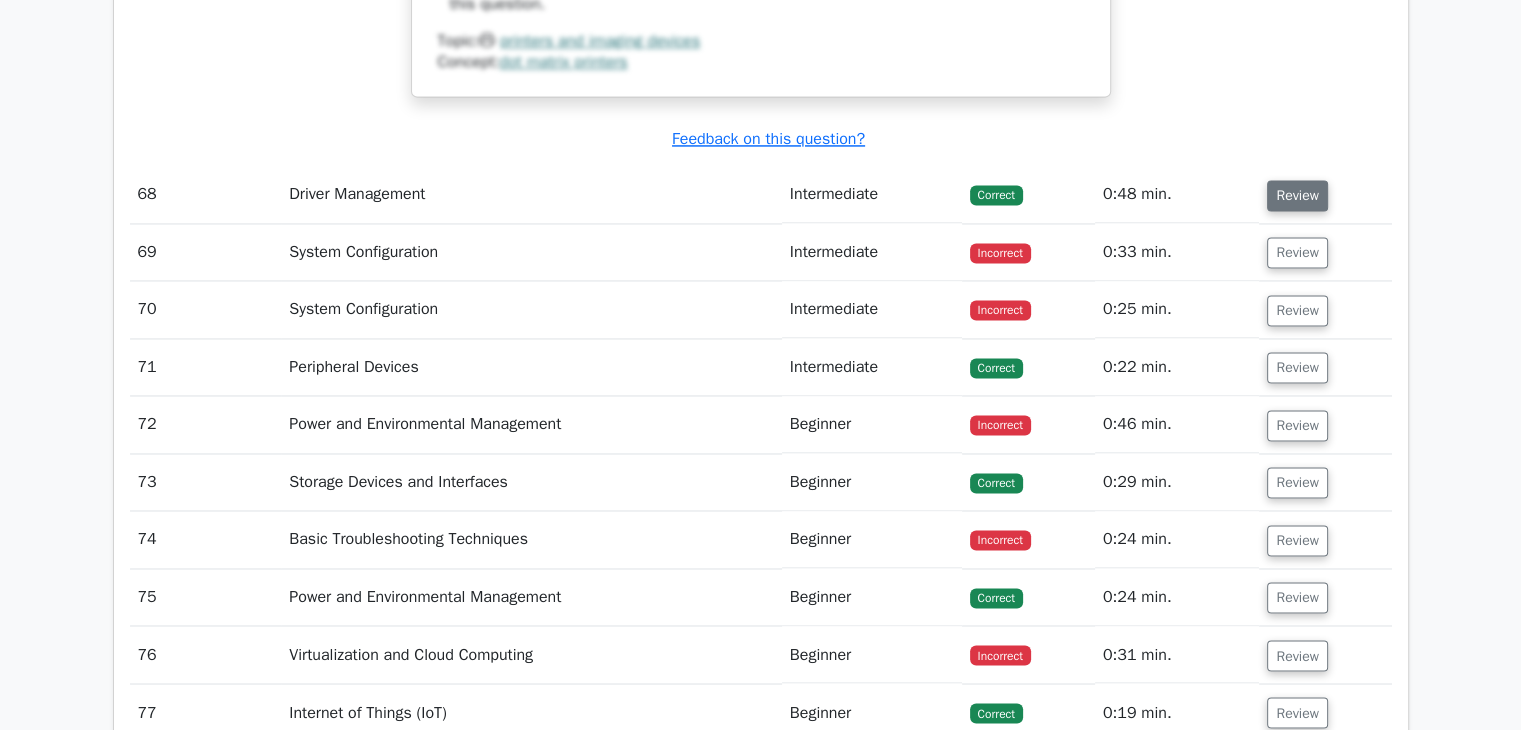 click on "Review" at bounding box center [1297, 195] 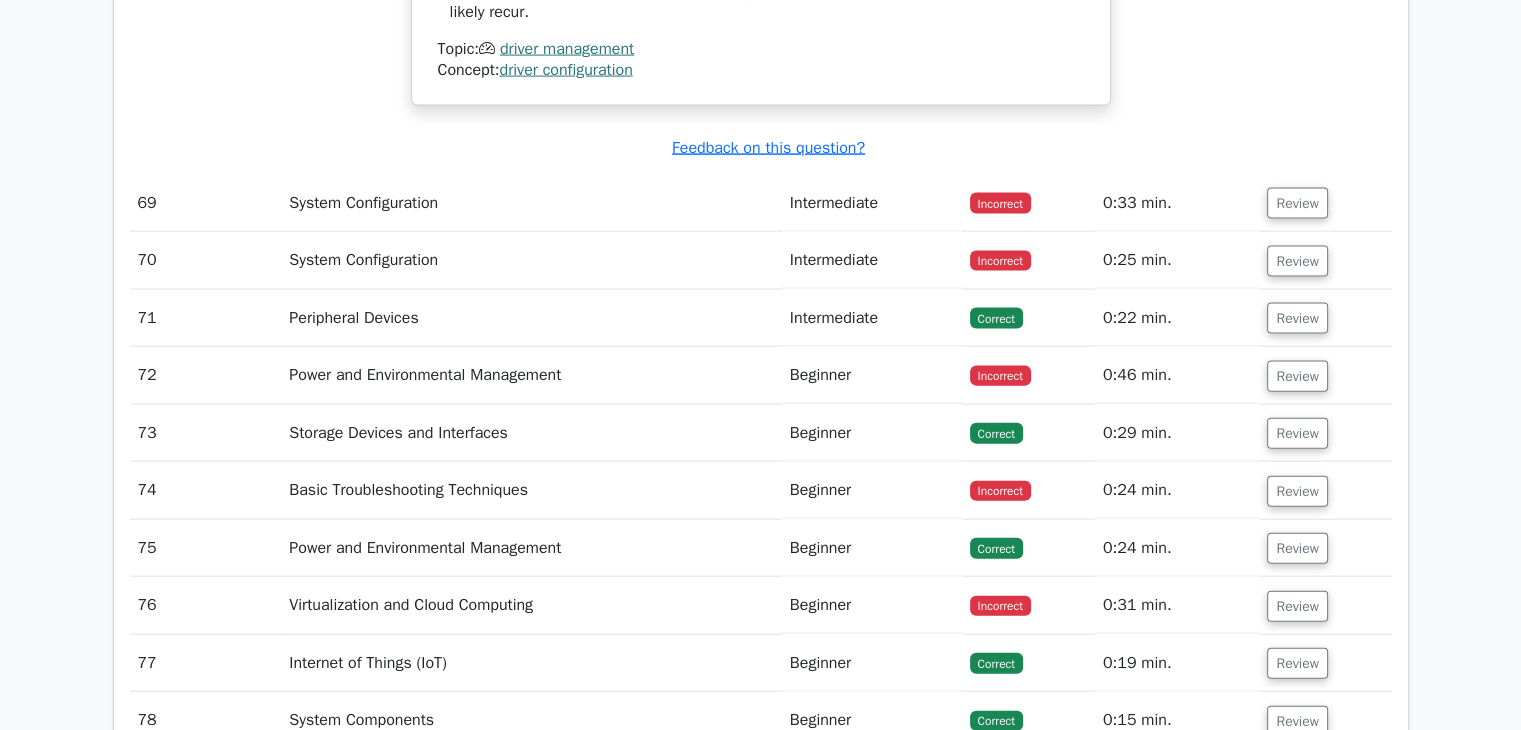 scroll, scrollTop: 27185, scrollLeft: 0, axis: vertical 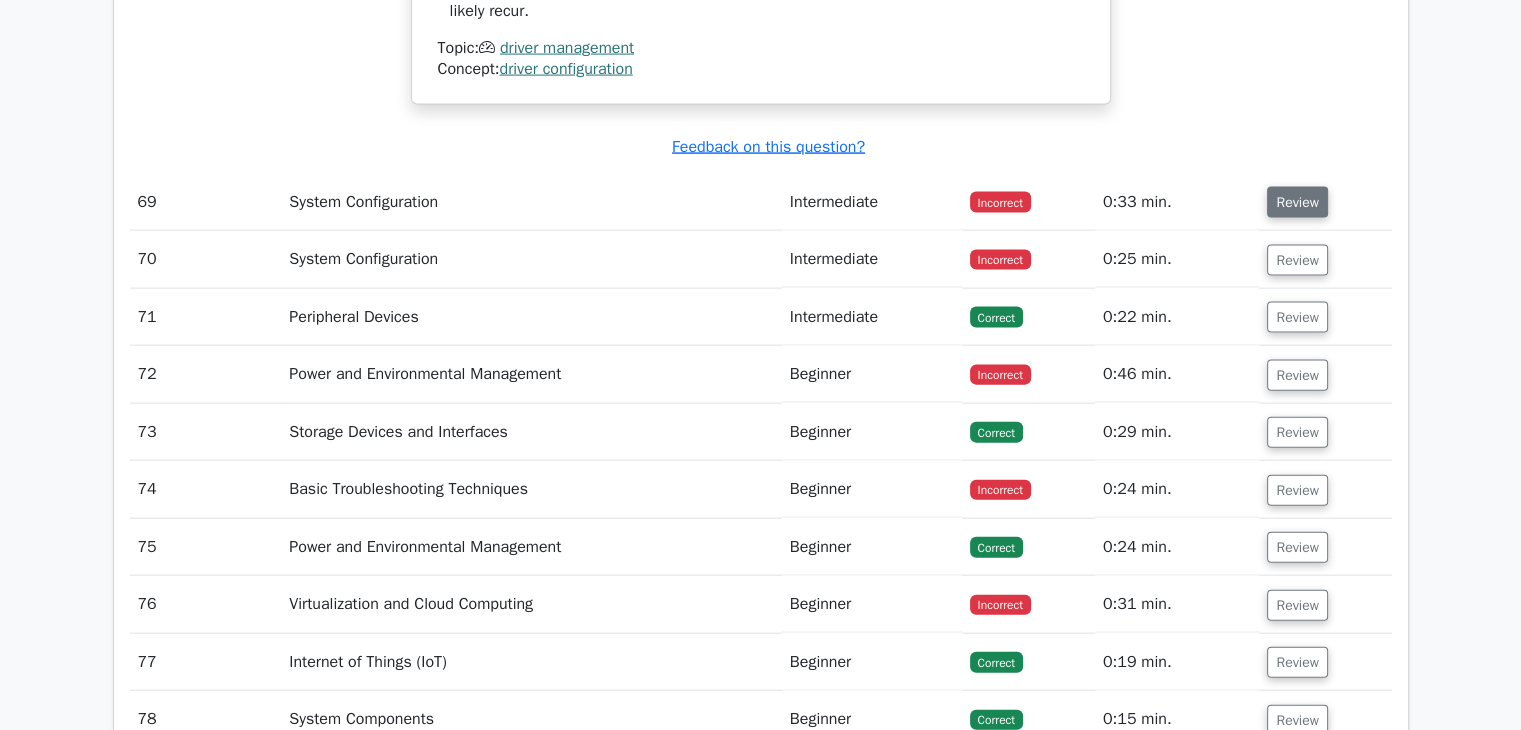 click on "Review" at bounding box center [1297, 202] 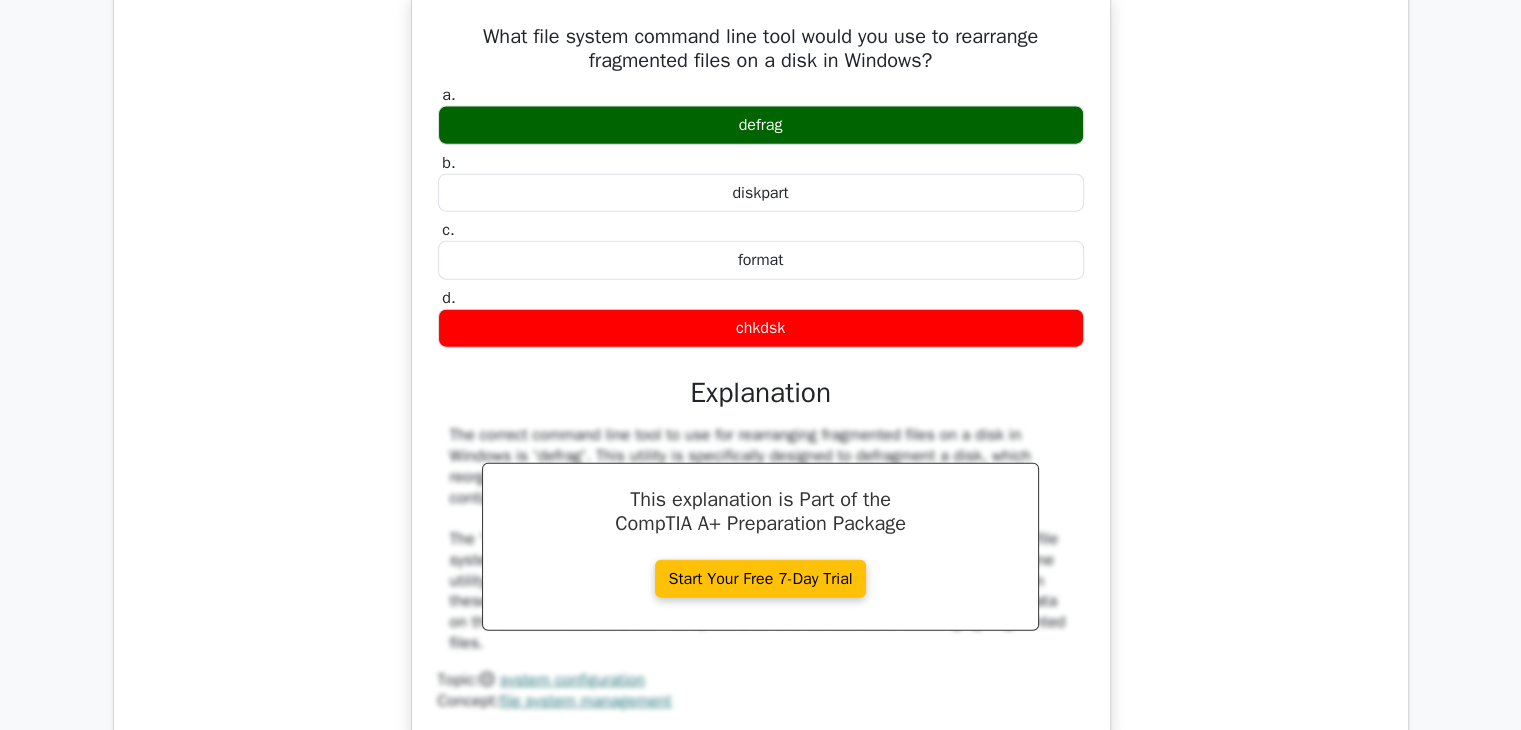 scroll, scrollTop: 27424, scrollLeft: 0, axis: vertical 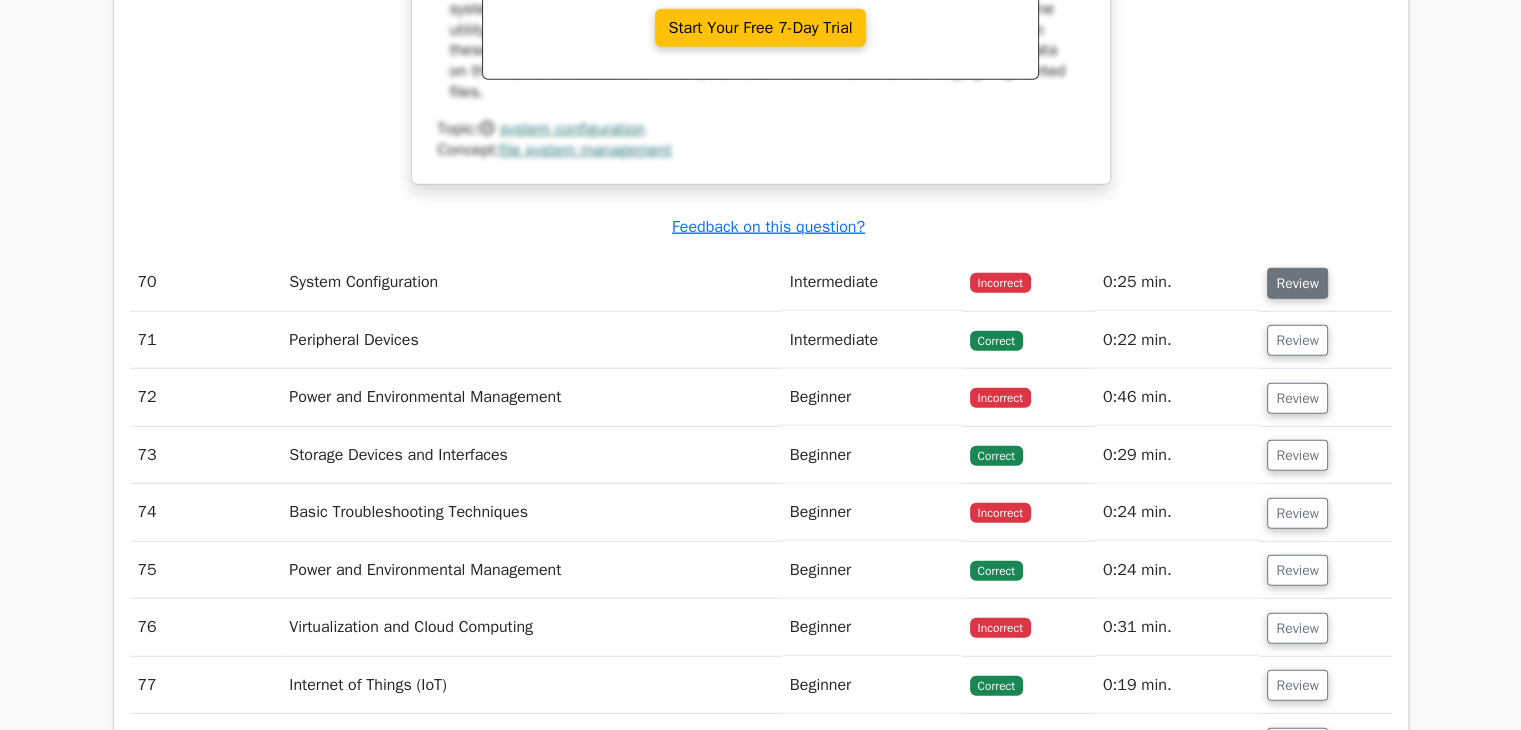click on "Review" at bounding box center (1297, 283) 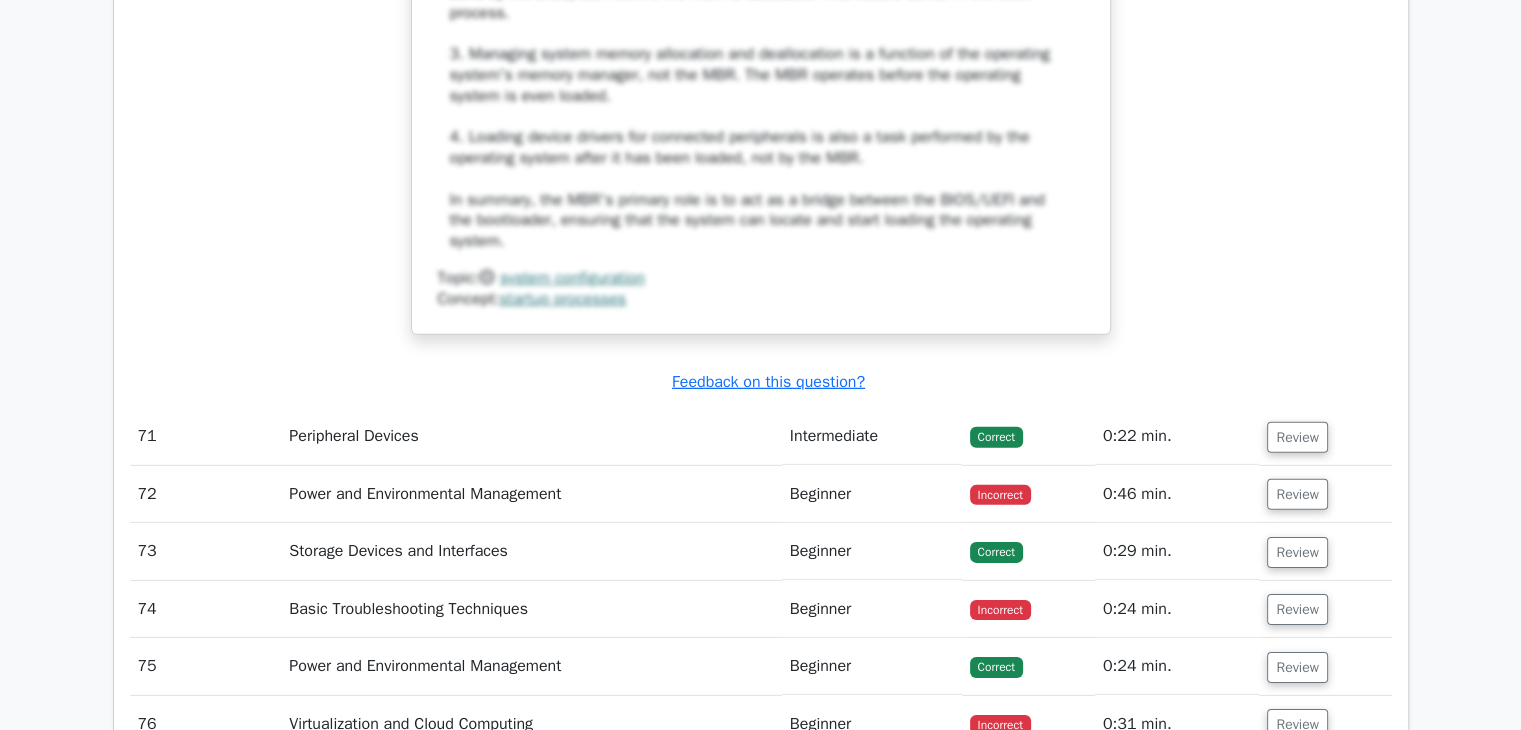 scroll, scrollTop: 28948, scrollLeft: 0, axis: vertical 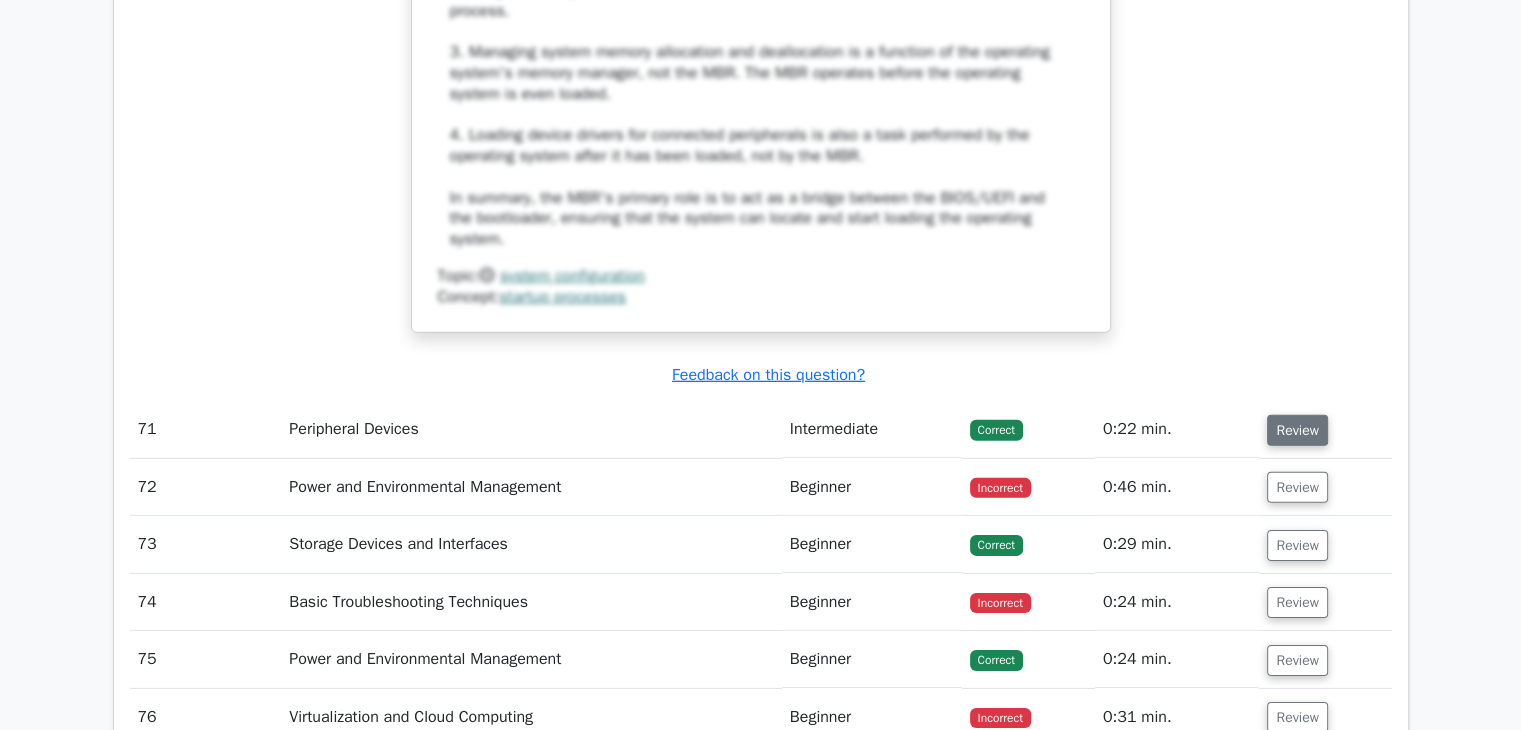 click on "Review" at bounding box center (1297, 430) 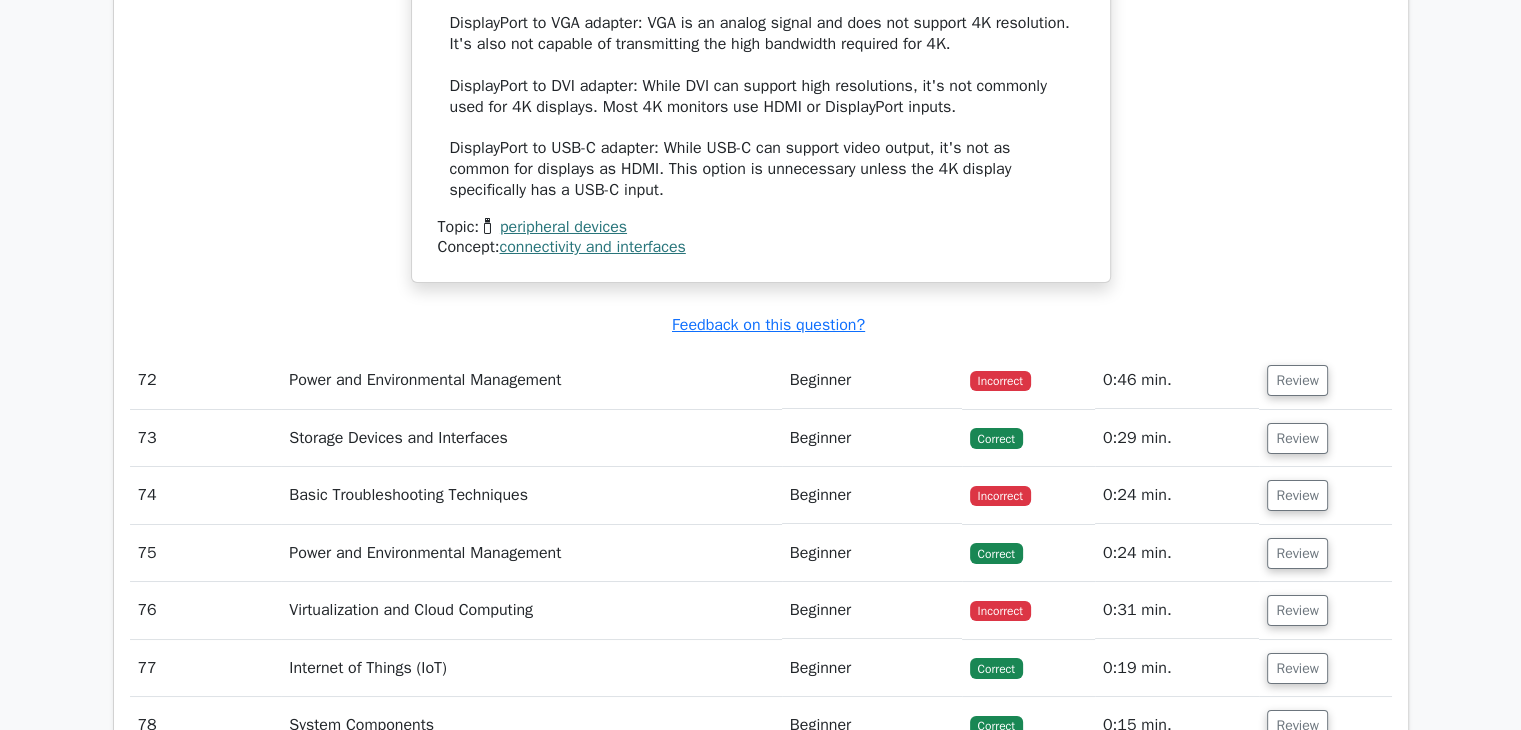 scroll, scrollTop: 30076, scrollLeft: 0, axis: vertical 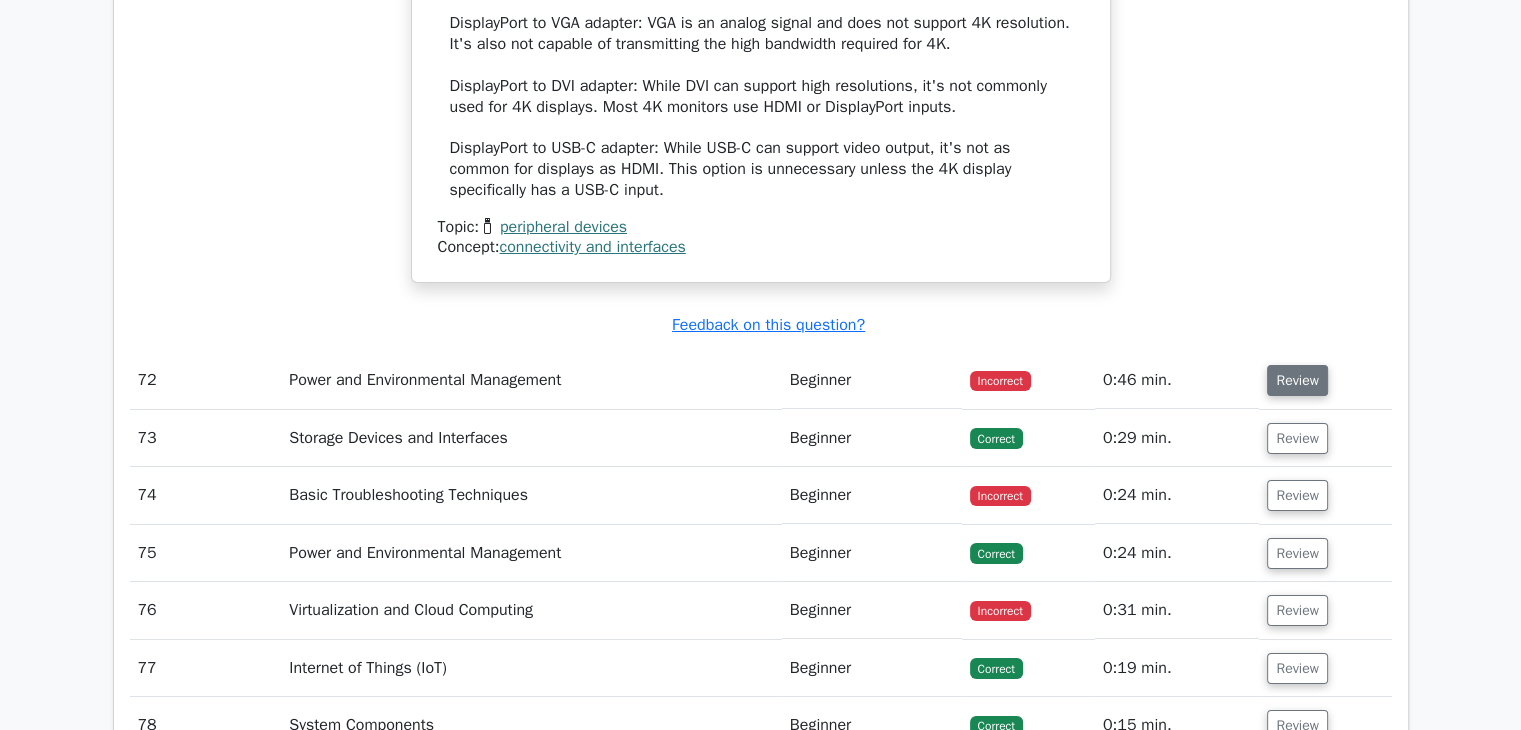 click on "Review" at bounding box center (1297, 380) 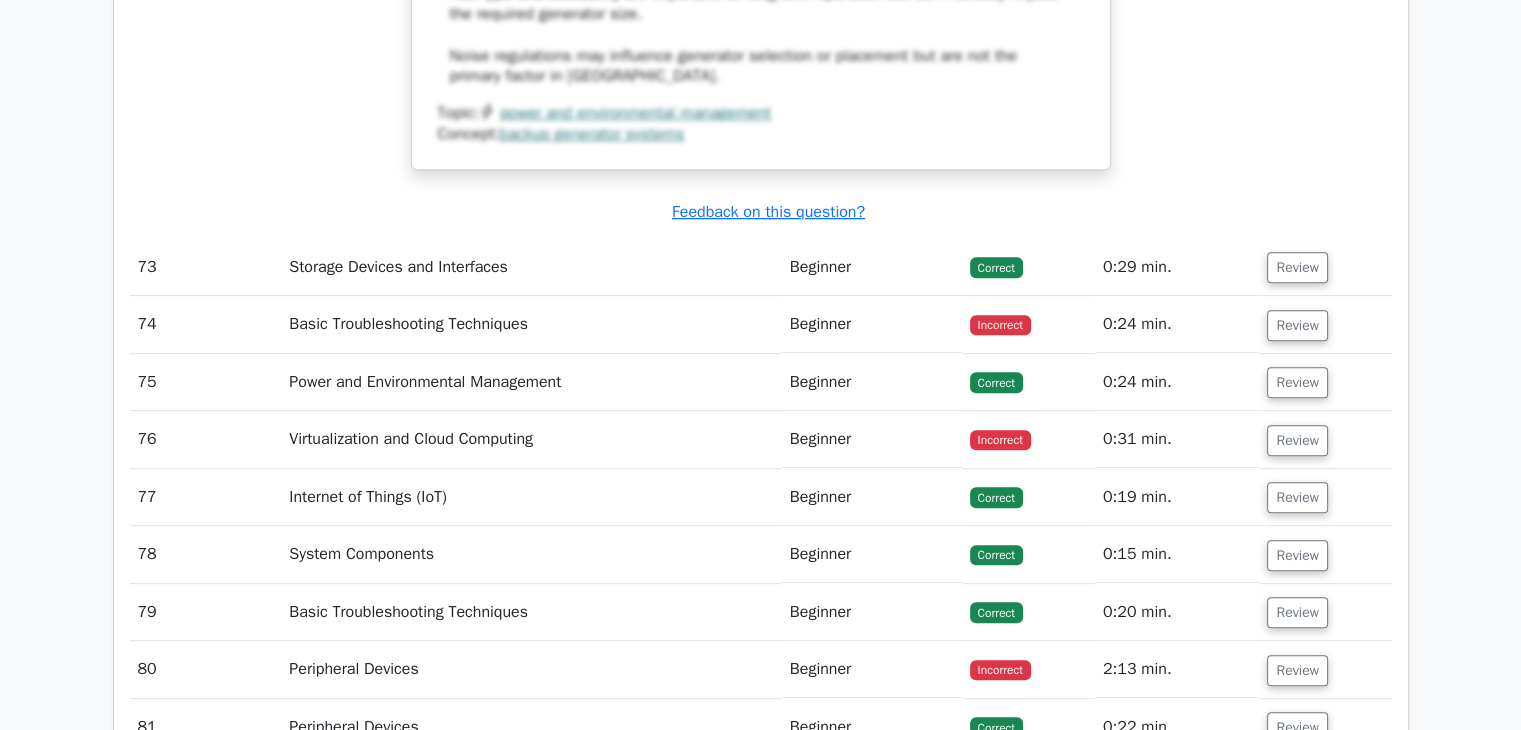 scroll, scrollTop: 31271, scrollLeft: 0, axis: vertical 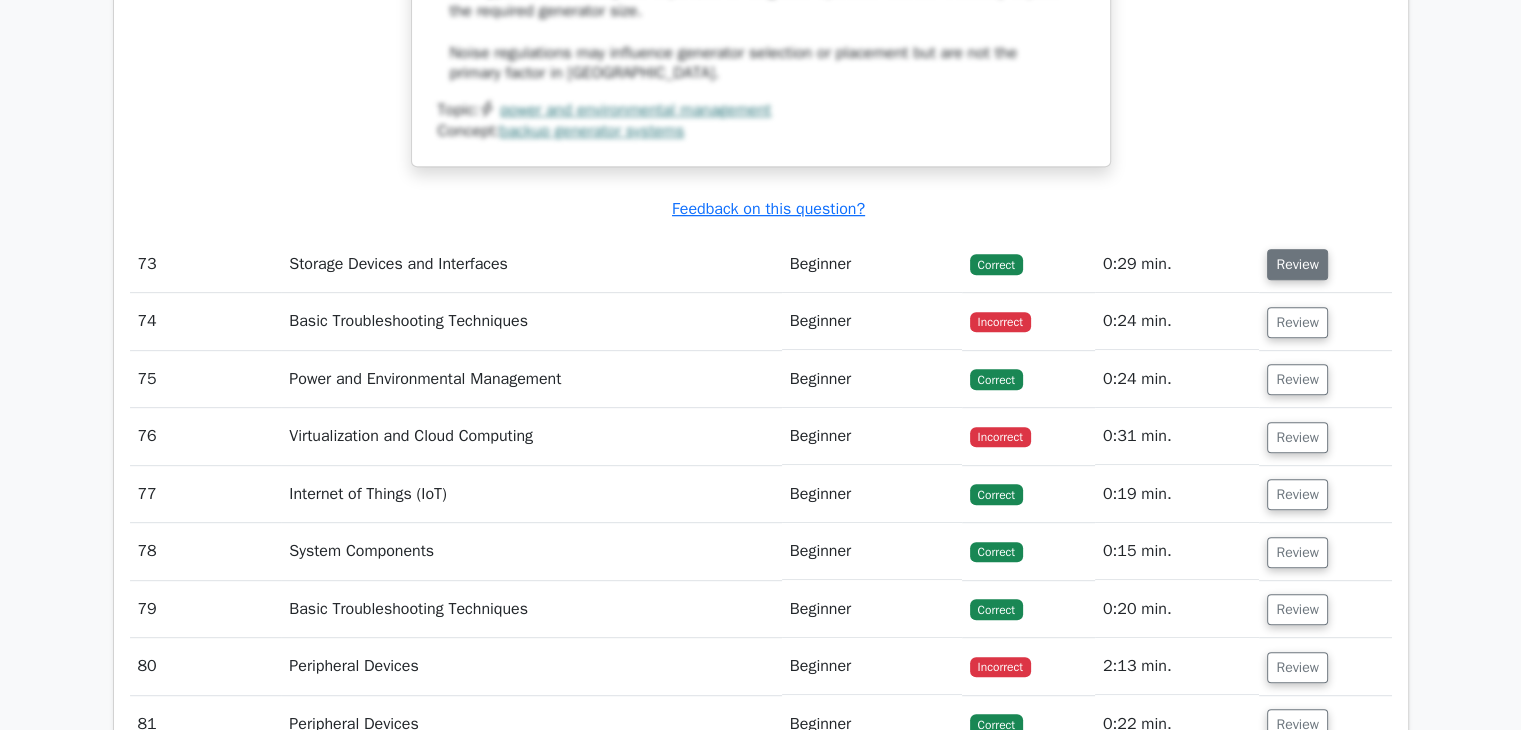 click on "Review" at bounding box center (1297, 264) 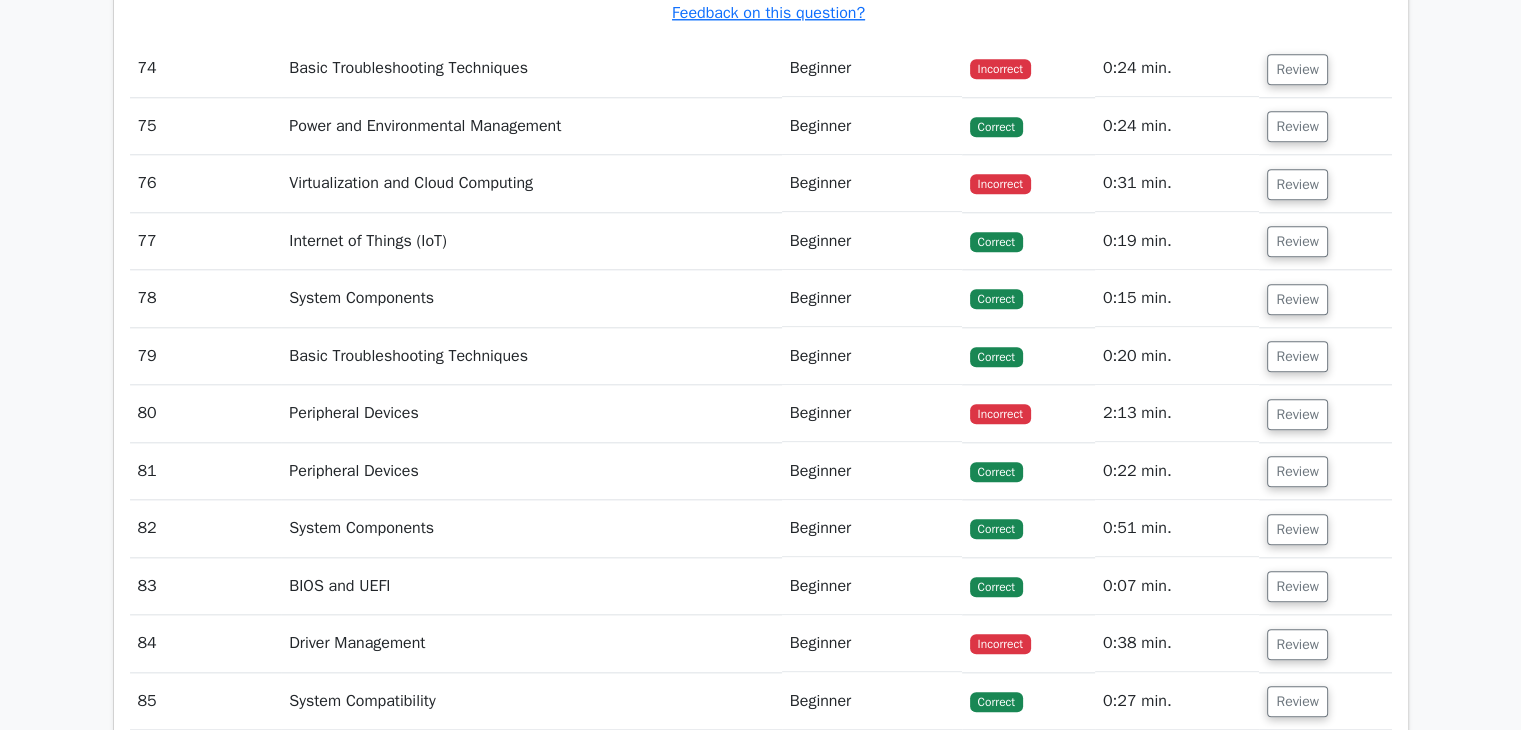 scroll, scrollTop: 32443, scrollLeft: 0, axis: vertical 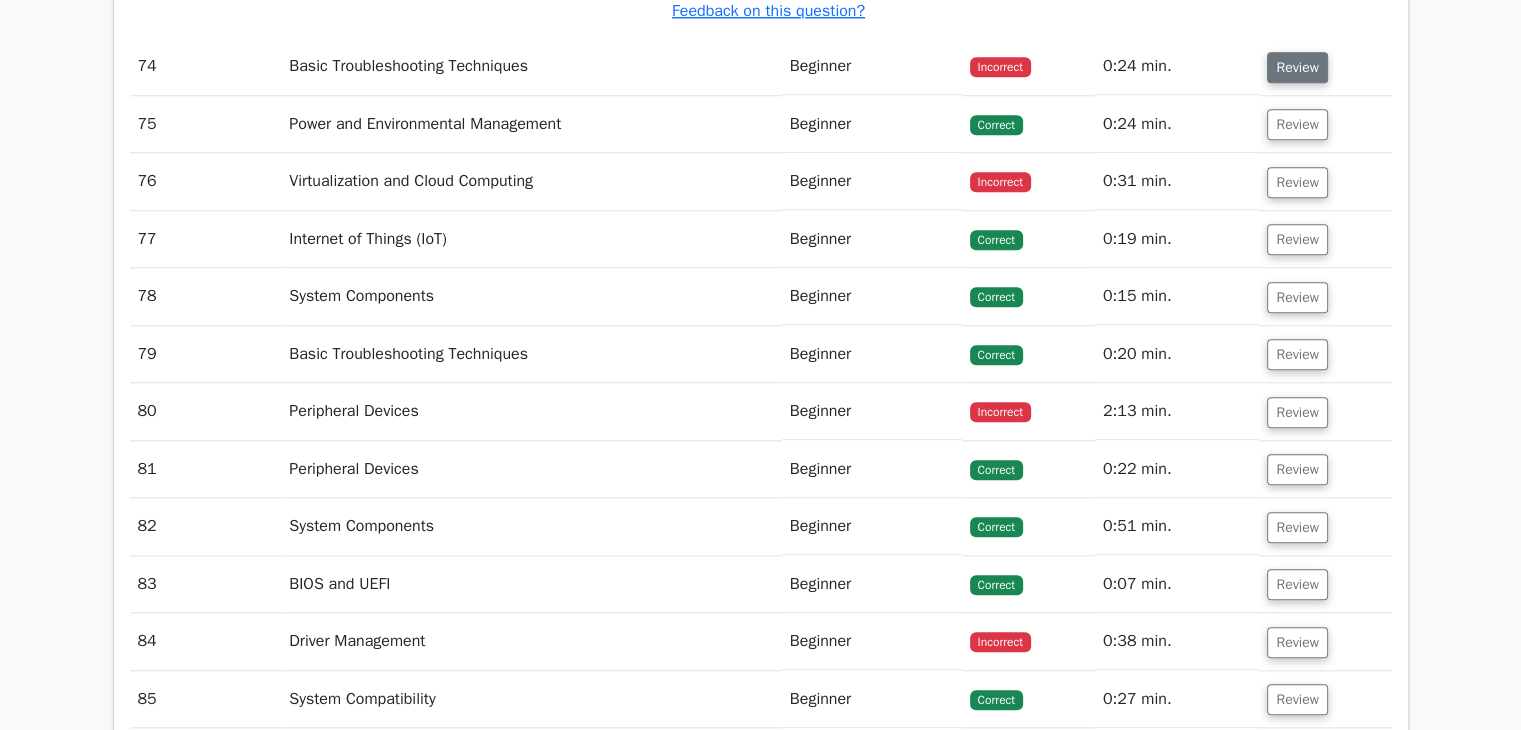 click on "Review" at bounding box center [1297, 67] 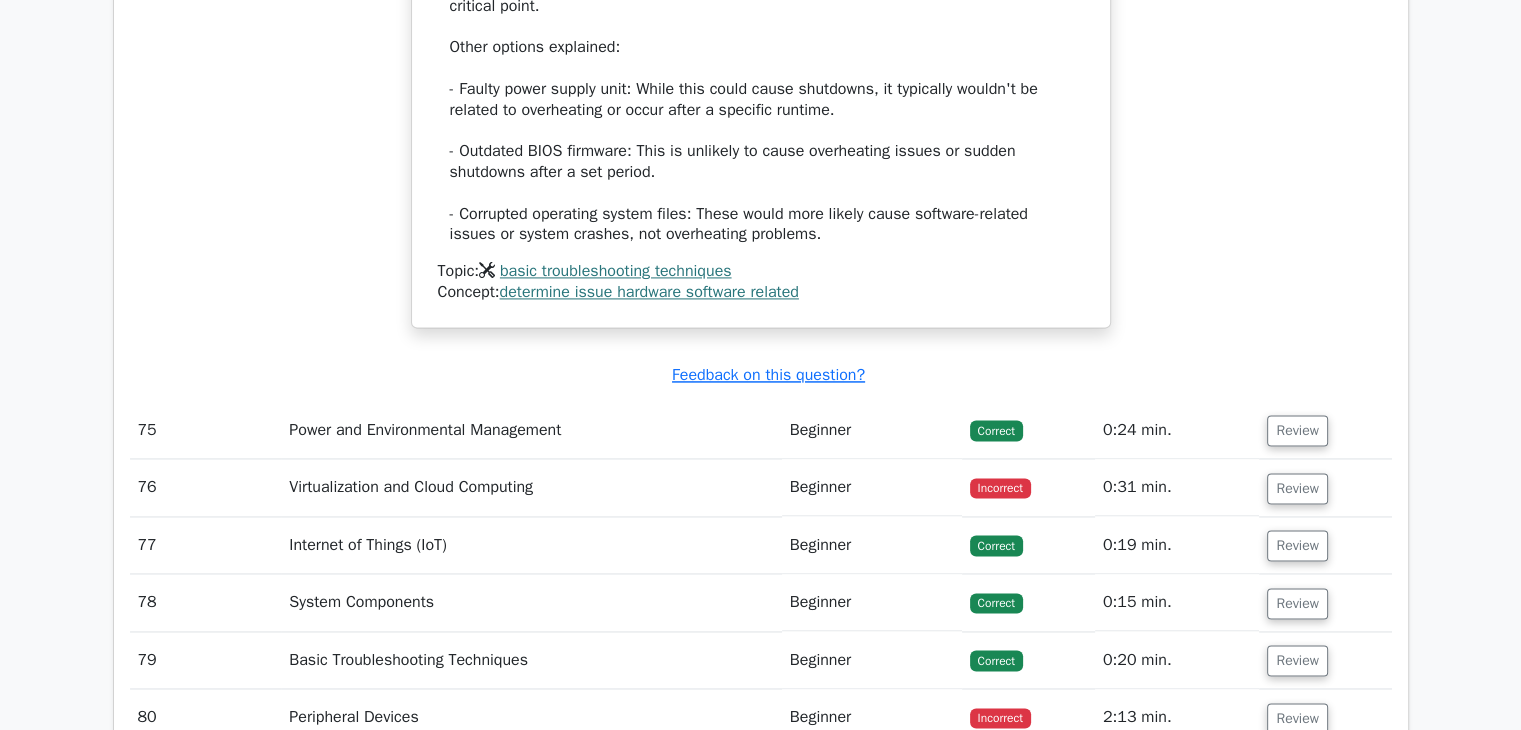 scroll, scrollTop: 33284, scrollLeft: 0, axis: vertical 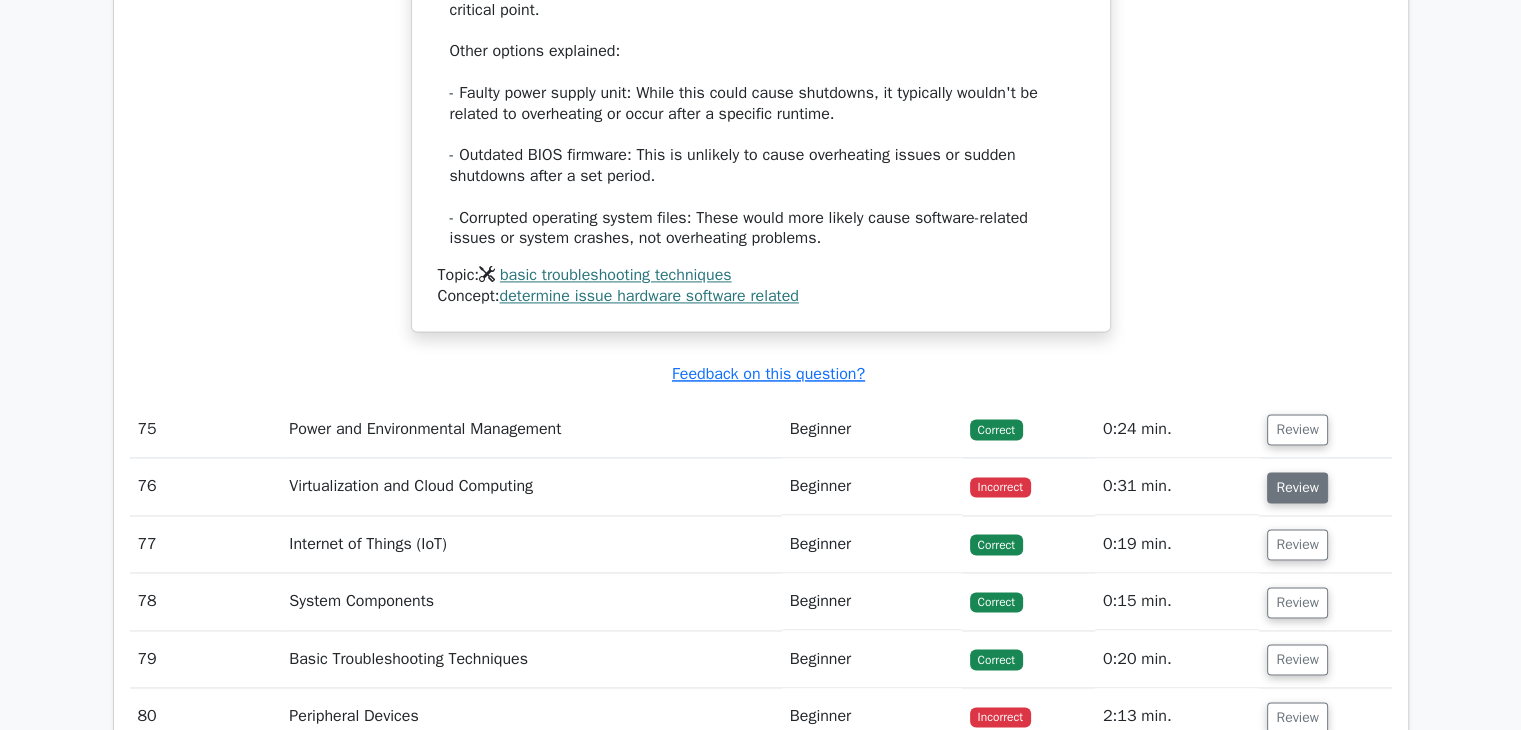 click on "Review" at bounding box center (1297, 487) 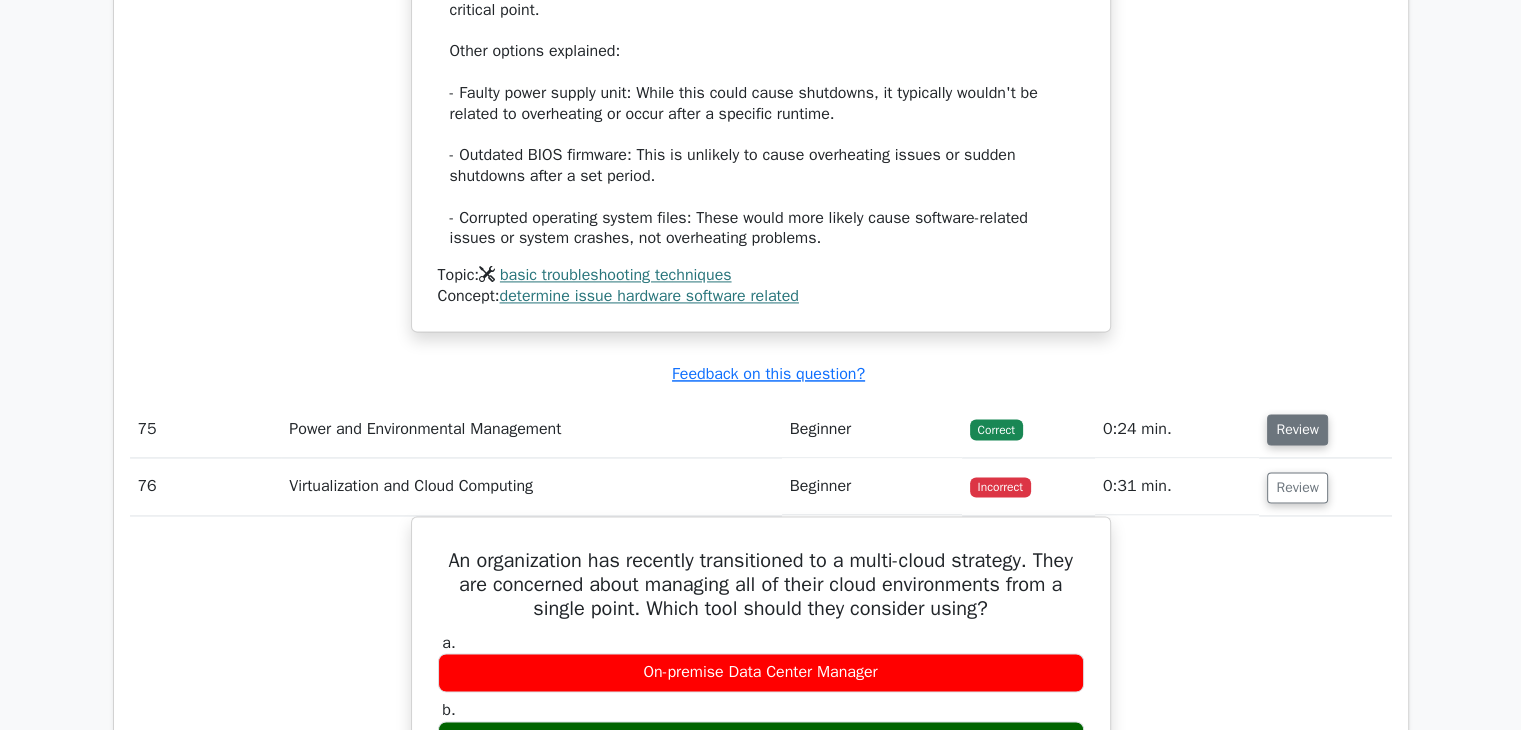 click on "Review" at bounding box center [1297, 429] 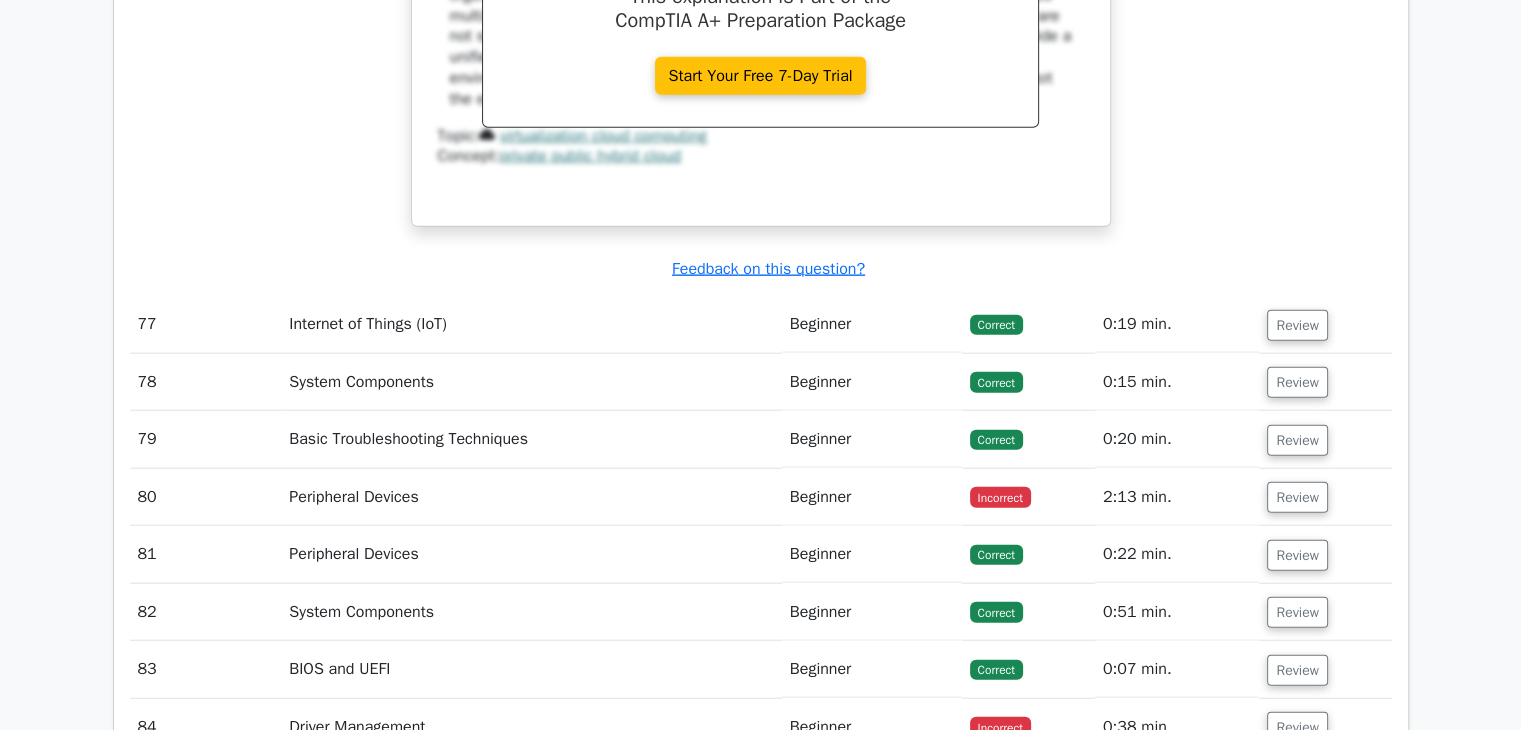 scroll, scrollTop: 35199, scrollLeft: 0, axis: vertical 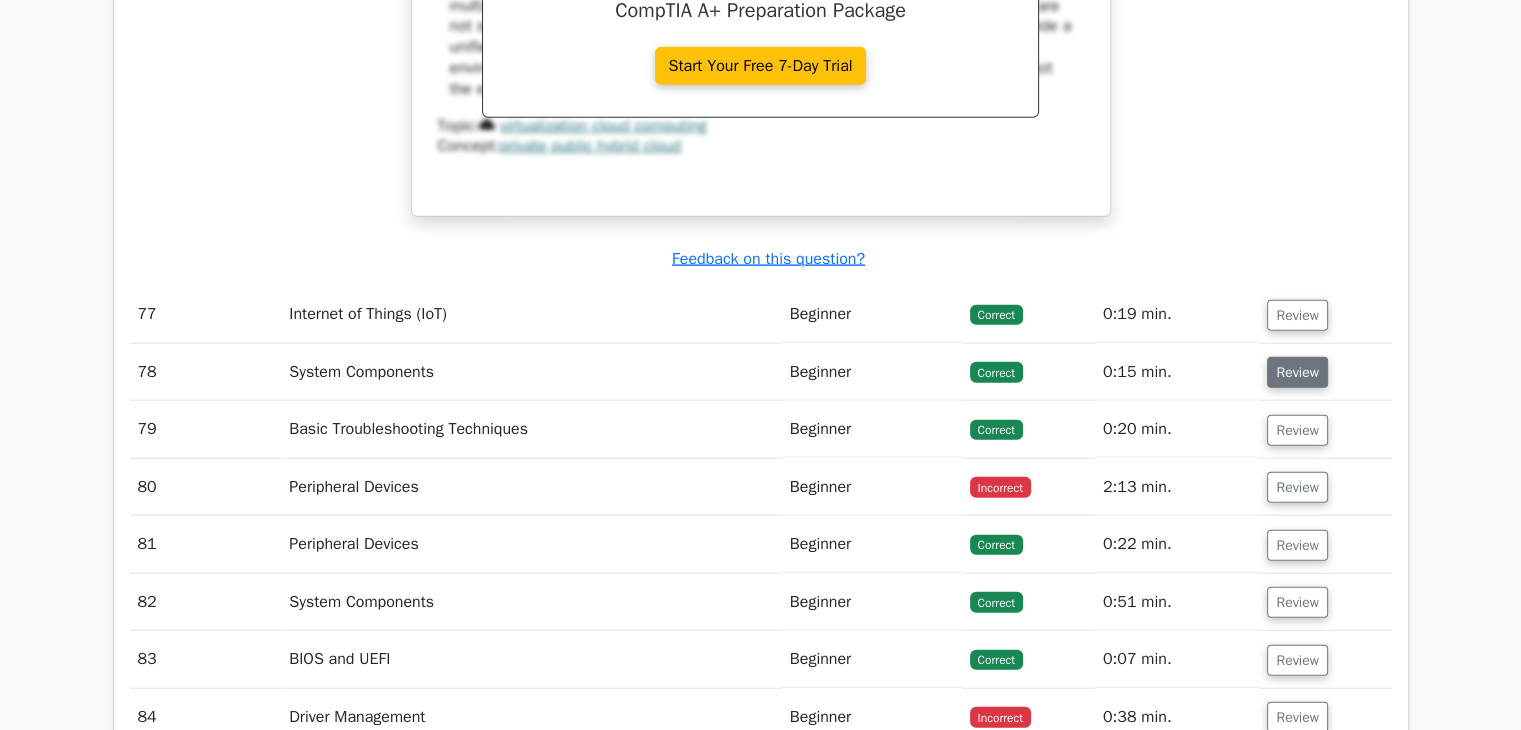 click on "Review" at bounding box center (1297, 372) 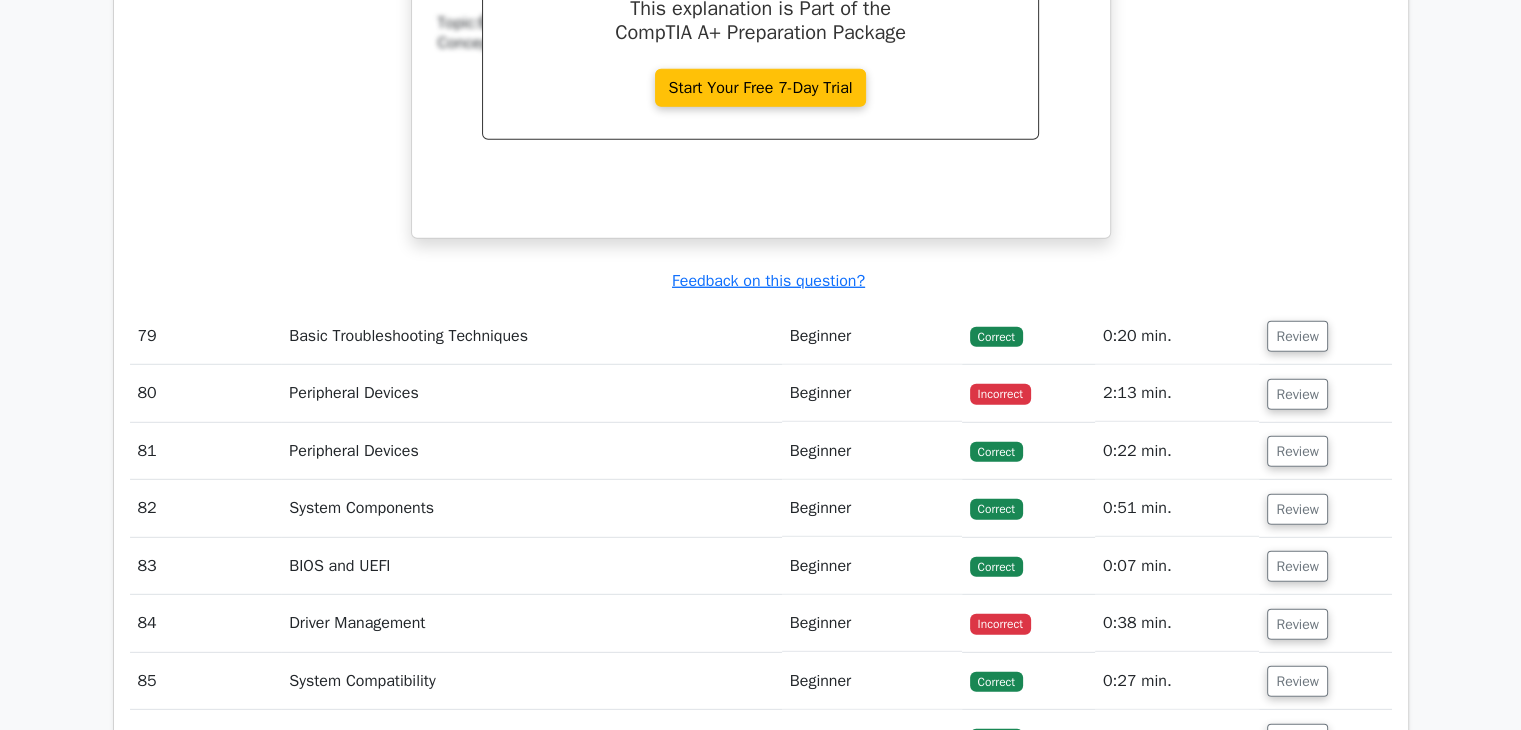 scroll, scrollTop: 36100, scrollLeft: 0, axis: vertical 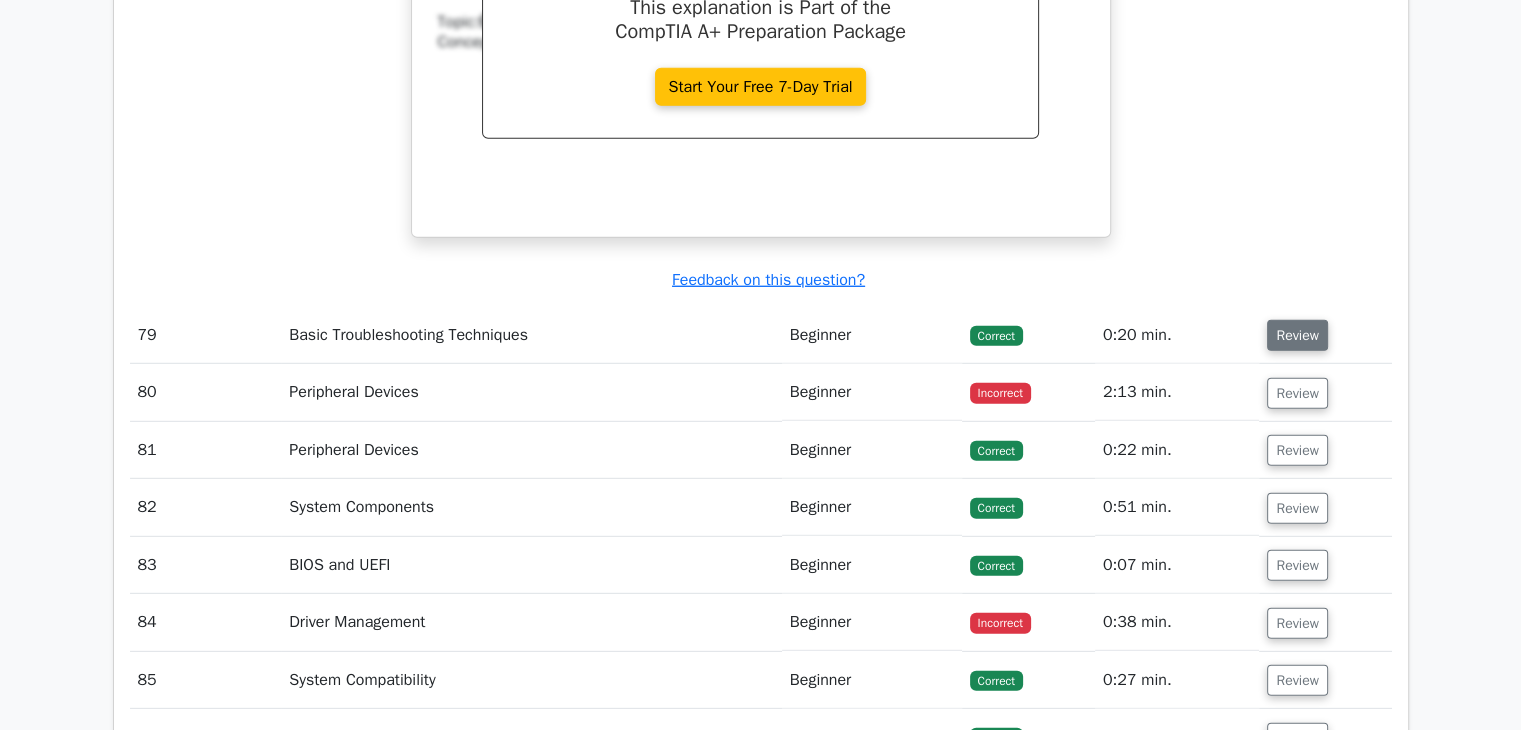 click on "Review" at bounding box center [1297, 335] 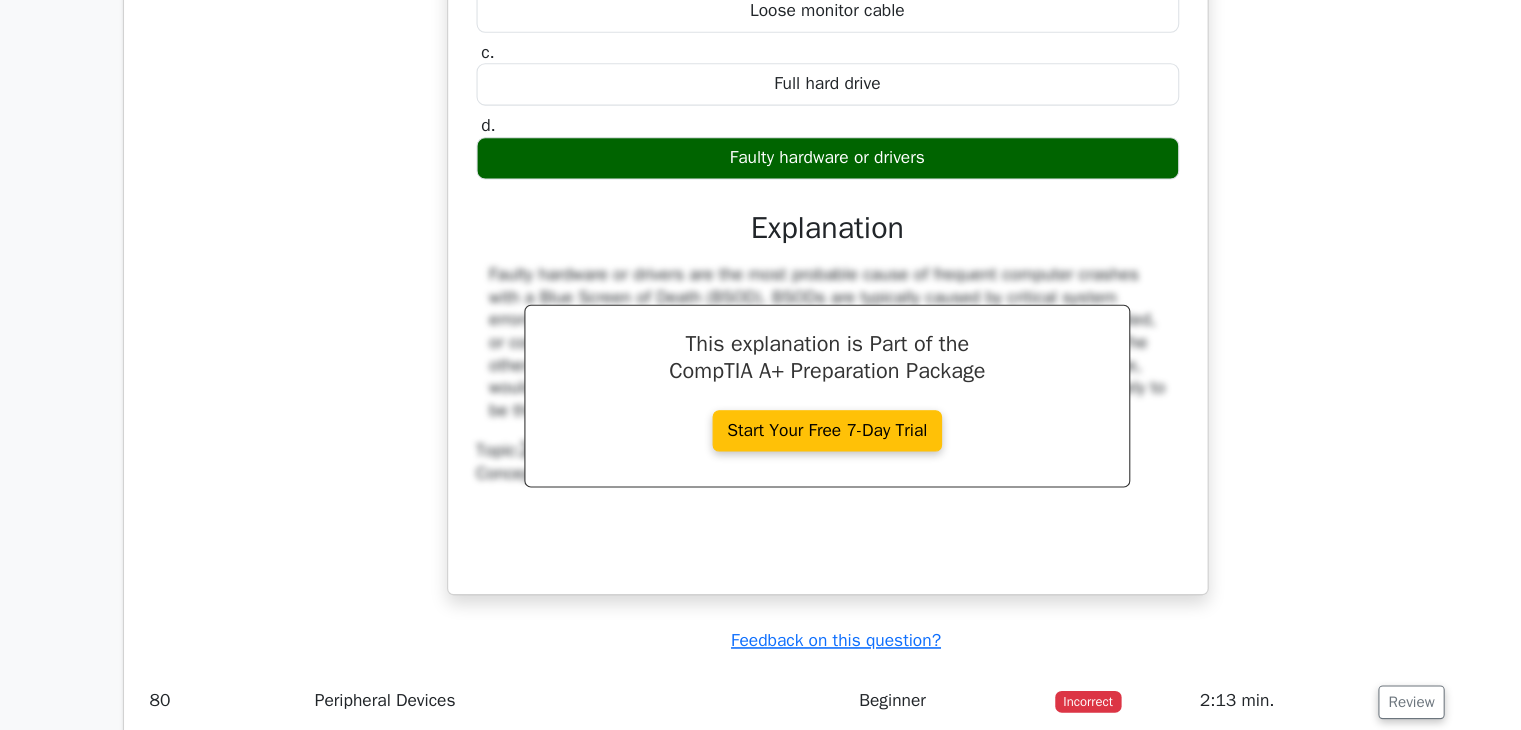 scroll, scrollTop: 36598, scrollLeft: 0, axis: vertical 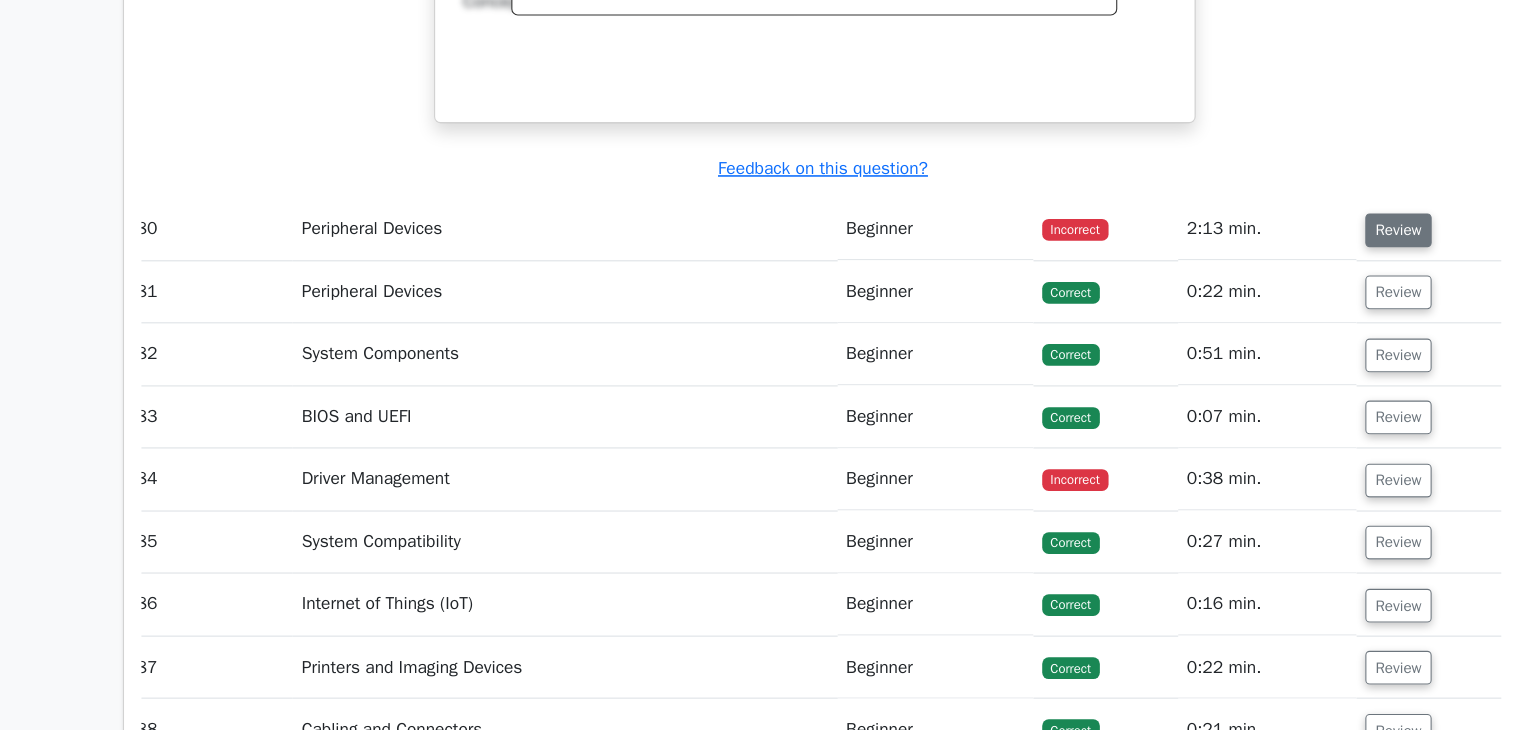 click on "Review" at bounding box center [1285, 270] 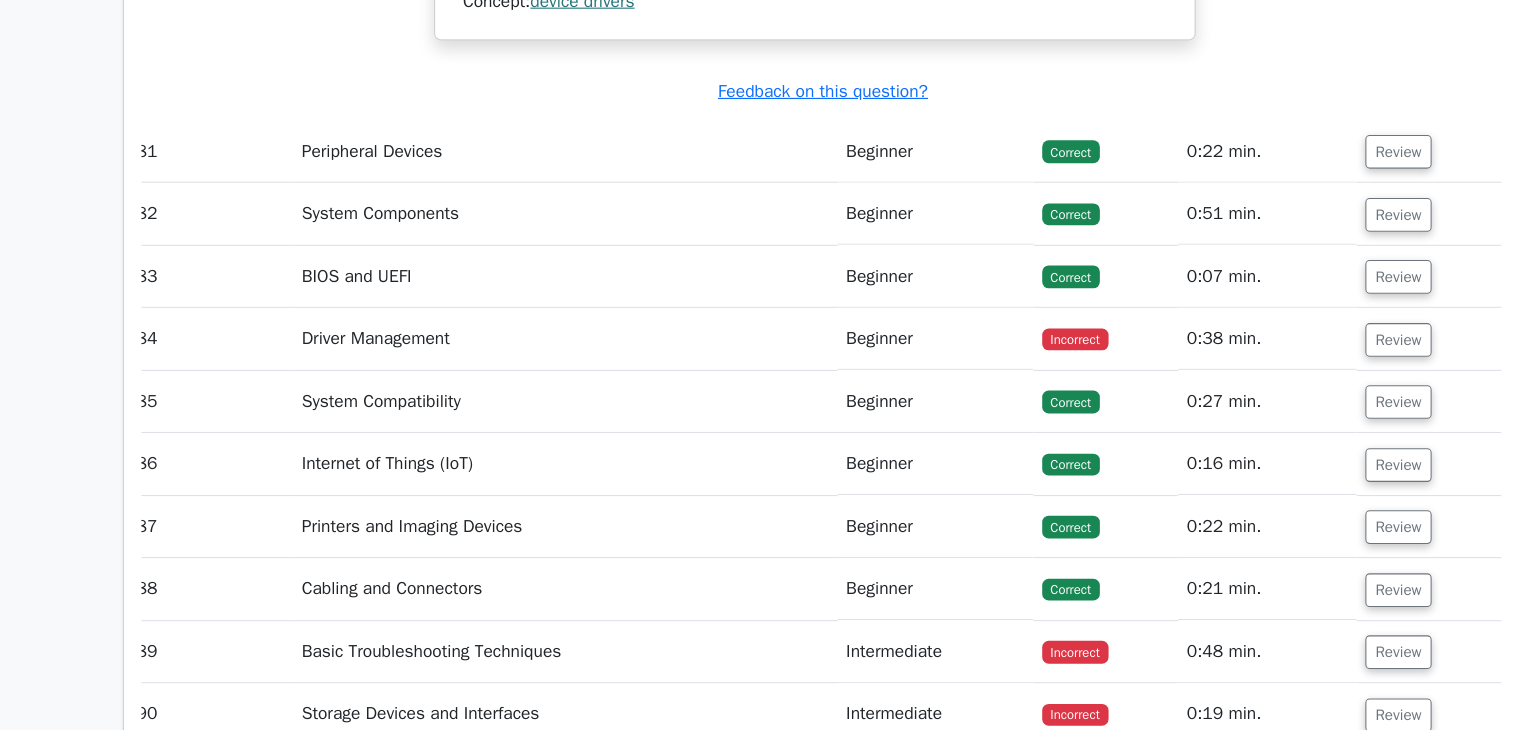 scroll, scrollTop: 38017, scrollLeft: 0, axis: vertical 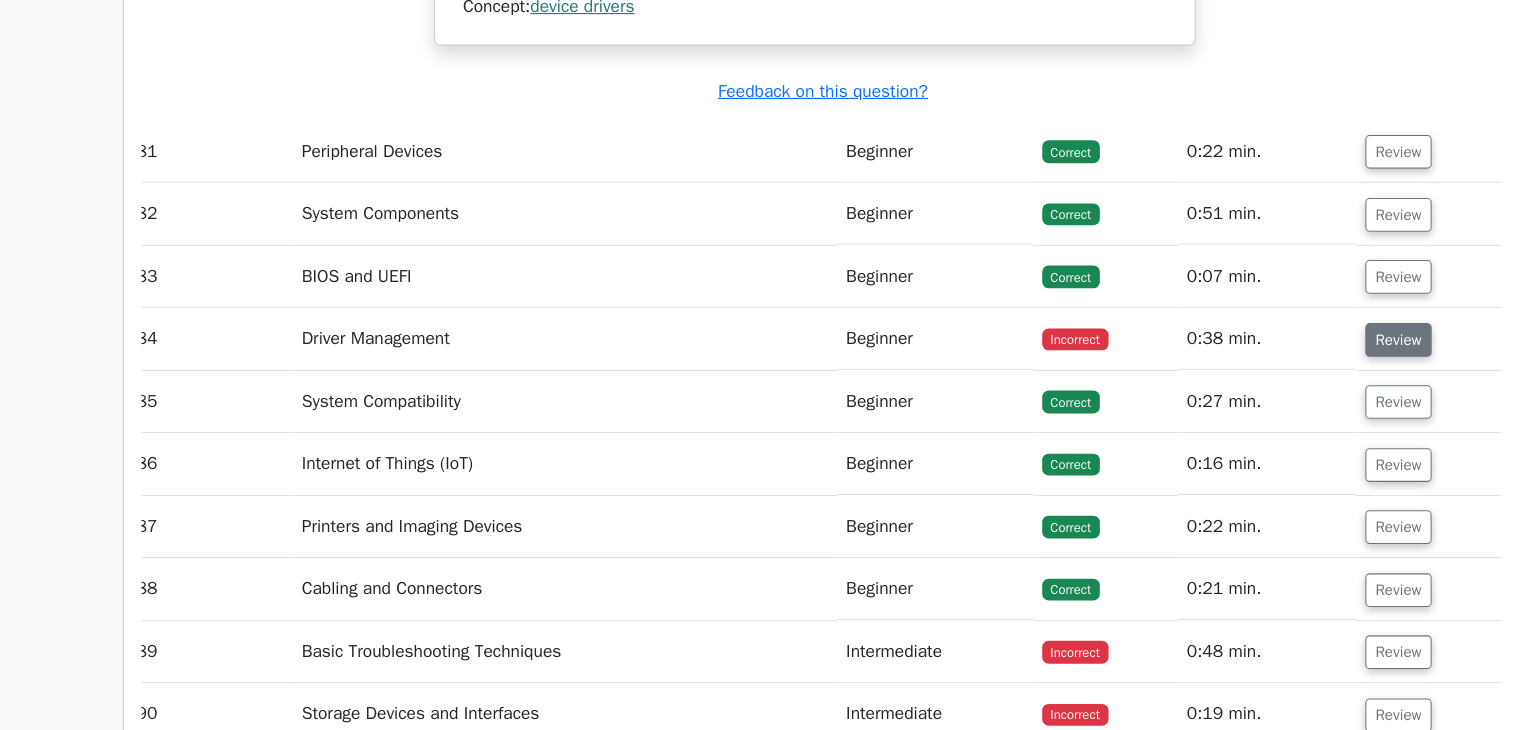click on "Review" at bounding box center [1285, 371] 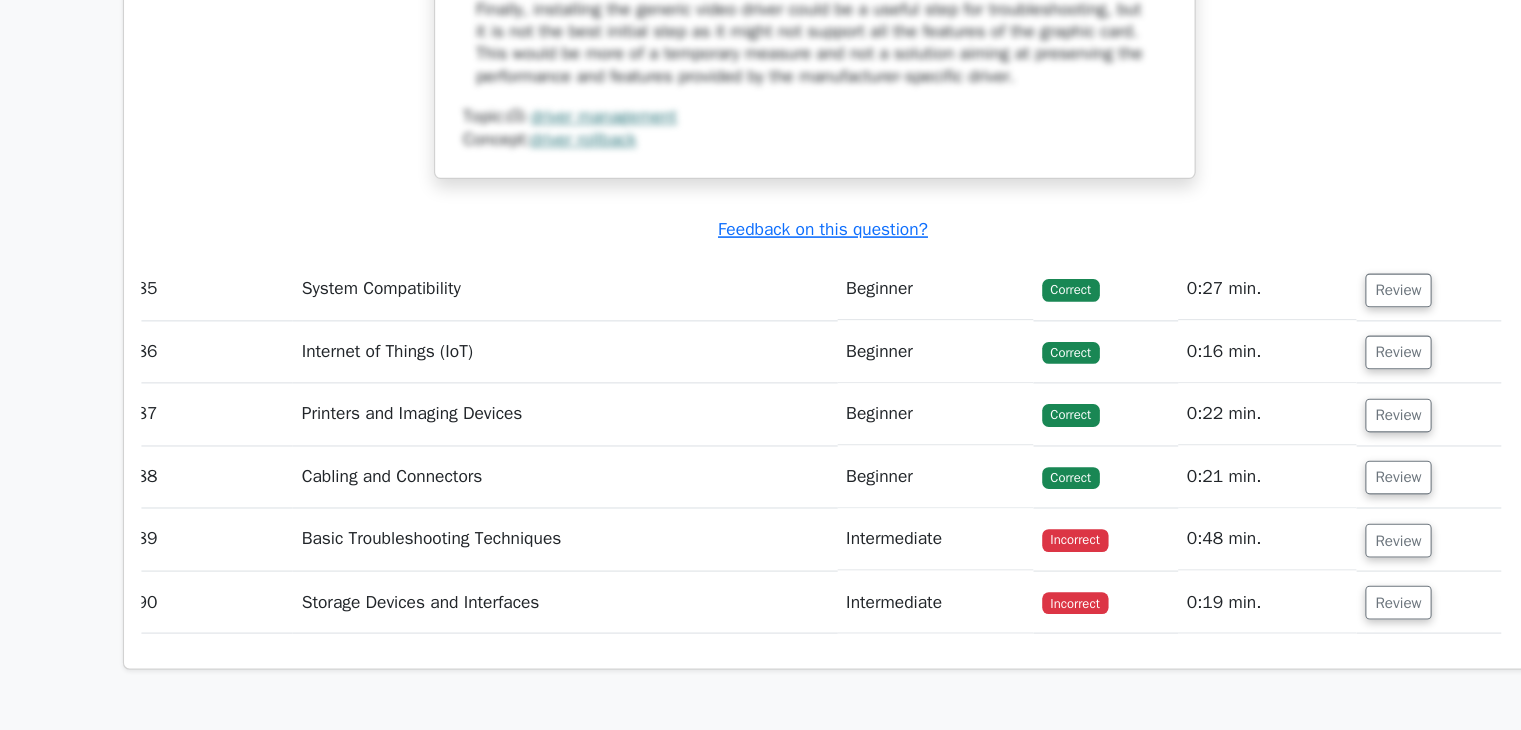 scroll, scrollTop: 39104, scrollLeft: 0, axis: vertical 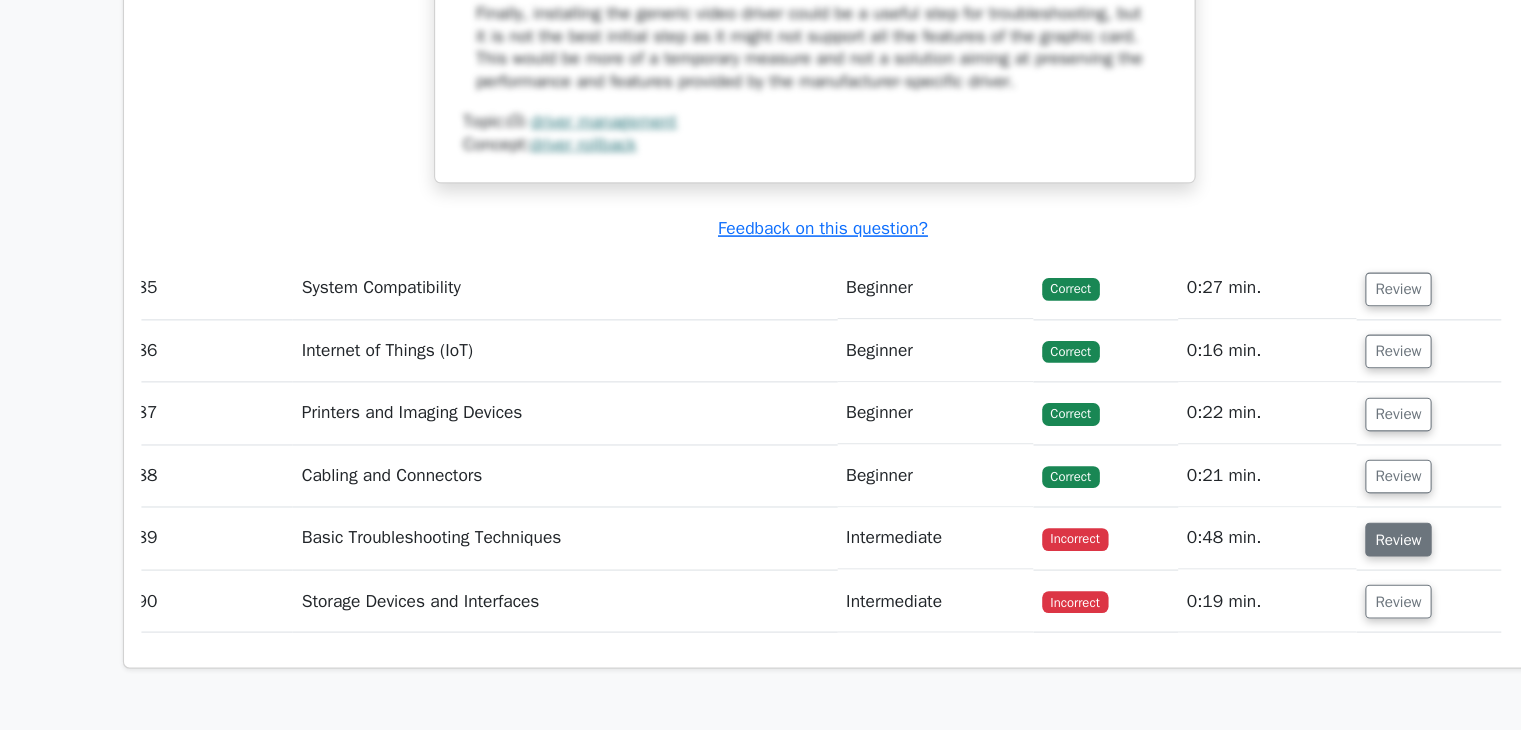 click on "Review" at bounding box center [1285, 554] 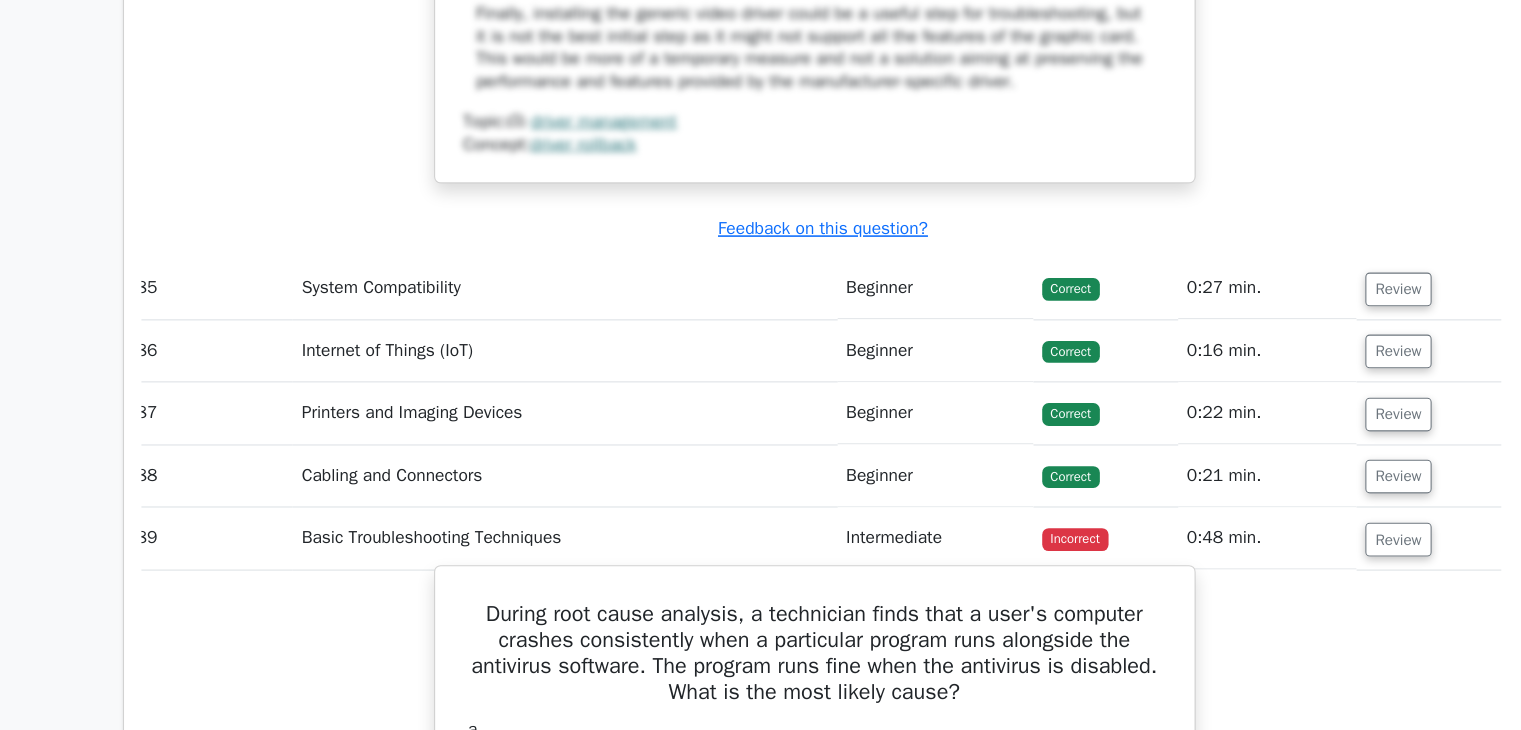 scroll, scrollTop: 0, scrollLeft: 0, axis: both 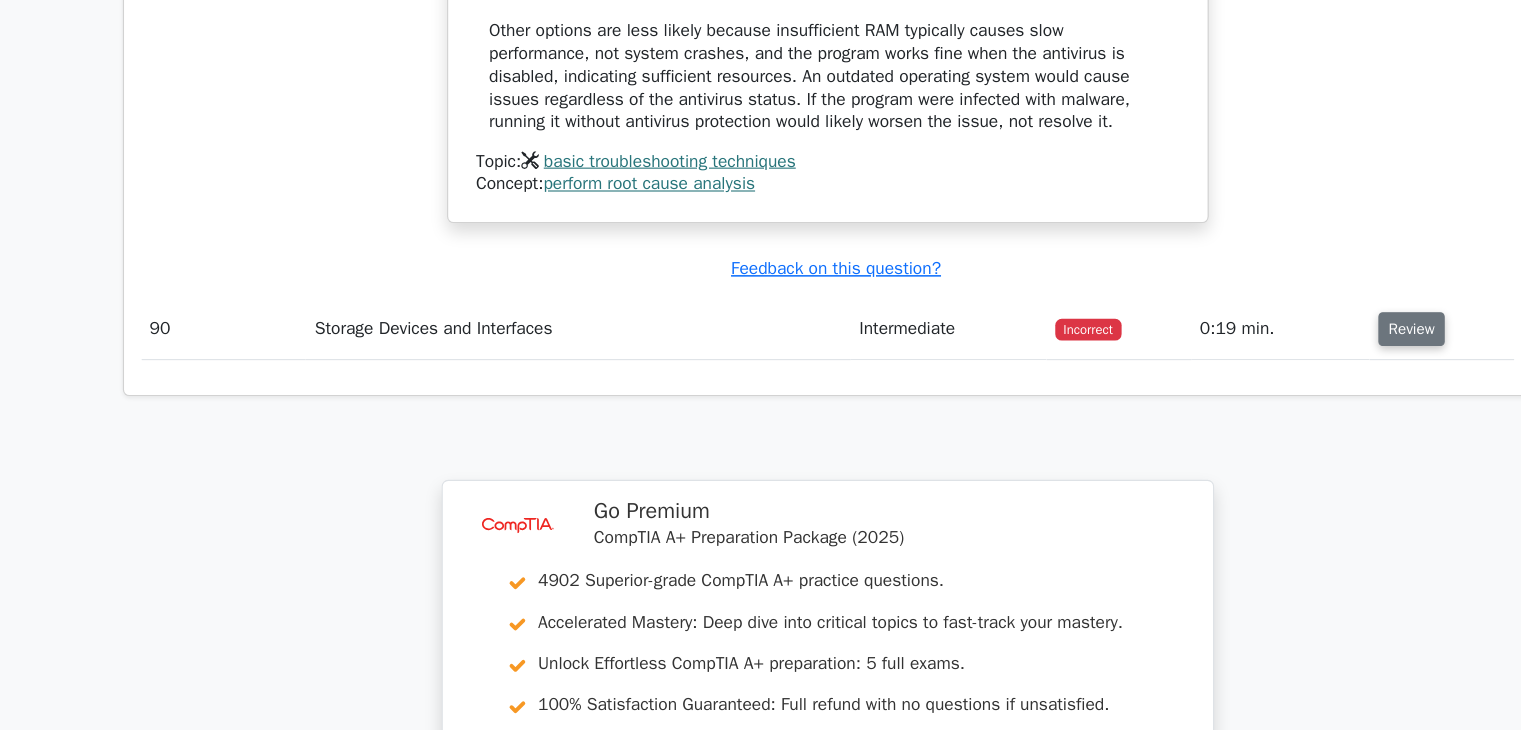 click on "Review" at bounding box center [1297, 361] 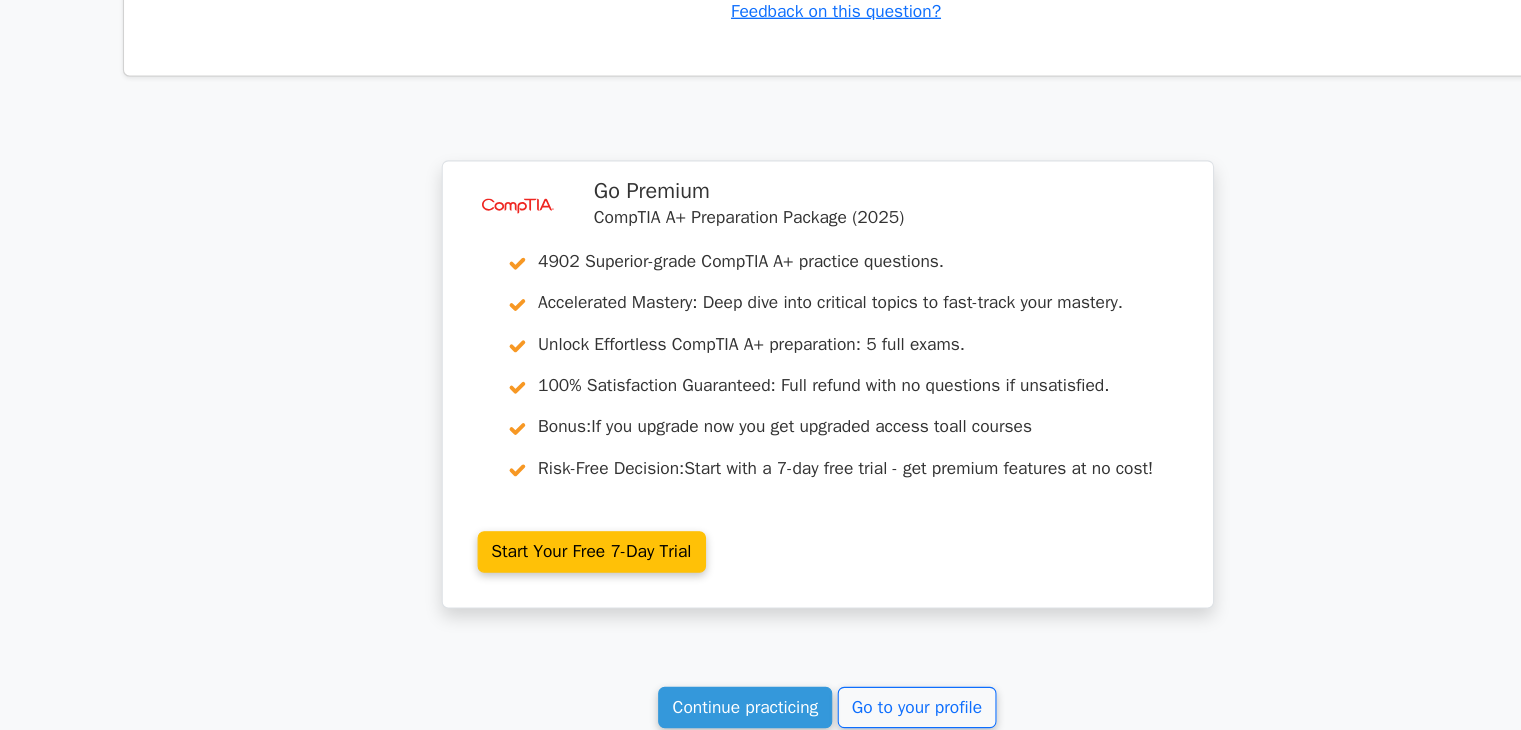 scroll, scrollTop: 41774, scrollLeft: 0, axis: vertical 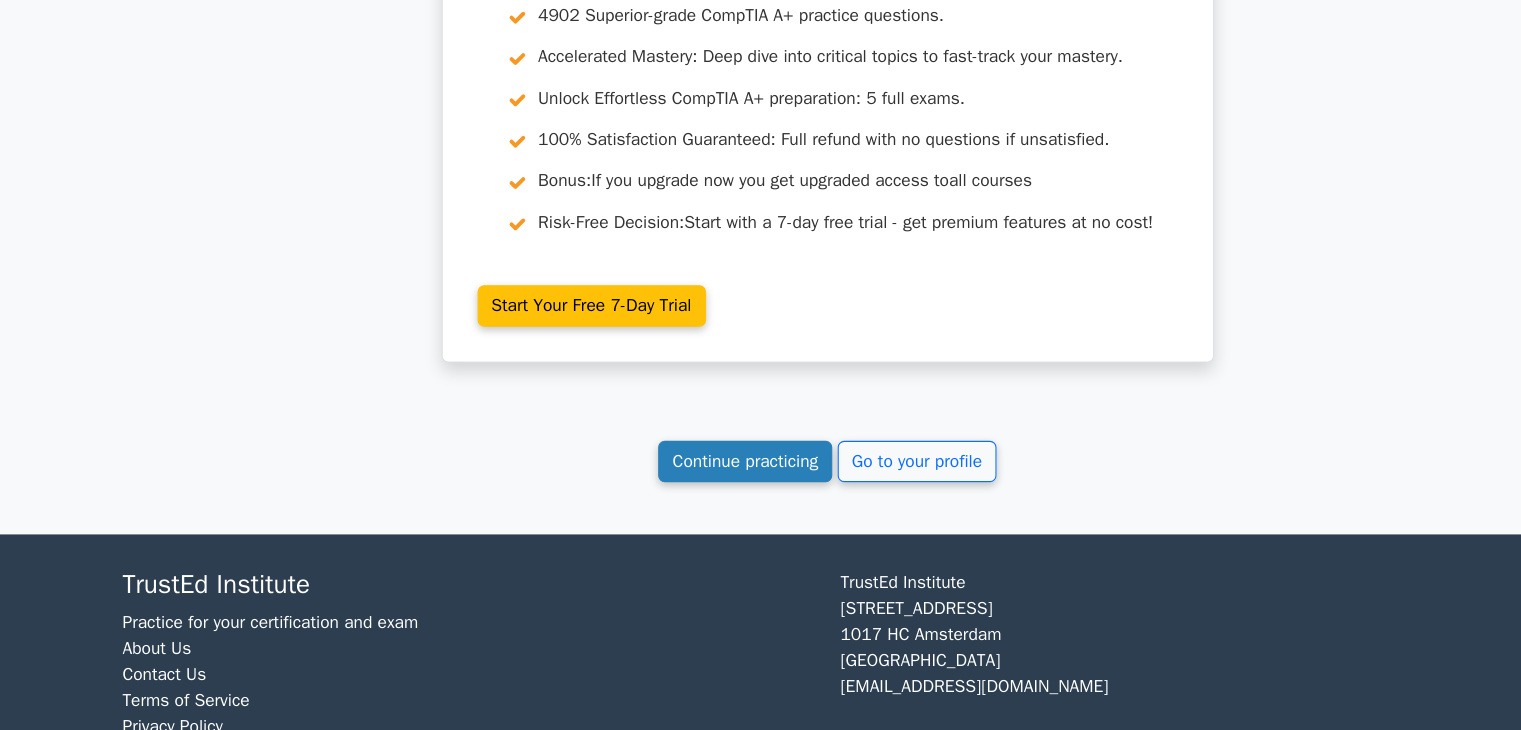 click on "Continue practicing" at bounding box center [685, 483] 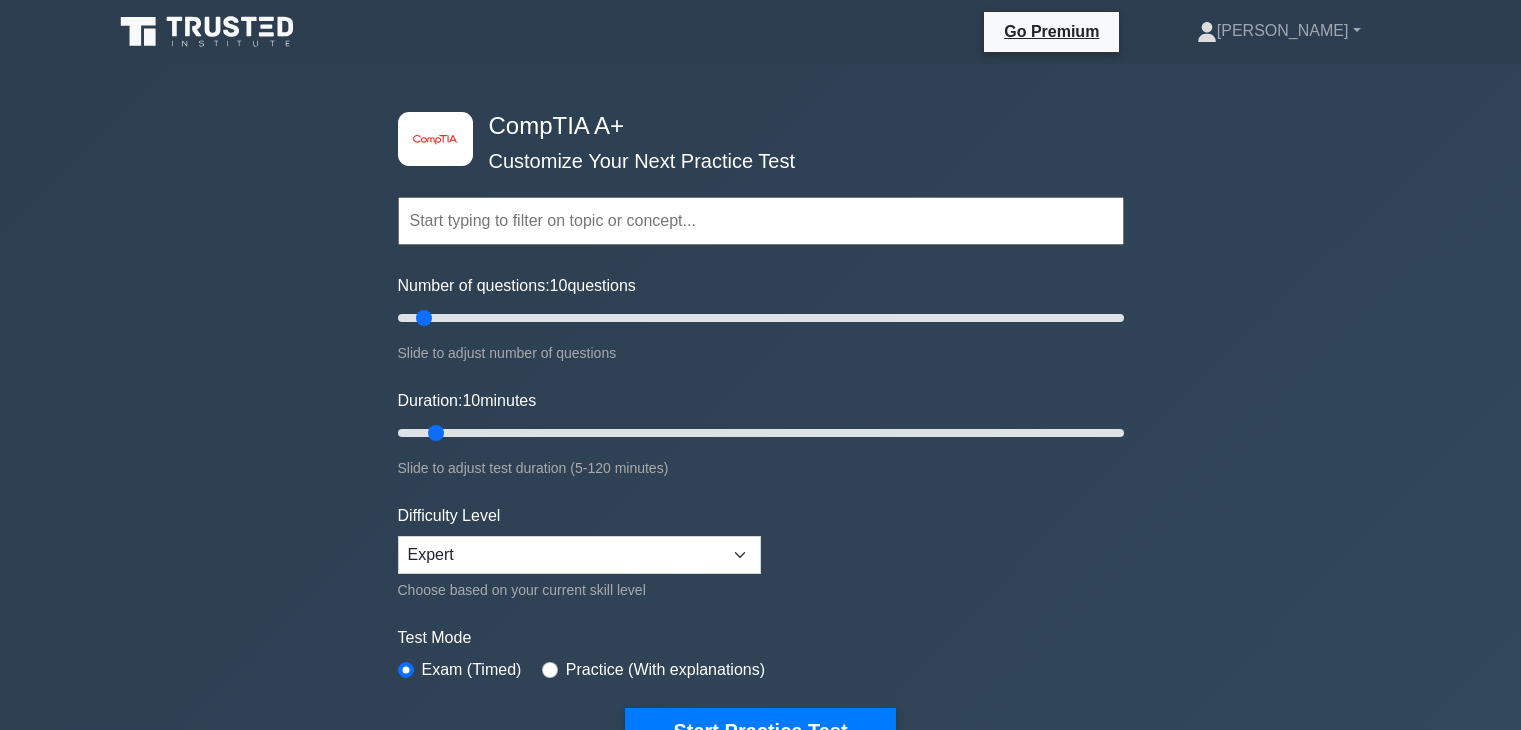 scroll, scrollTop: 620, scrollLeft: 0, axis: vertical 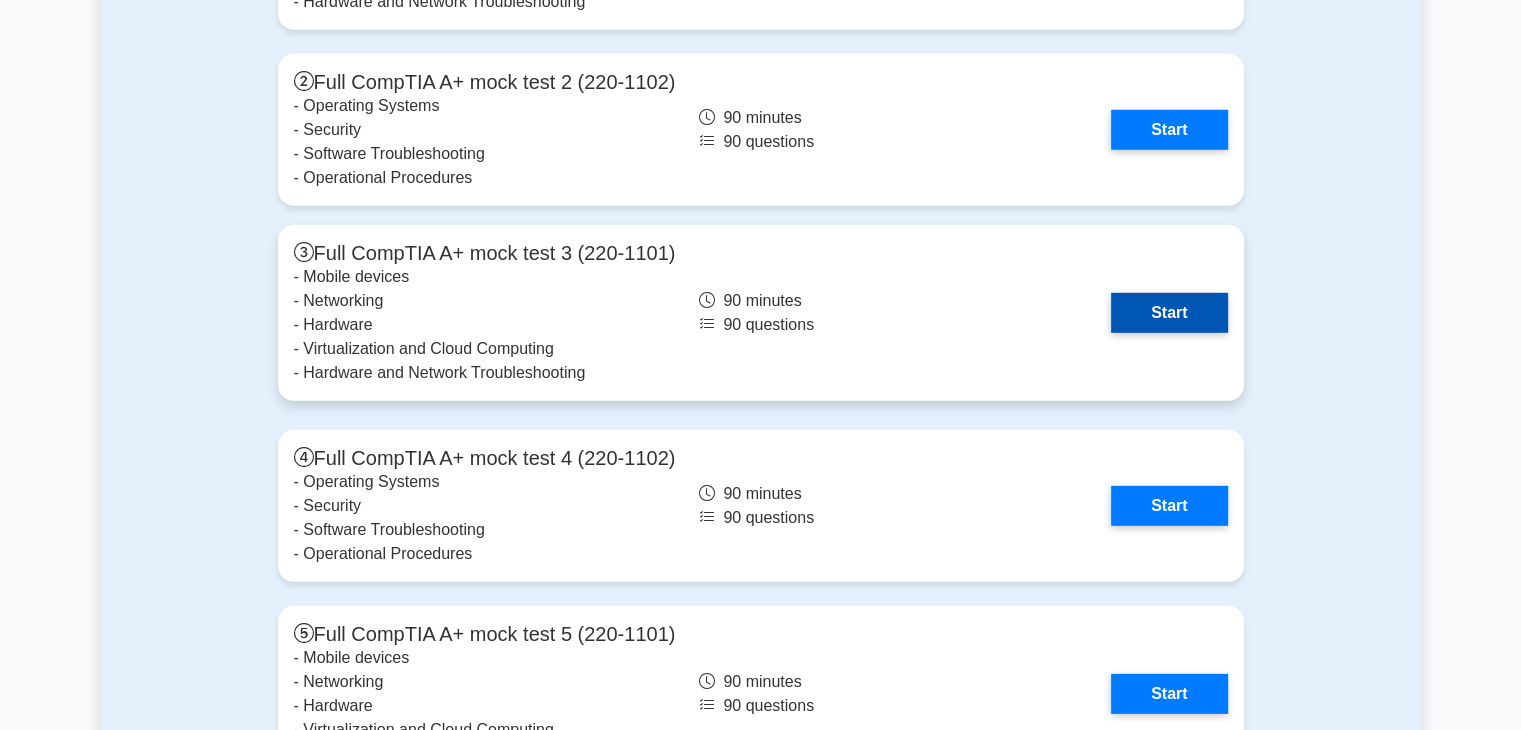 click on "Start" at bounding box center (1169, 313) 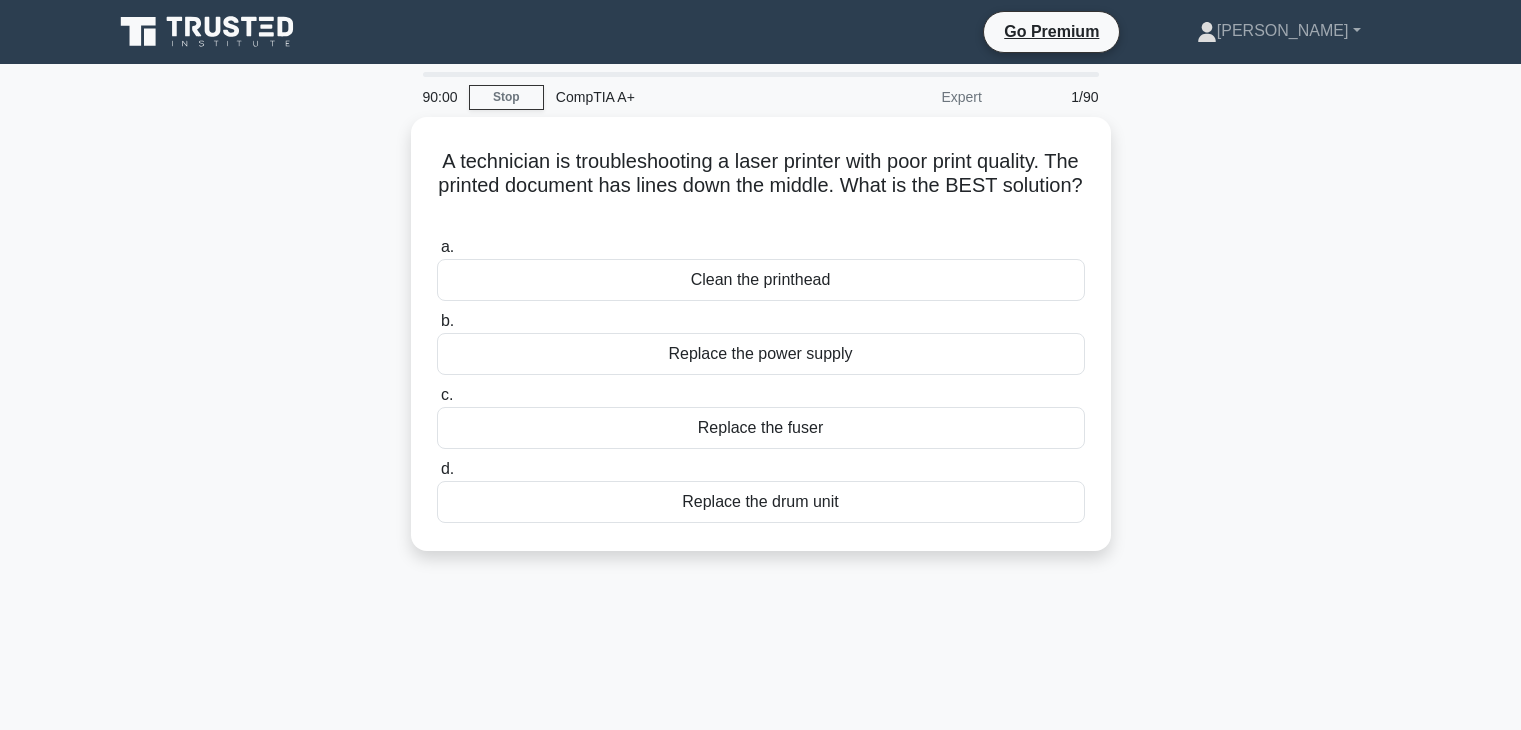 scroll, scrollTop: 0, scrollLeft: 0, axis: both 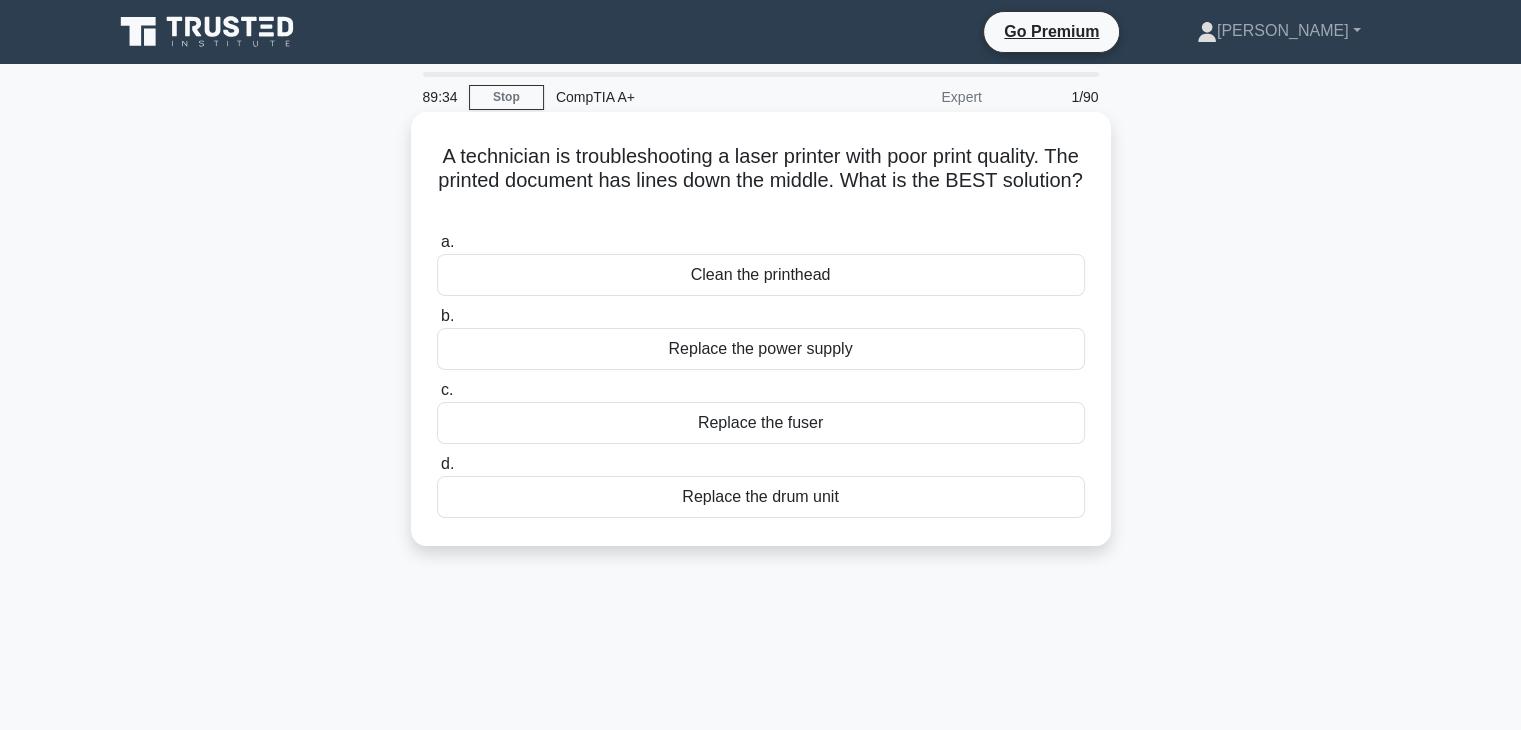 click on "Replace the drum unit" at bounding box center (761, 497) 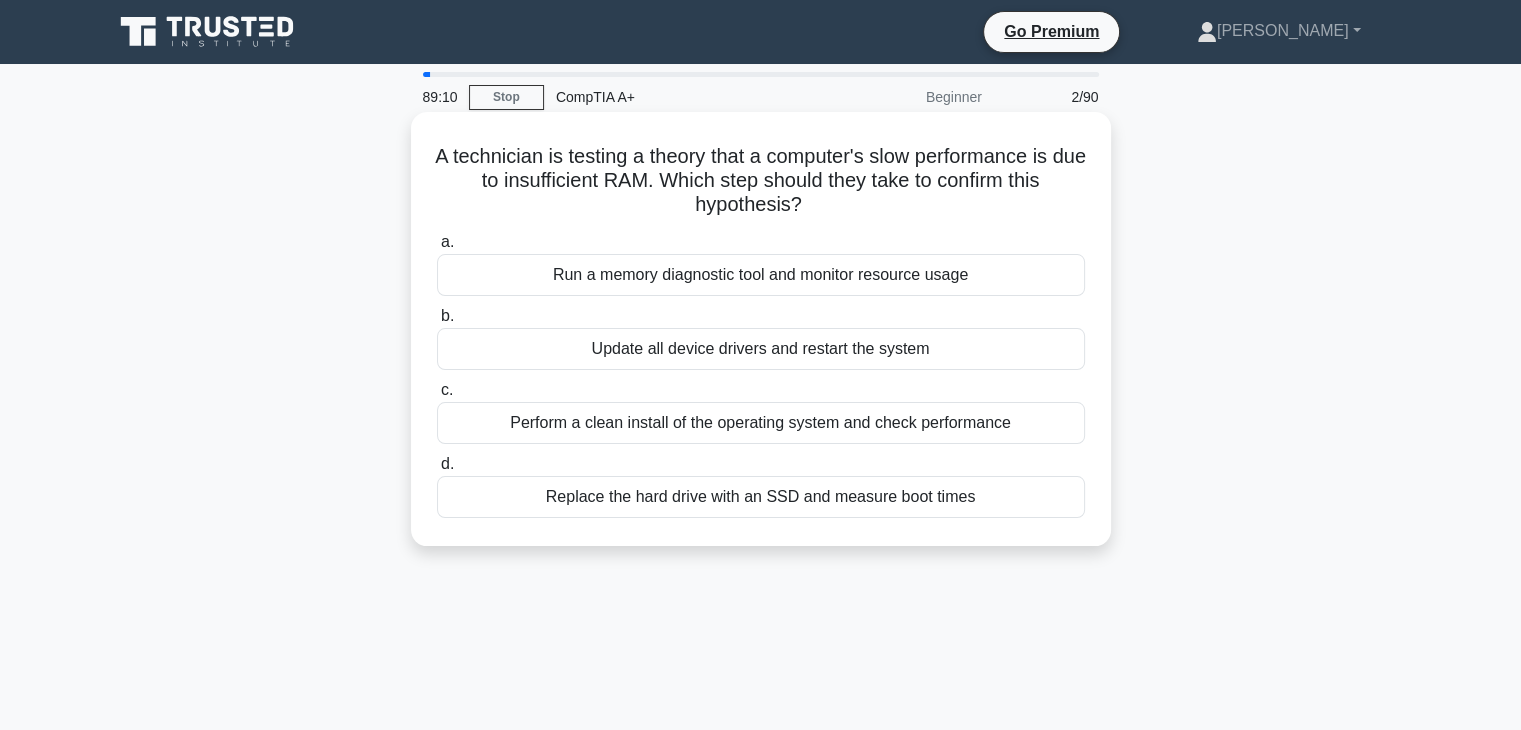 click on "Run a memory diagnostic tool and monitor resource usage" at bounding box center (761, 275) 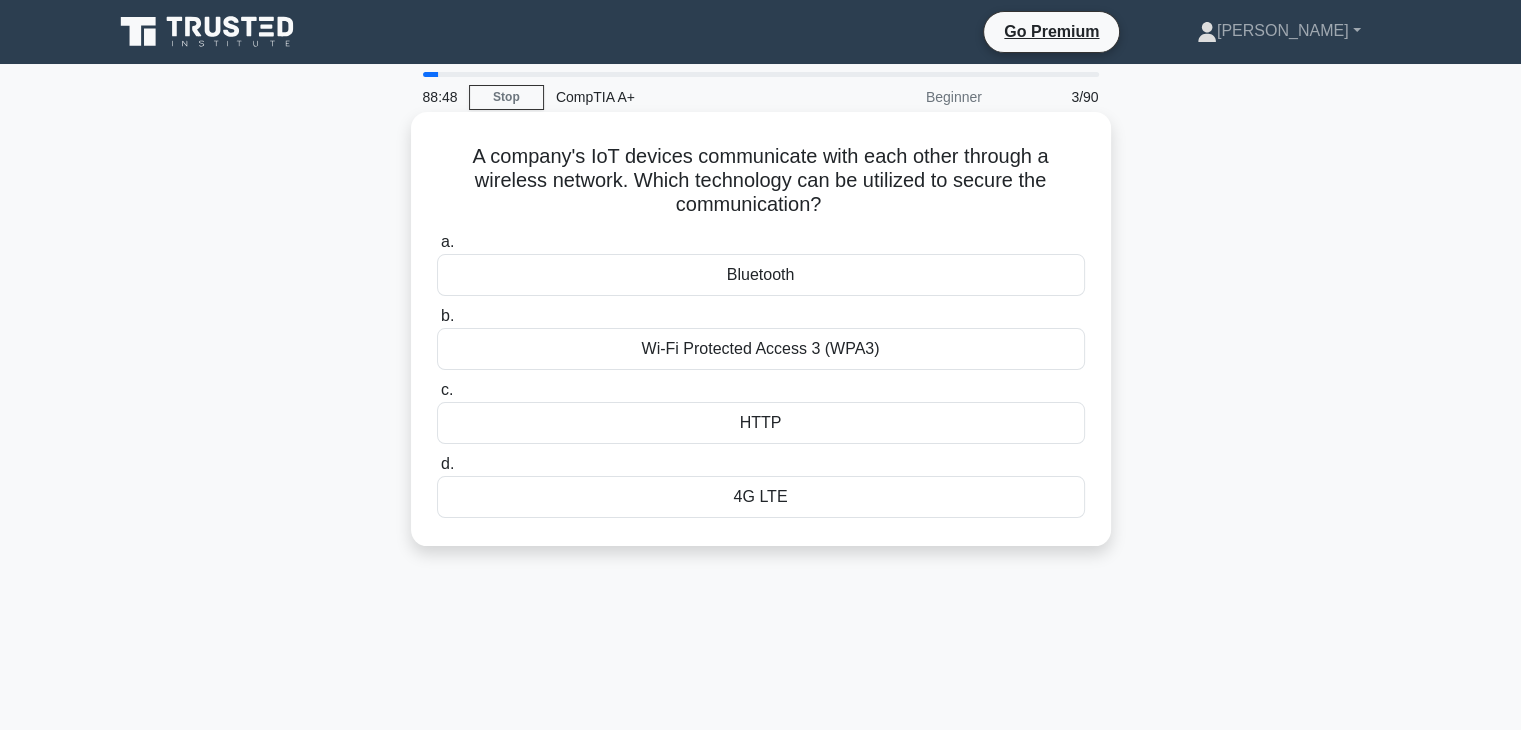 click on "Wi-Fi Protected Access 3 (WPA3)" at bounding box center [761, 349] 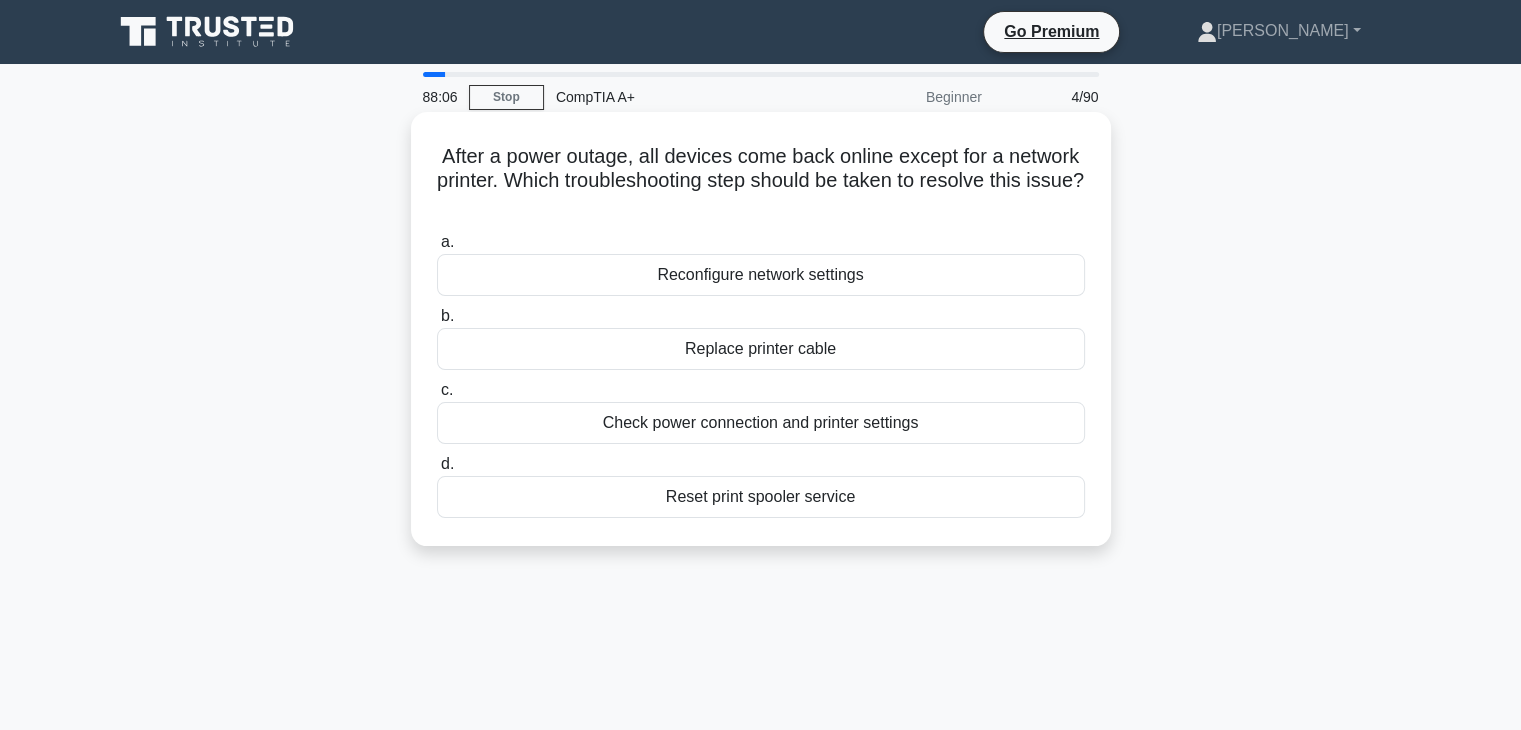 click on "Check power connection and printer settings" at bounding box center (761, 423) 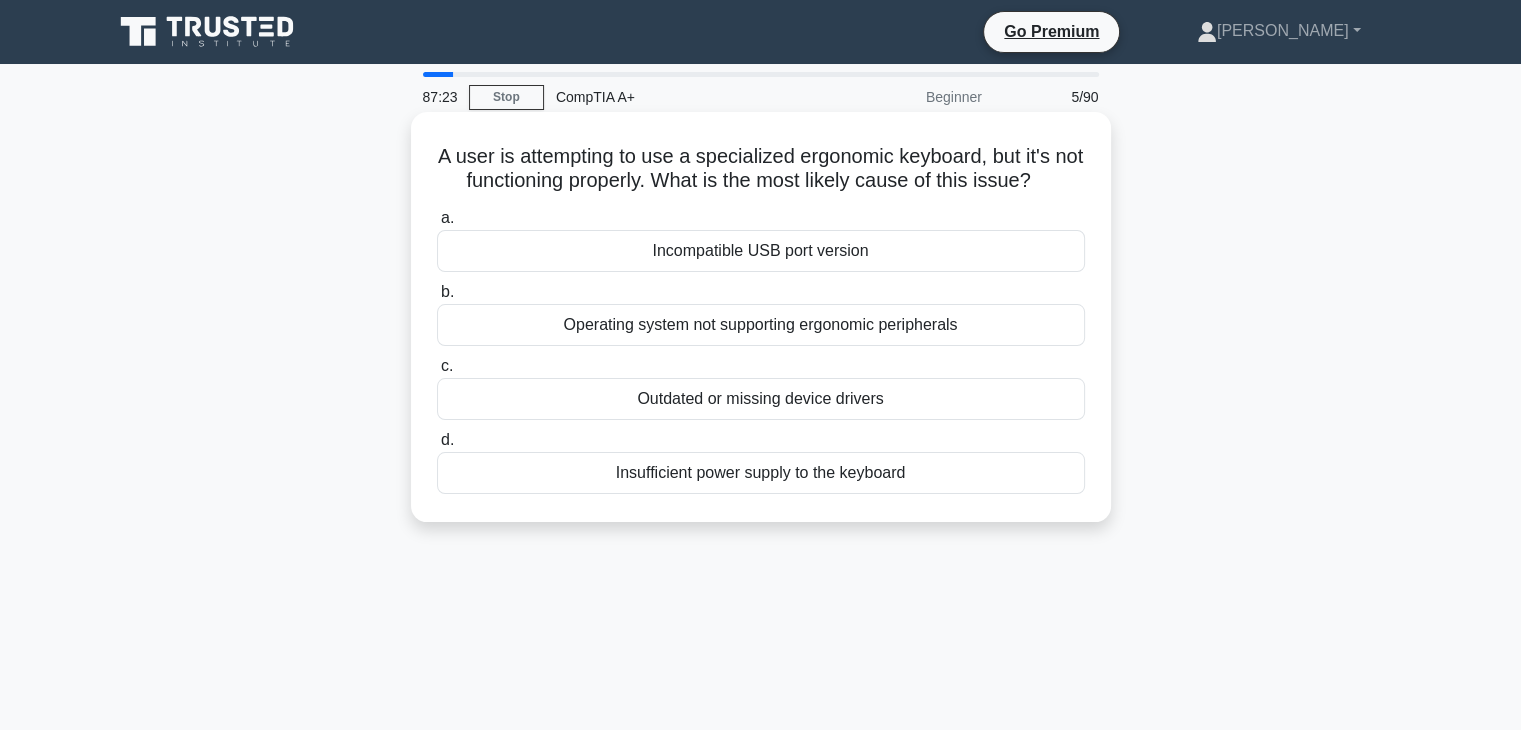 click on "Operating system not supporting ergonomic peripherals" at bounding box center (761, 325) 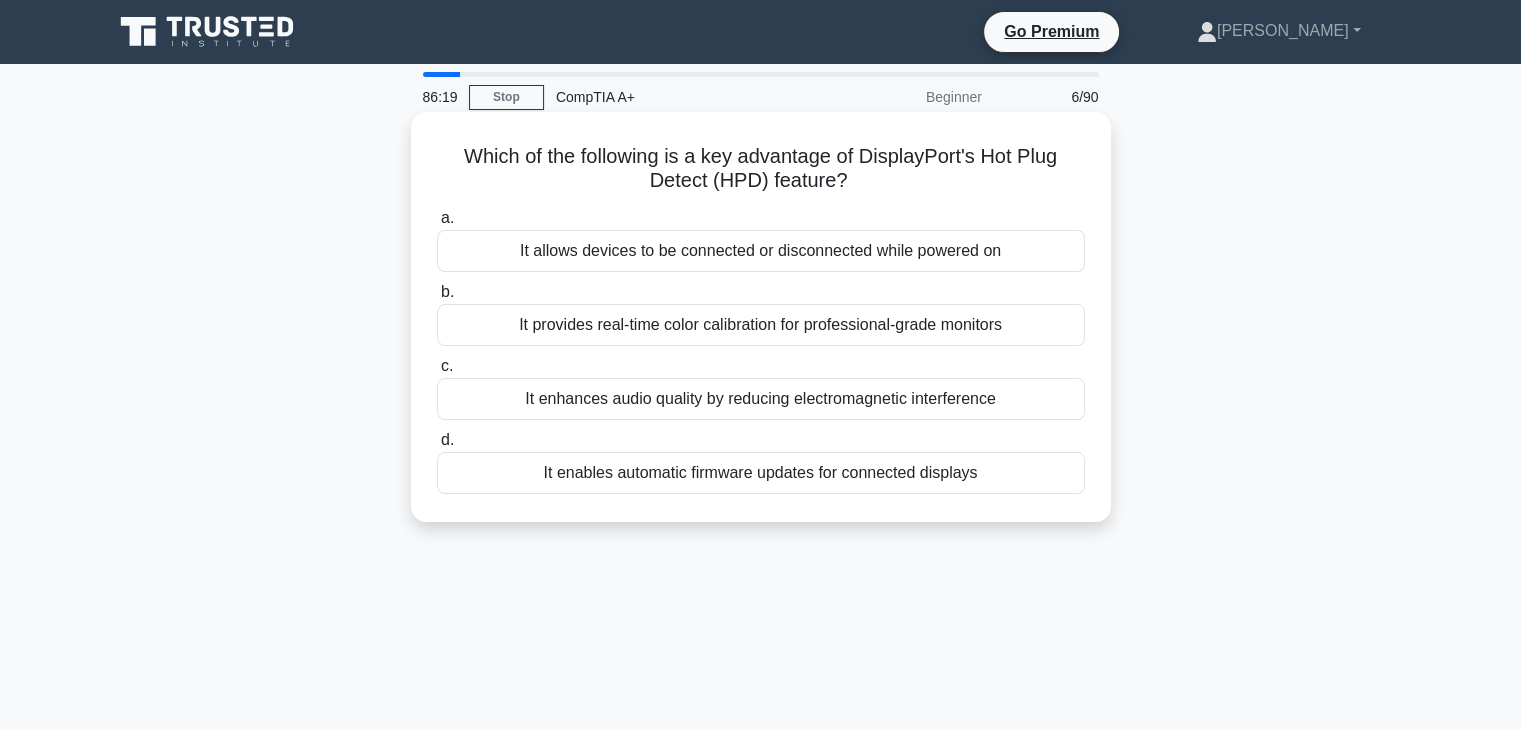 click on "It allows devices to be connected or disconnected while powered on" at bounding box center [761, 251] 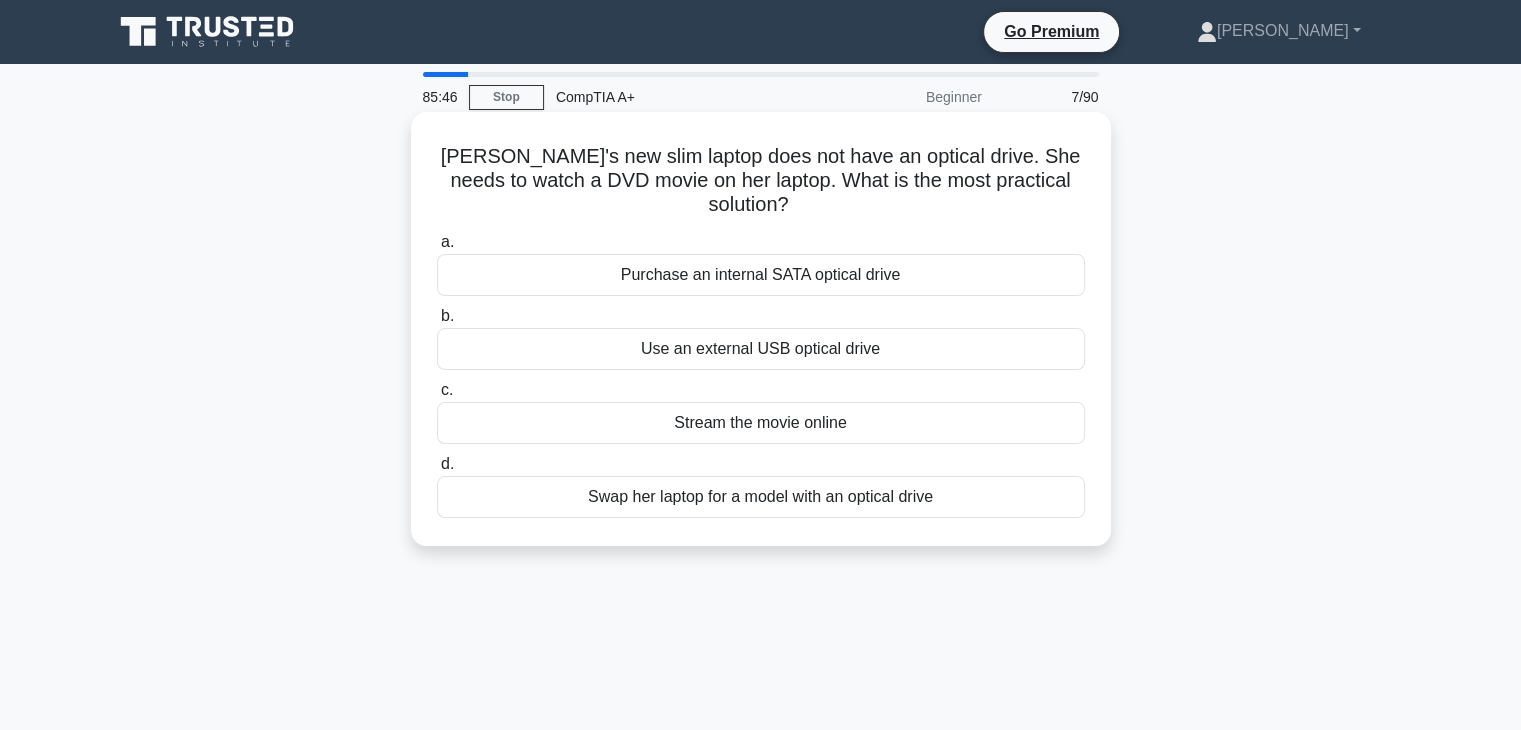 click on "Stream the movie online" at bounding box center (761, 423) 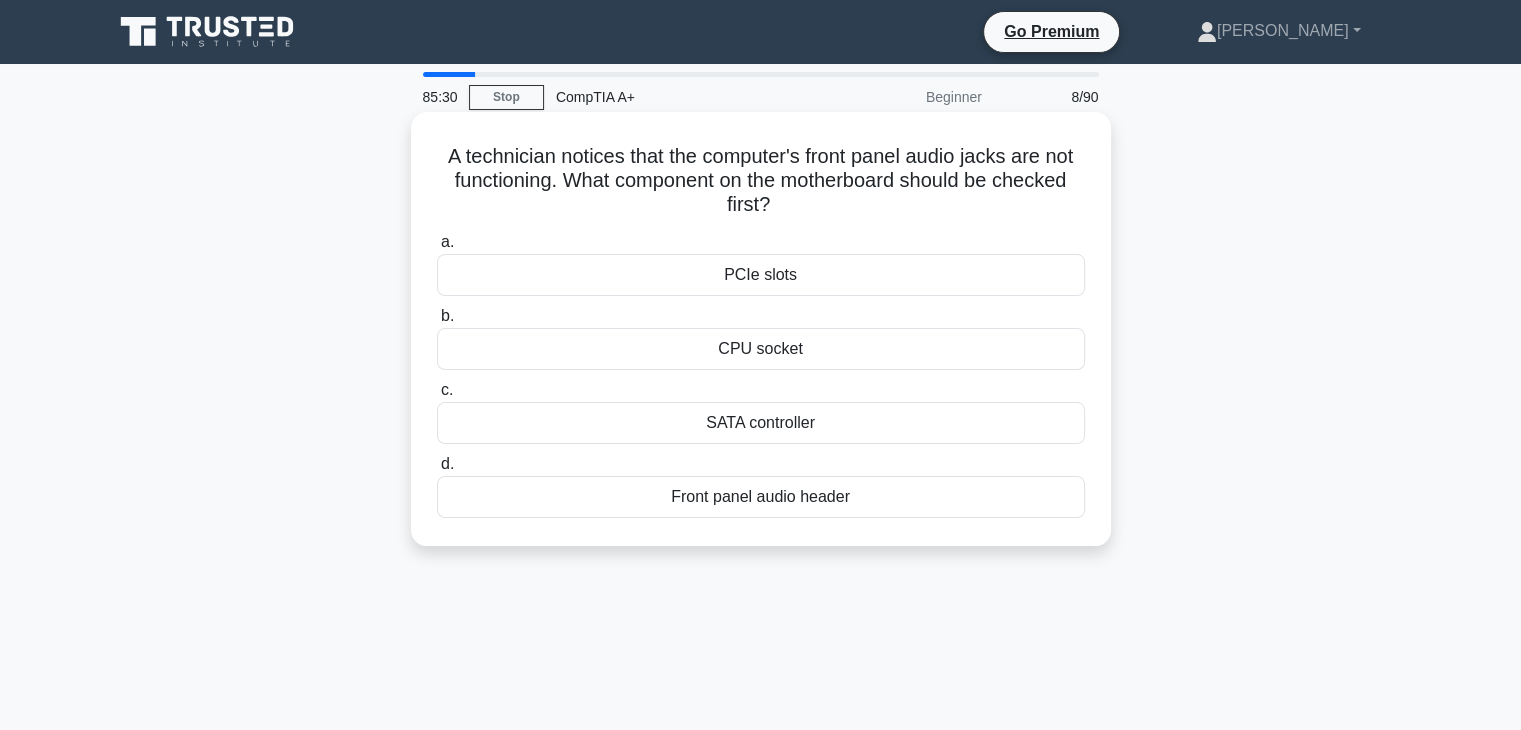 click on "Front panel audio header" at bounding box center [761, 497] 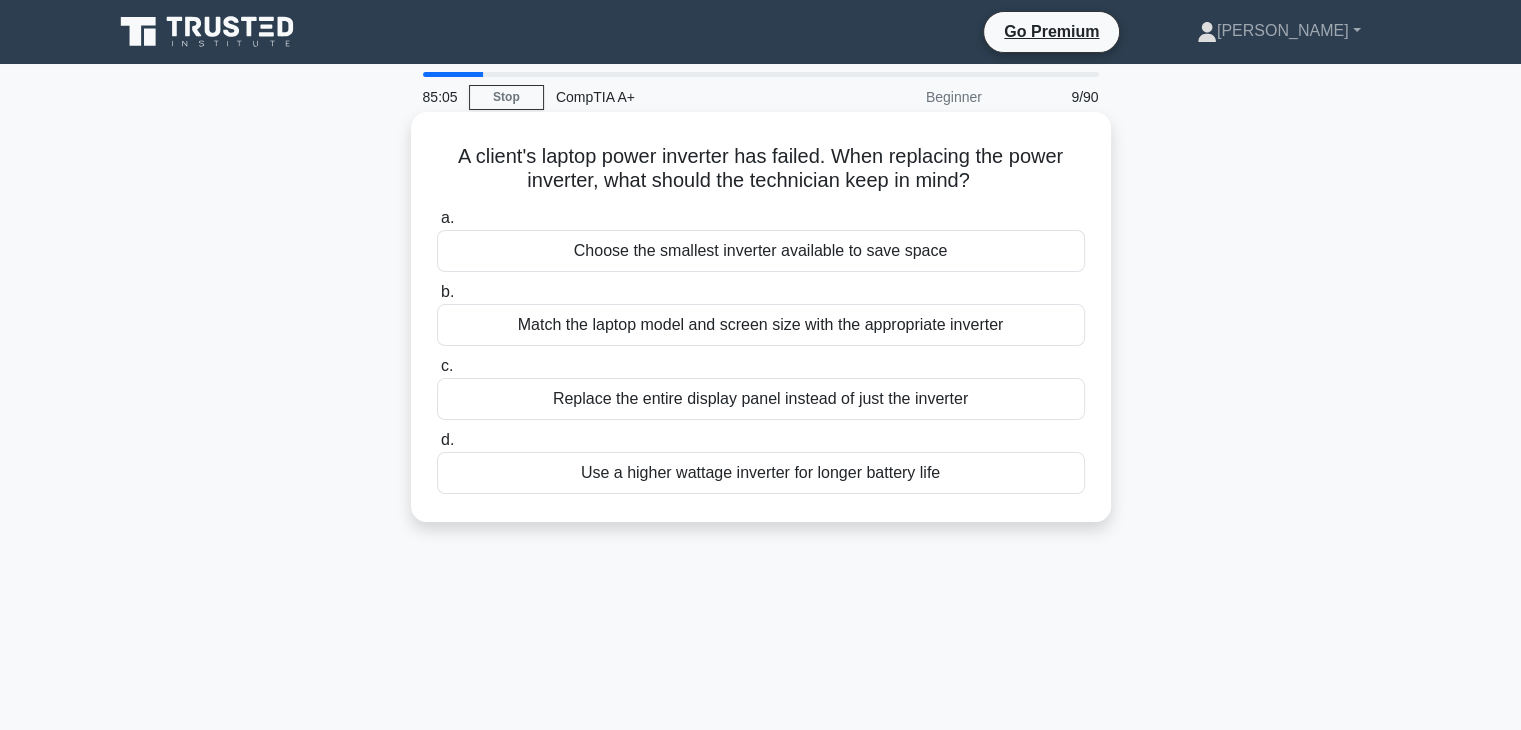 click on "Match the laptop model and screen size with the appropriate inverter" at bounding box center [761, 325] 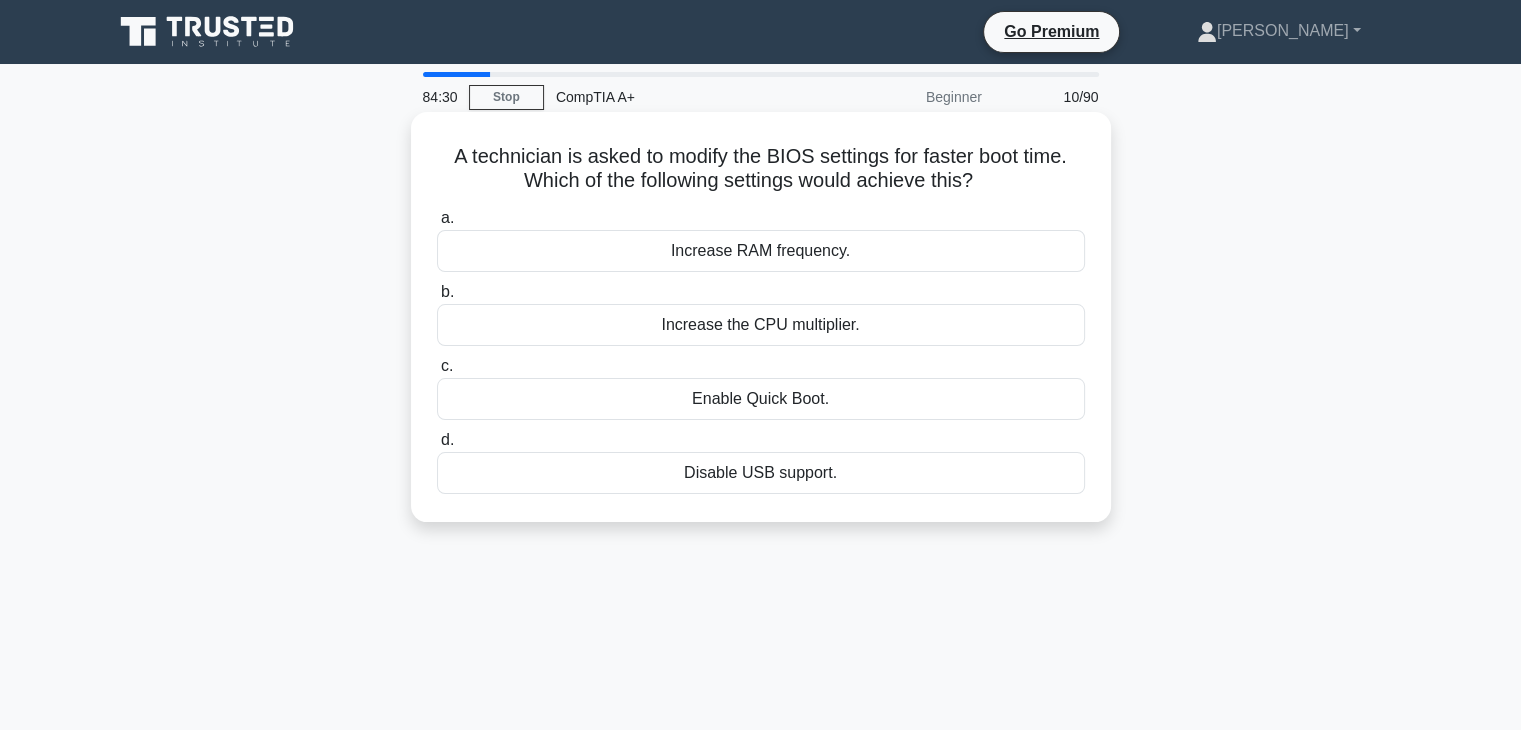 click on "Enable Quick Boot." at bounding box center [761, 399] 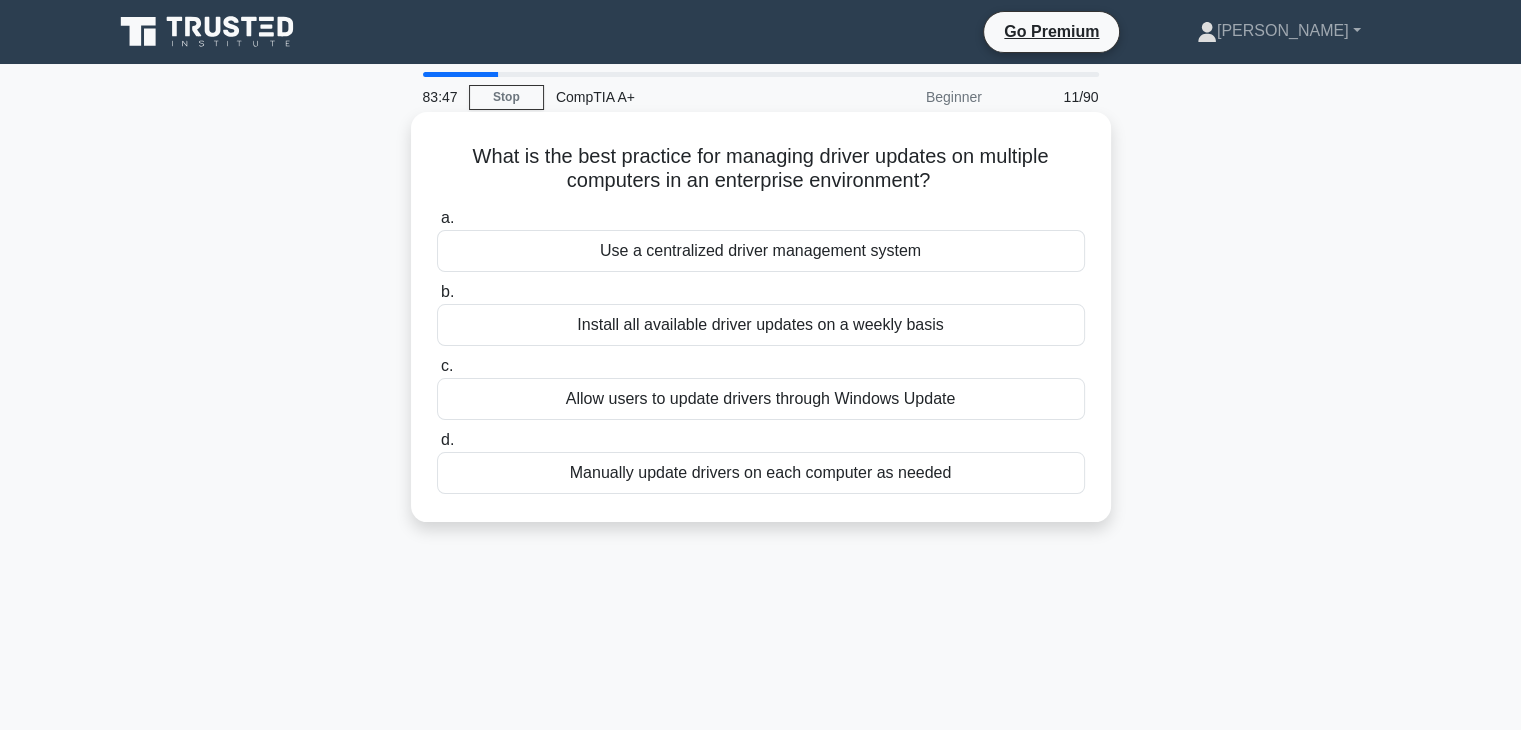 click on "Use a centralized driver management system" at bounding box center [761, 251] 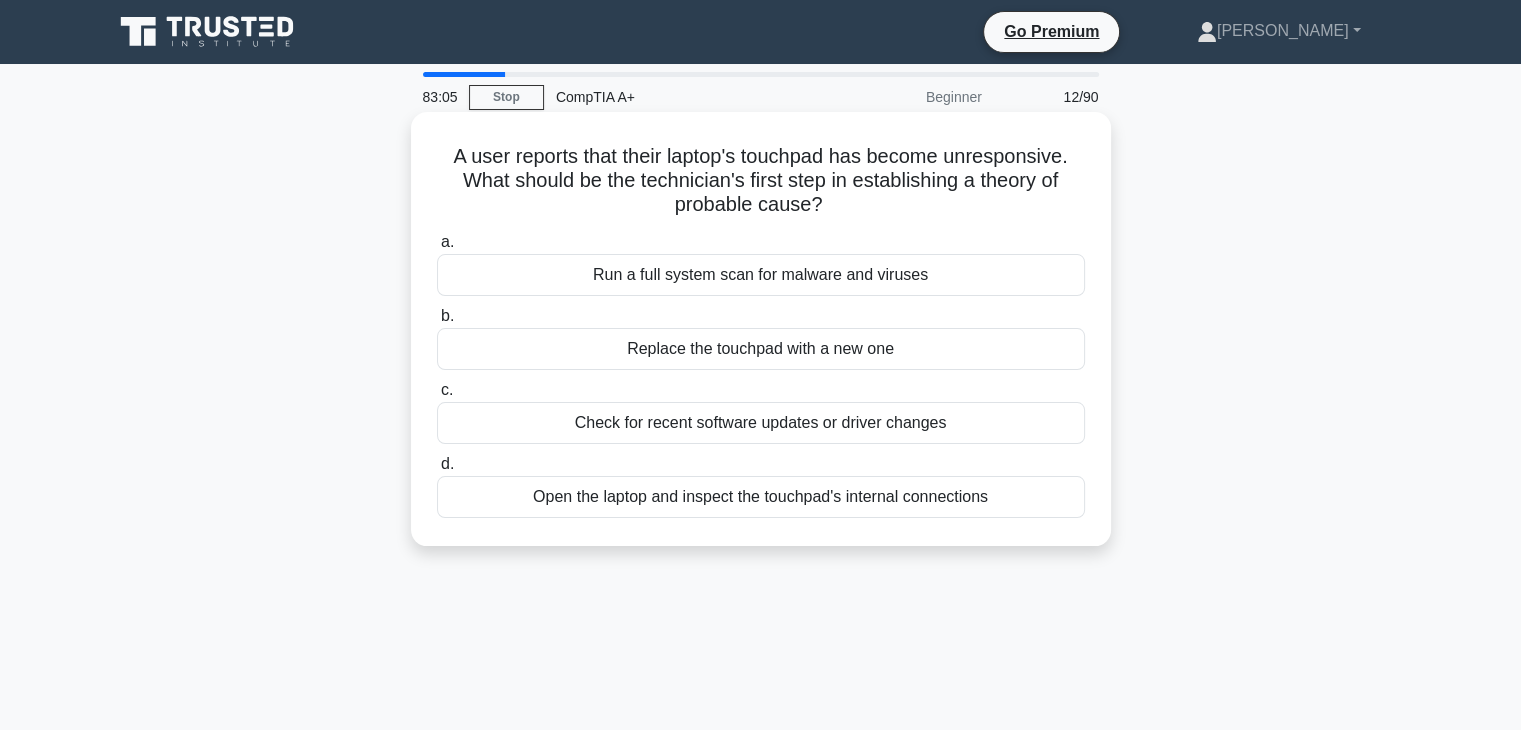 click on "Check for recent software updates or driver changes" at bounding box center (761, 423) 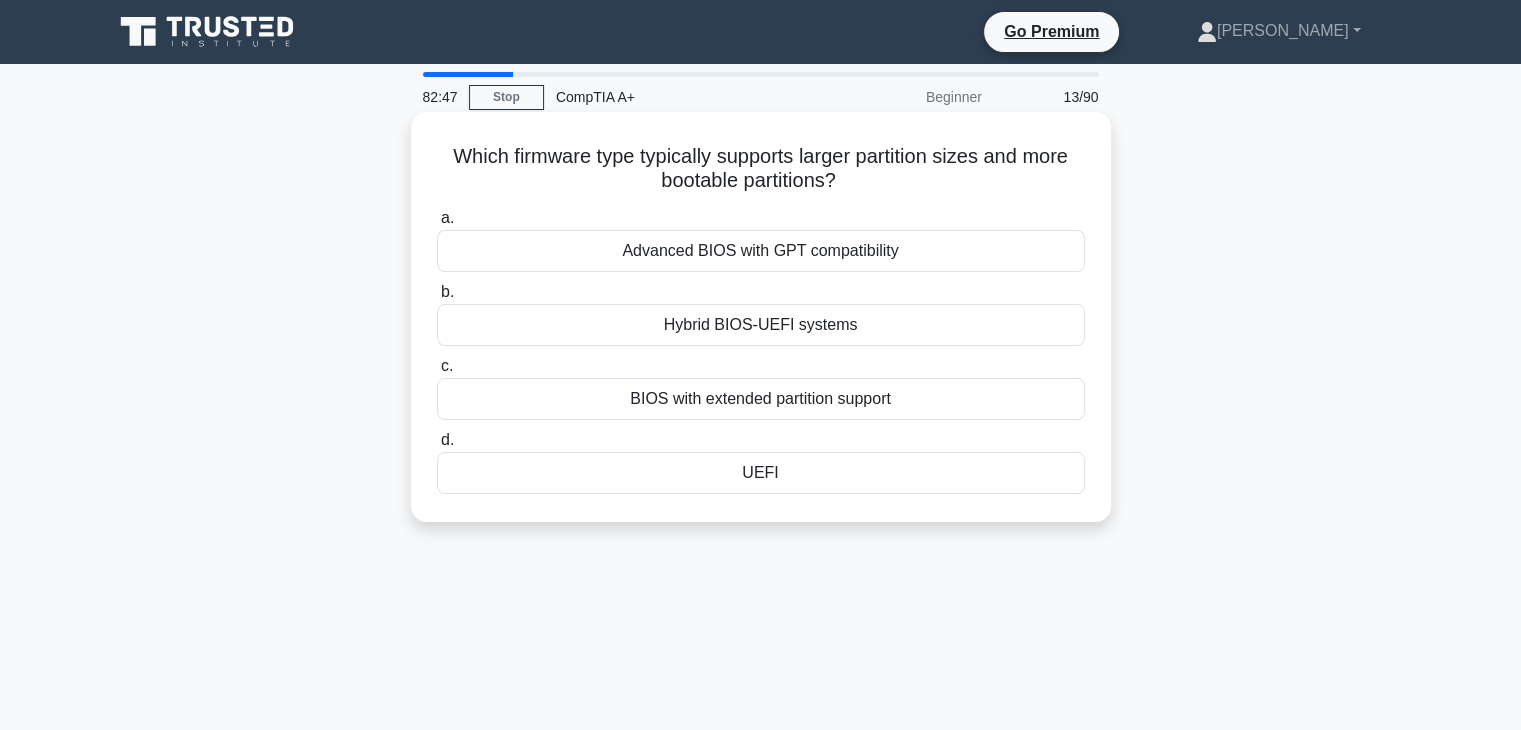 click on "UEFI" at bounding box center [761, 473] 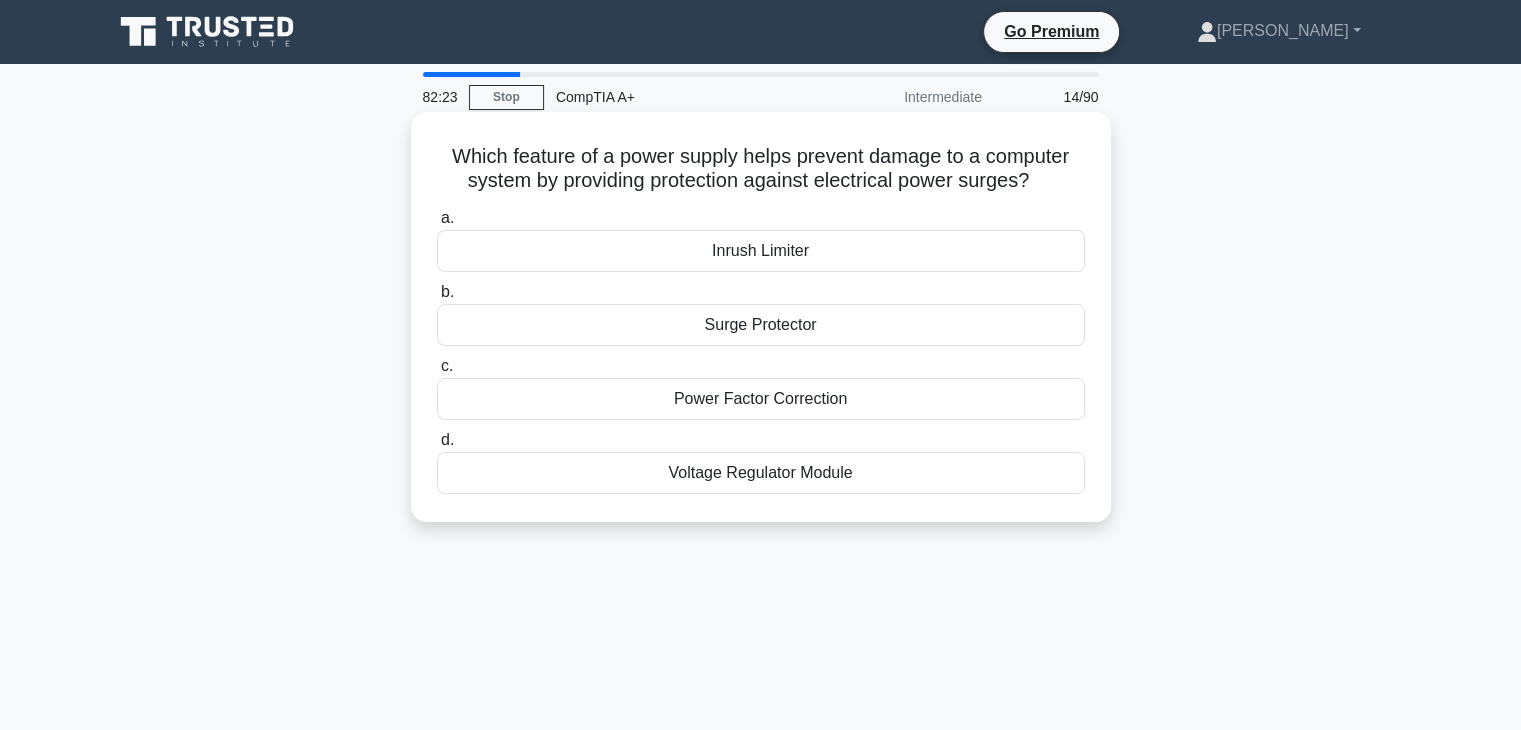 click on "Surge Protector" at bounding box center [761, 325] 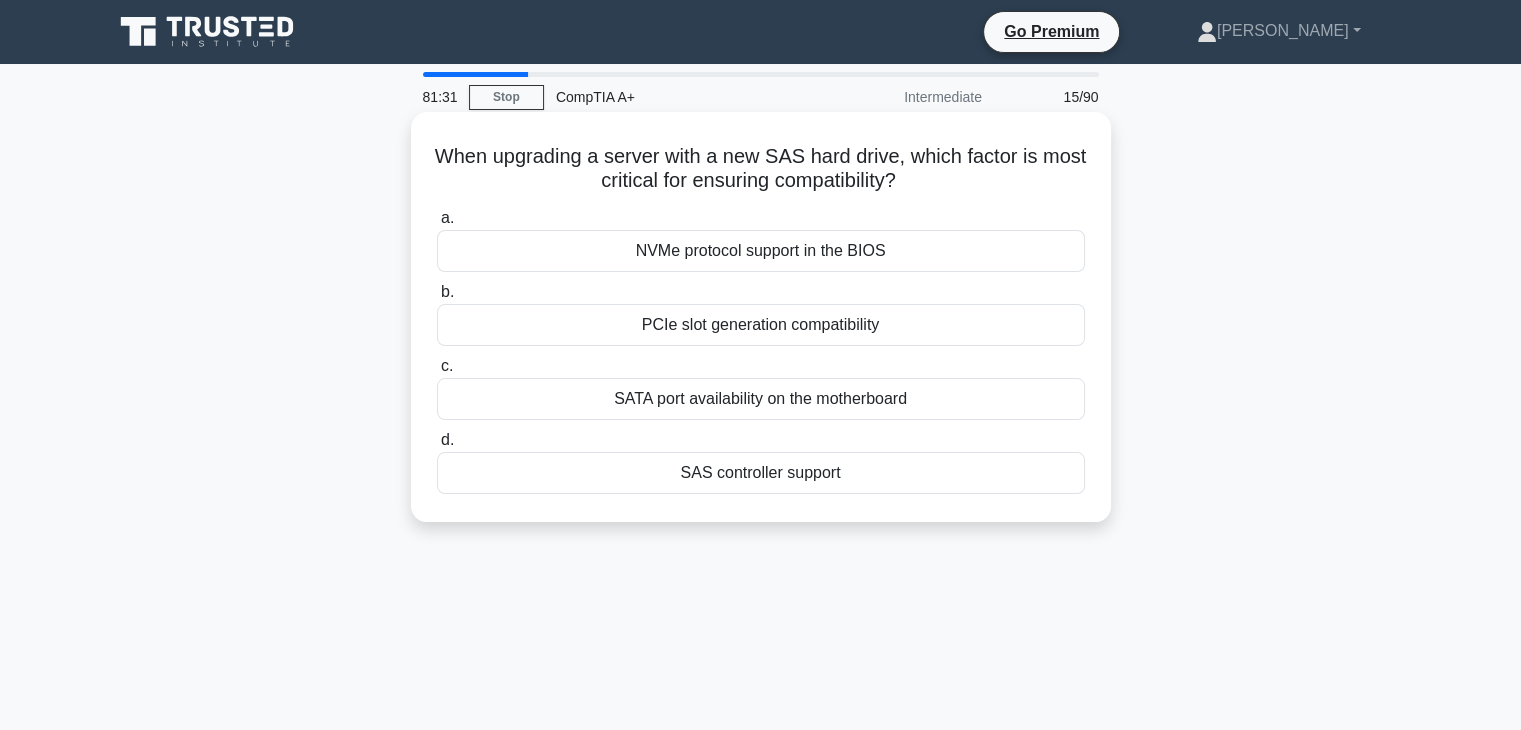 click on "SAS controller support" at bounding box center (761, 473) 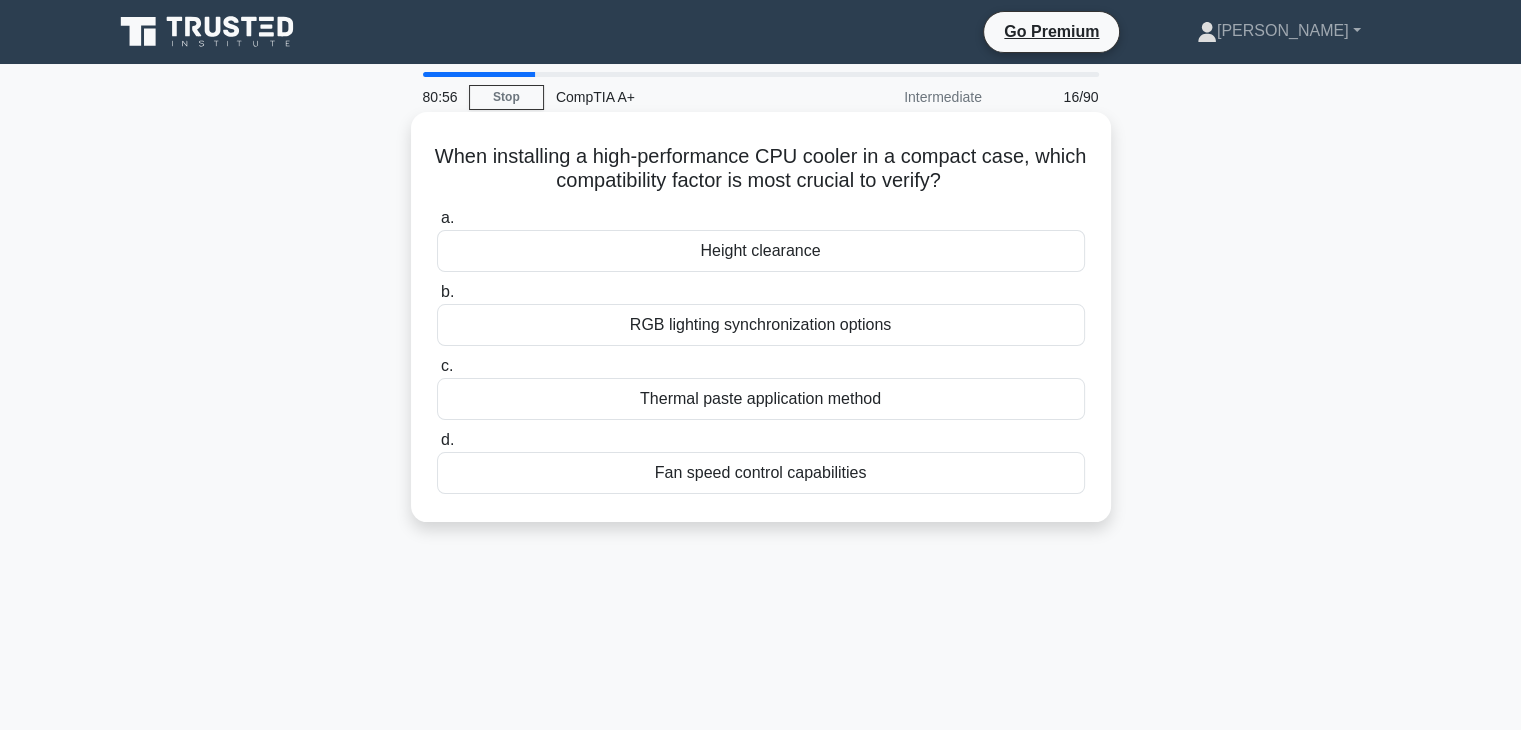 click on "Height clearance" at bounding box center (761, 251) 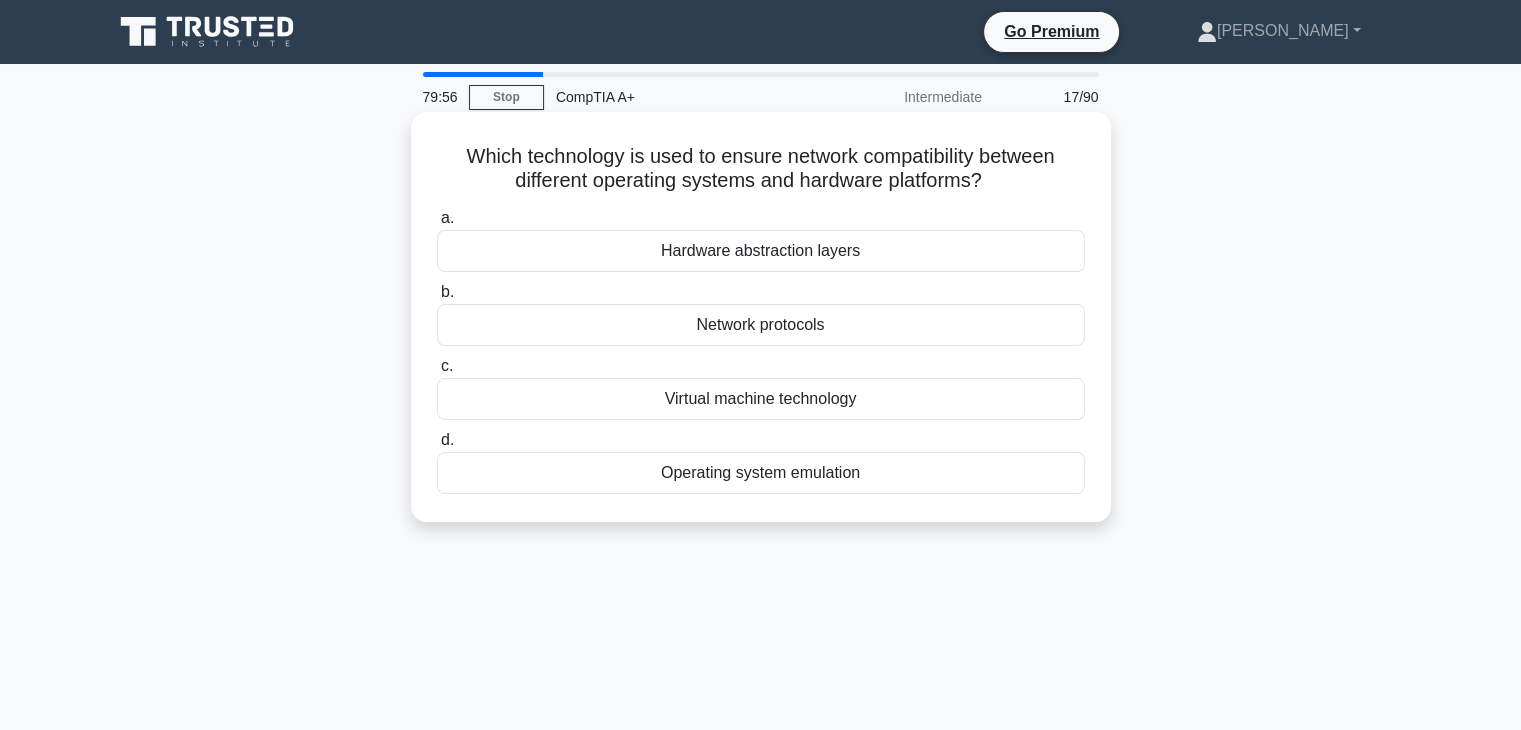click on "Virtual machine technology" at bounding box center [761, 399] 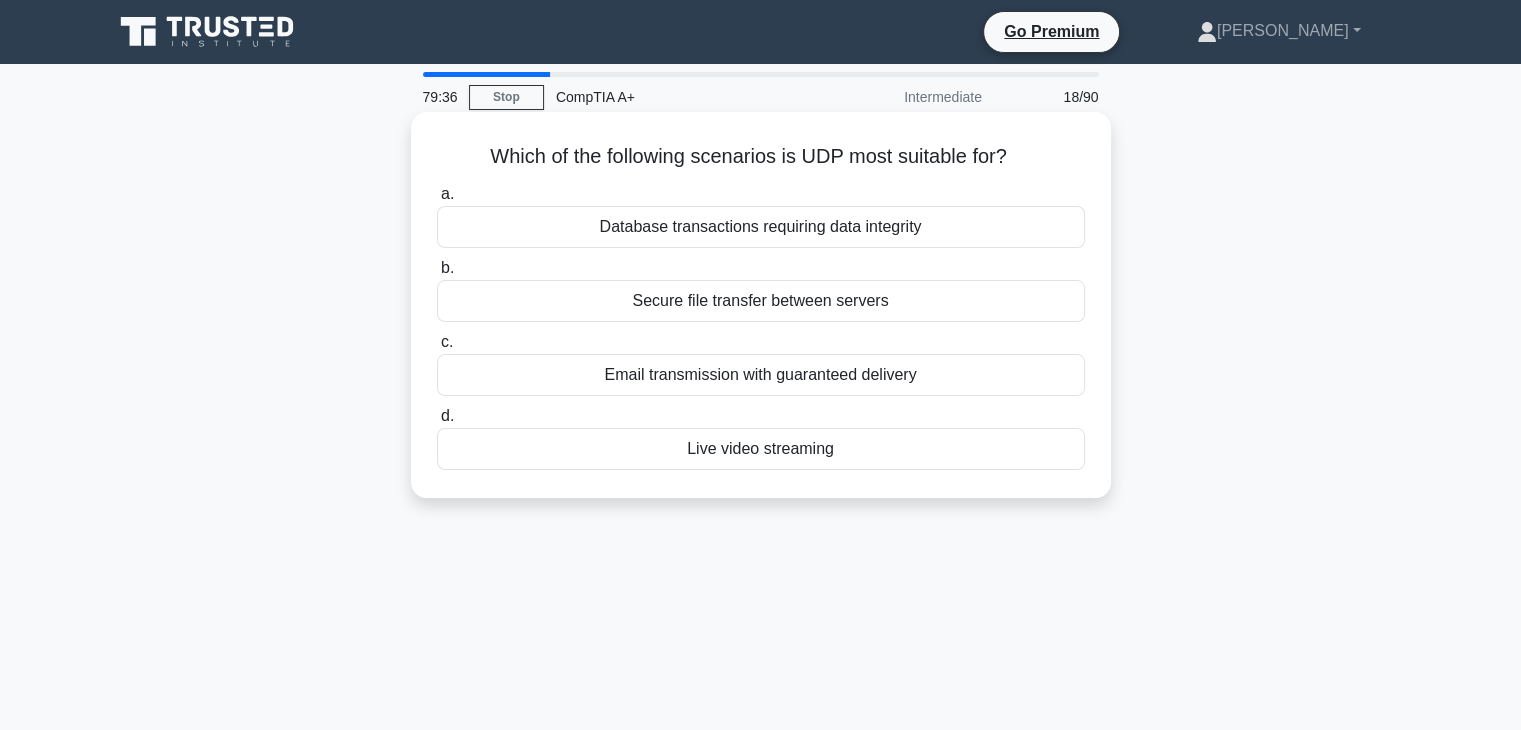 click on "Live video streaming" at bounding box center (761, 449) 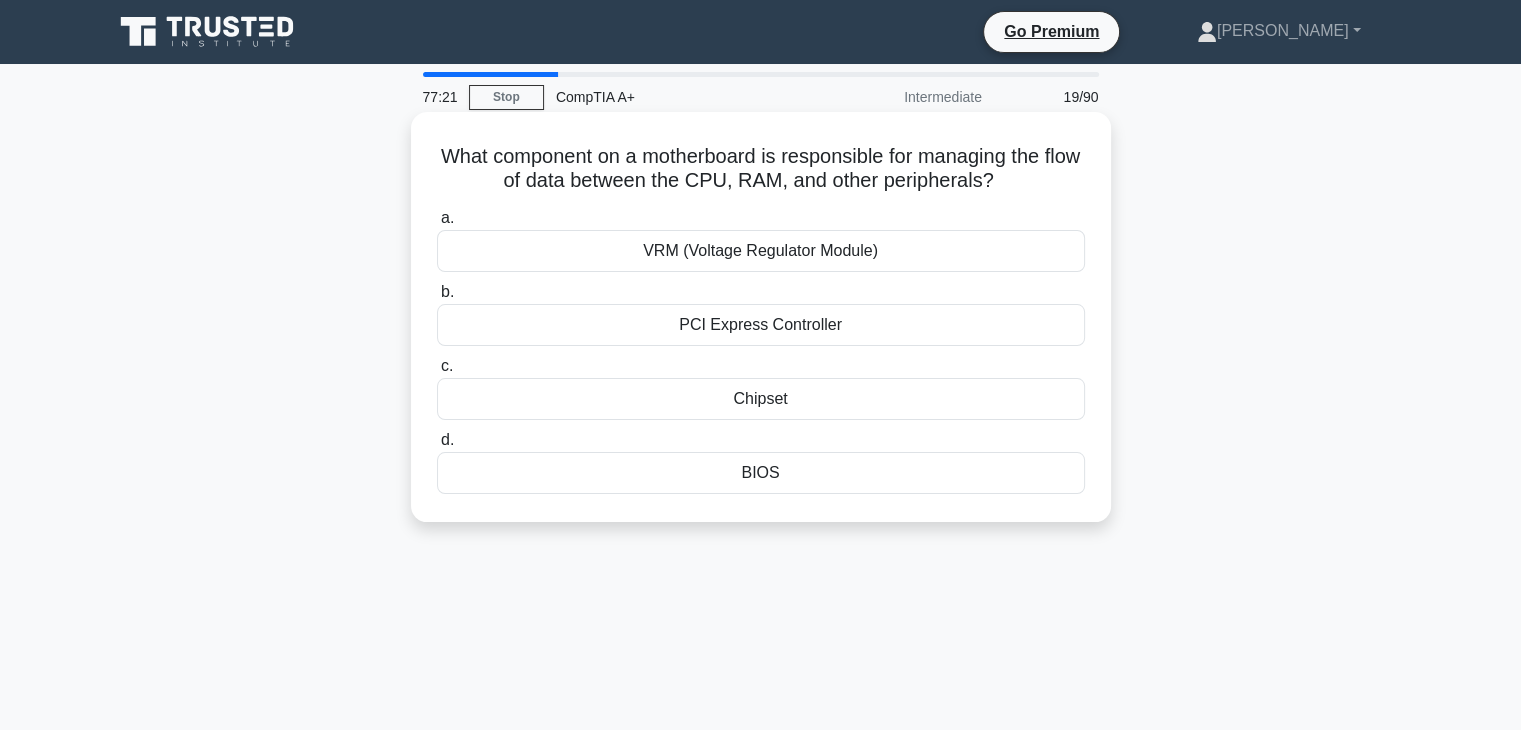 click on "Chipset" at bounding box center (761, 399) 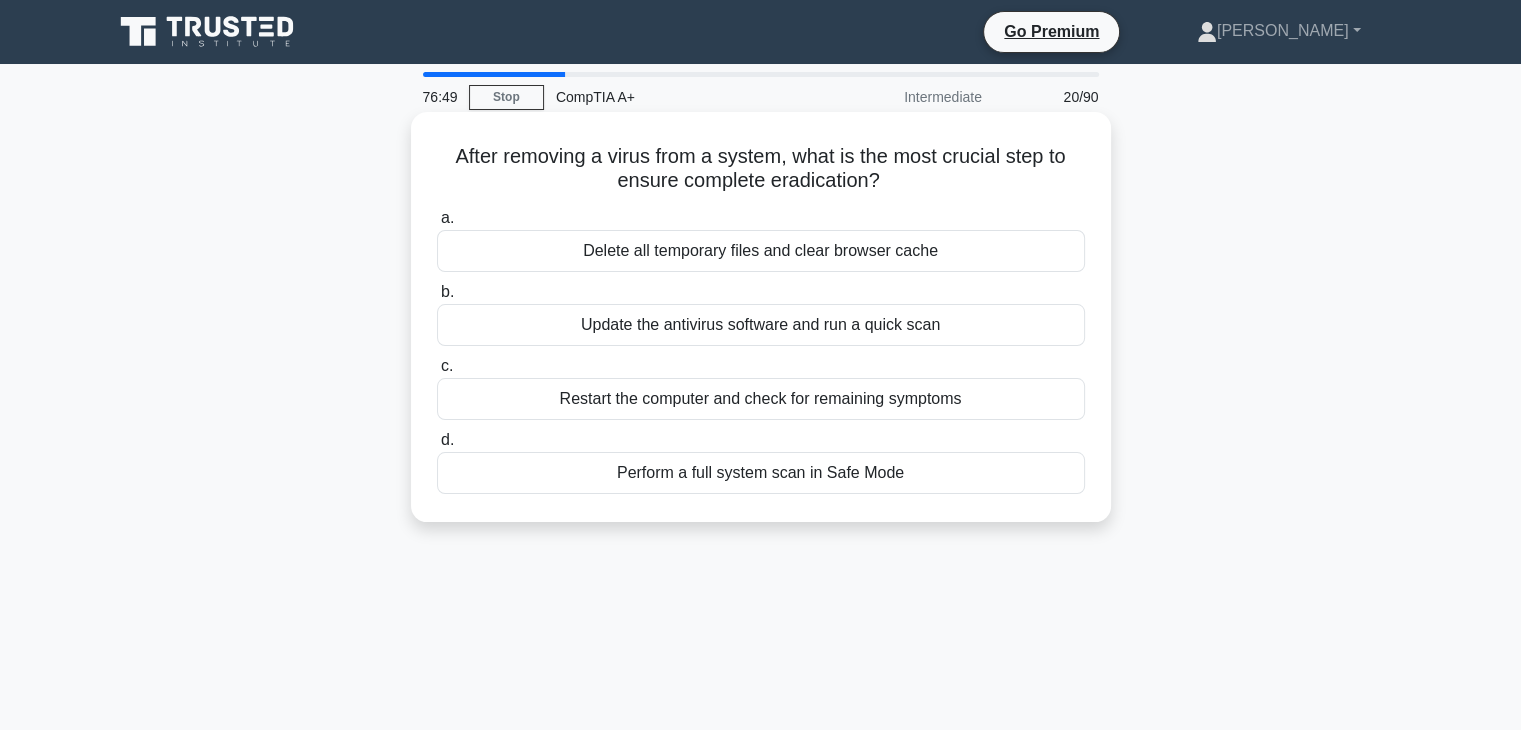 click on "Perform a full system scan in Safe Mode" at bounding box center [761, 473] 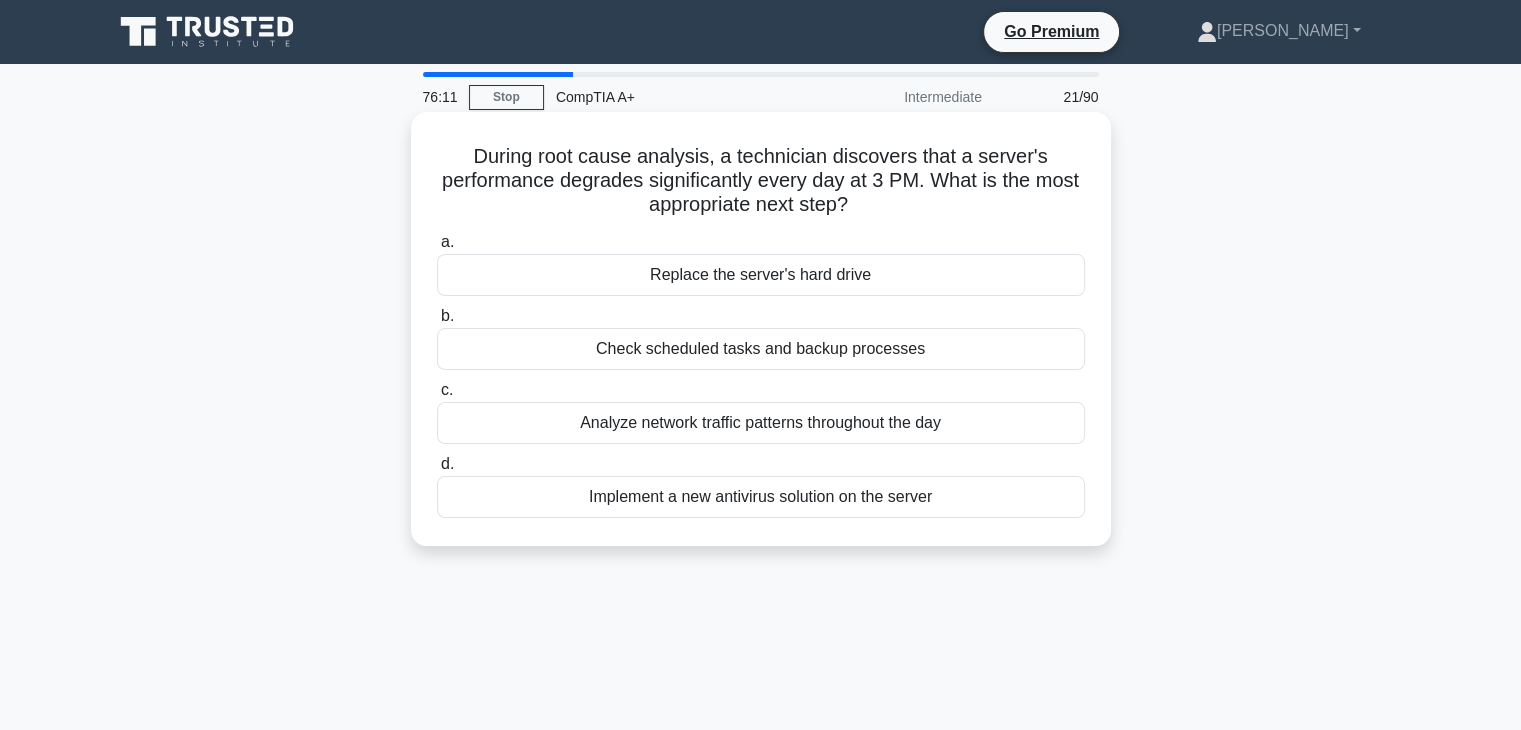 click on "Check scheduled tasks and backup processes" at bounding box center (761, 349) 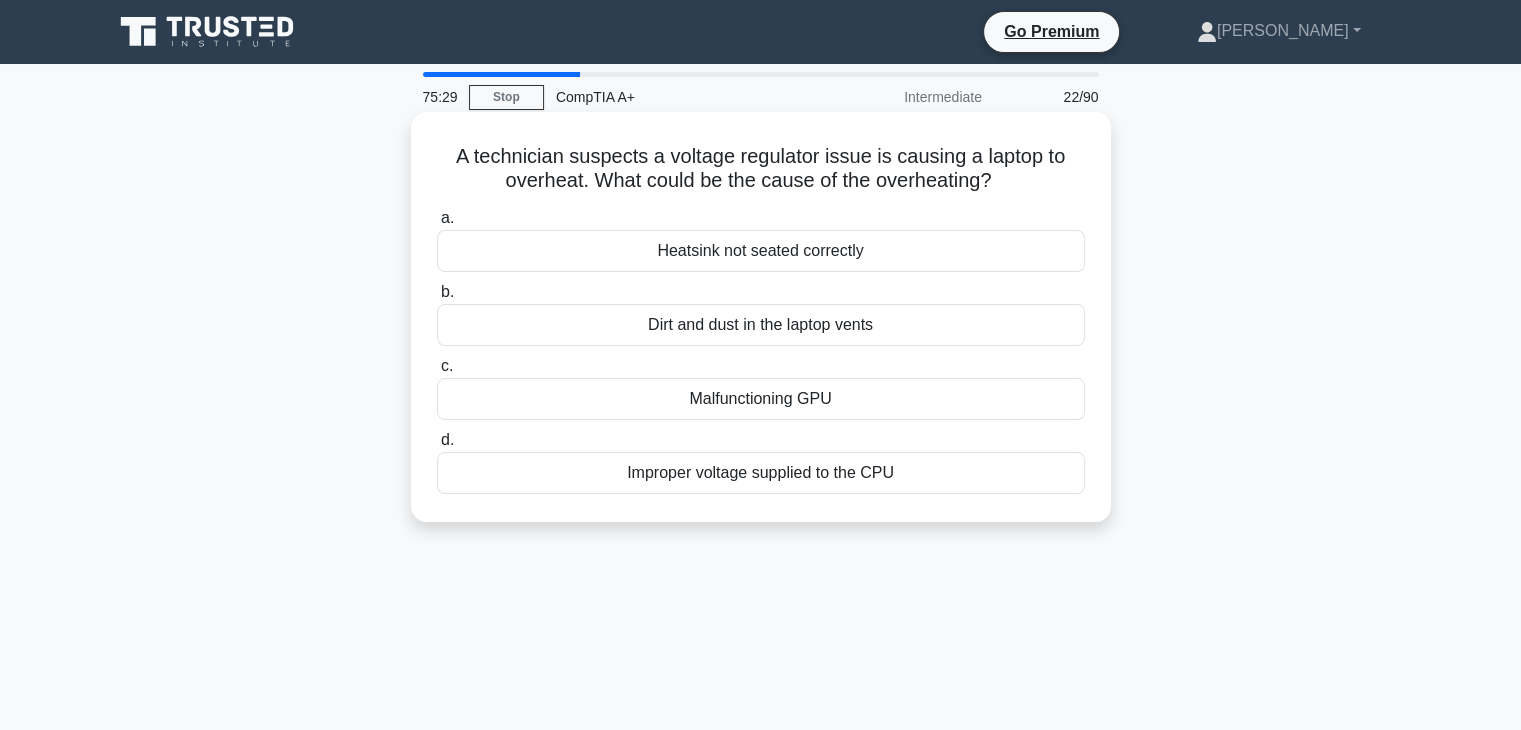 click on "Improper voltage supplied to the CPU" at bounding box center (761, 473) 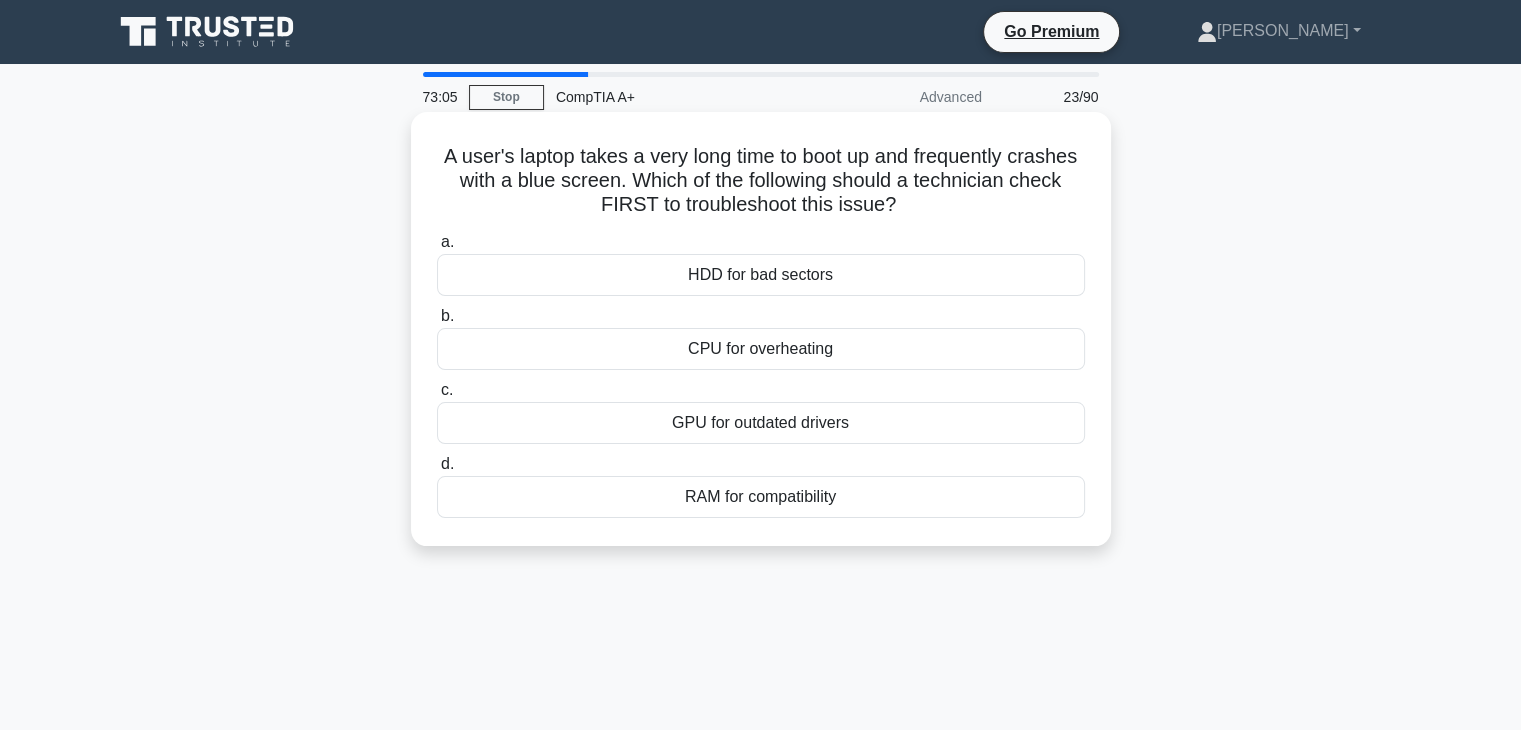 click on "HDD for bad sectors" at bounding box center [761, 275] 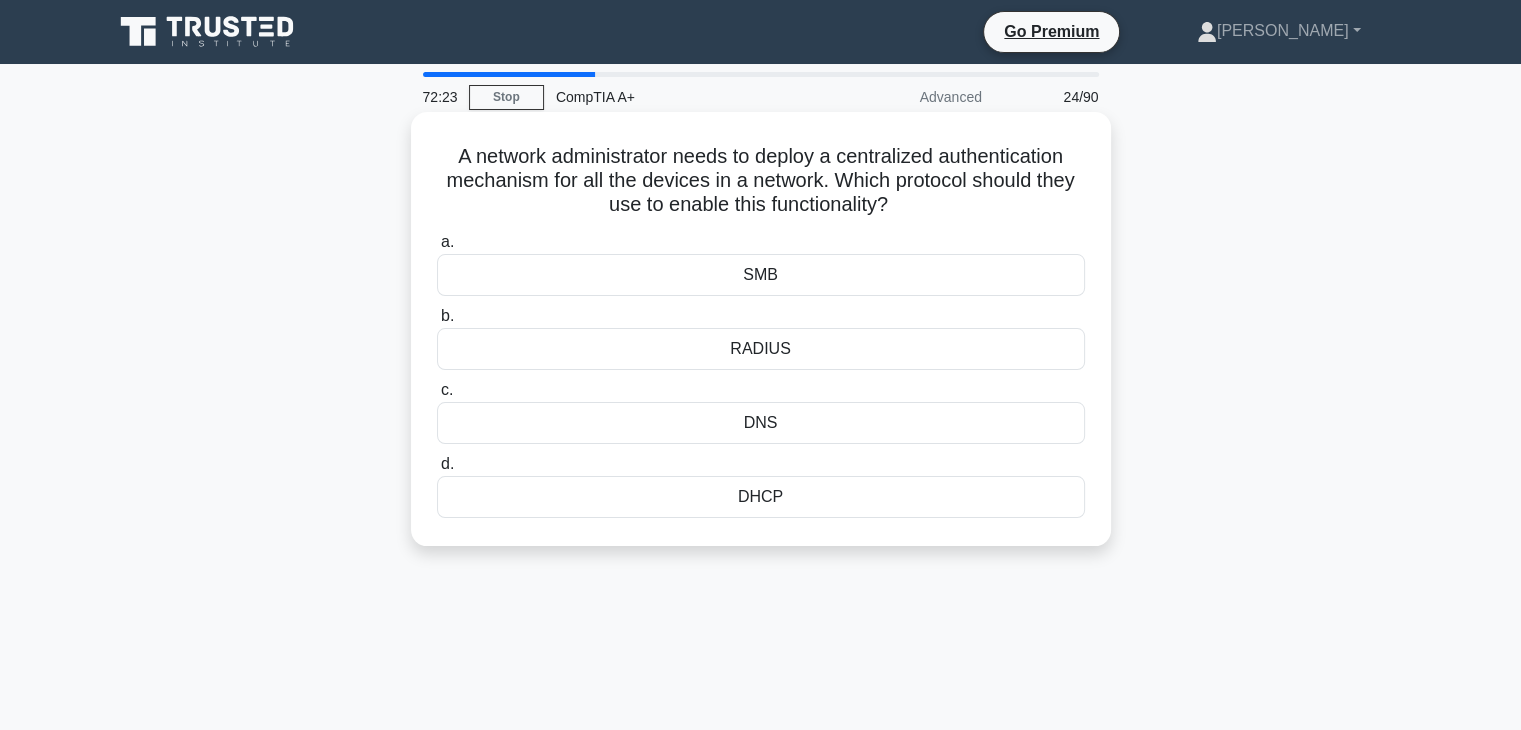 click on "RADIUS" at bounding box center [761, 349] 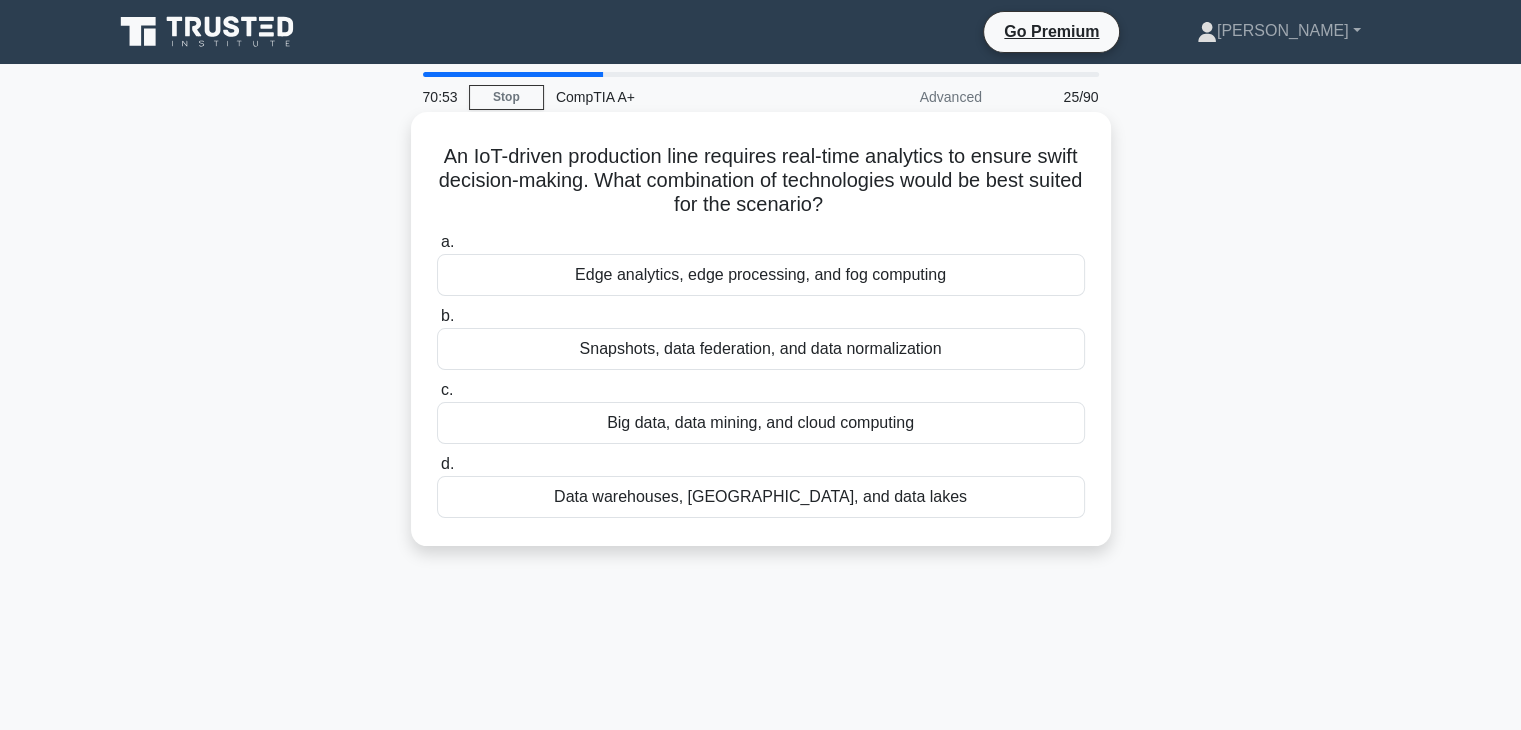 click on "Edge analytics, edge processing, and fog computing" at bounding box center (761, 275) 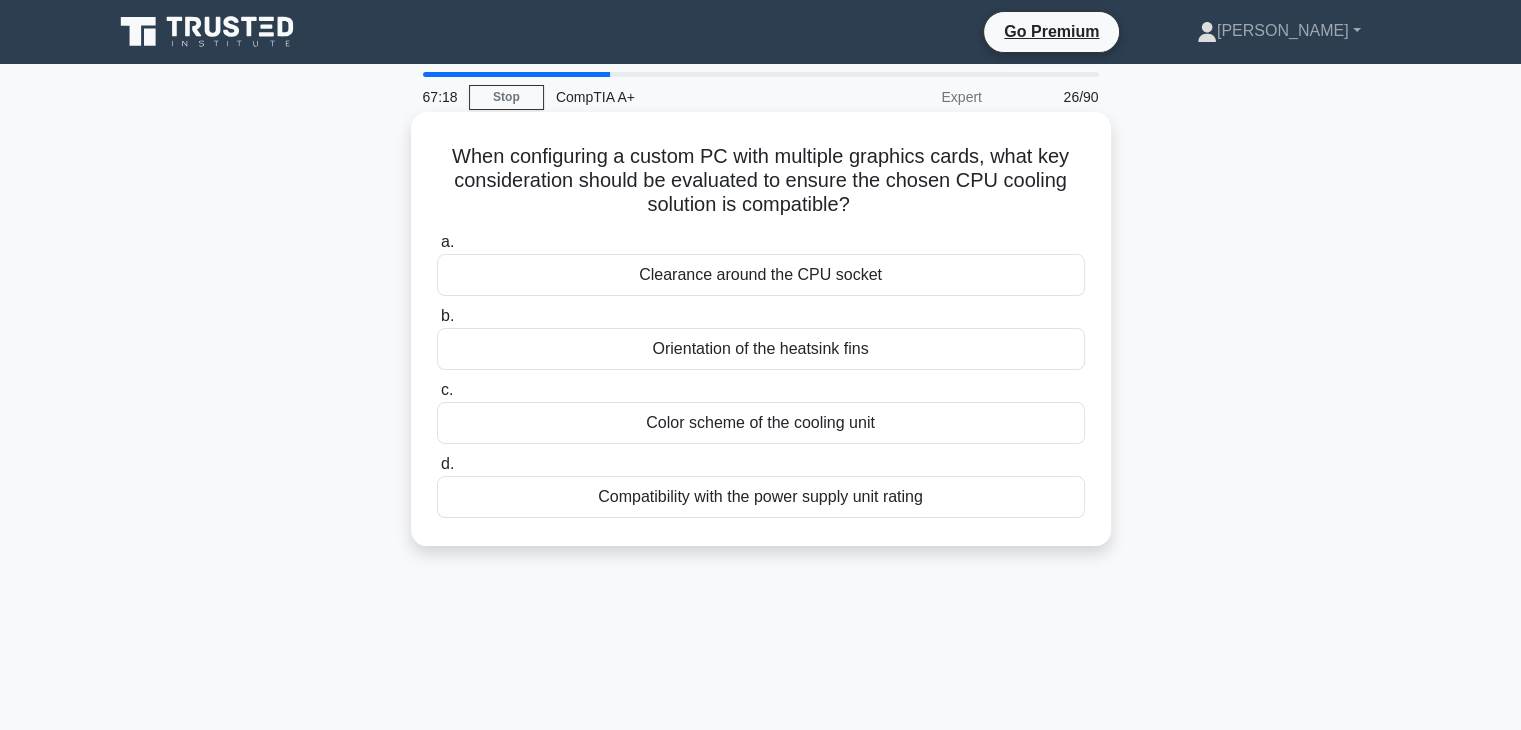 click on "Compatibility with the power supply unit rating" at bounding box center (761, 497) 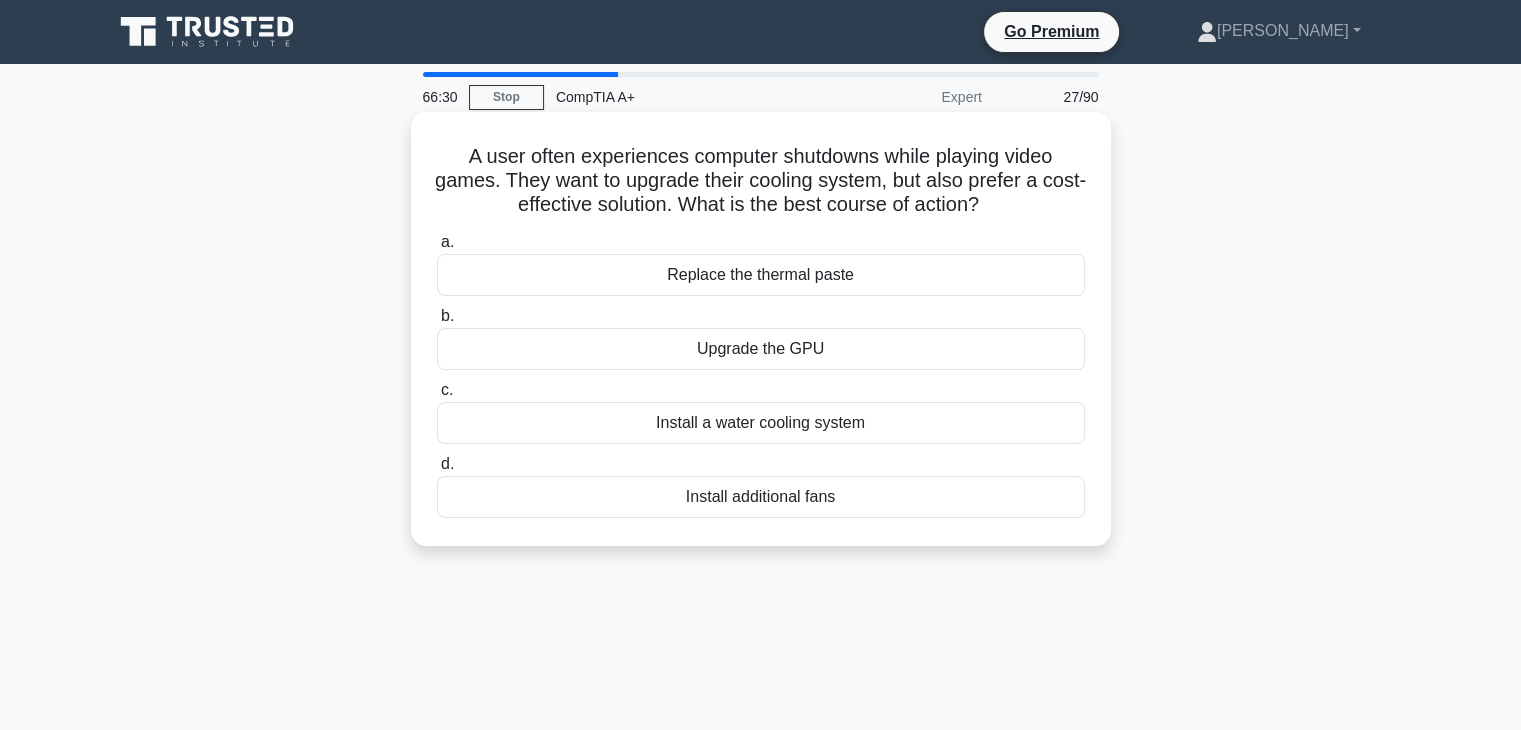 click on "Install additional fans" at bounding box center (761, 497) 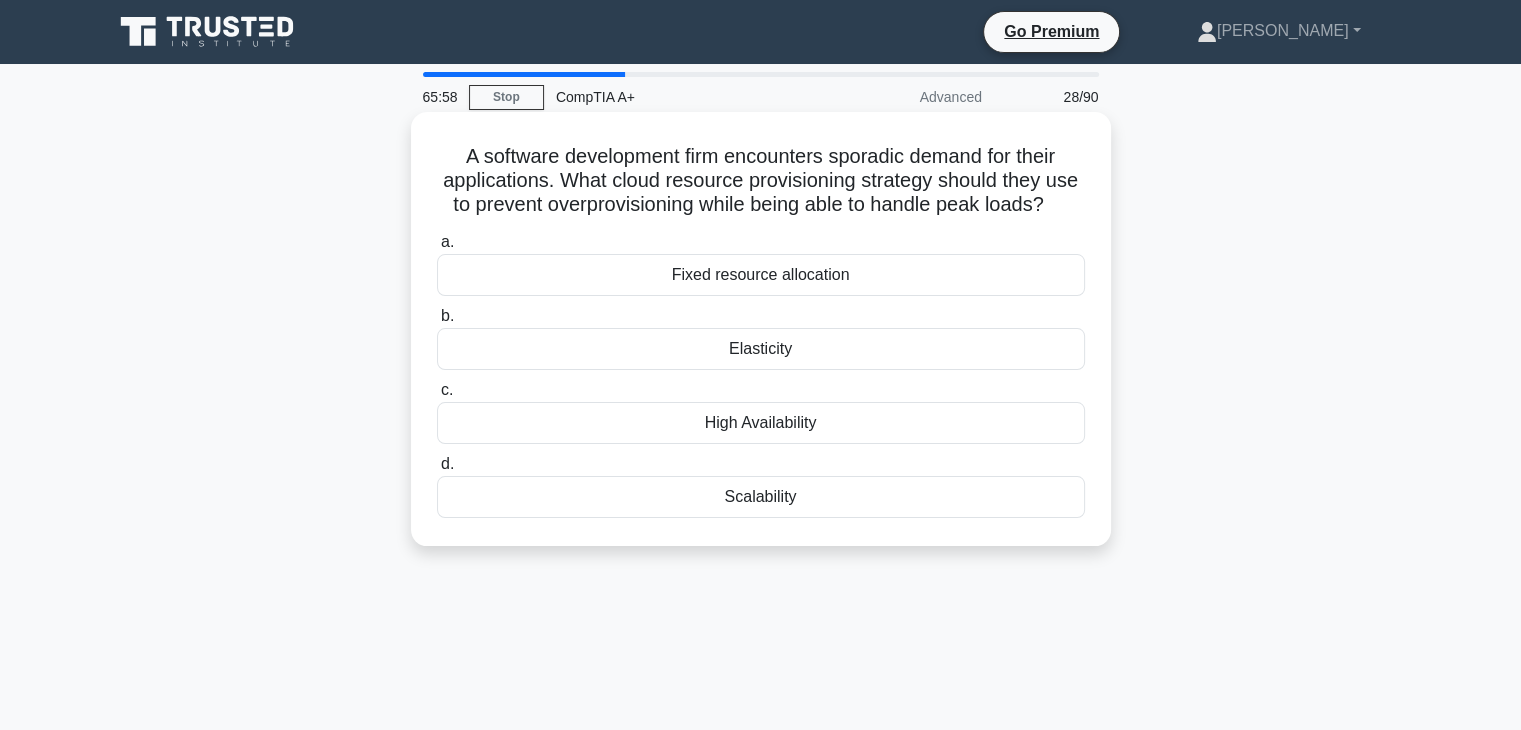 click on "Elasticity" at bounding box center (761, 349) 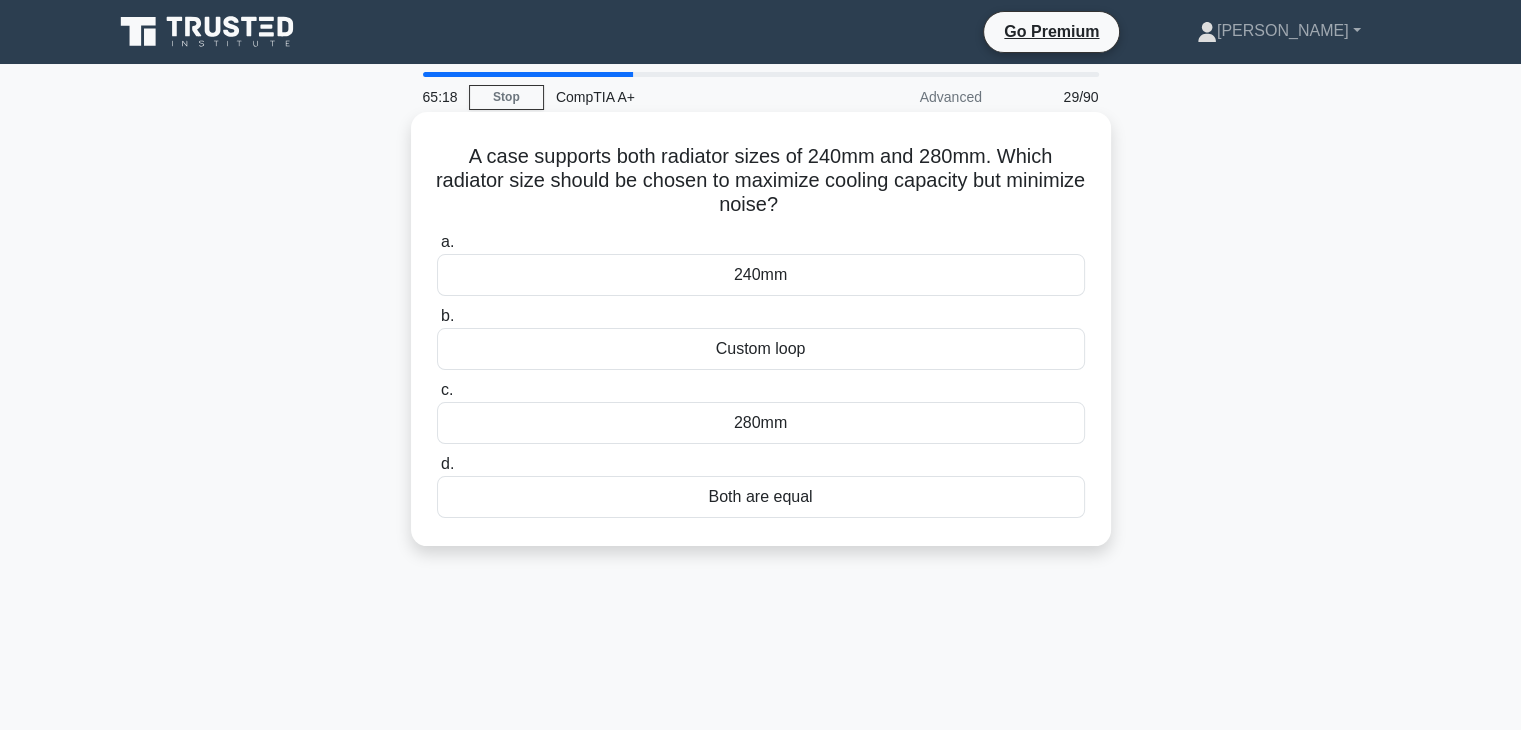 click on "280mm" at bounding box center (761, 423) 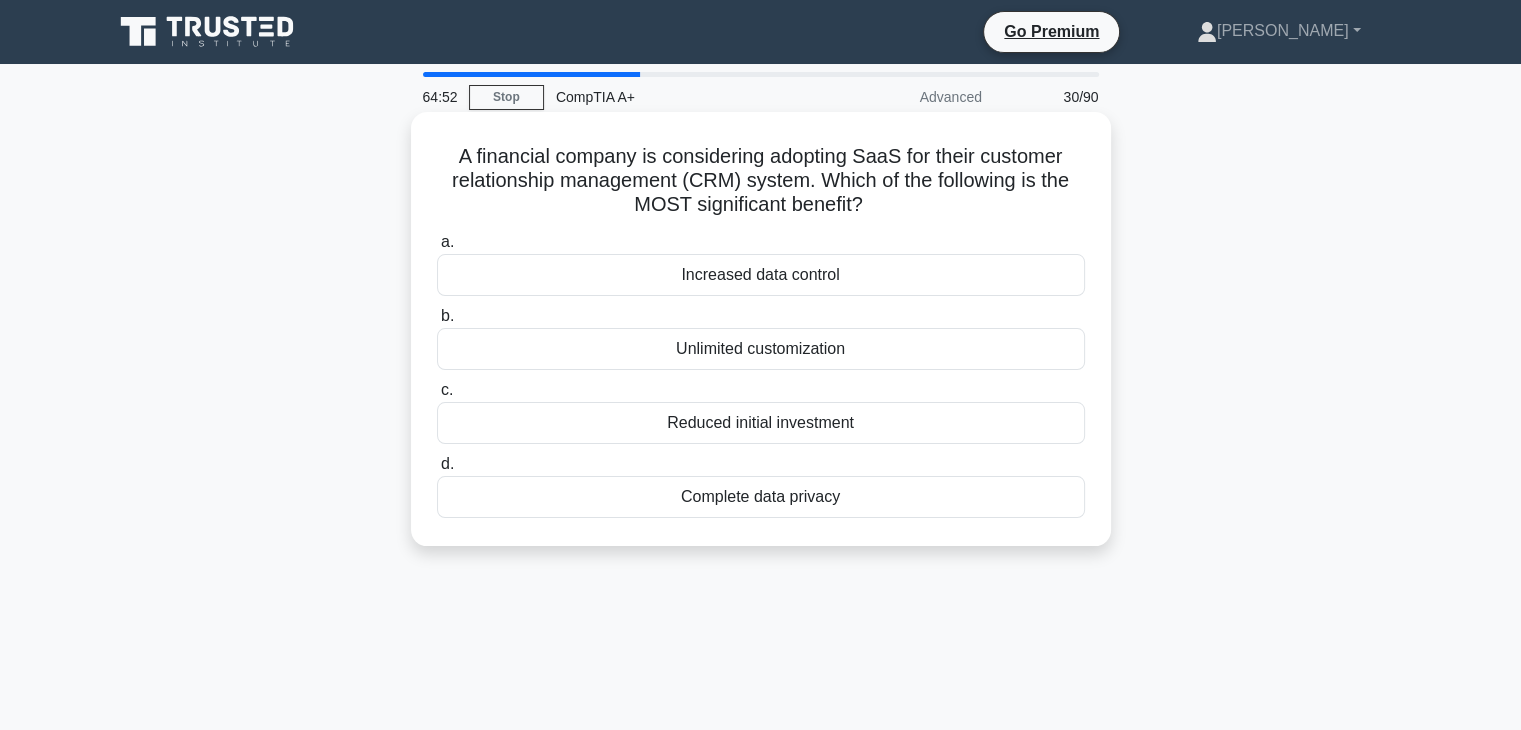 click on "Unlimited customization" at bounding box center [761, 349] 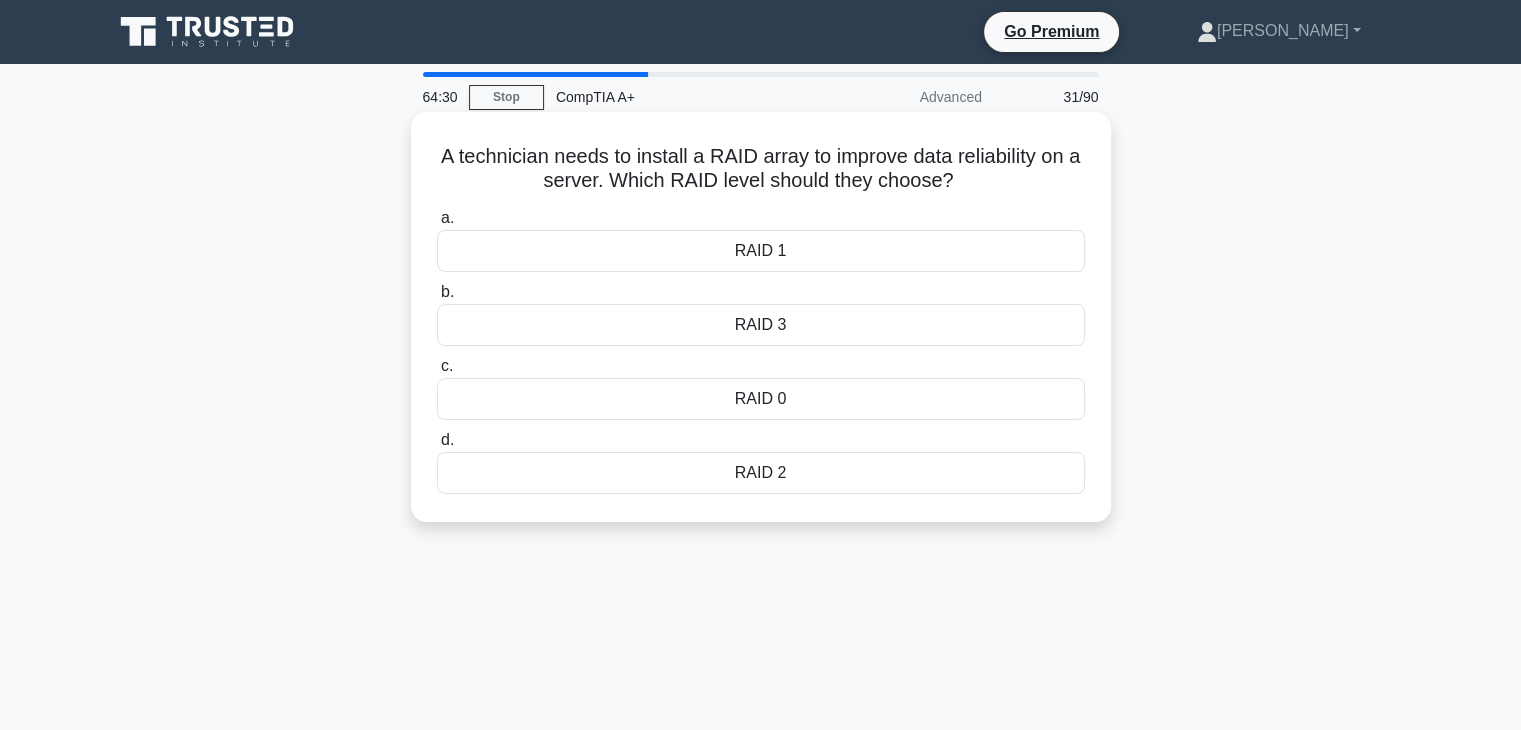 click on "RAID 1" at bounding box center [761, 251] 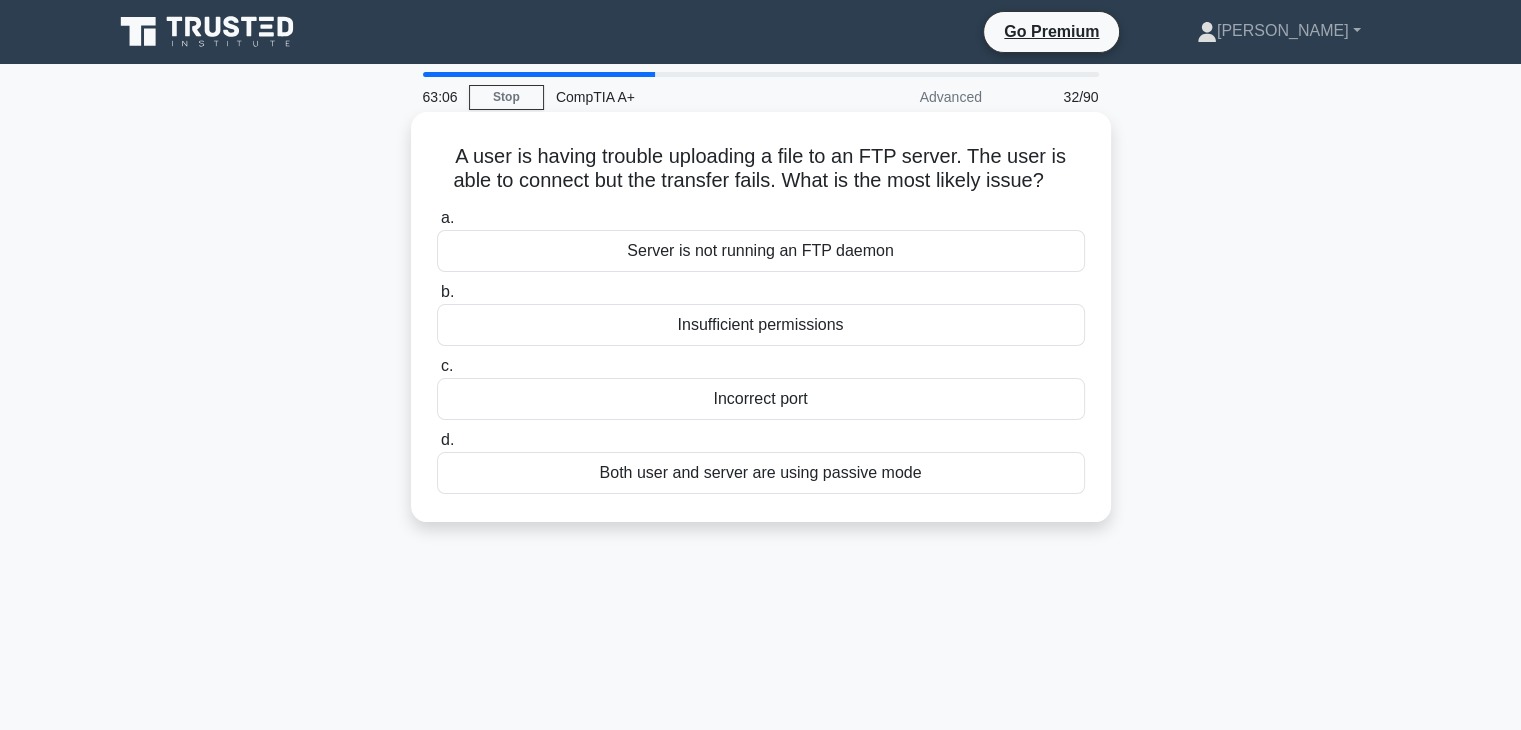 click on "Server is not running an FTP daemon" at bounding box center [761, 251] 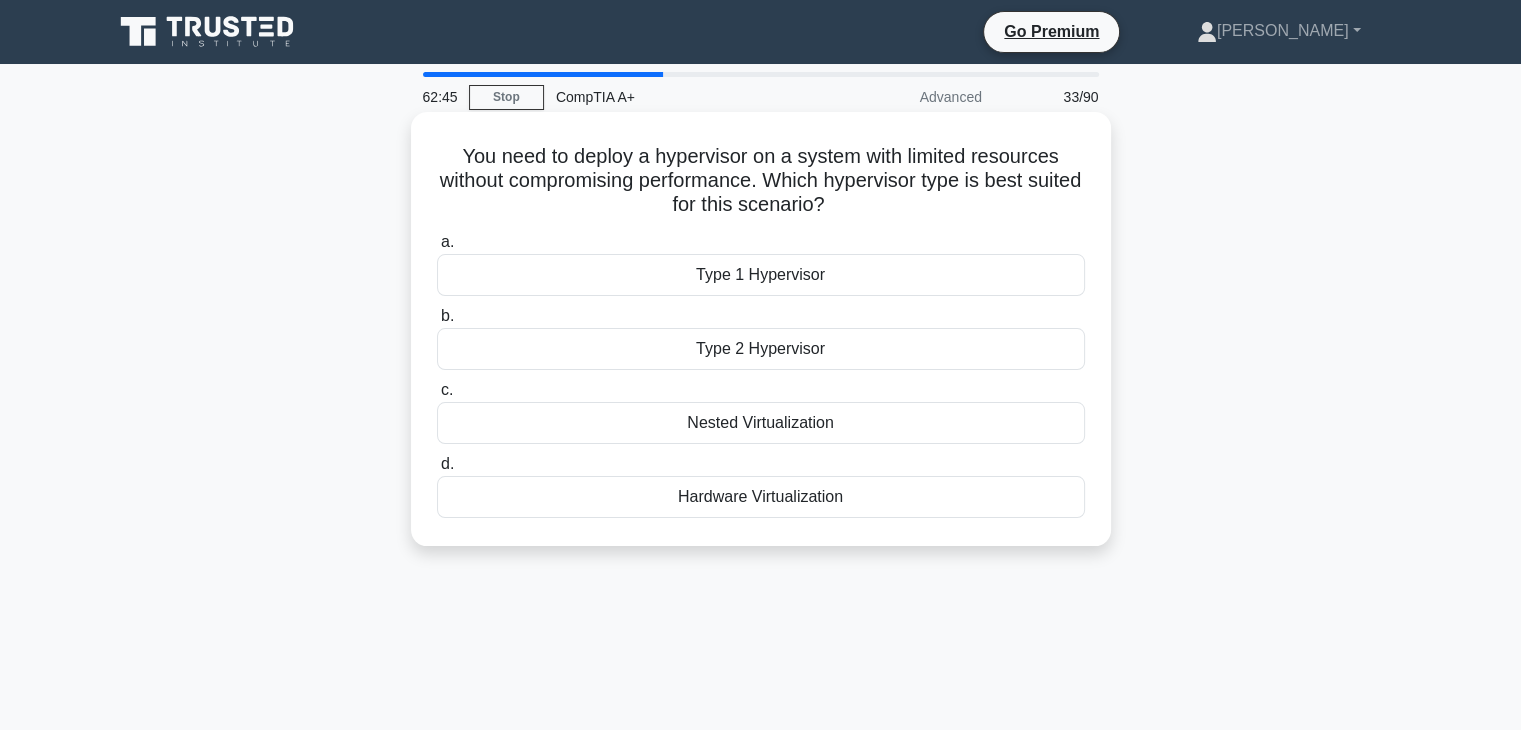 click on "Type 2 Hypervisor" at bounding box center [761, 349] 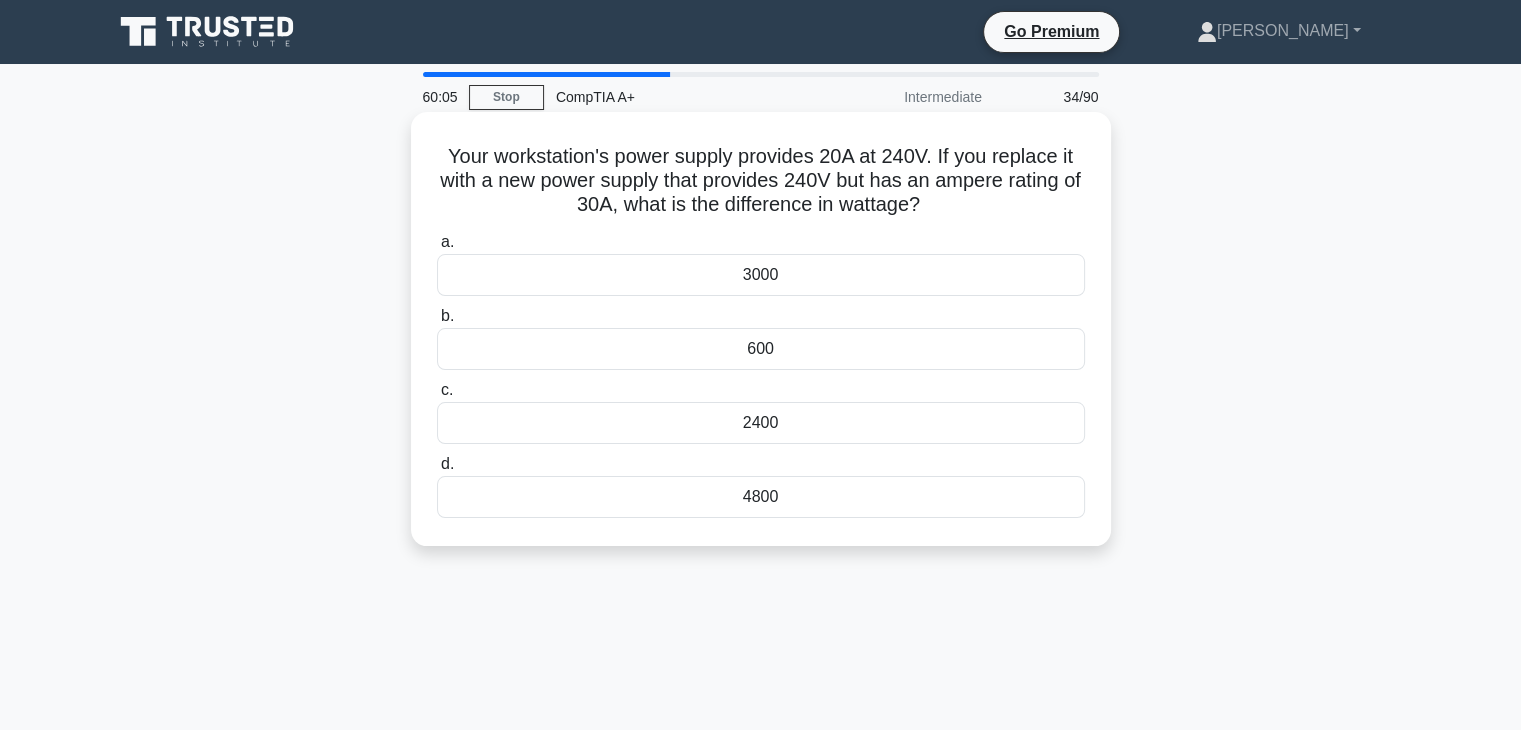 click on "2400" at bounding box center (761, 423) 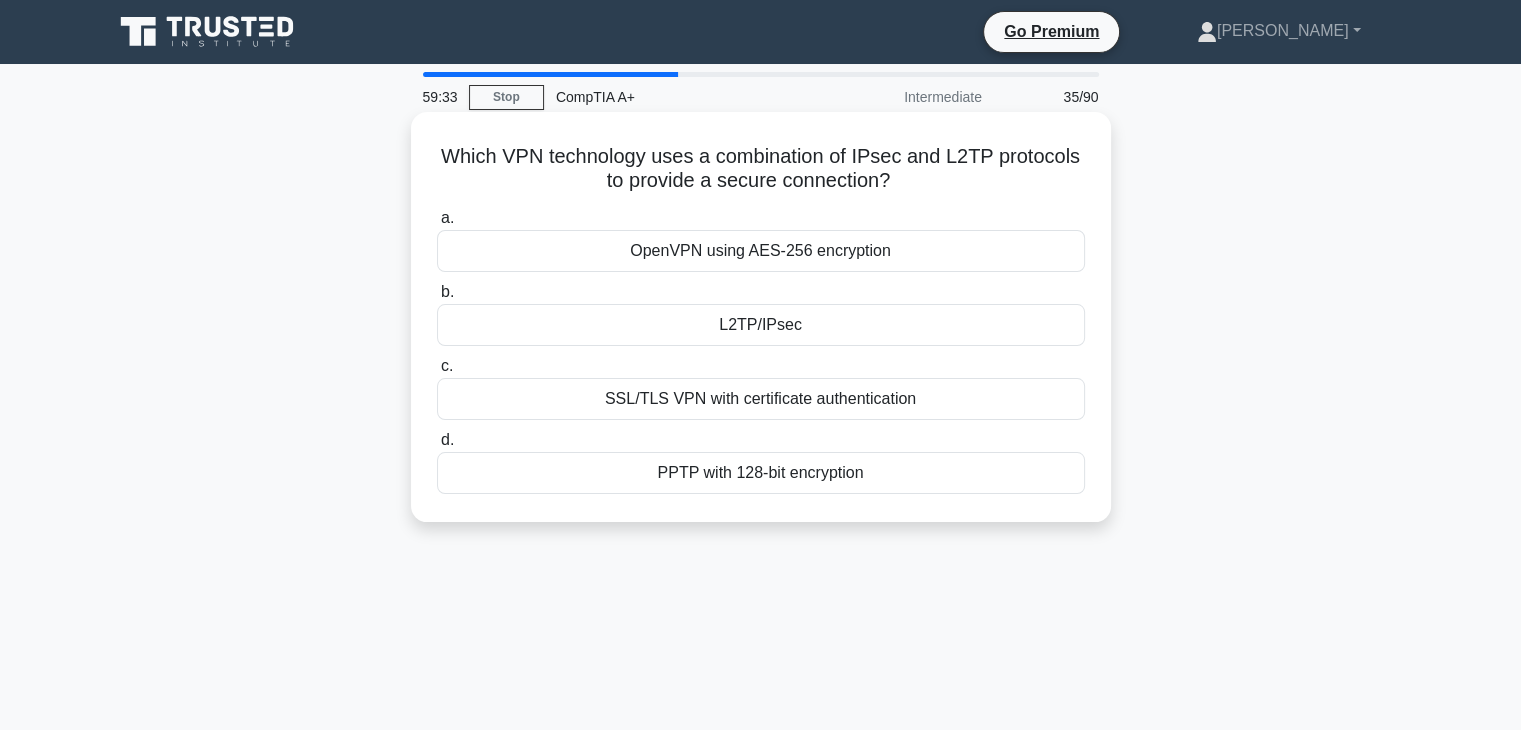 click on "L2TP/IPsec" at bounding box center [761, 325] 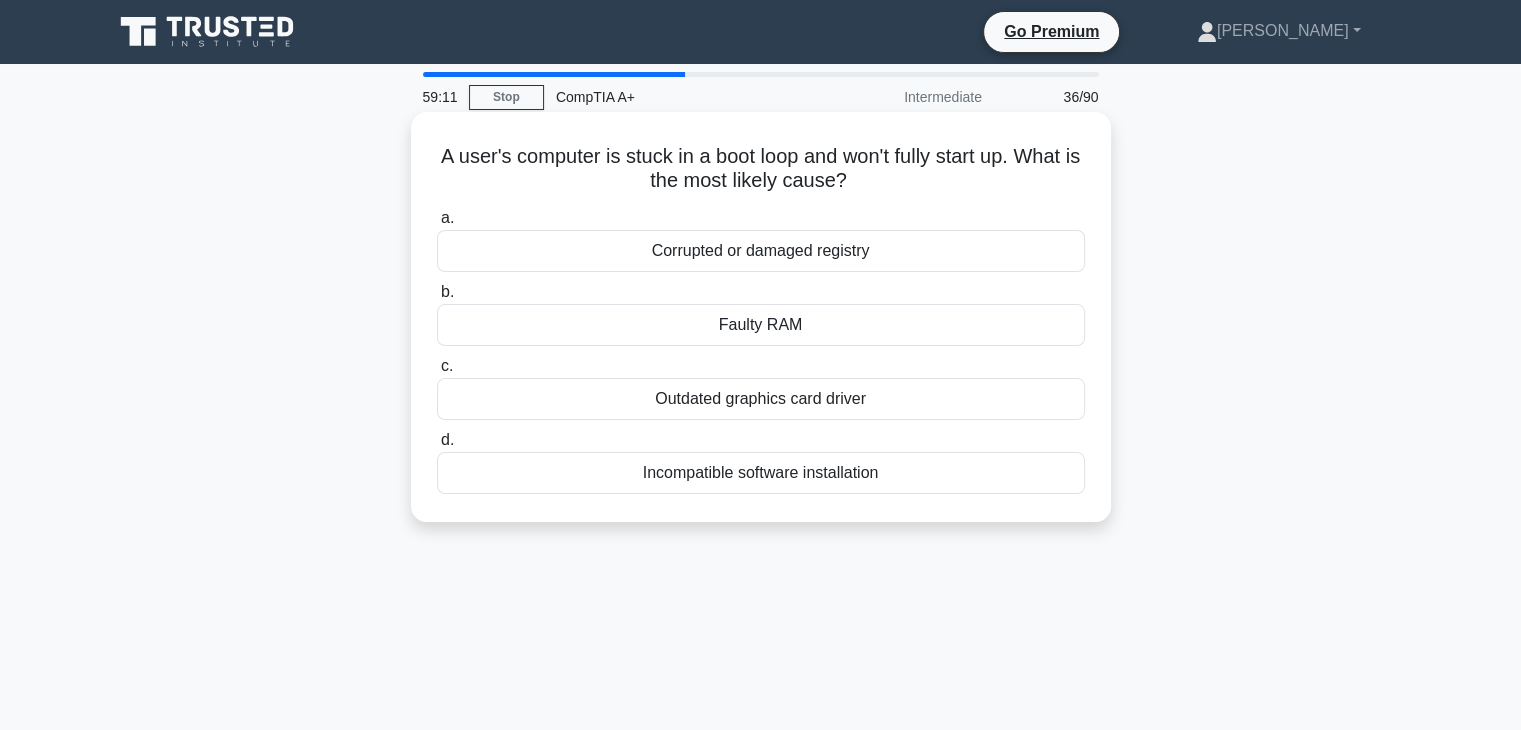 click on "Corrupted or damaged registry" at bounding box center (761, 251) 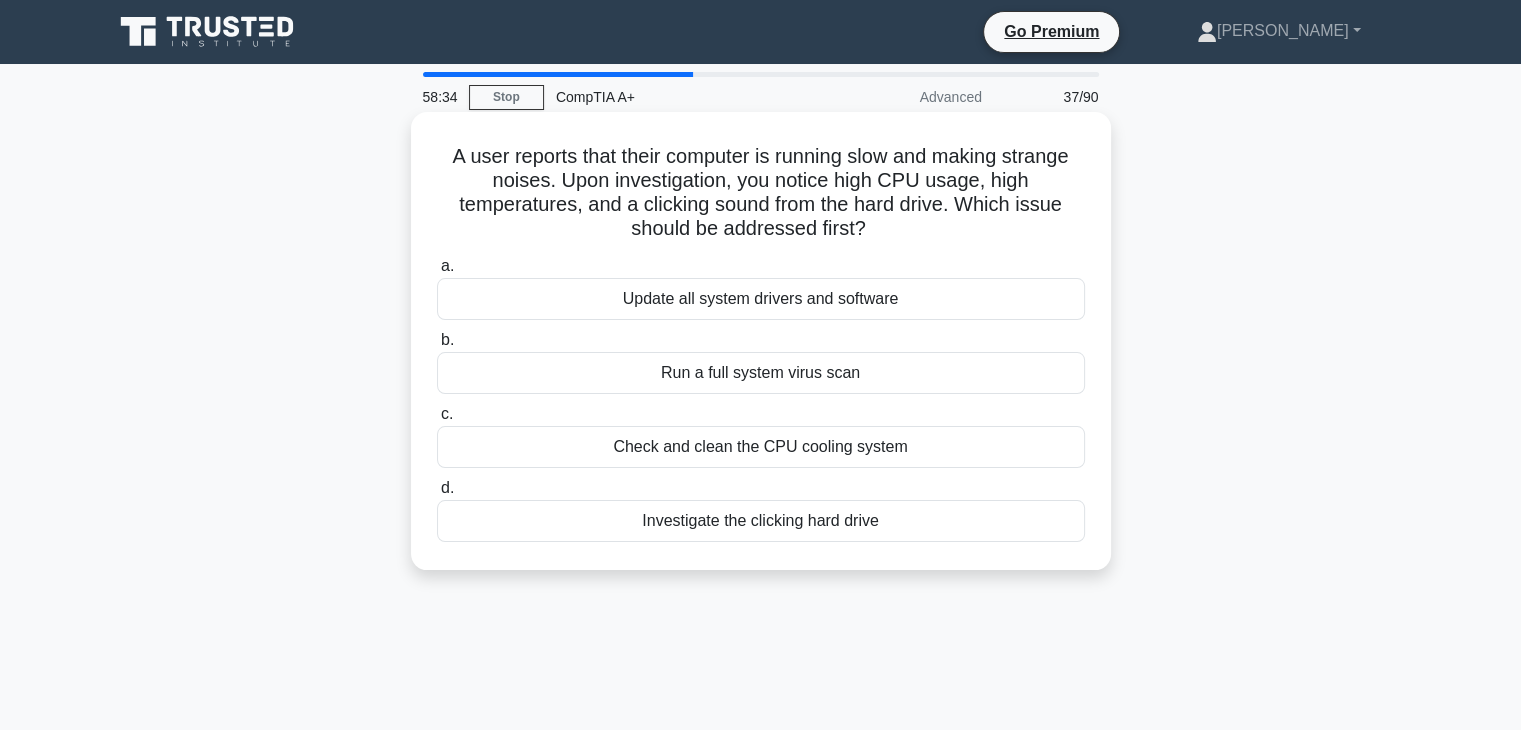 click on "Investigate the clicking hard drive" at bounding box center [761, 521] 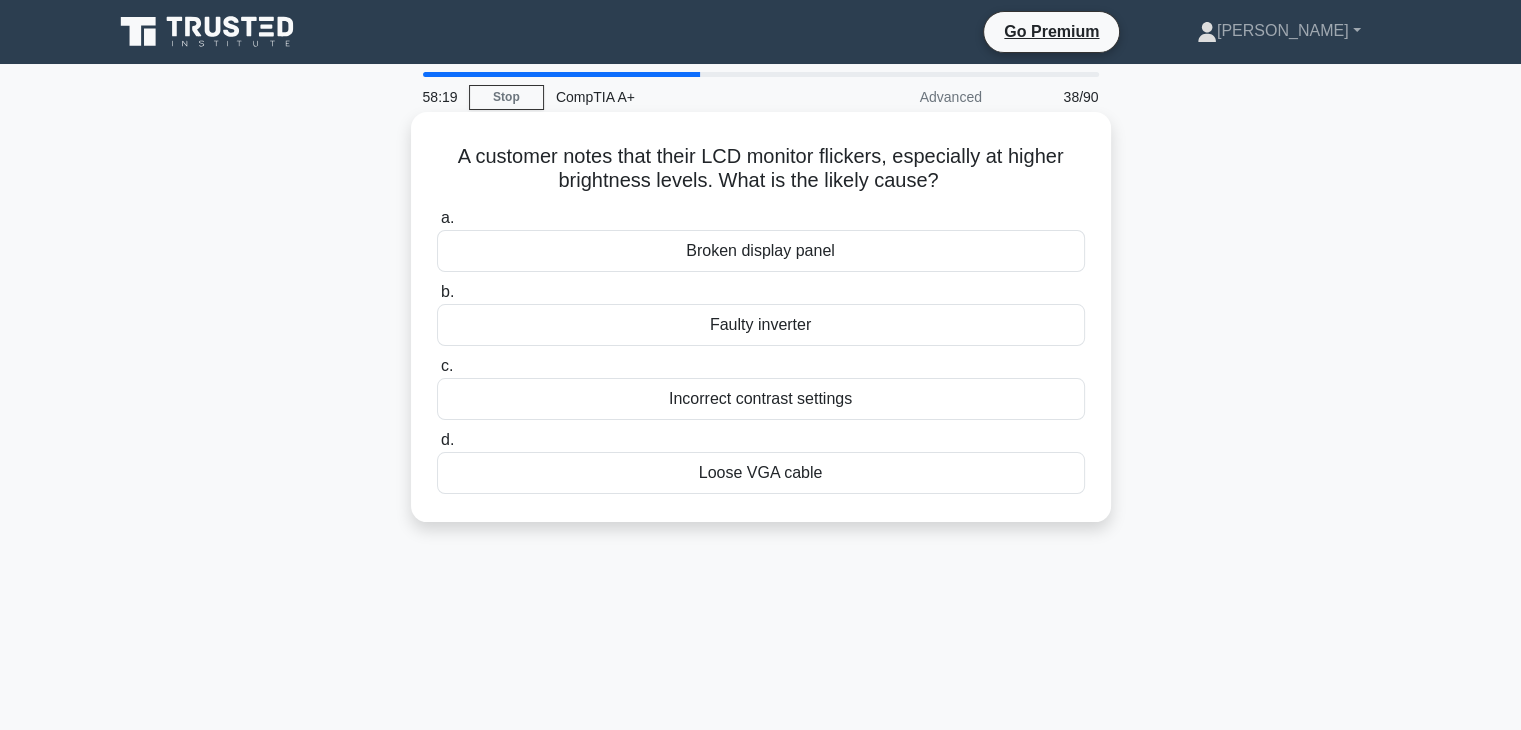 click on "Faulty inverter" at bounding box center (761, 325) 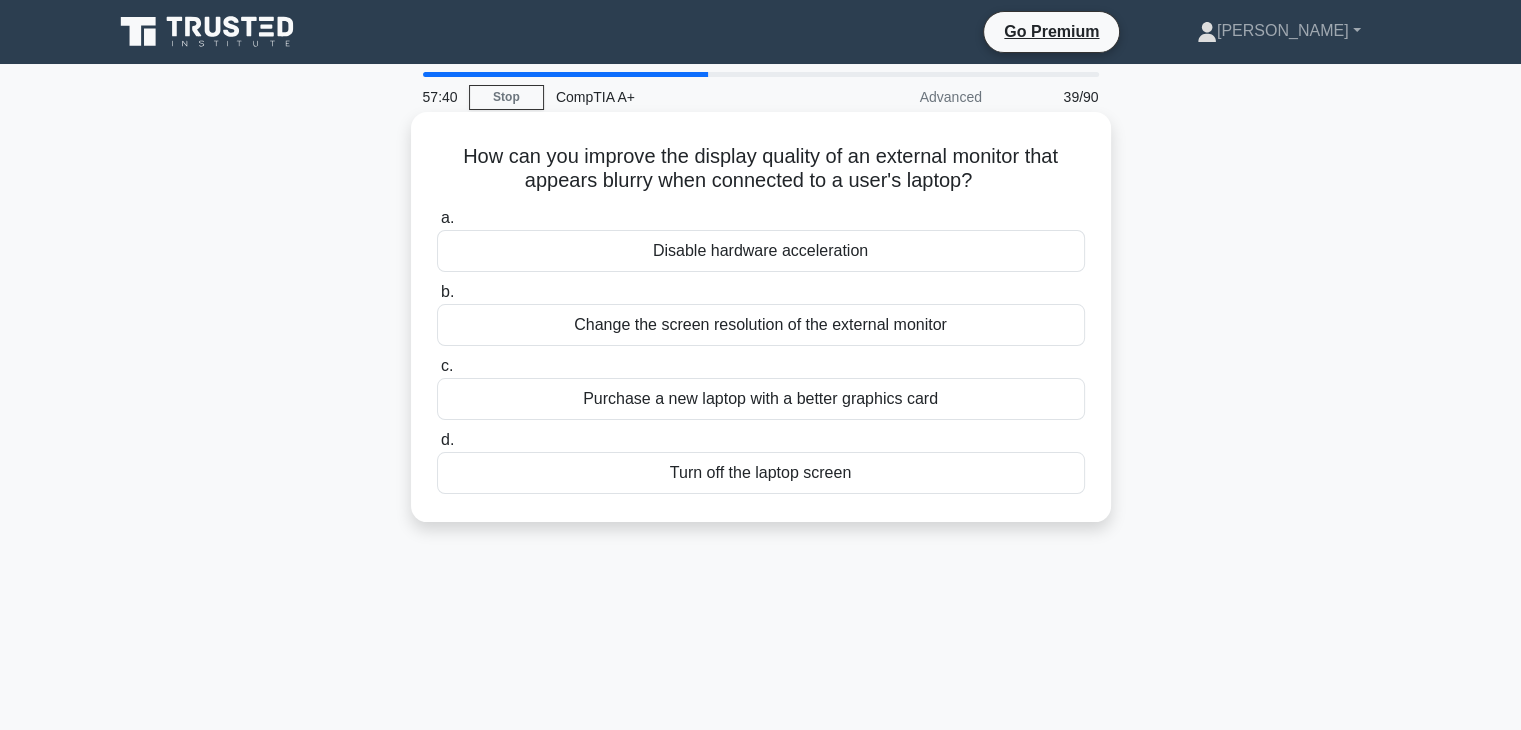 click on "Change the screen resolution of the external monitor" at bounding box center (761, 325) 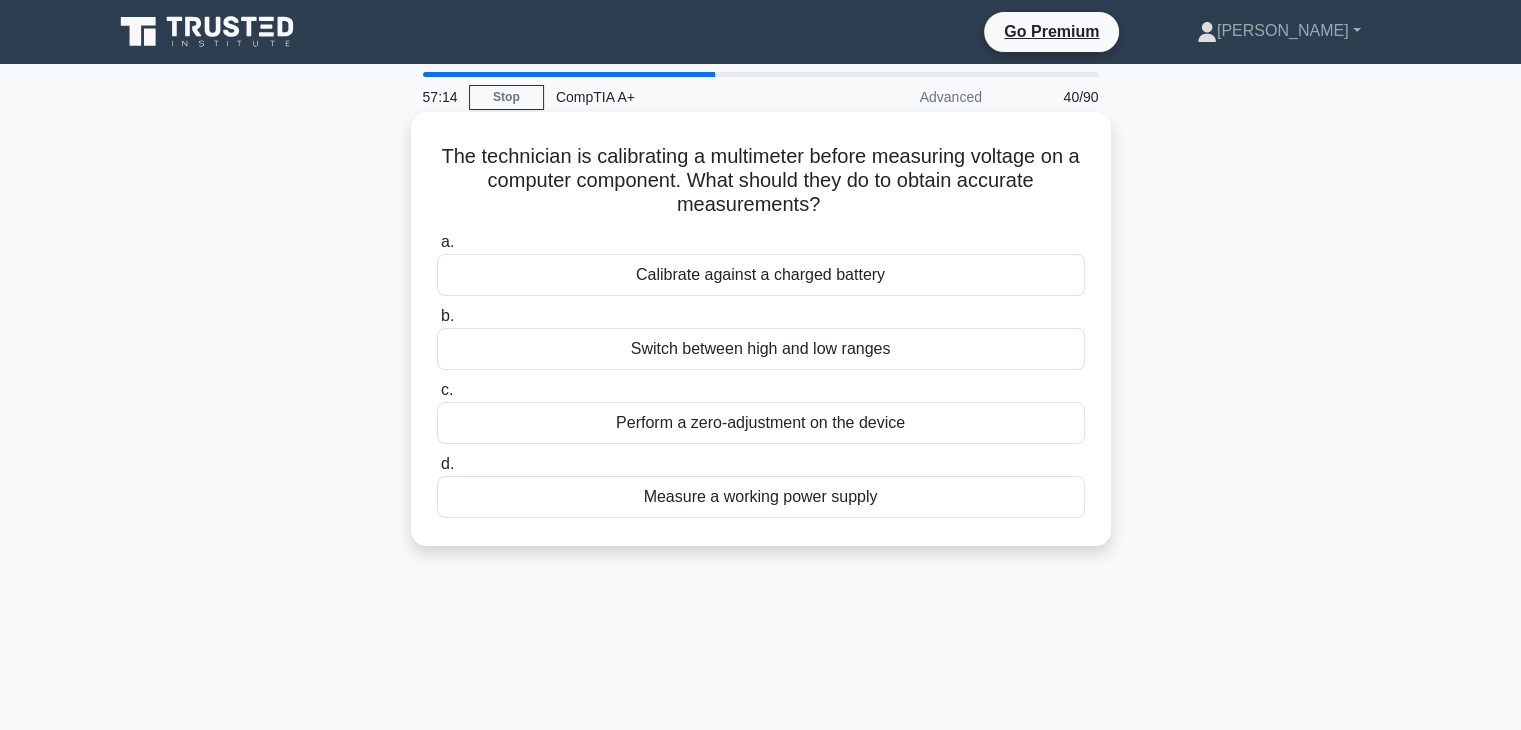 click on "Perform a zero-adjustment on the device" at bounding box center (761, 423) 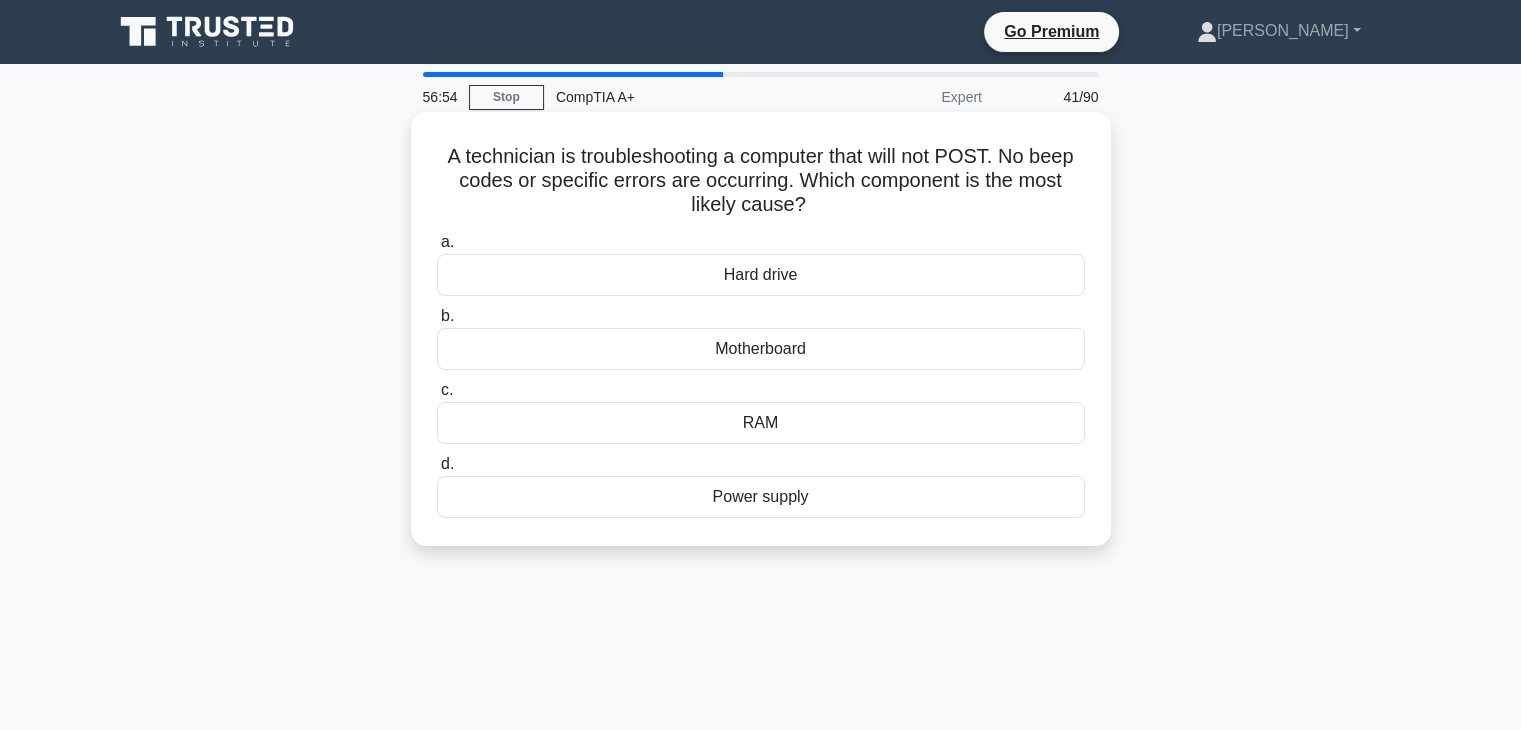click on "Hard drive" at bounding box center (761, 275) 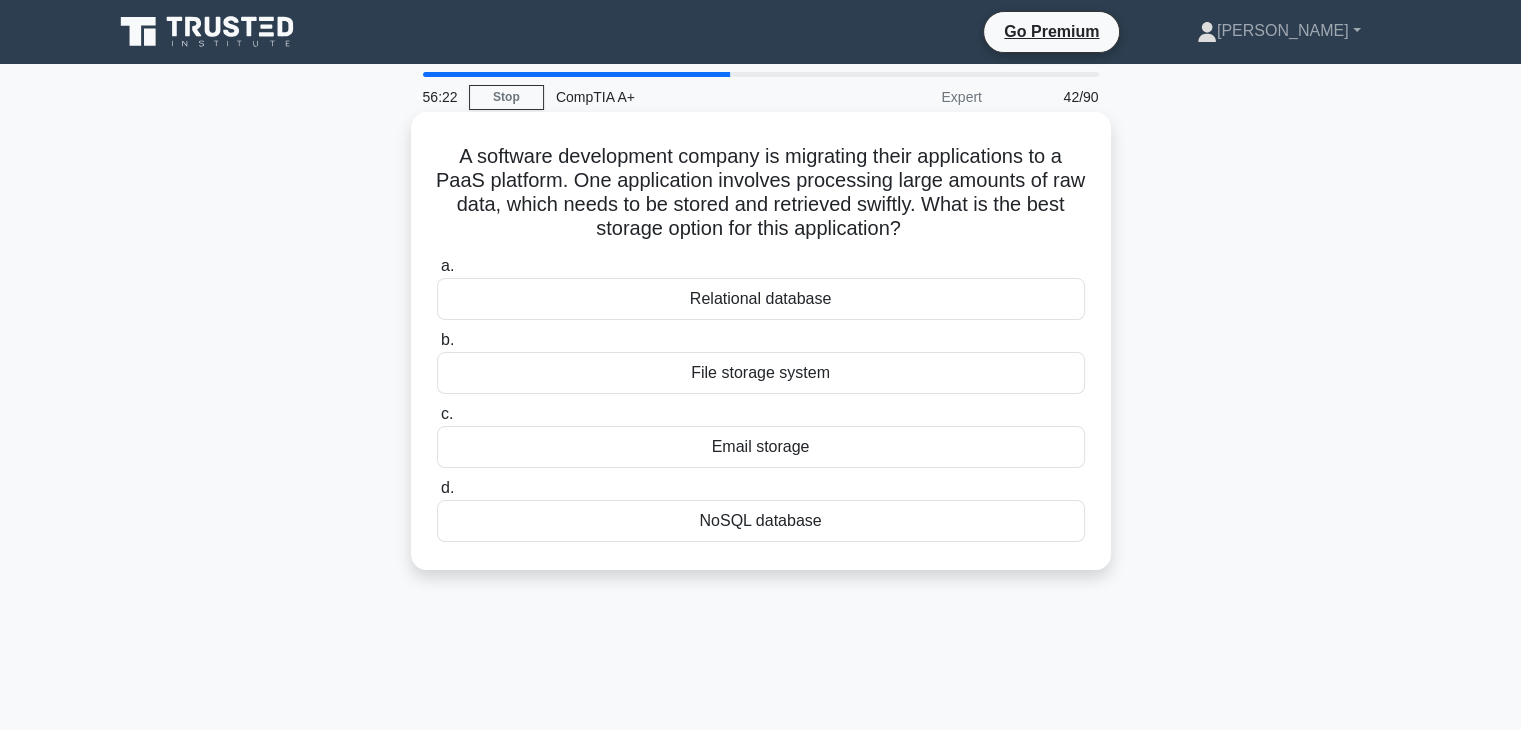 click on "File storage system" at bounding box center [761, 373] 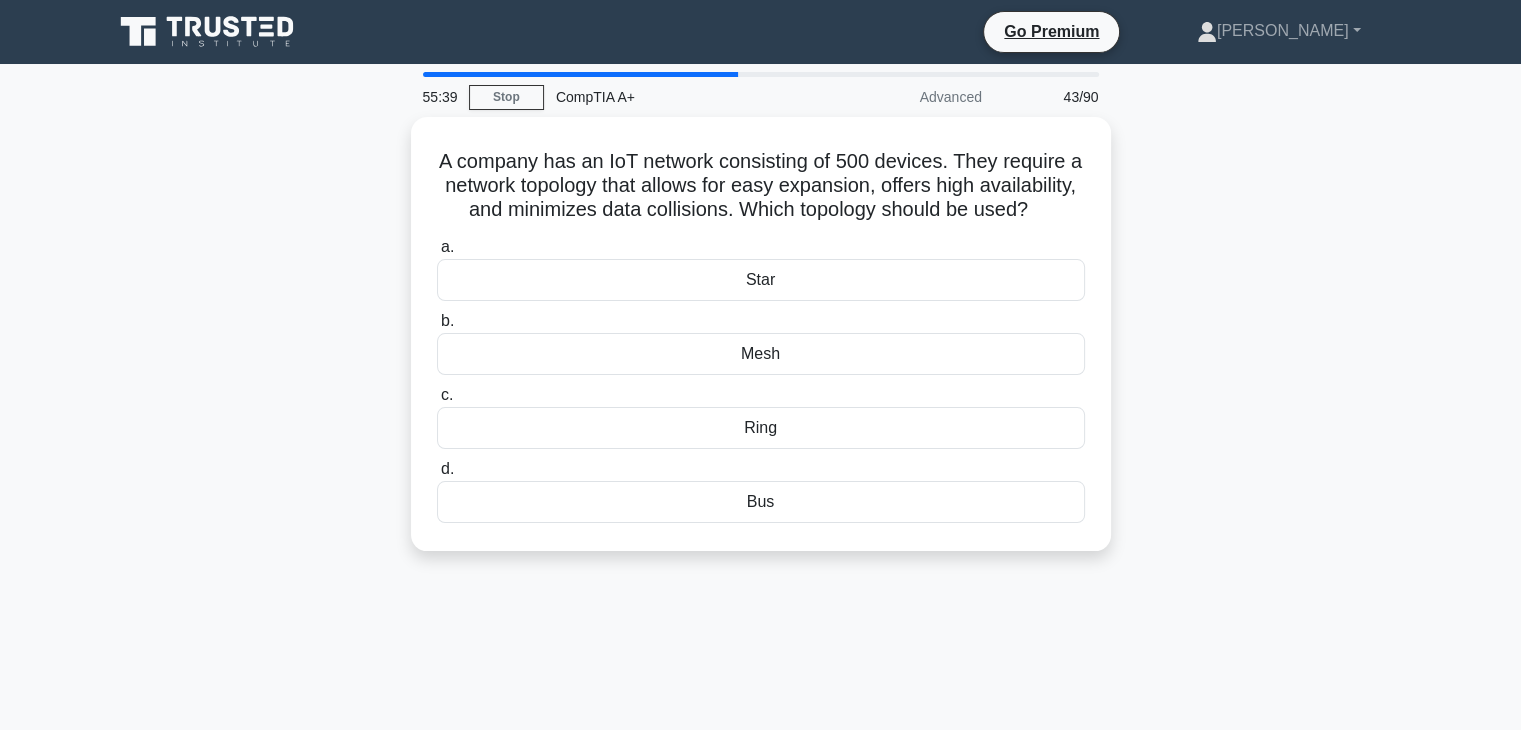click on "Mesh" at bounding box center (761, 354) 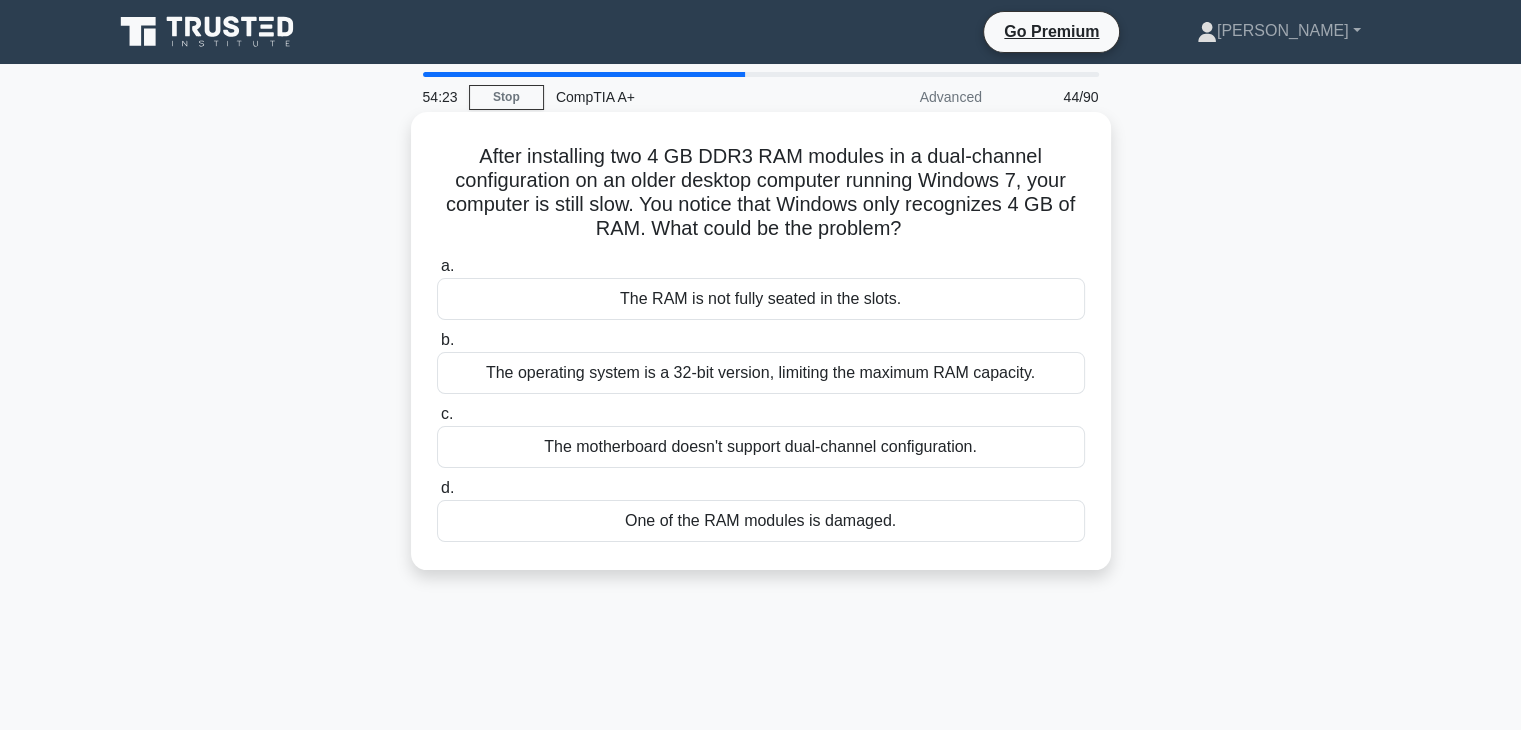 click on "The RAM is not fully seated in the slots." at bounding box center [761, 299] 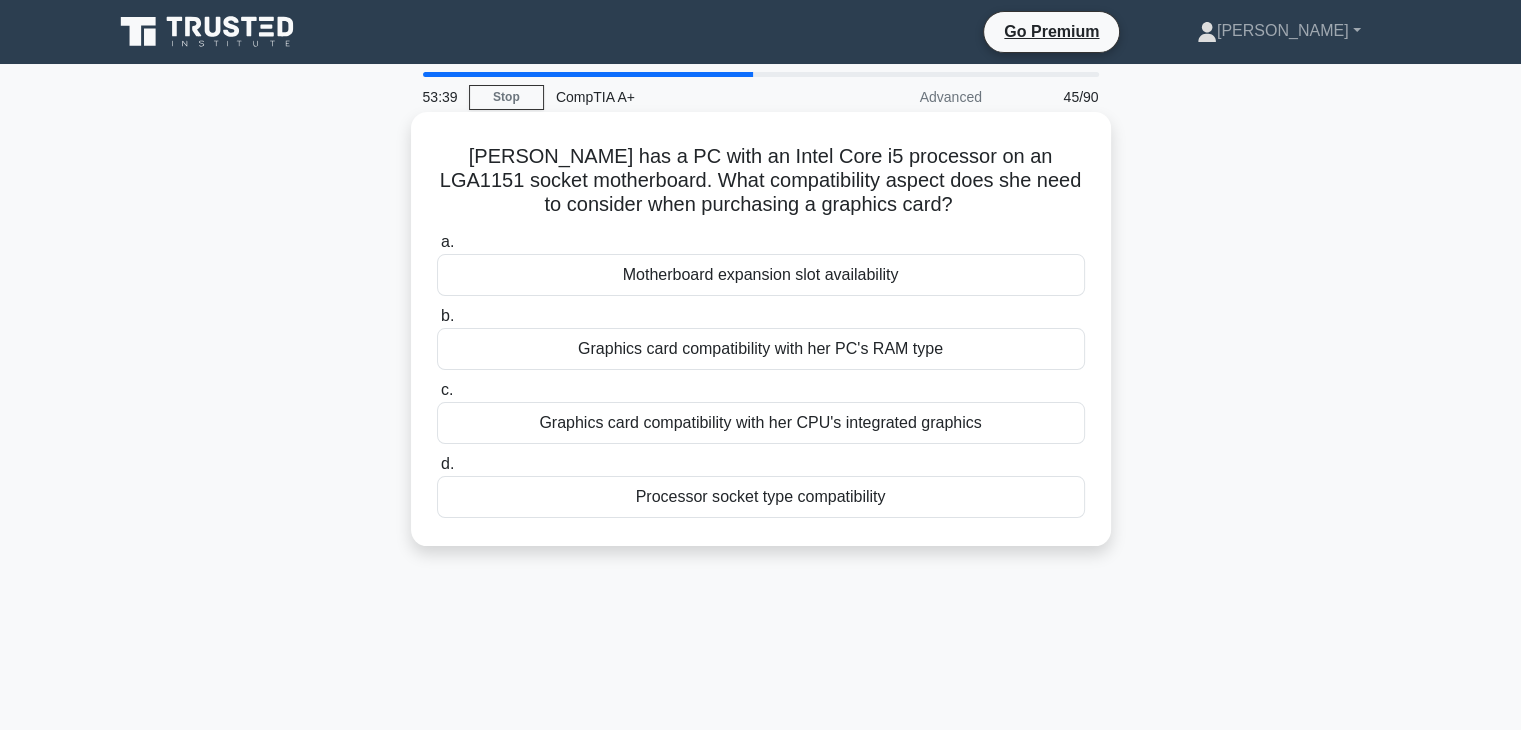 click on "Motherboard expansion slot availability" at bounding box center (761, 275) 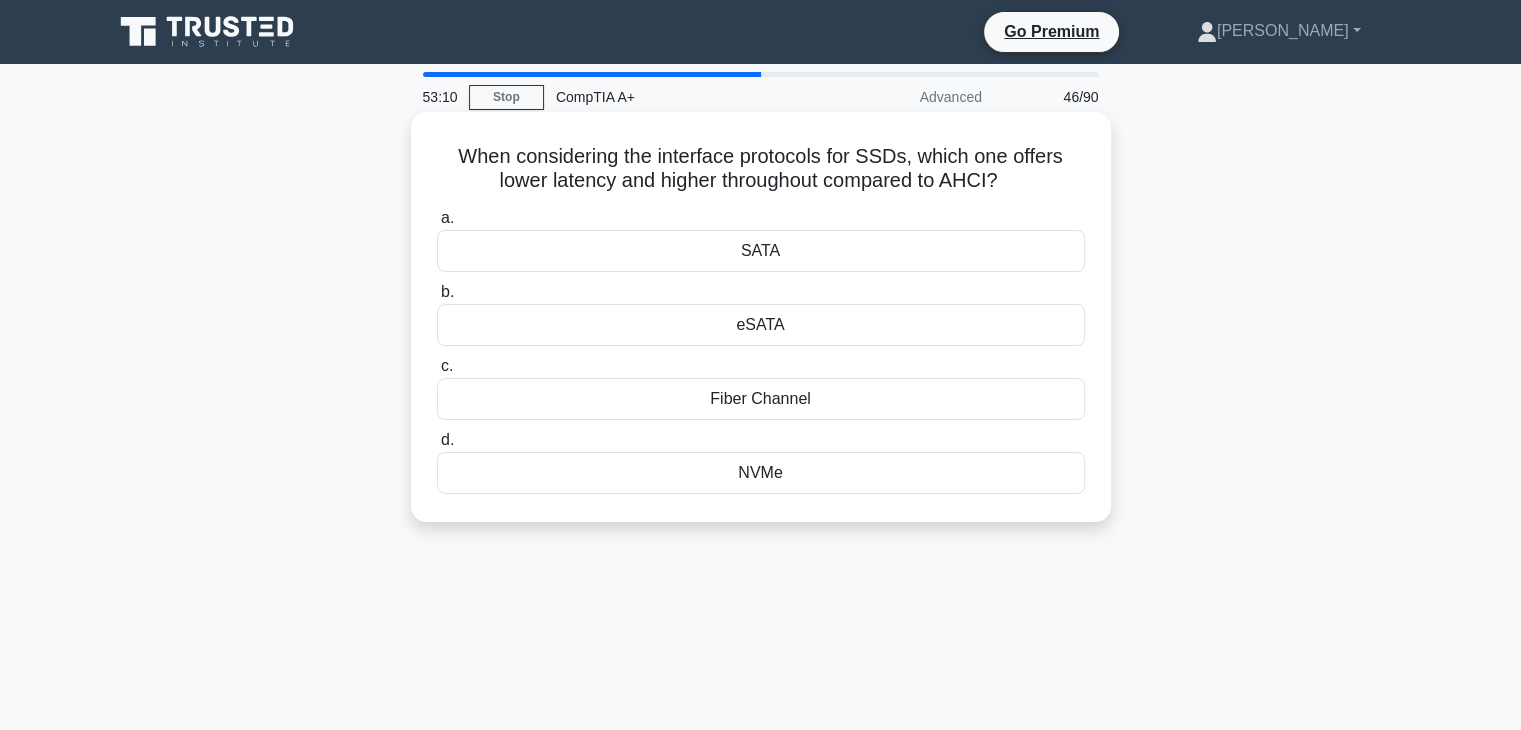 click on "NVMe" at bounding box center (761, 473) 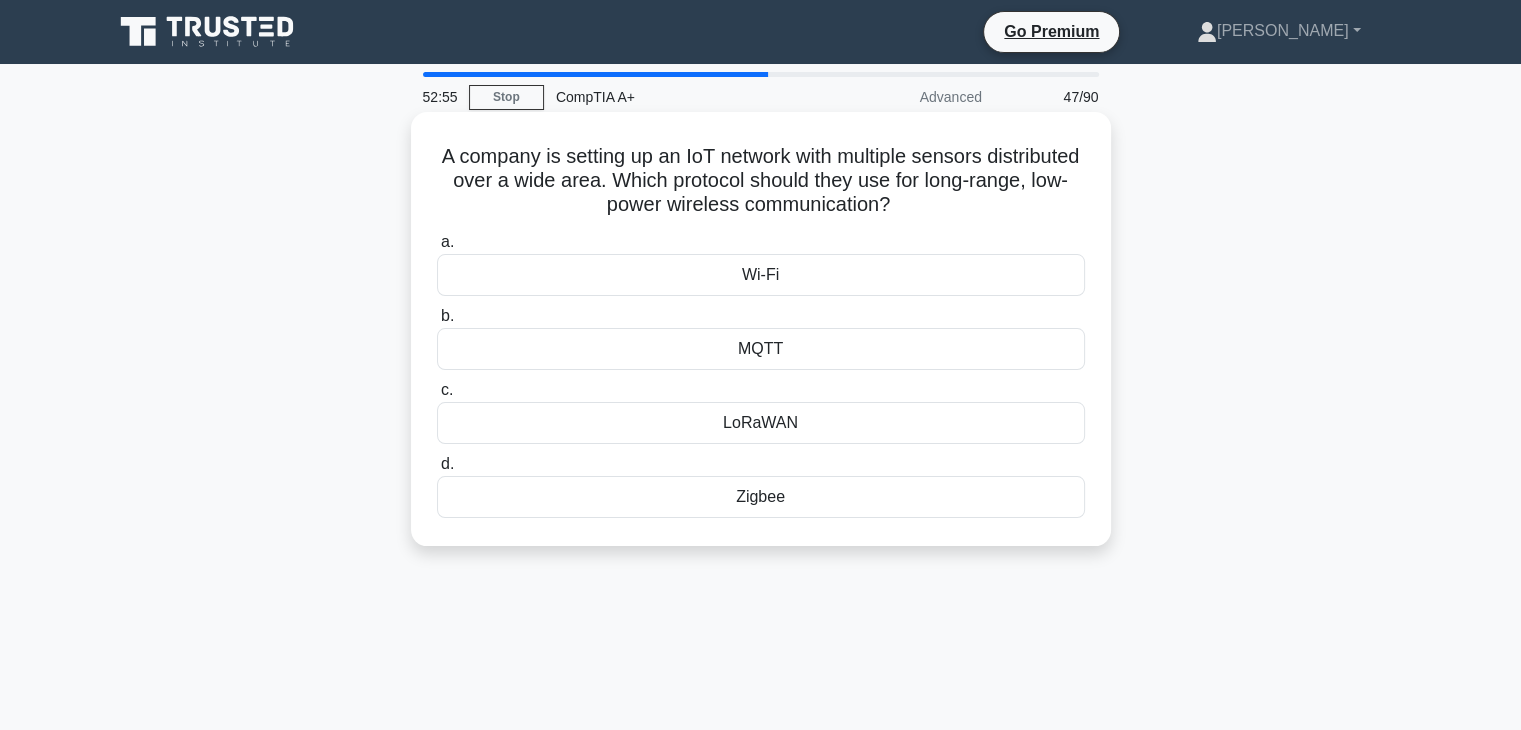 click on "LoRaWAN" at bounding box center (761, 423) 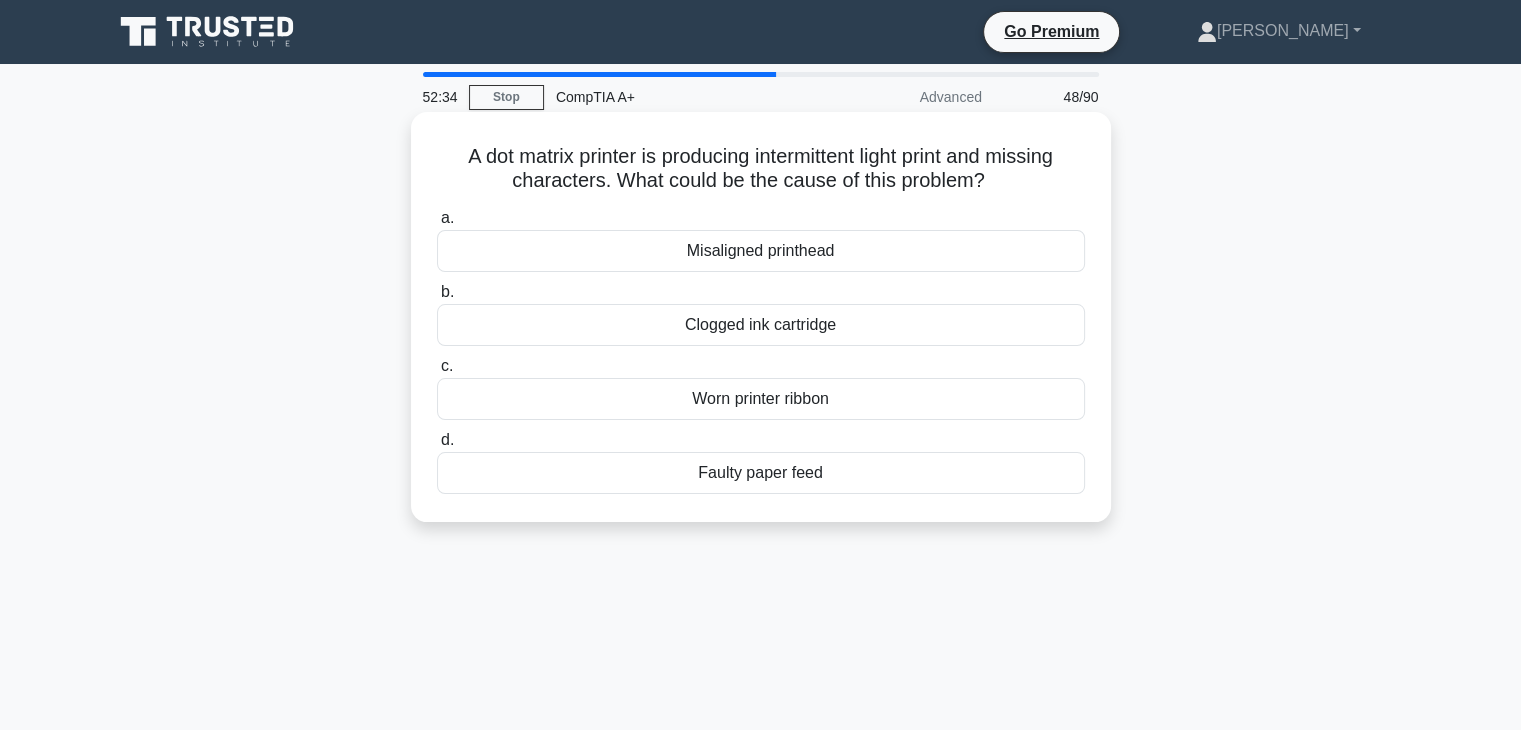 click on "Misaligned printhead" at bounding box center [761, 251] 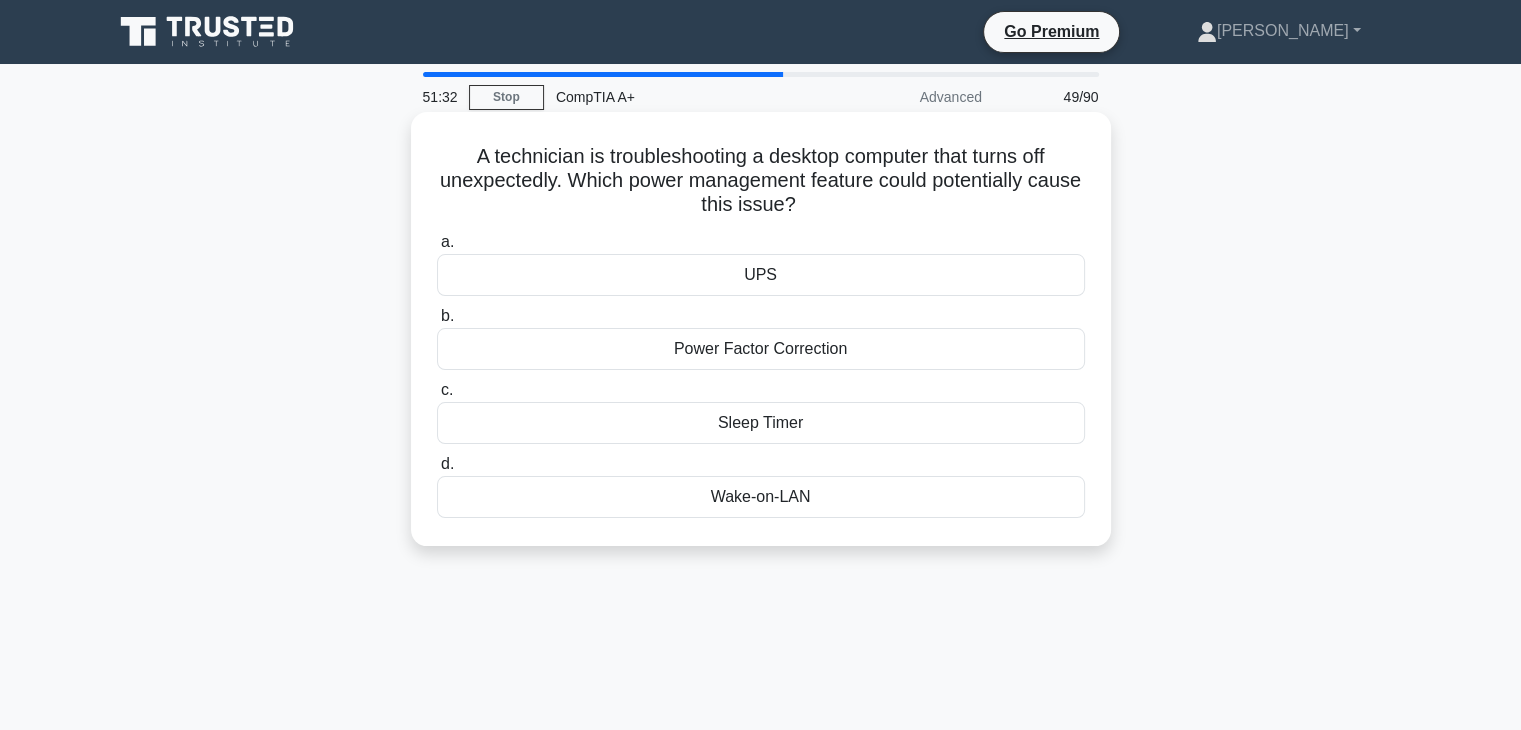 click on "Wake-on-LAN" at bounding box center [761, 497] 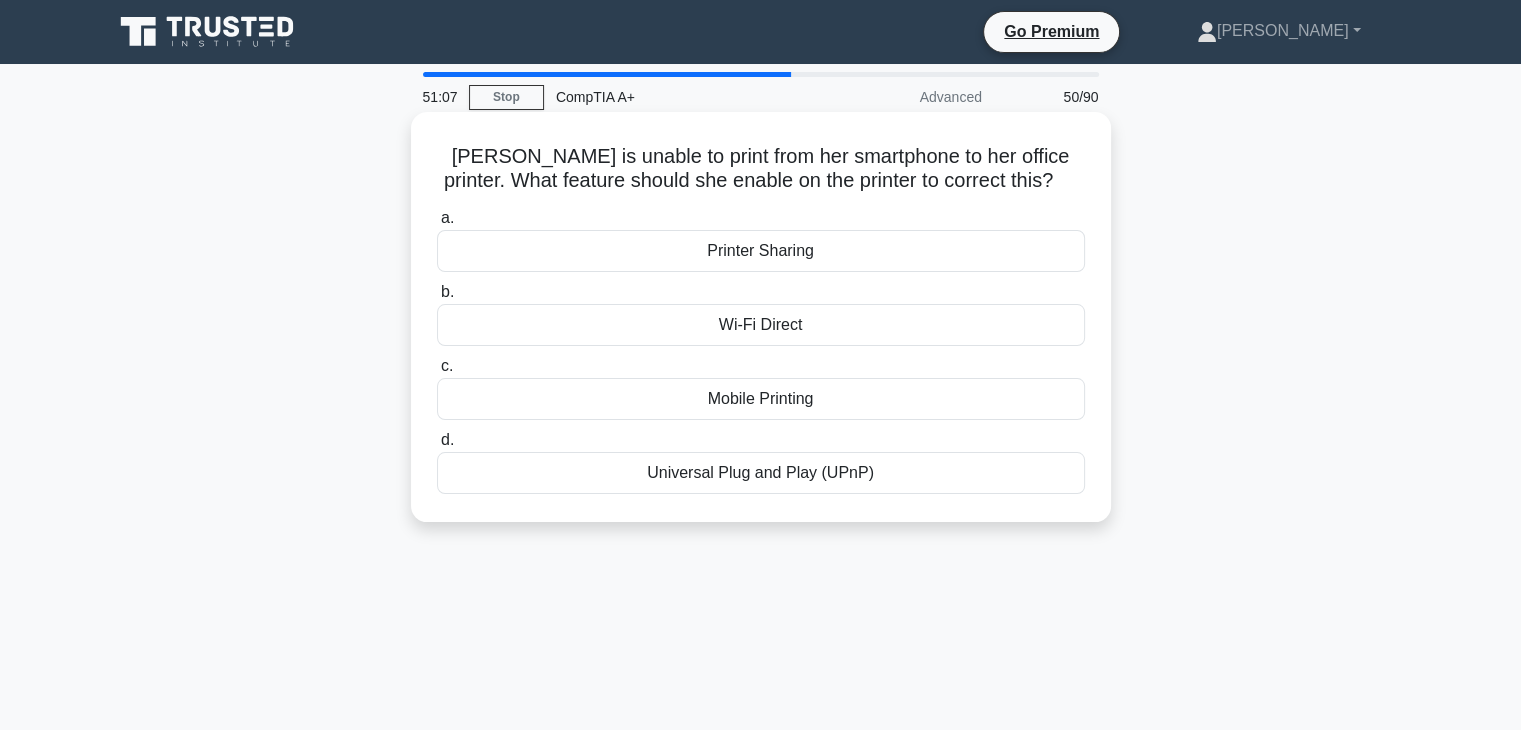 click on "Printer Sharing" at bounding box center (761, 251) 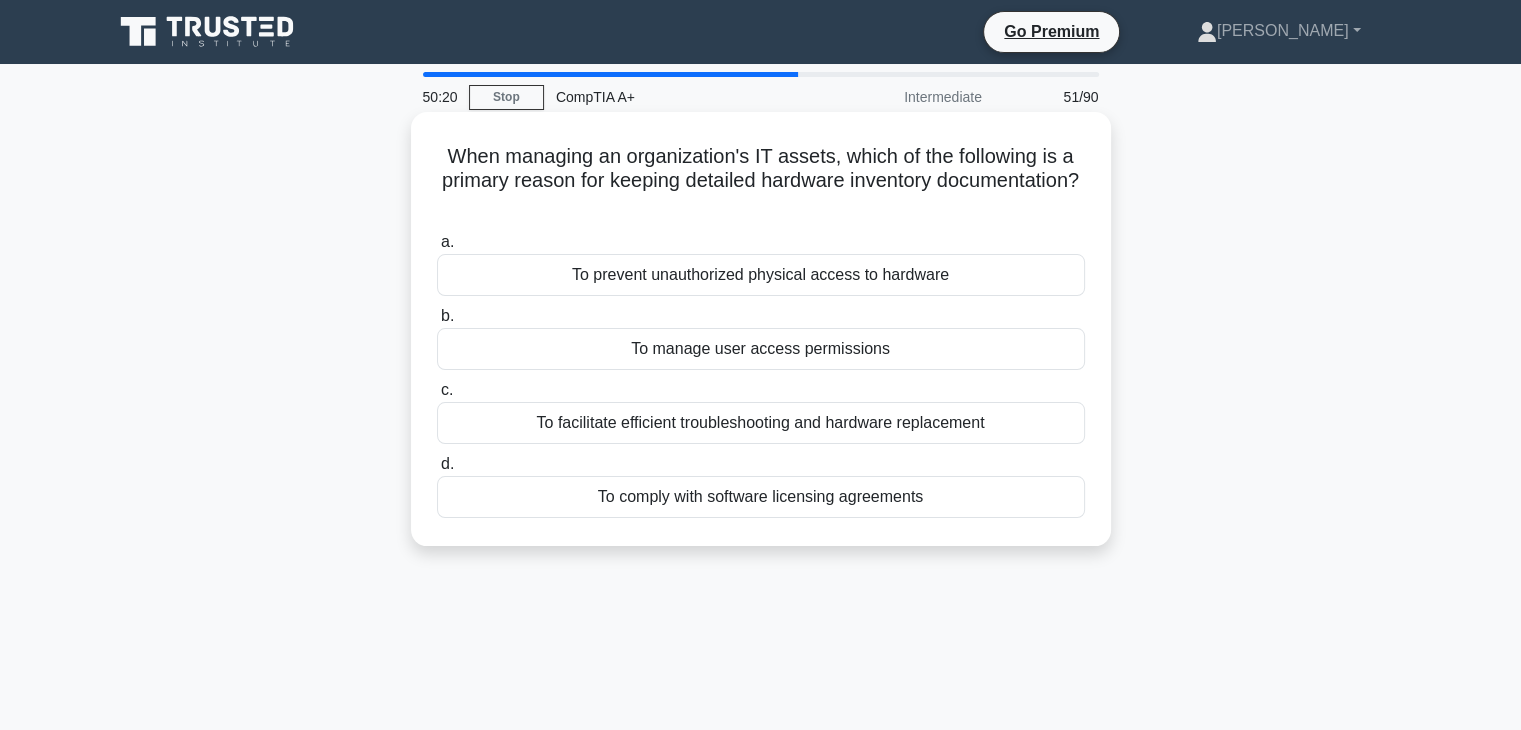 click on "To facilitate efficient troubleshooting and hardware replacement" at bounding box center (761, 423) 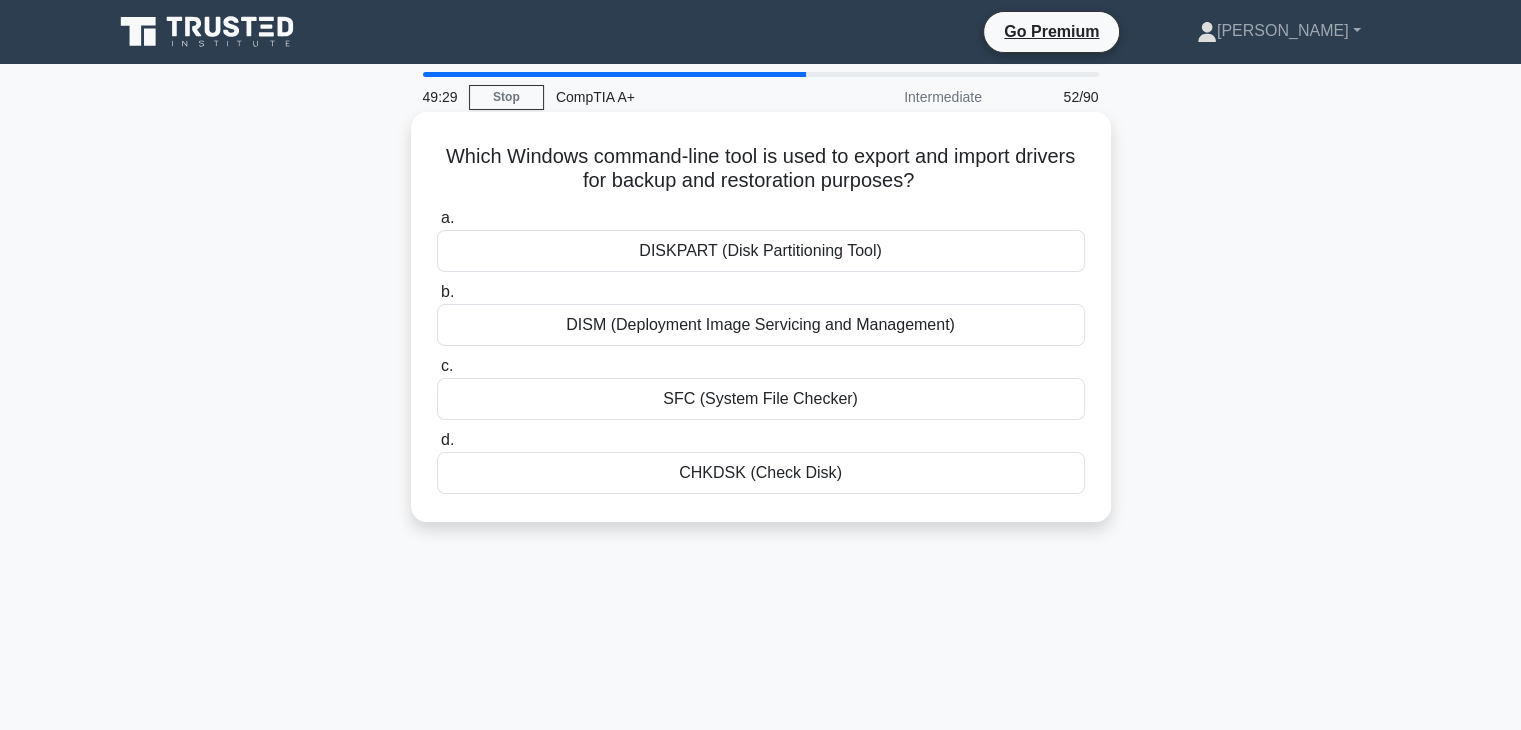 click on "CHKDSK (Check Disk)" at bounding box center [761, 473] 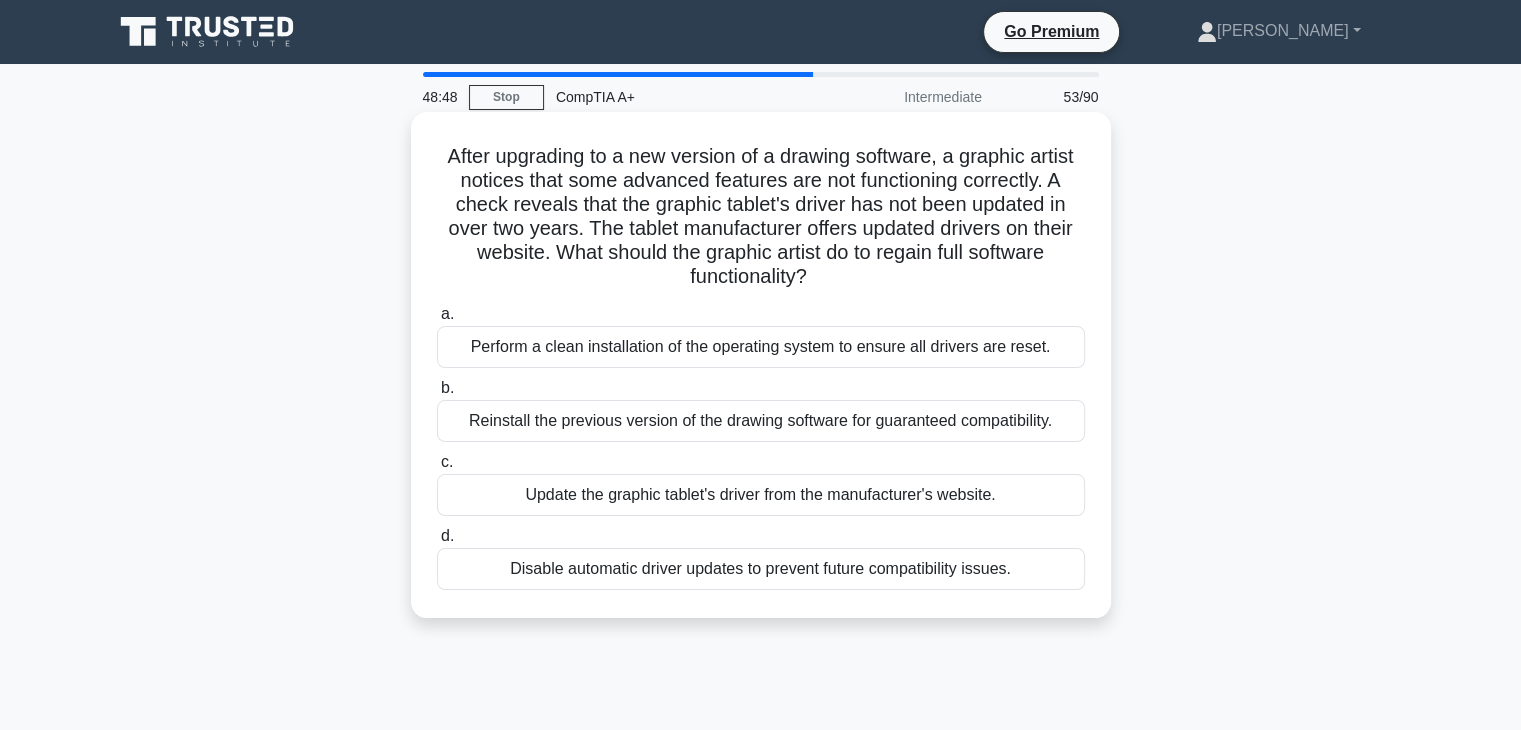click on "Update the graphic tablet's driver from the manufacturer's website." at bounding box center [761, 495] 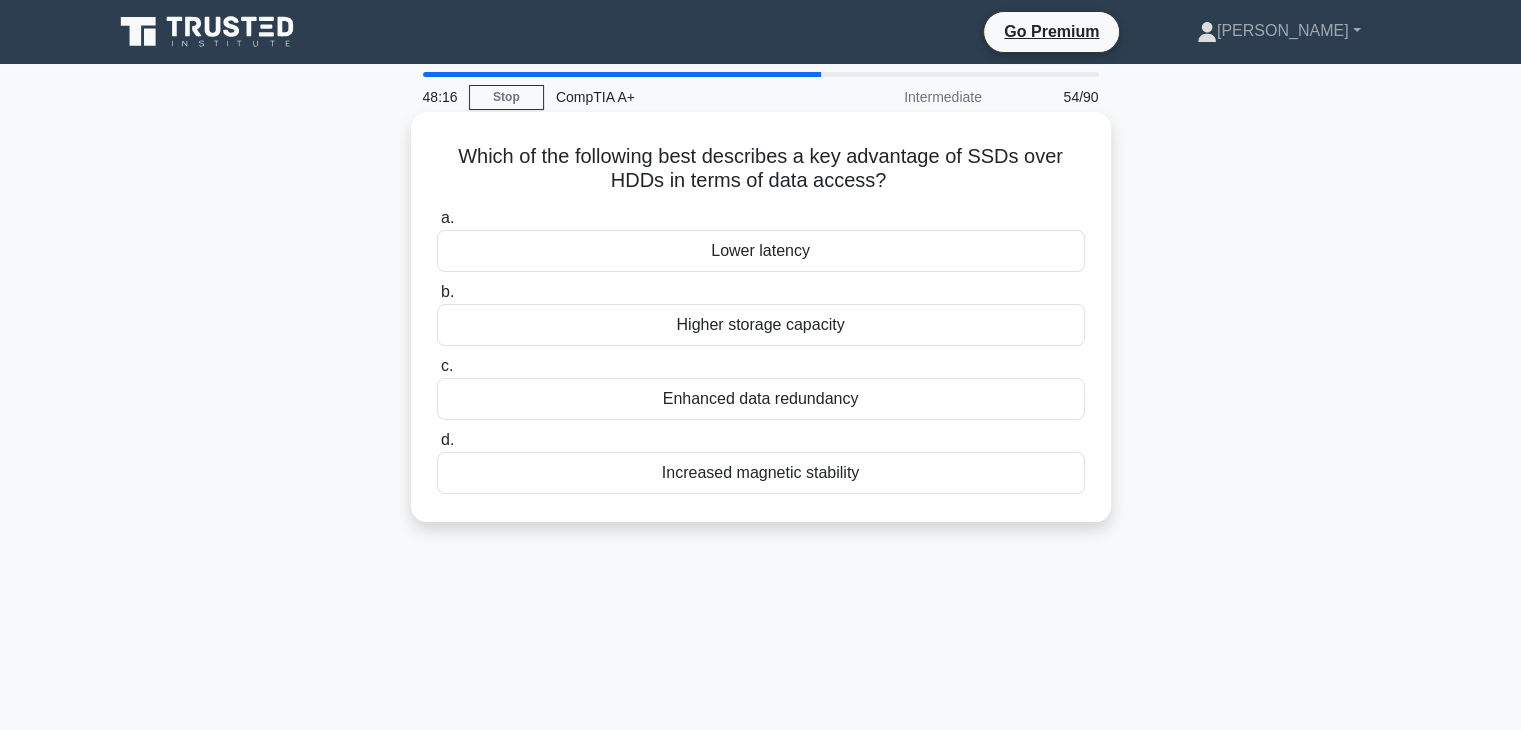 click on "Lower latency" at bounding box center [761, 251] 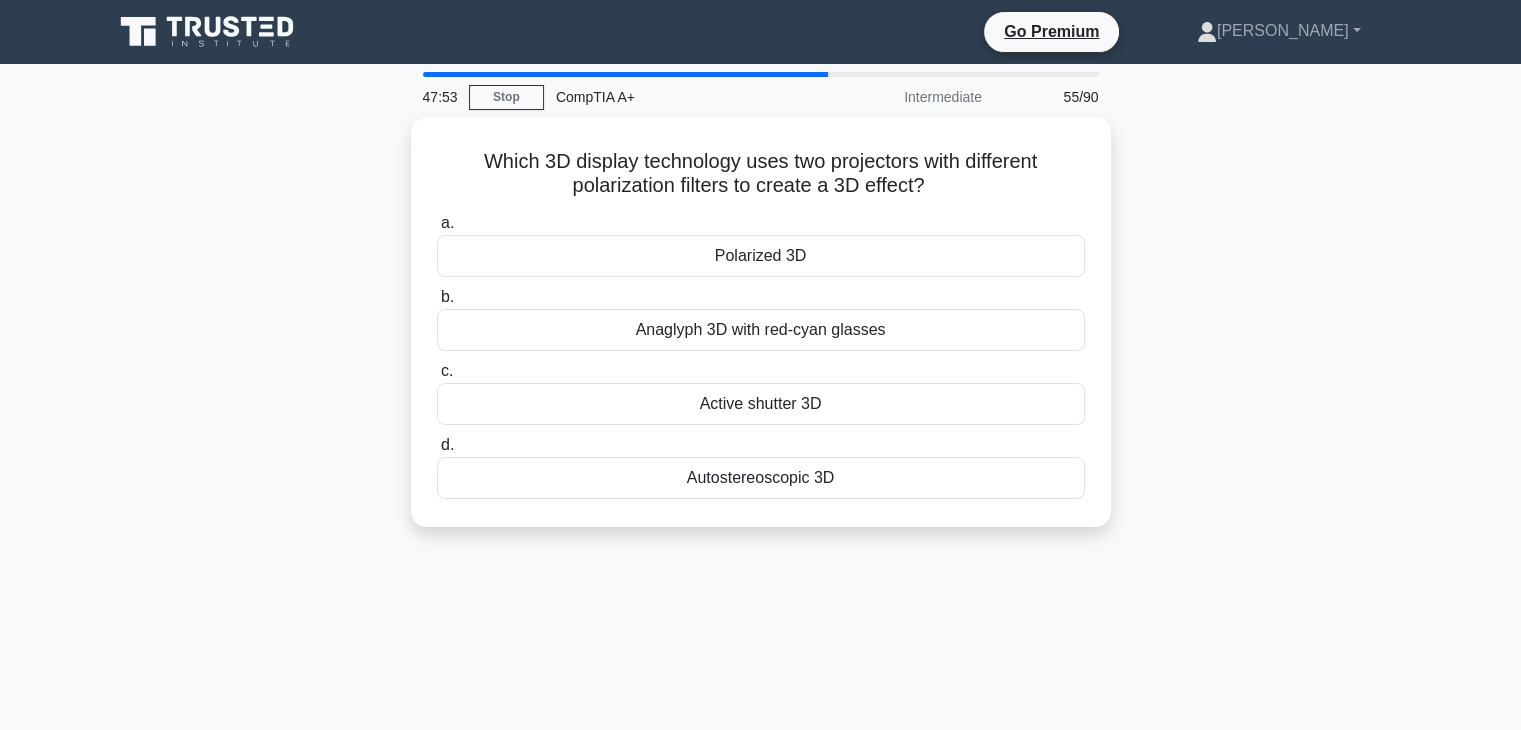 click on "Polarized 3D" at bounding box center (761, 256) 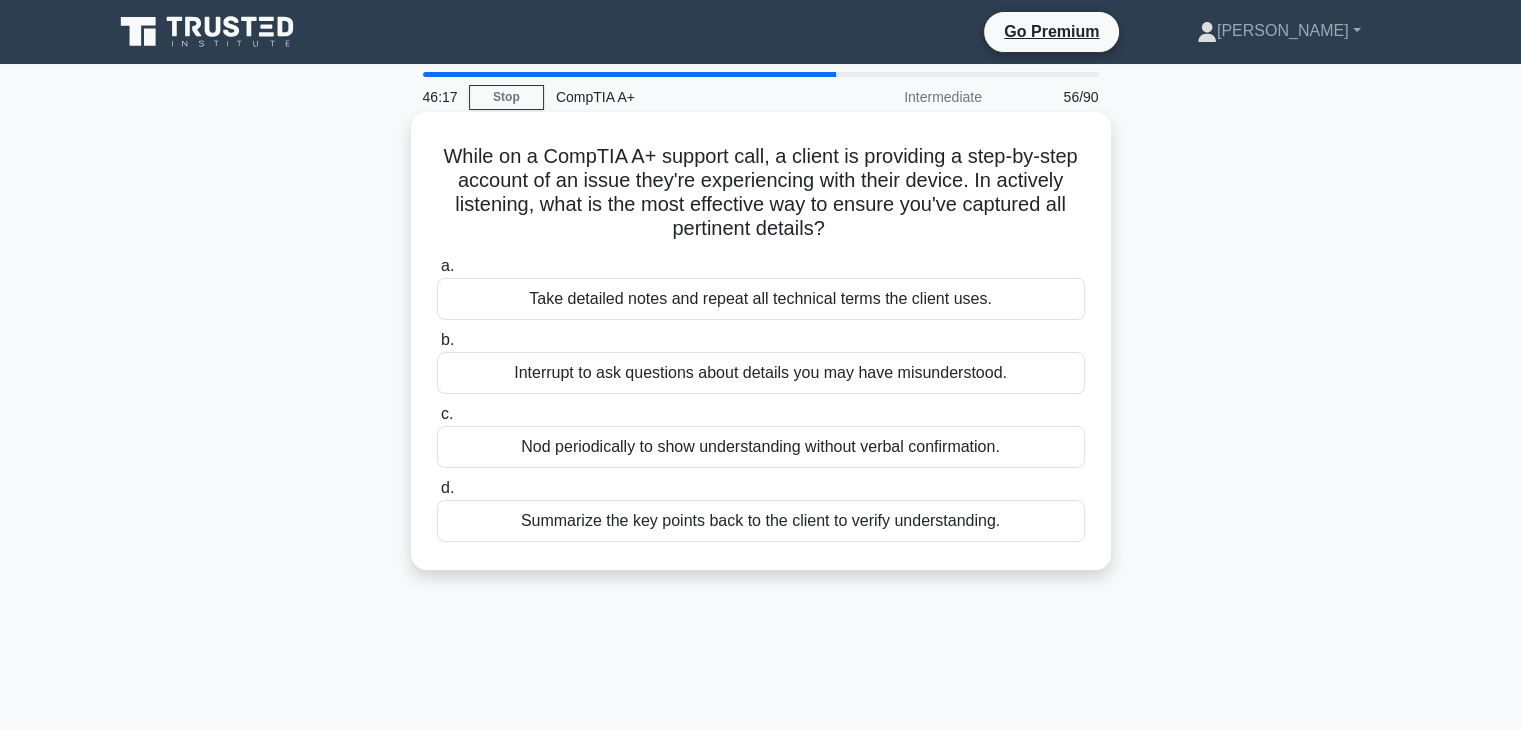 click on "Take detailed notes and repeat all technical terms the client uses." at bounding box center (761, 299) 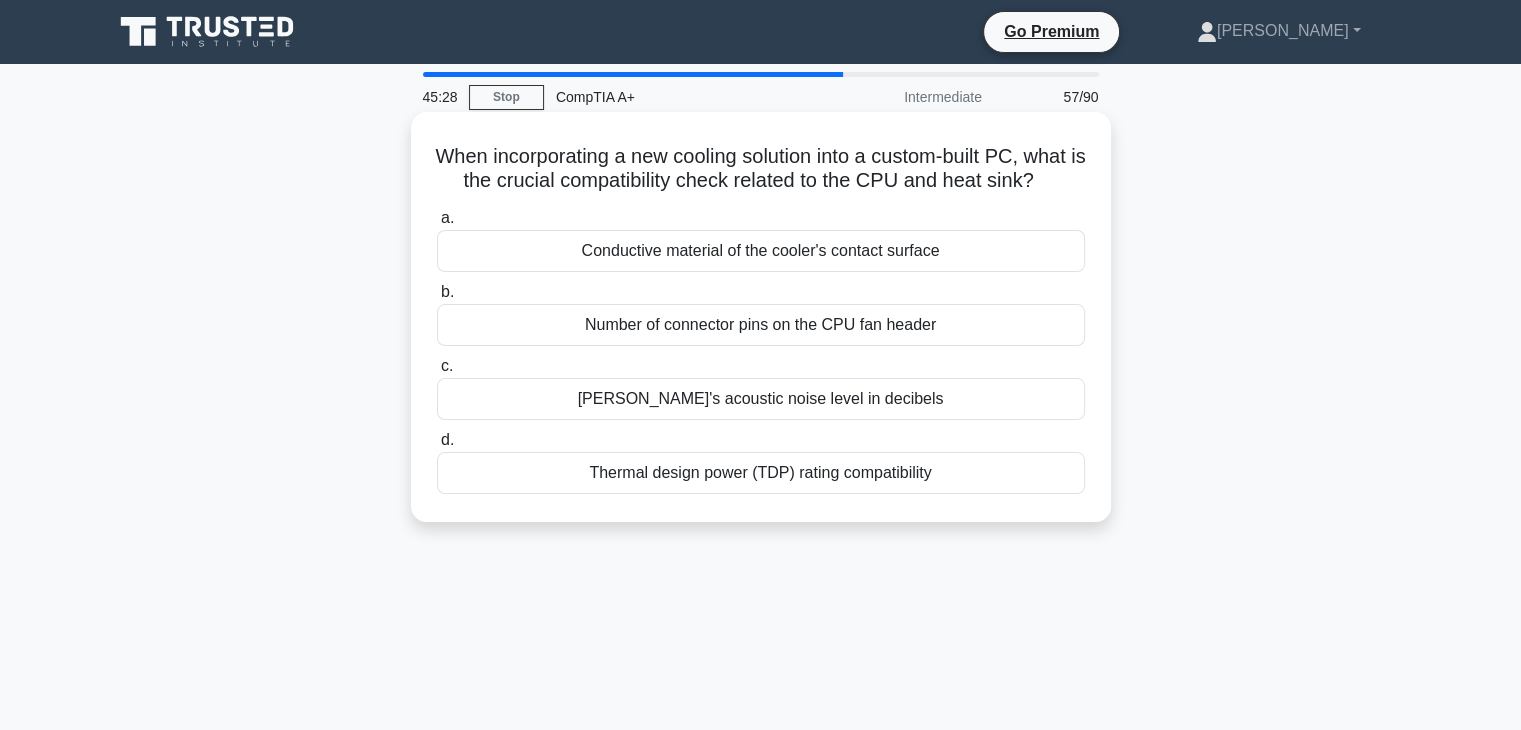 click on "Number of connector pins on the CPU fan header" at bounding box center (761, 325) 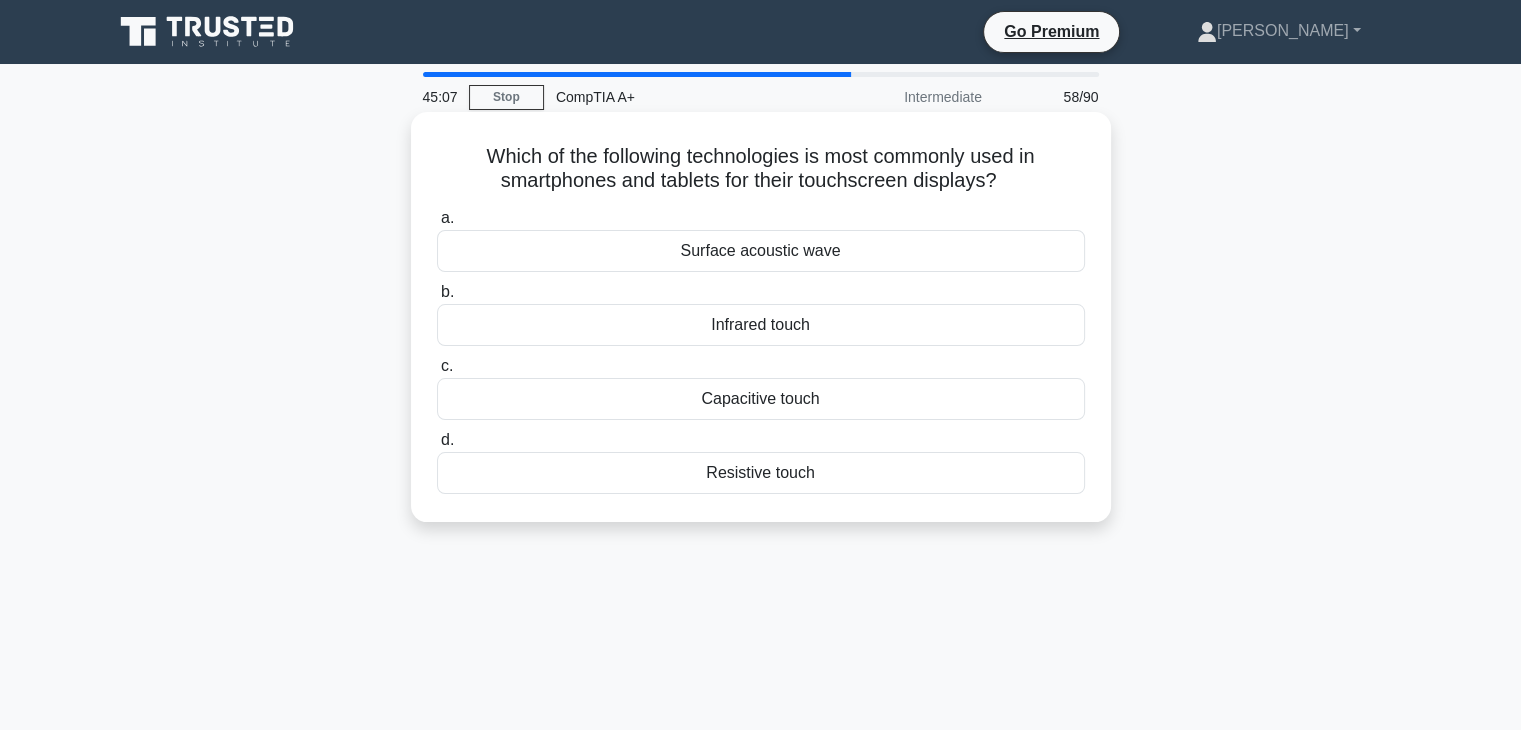 click on "Capacitive touch" at bounding box center (761, 399) 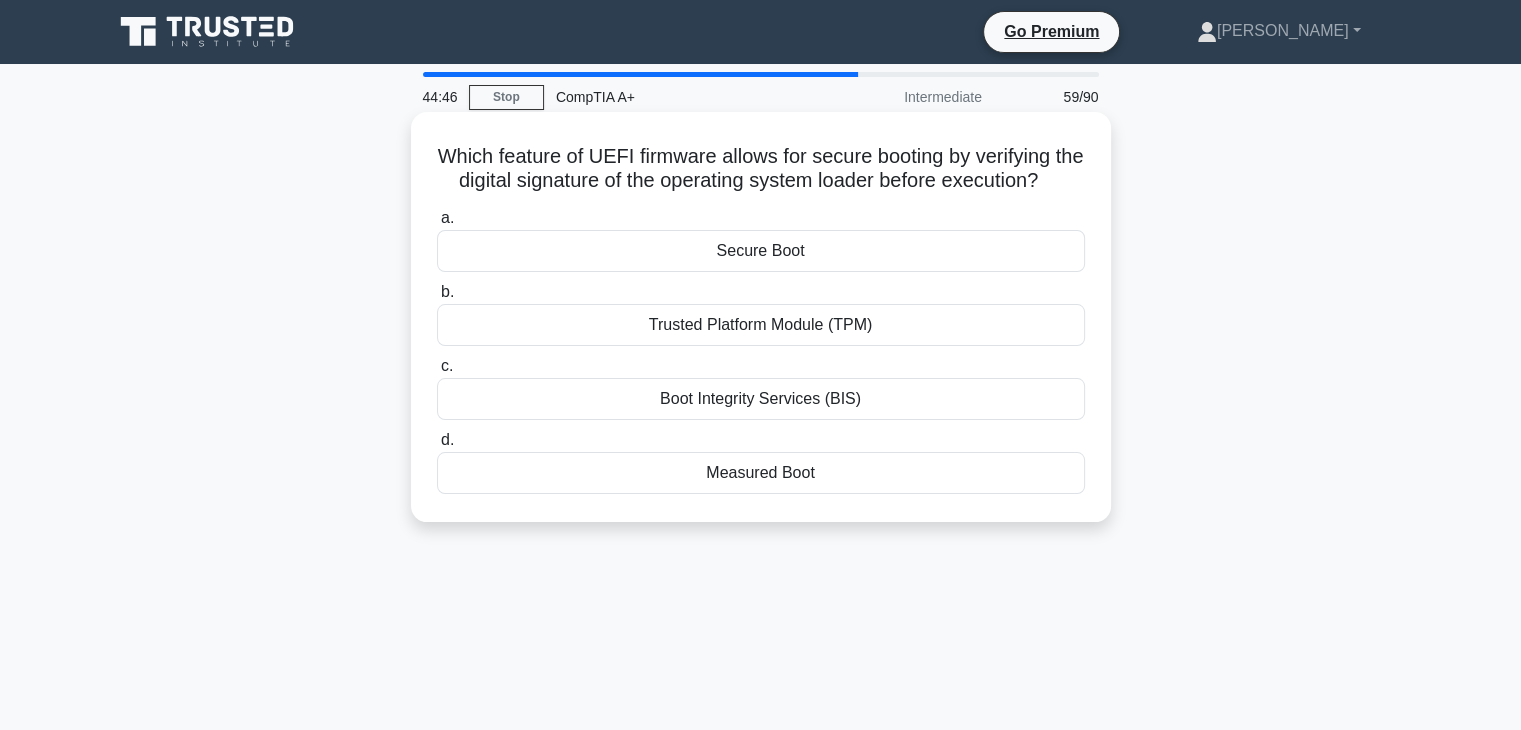 click on "Secure Boot" at bounding box center [761, 251] 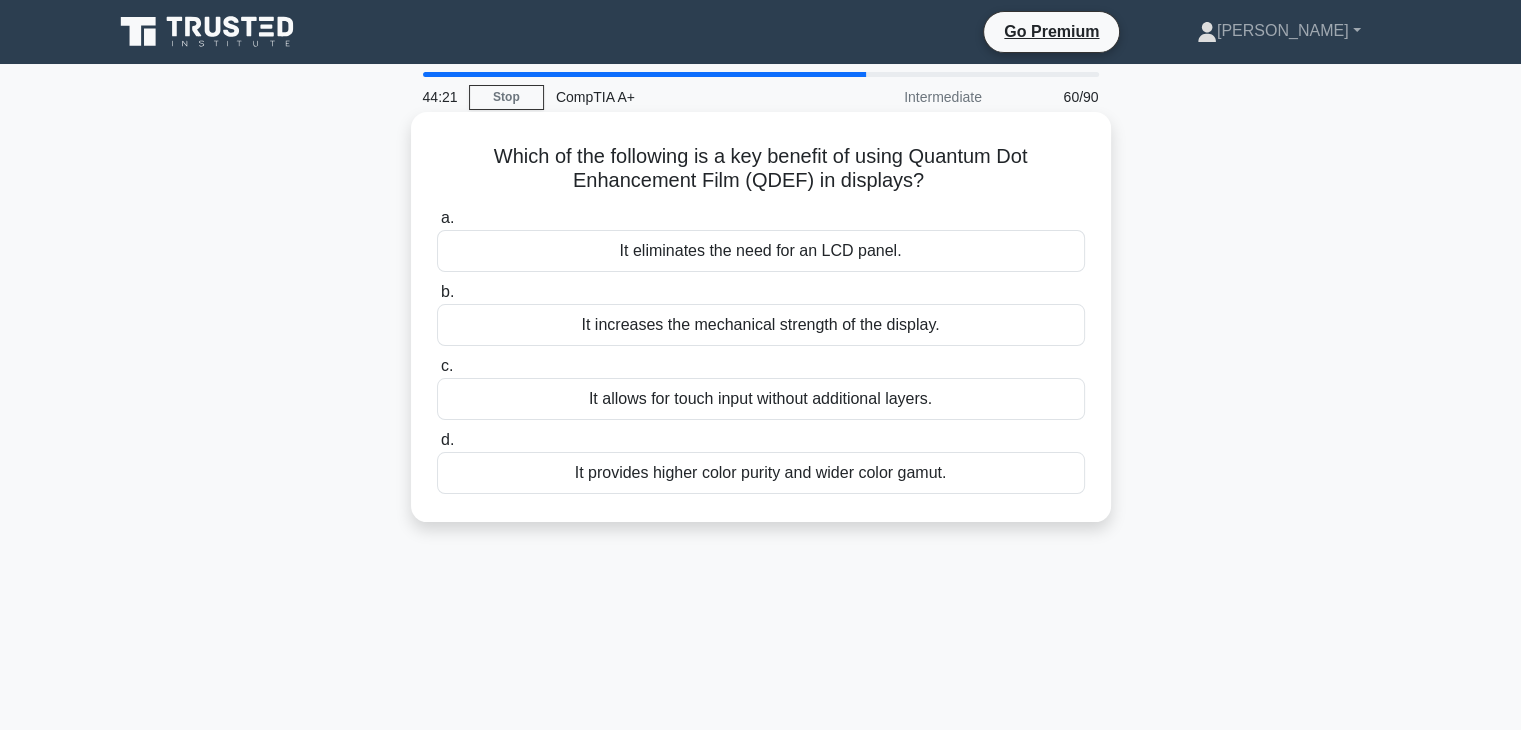click on "It provides higher color purity and wider color gamut." at bounding box center [761, 473] 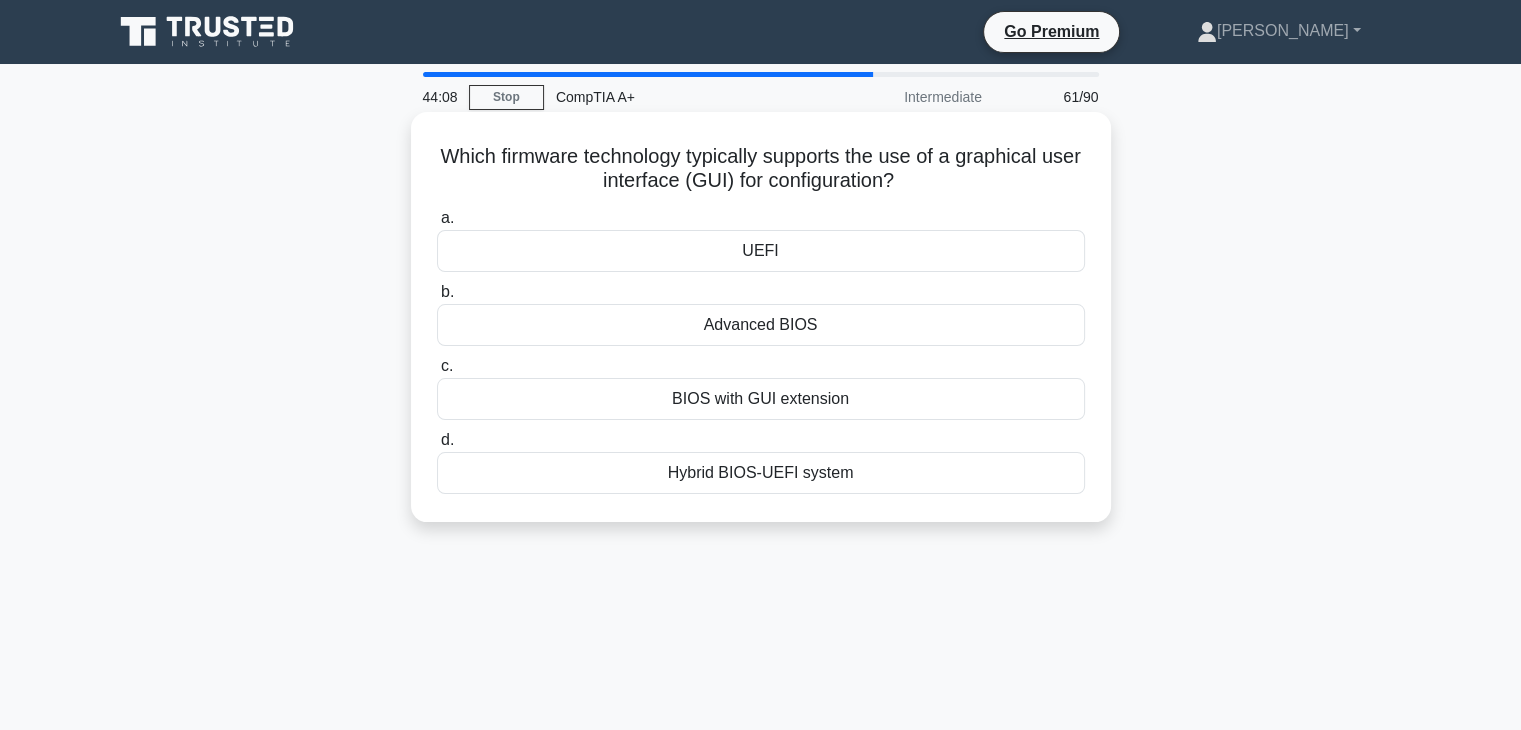 click on "UEFI" at bounding box center (761, 251) 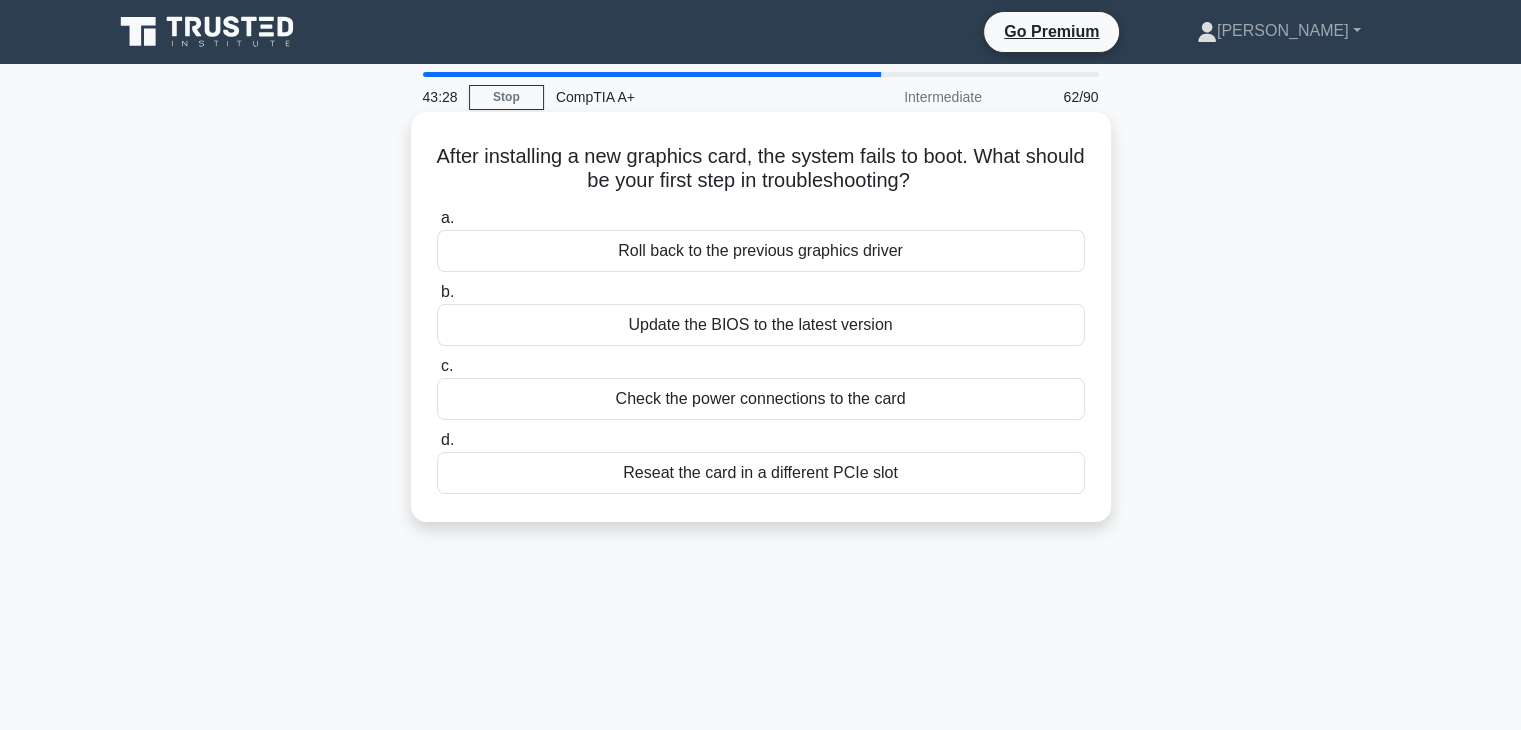 click on "Check the power connections to the card" at bounding box center (761, 399) 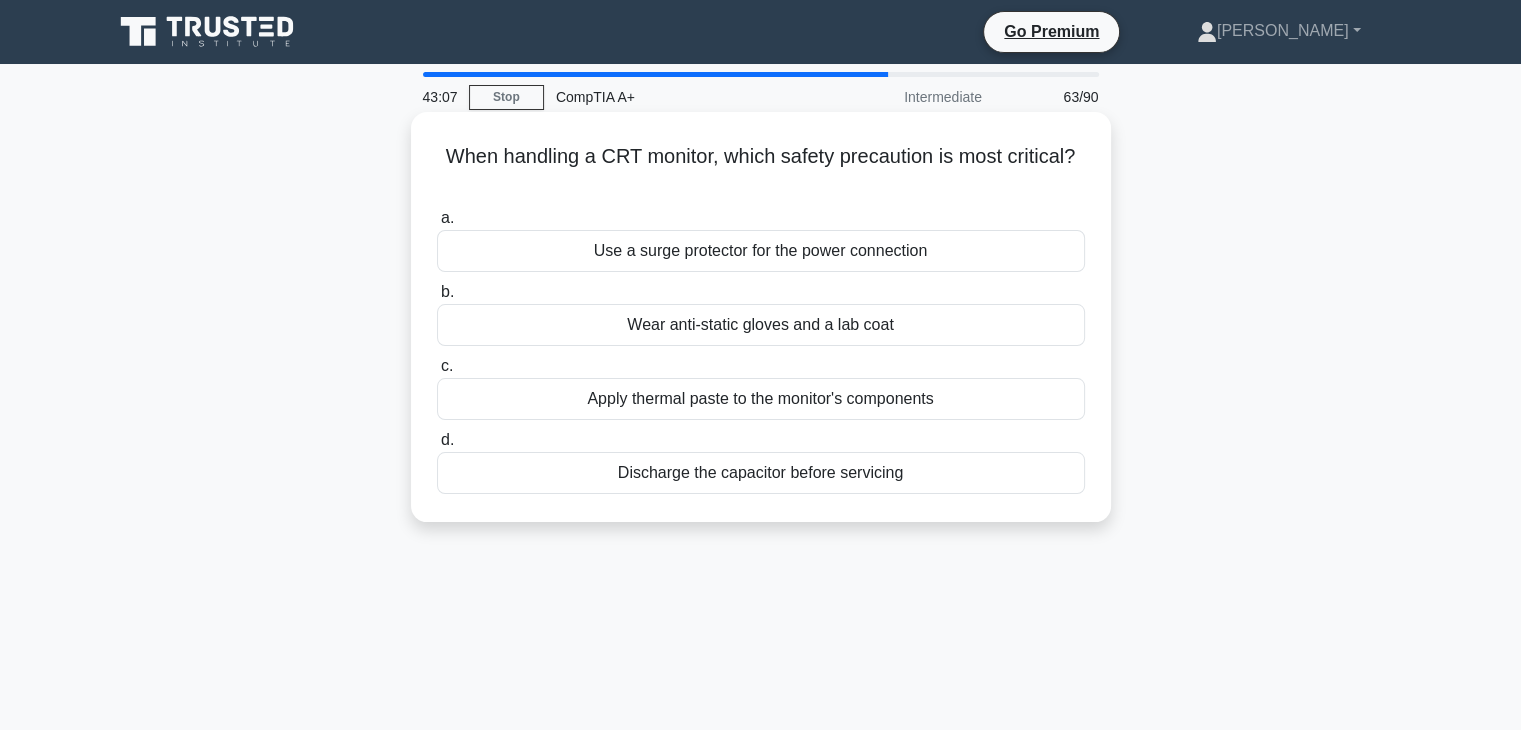 click on "Wear anti-static gloves and a lab coat" at bounding box center (761, 325) 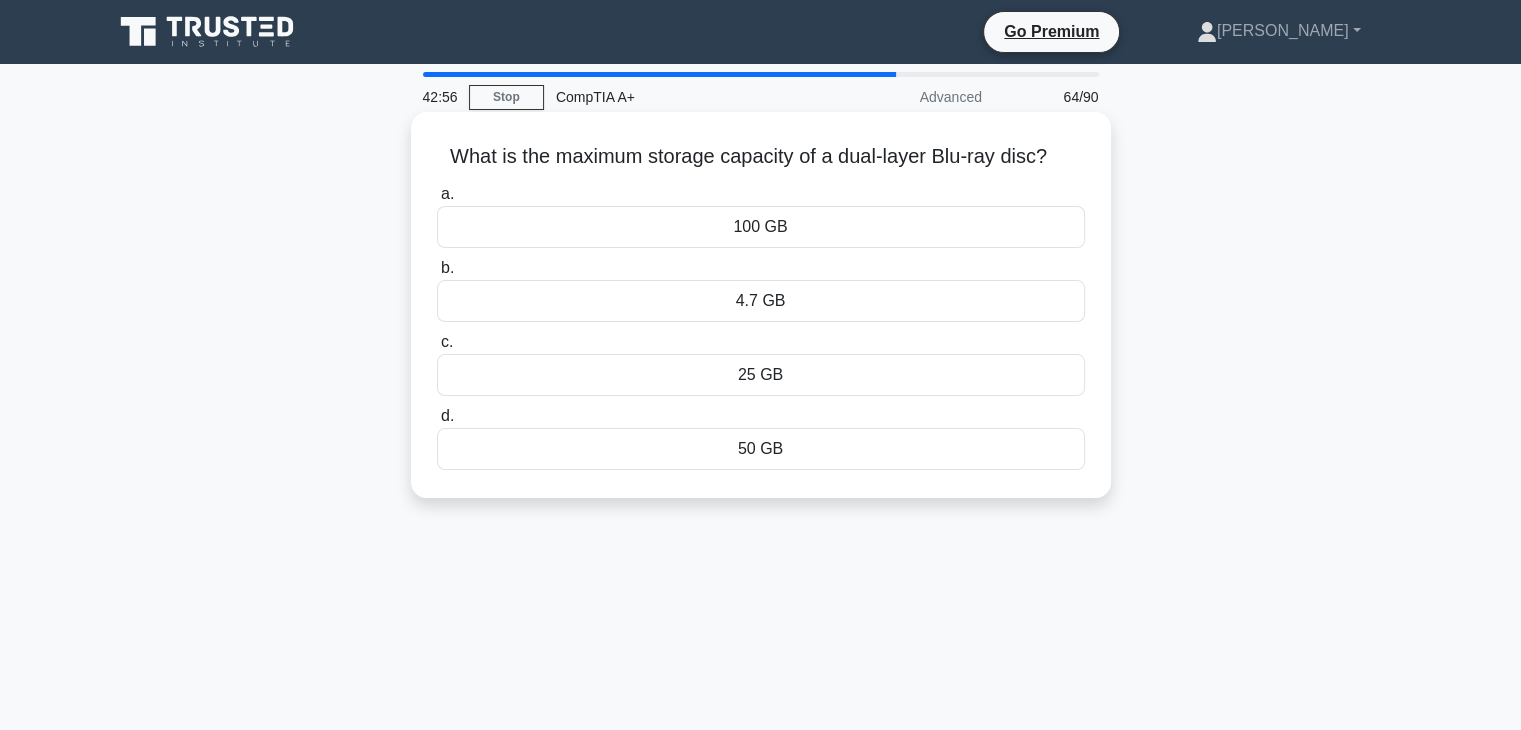 click on "4.7 GB" at bounding box center [761, 301] 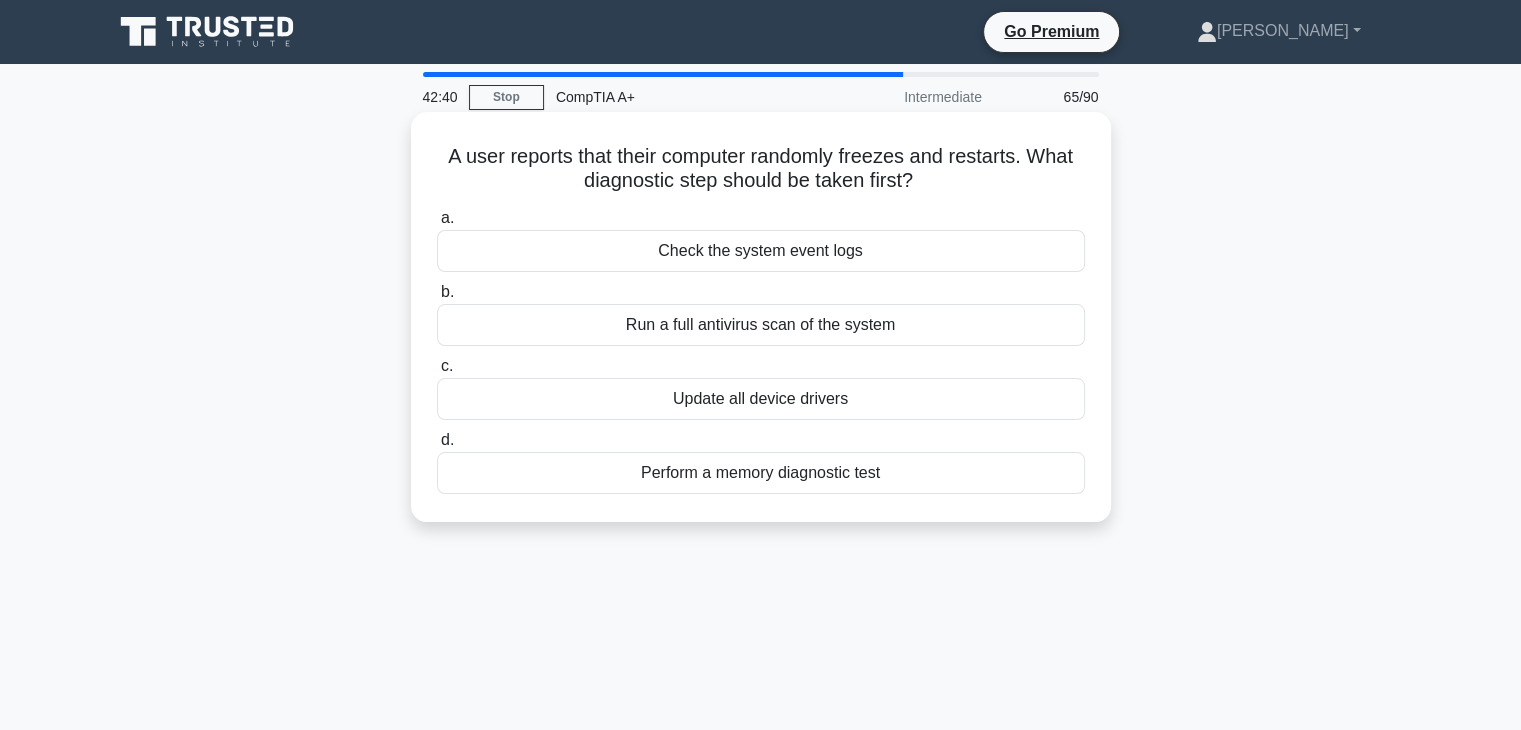 click on "Check the system event logs" at bounding box center [761, 251] 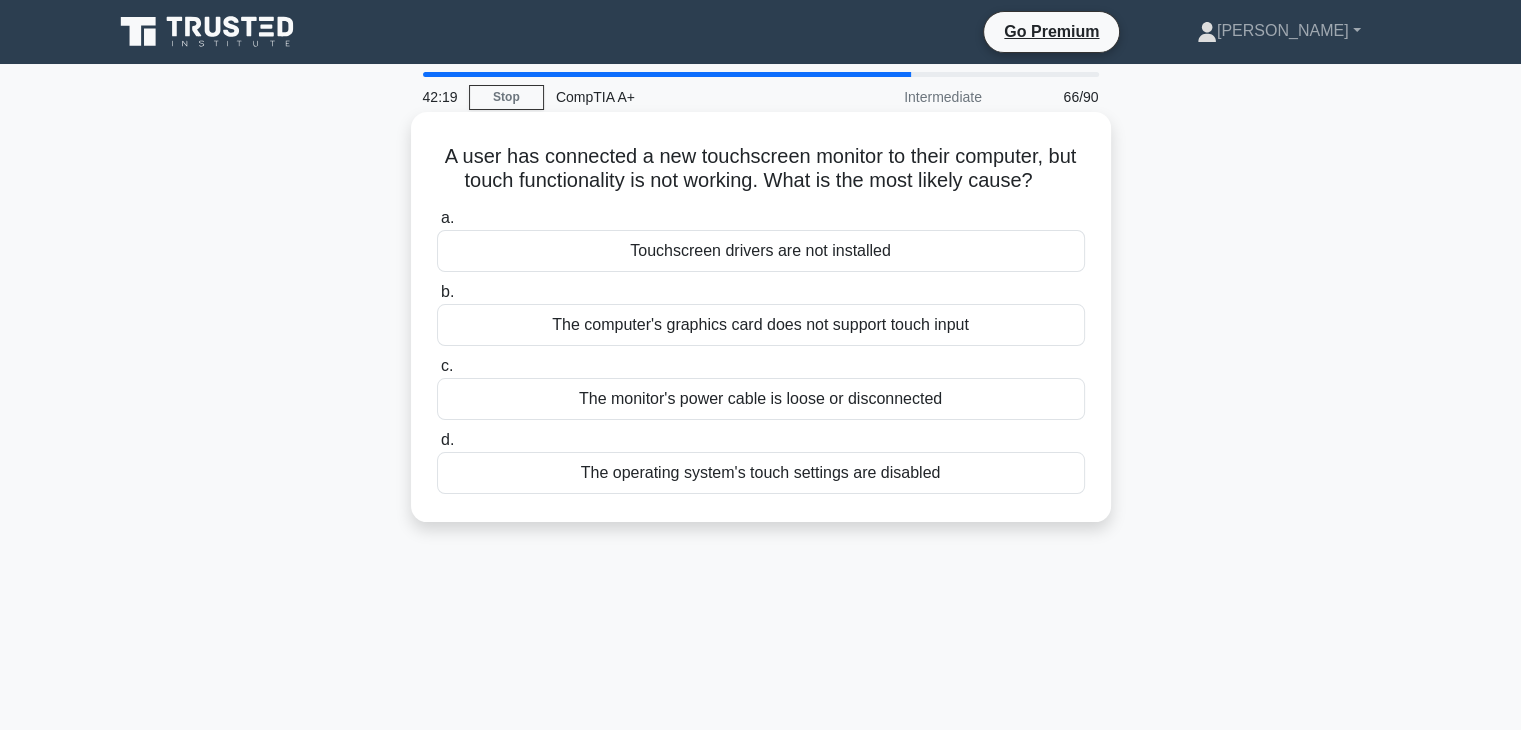 click on "The operating system's touch settings are disabled" at bounding box center [761, 473] 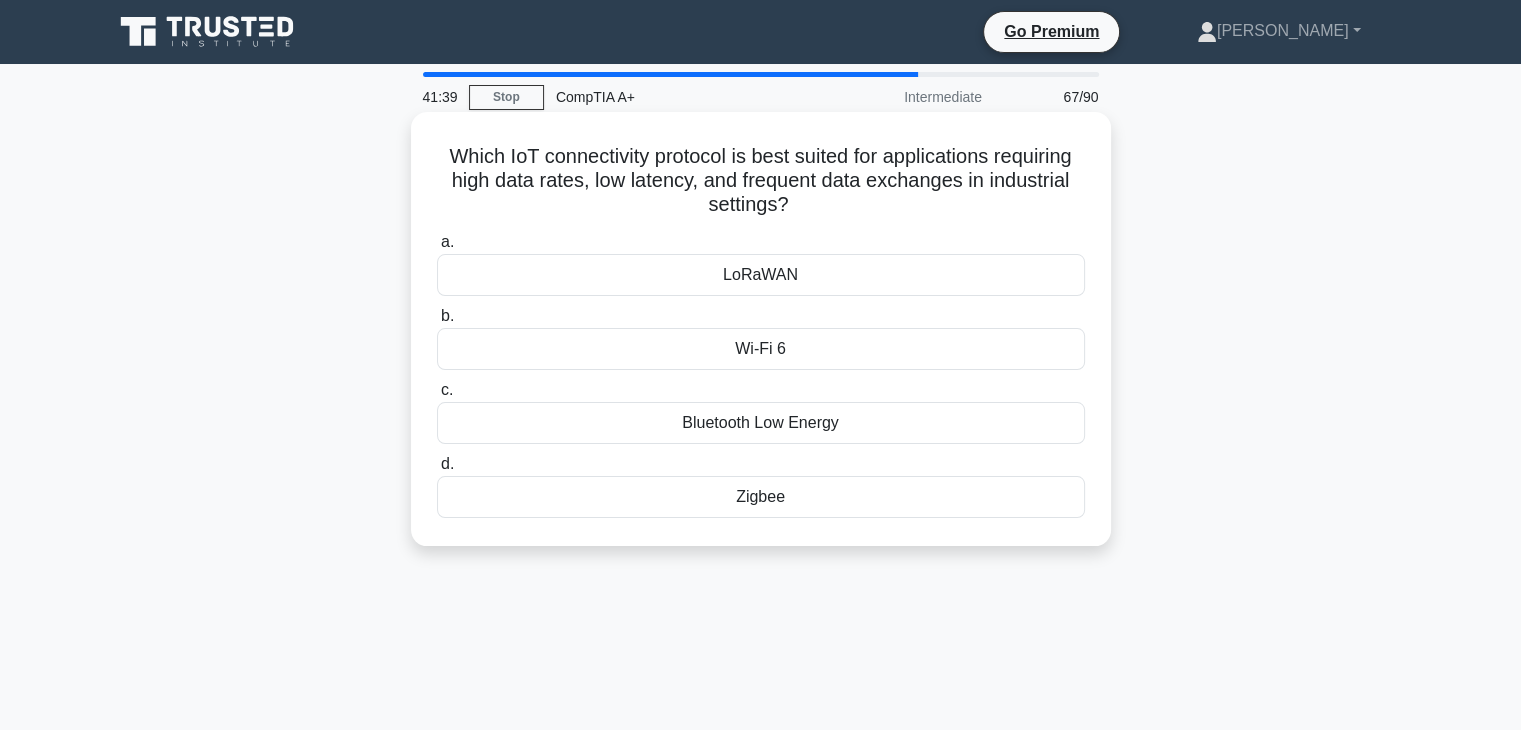 click on "Wi-Fi 6" at bounding box center (761, 349) 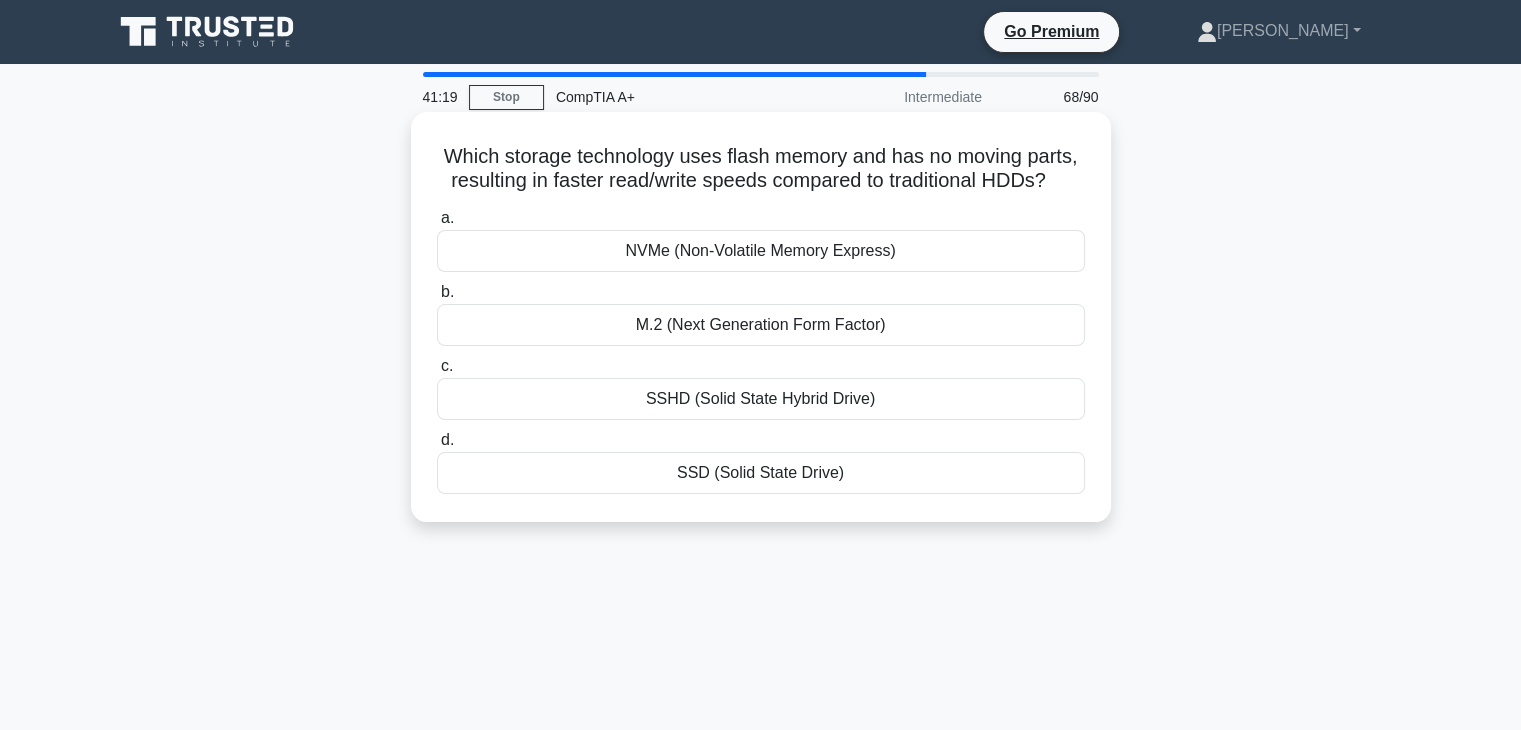 click on "SSD (Solid State Drive)" at bounding box center [761, 473] 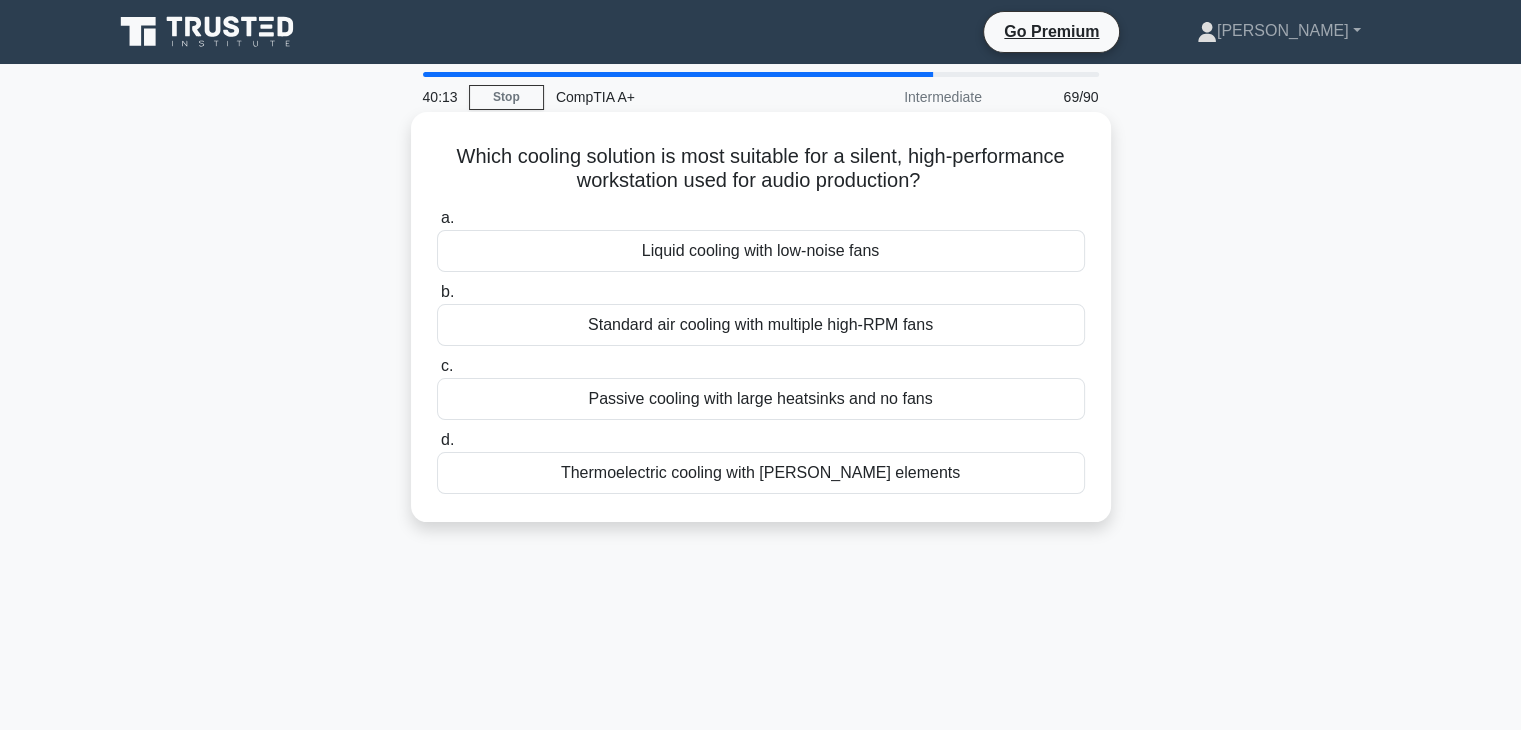 click on "Liquid cooling with low-noise fans" at bounding box center (761, 251) 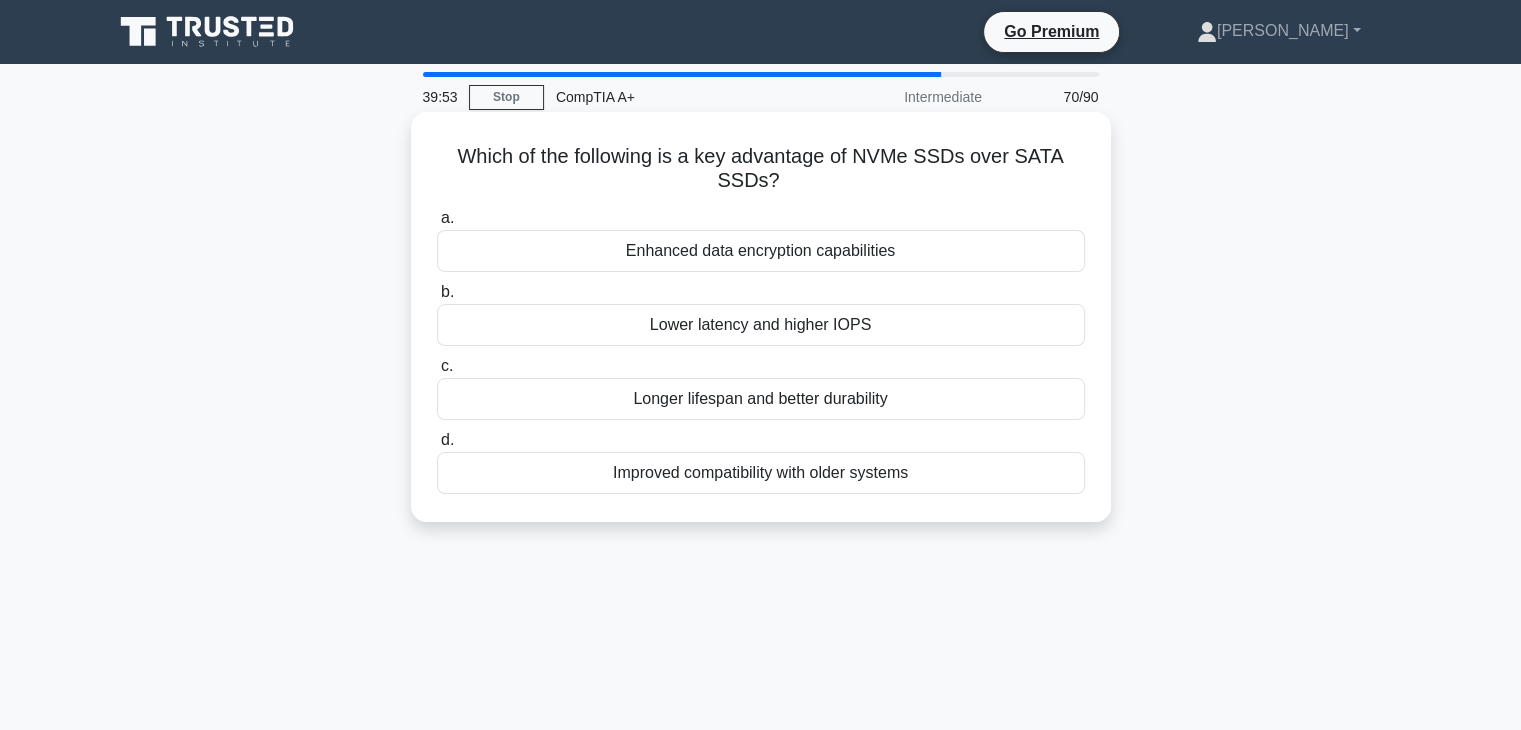 click on "Lower latency and higher IOPS" at bounding box center [761, 325] 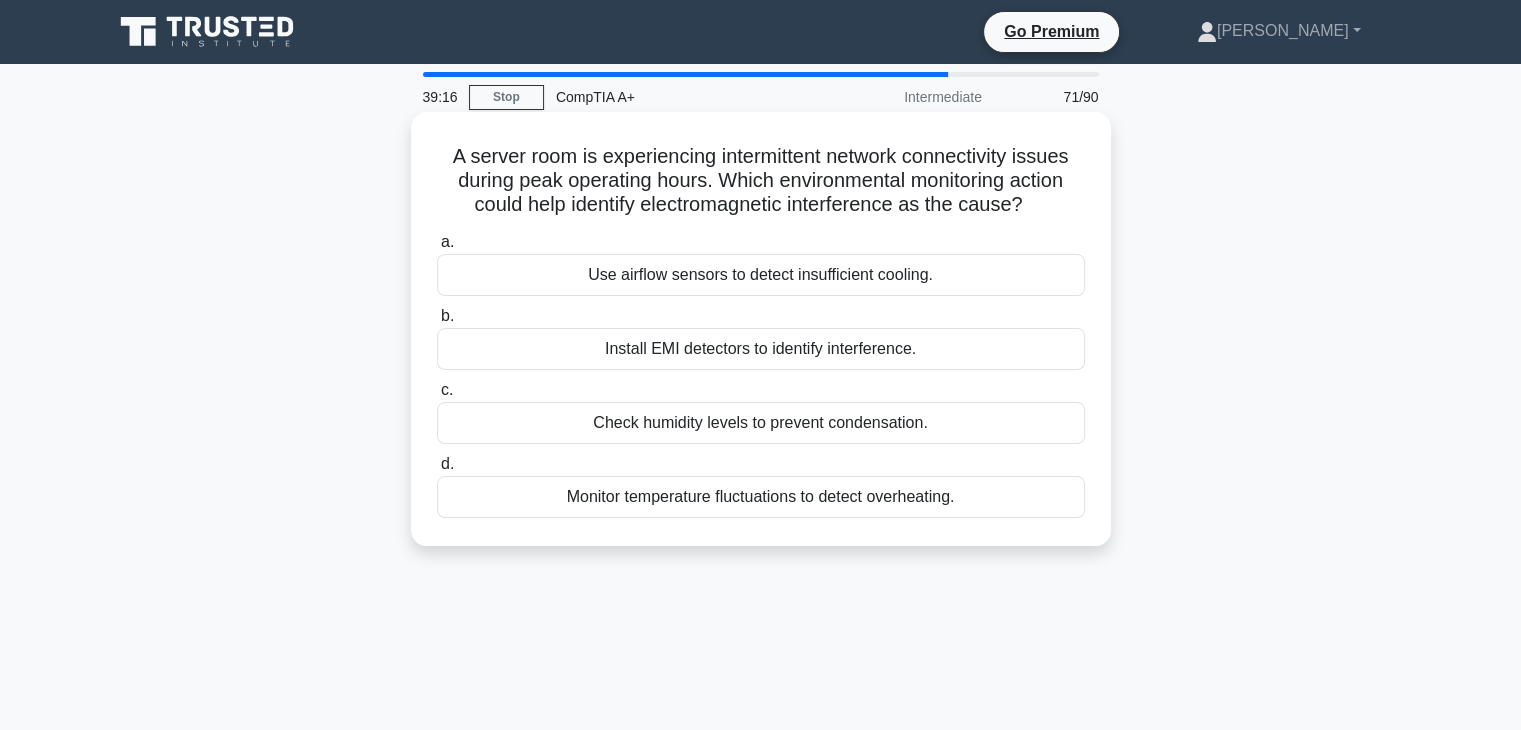 click on "Install EMI detectors to identify interference." at bounding box center [761, 349] 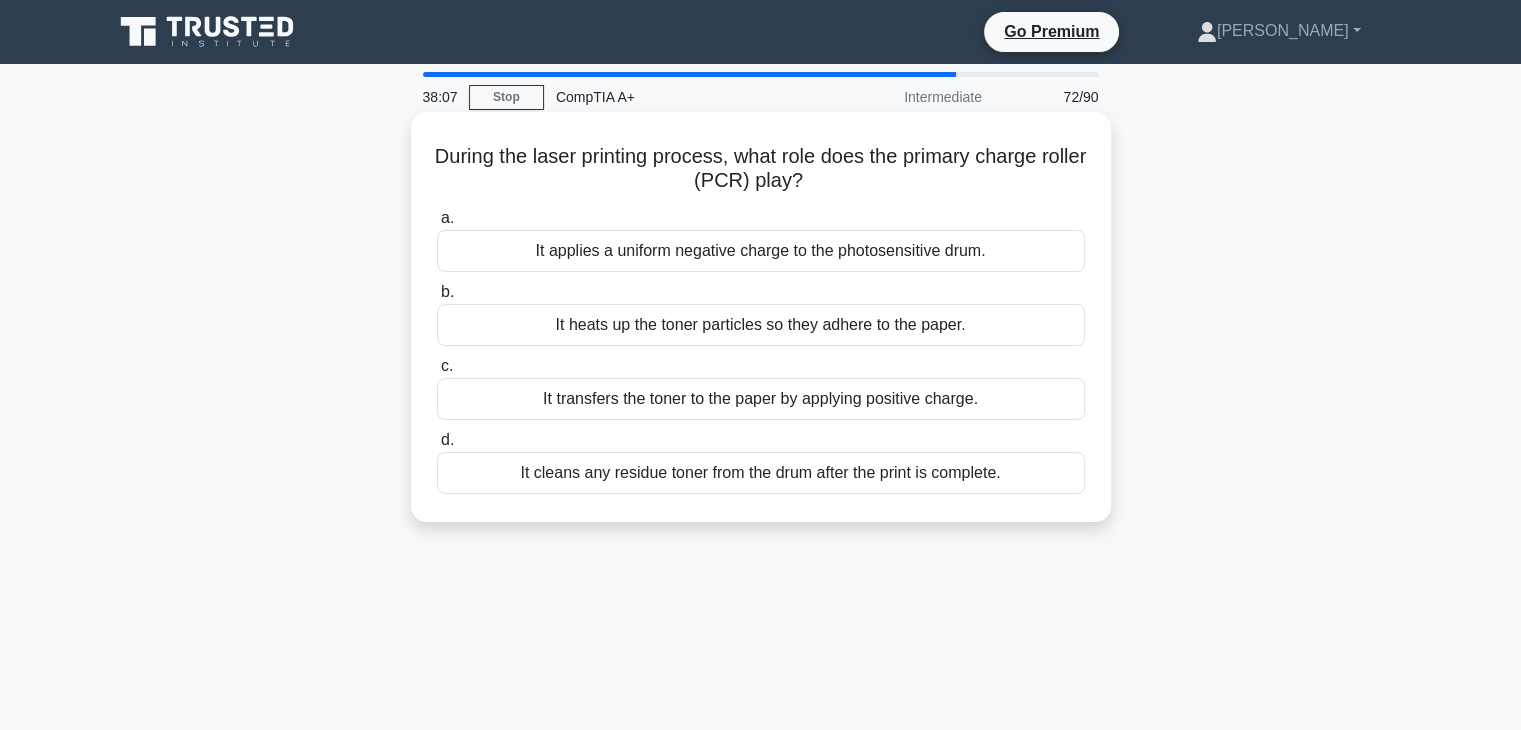 click on "It applies a uniform negative charge to the photosensitive drum." at bounding box center (761, 251) 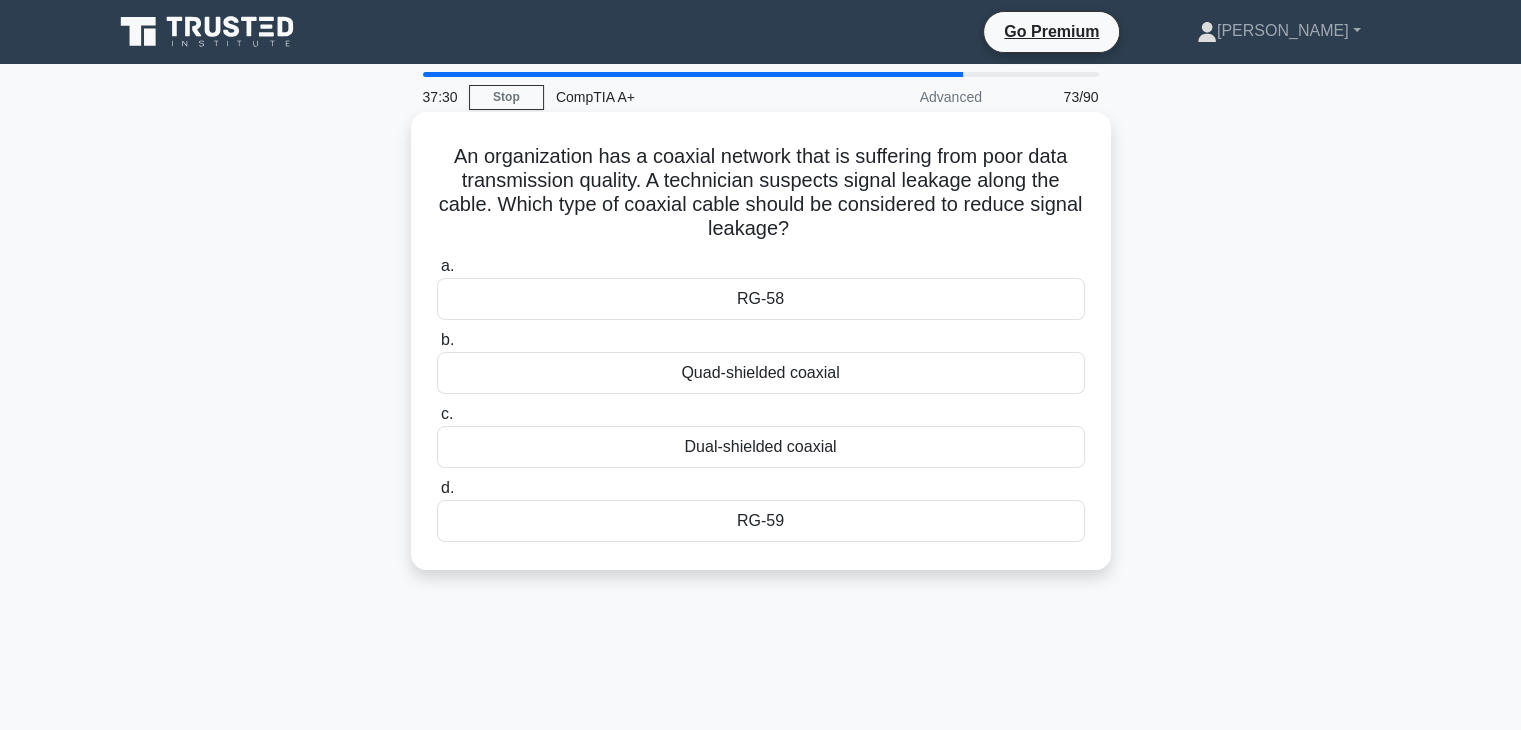 click on "Dual-shielded coaxial" at bounding box center [761, 447] 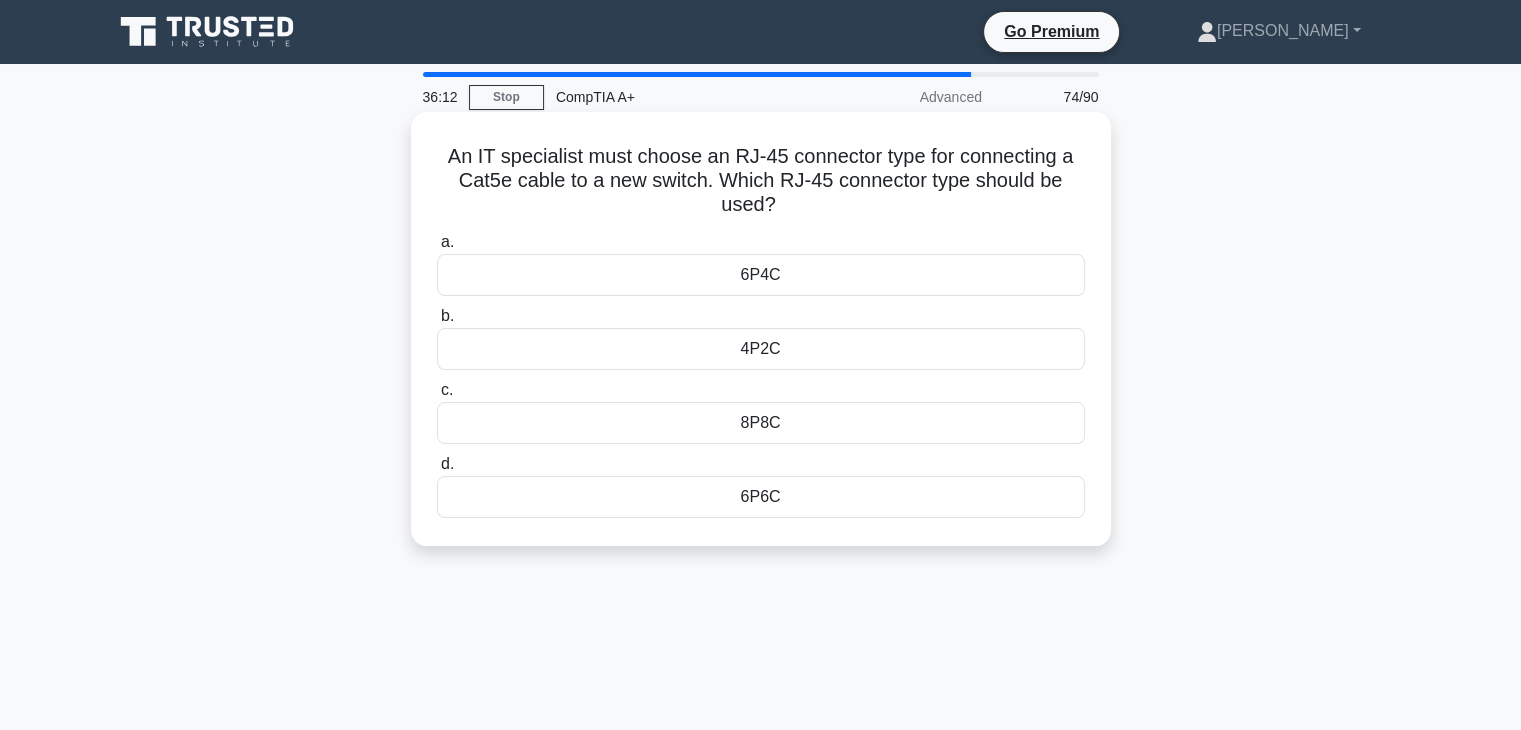 click on "6P4C" at bounding box center [761, 275] 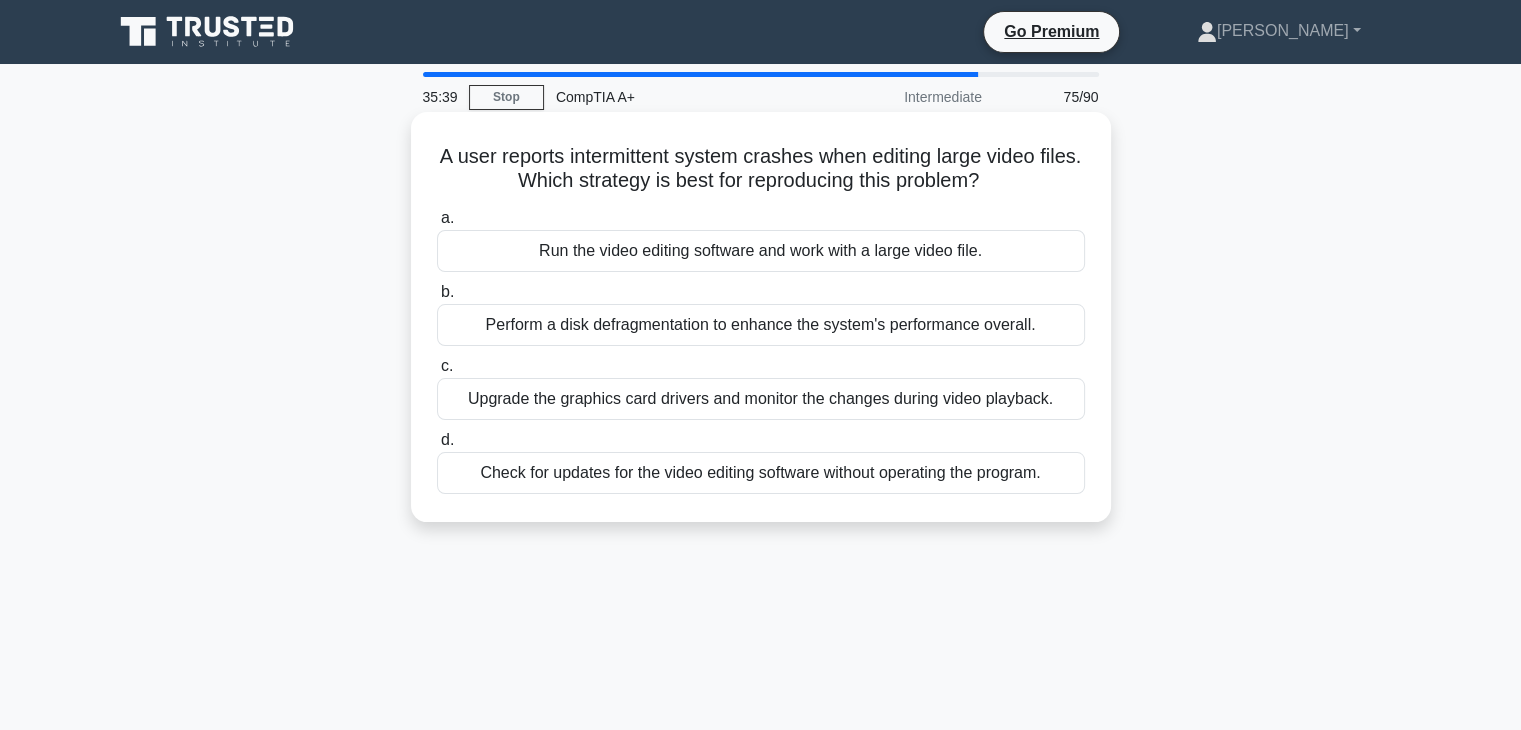 click on "Run the video editing software and work with a large video file." at bounding box center [761, 251] 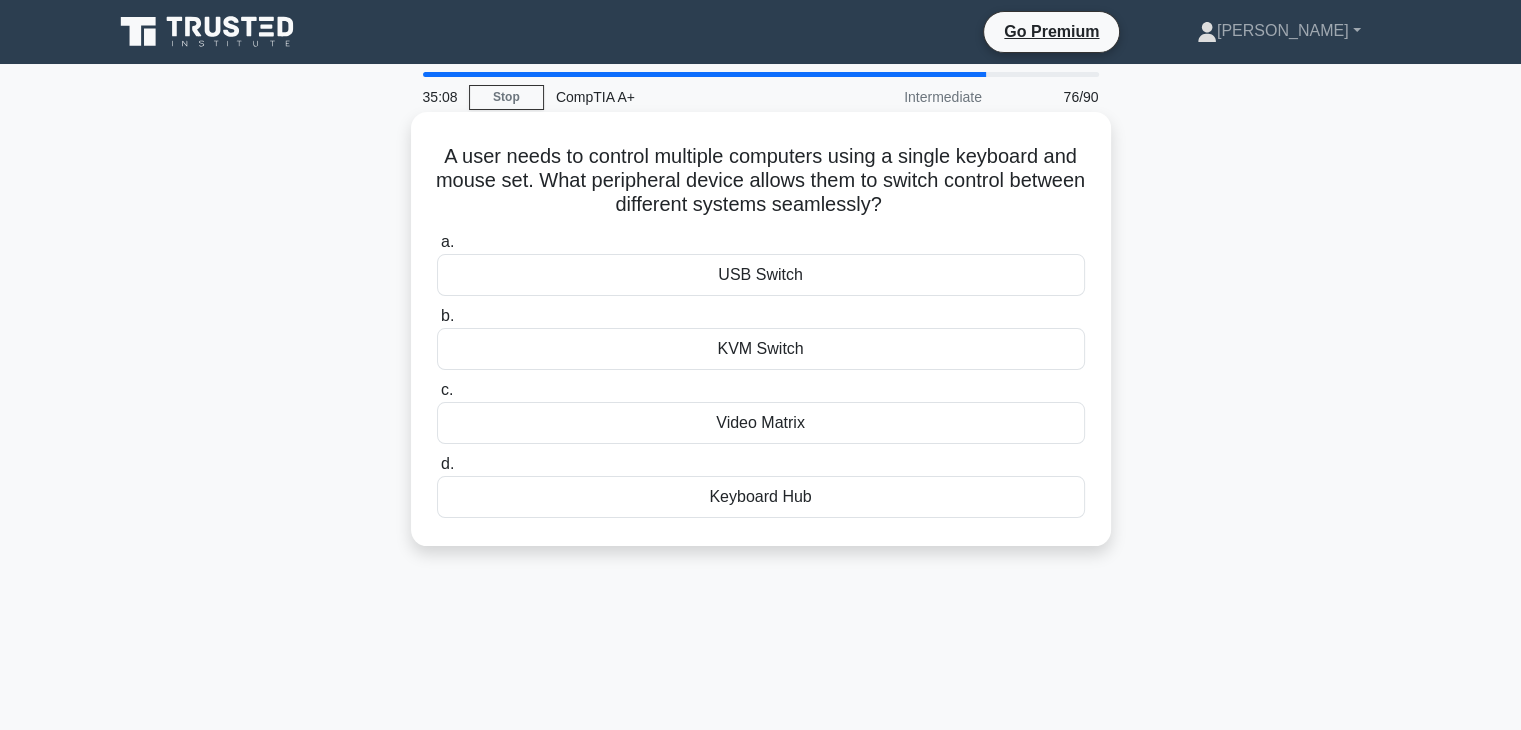 click on "USB Switch" at bounding box center (761, 275) 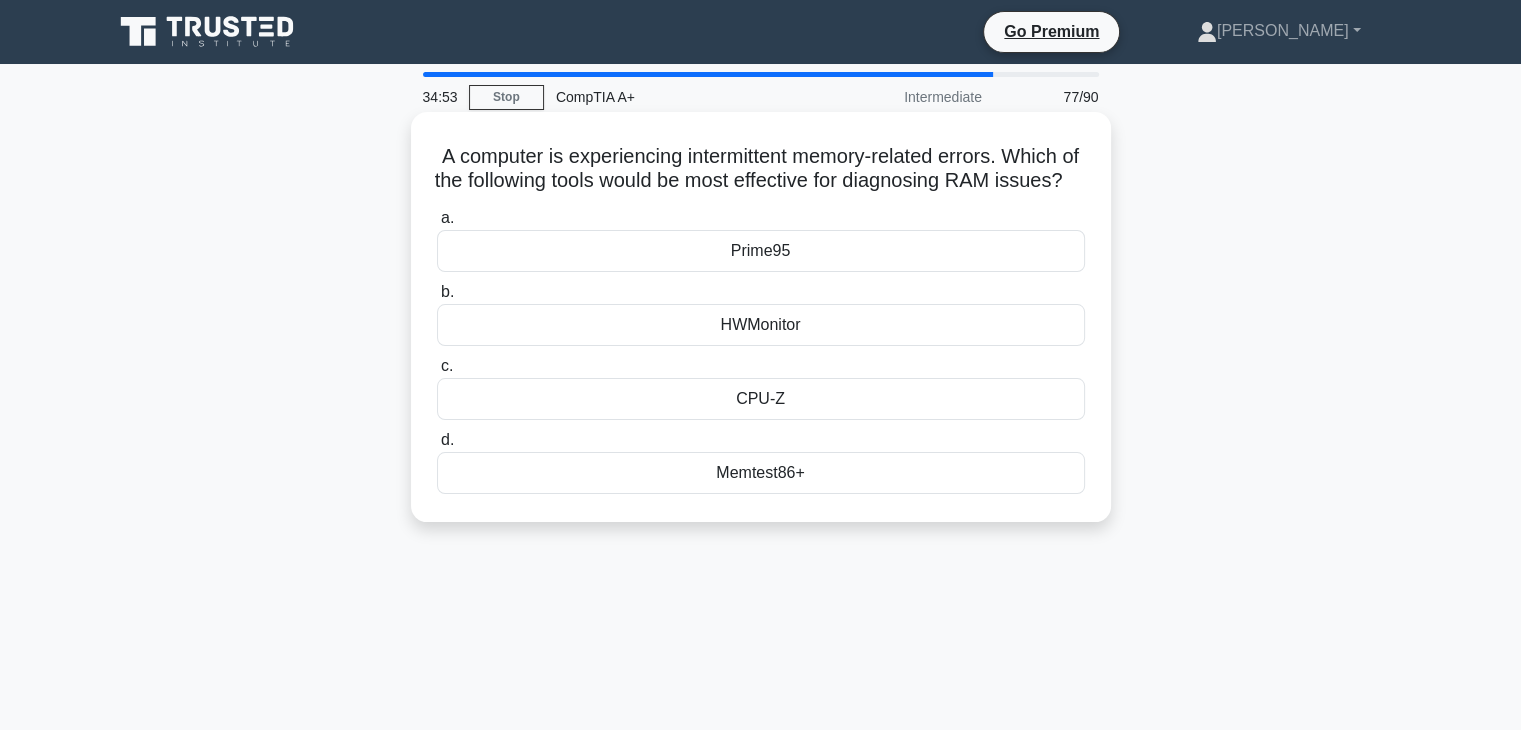 click on "Memtest86+" at bounding box center [761, 473] 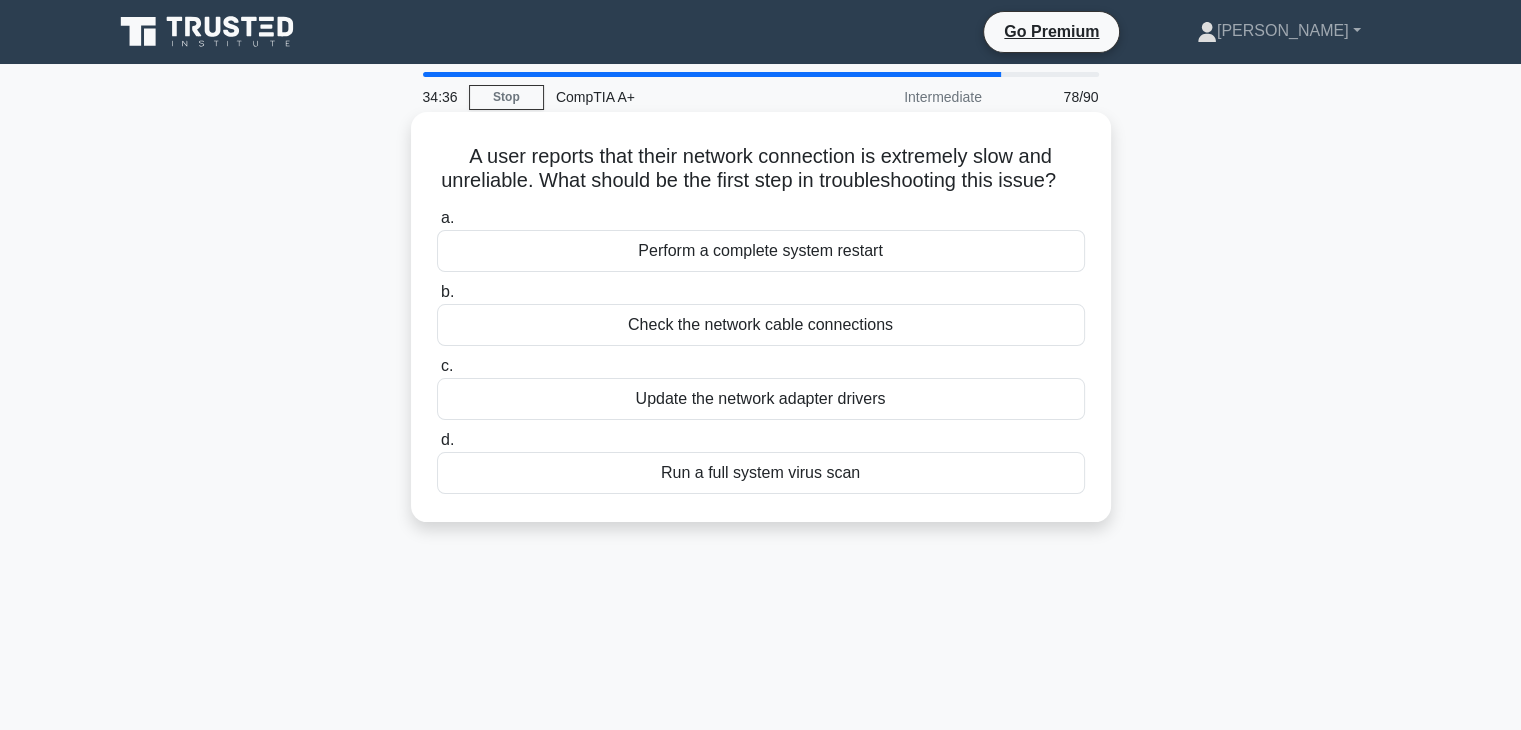 click on "Check the network cable connections" at bounding box center (761, 325) 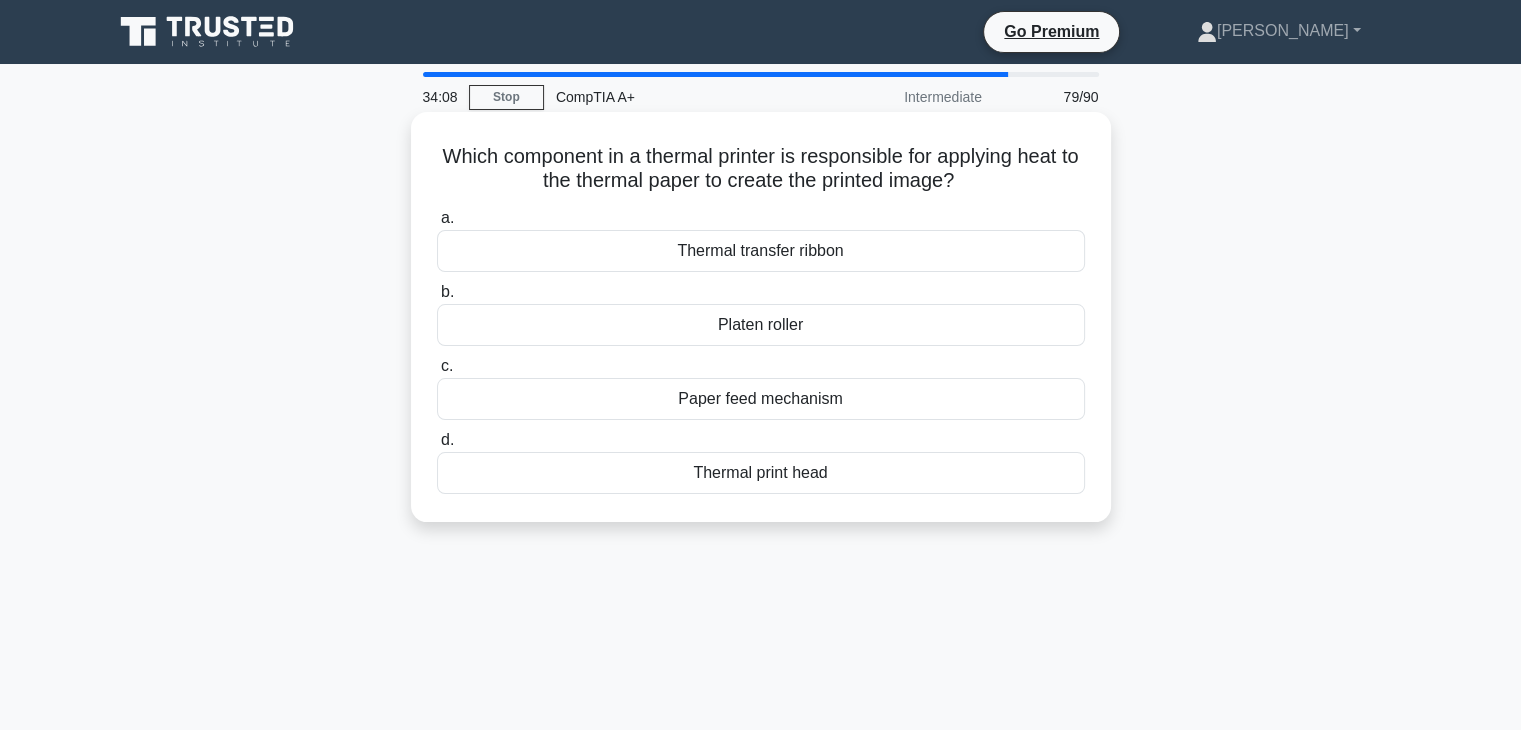 click on "Thermal print head" at bounding box center (761, 473) 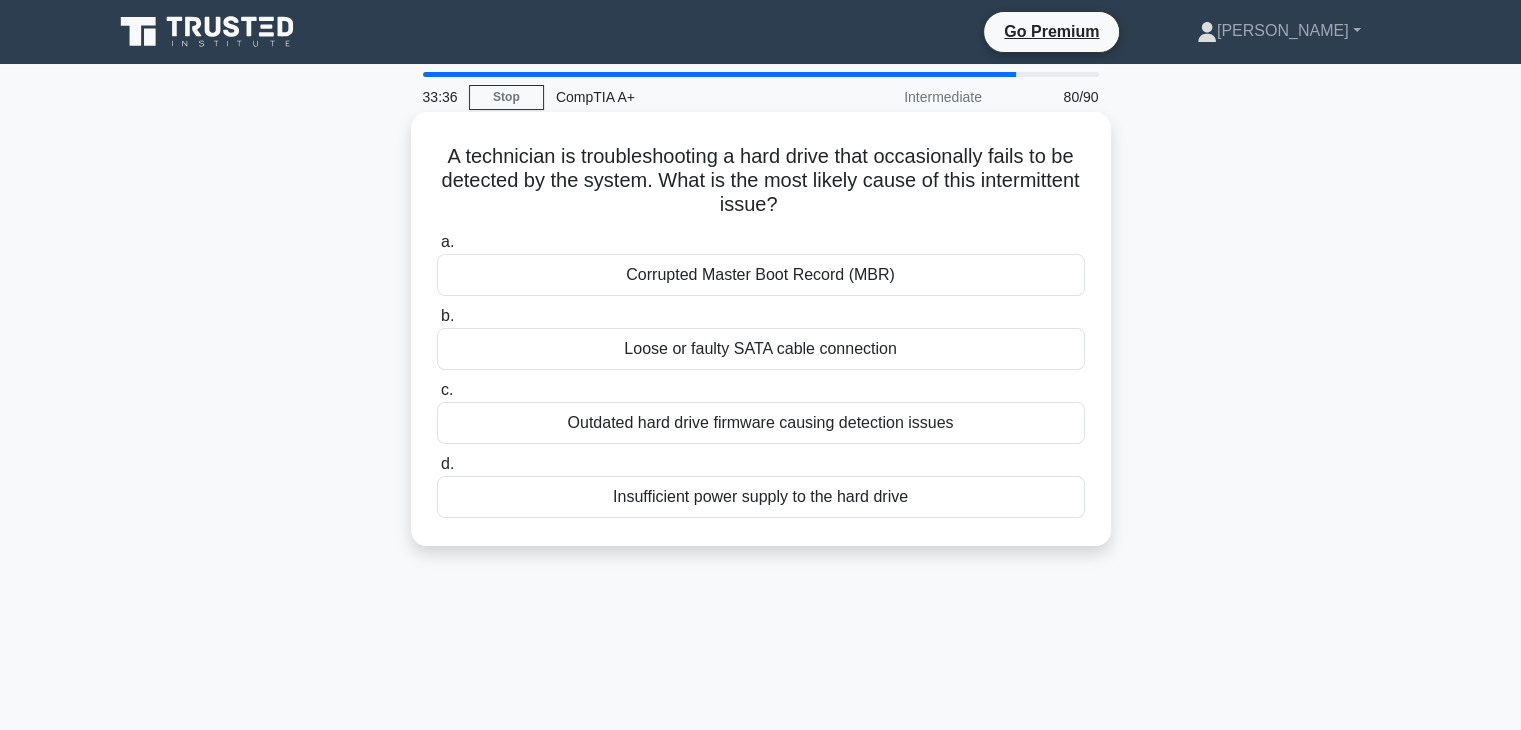 click on "Loose or faulty SATA cable connection" at bounding box center (761, 349) 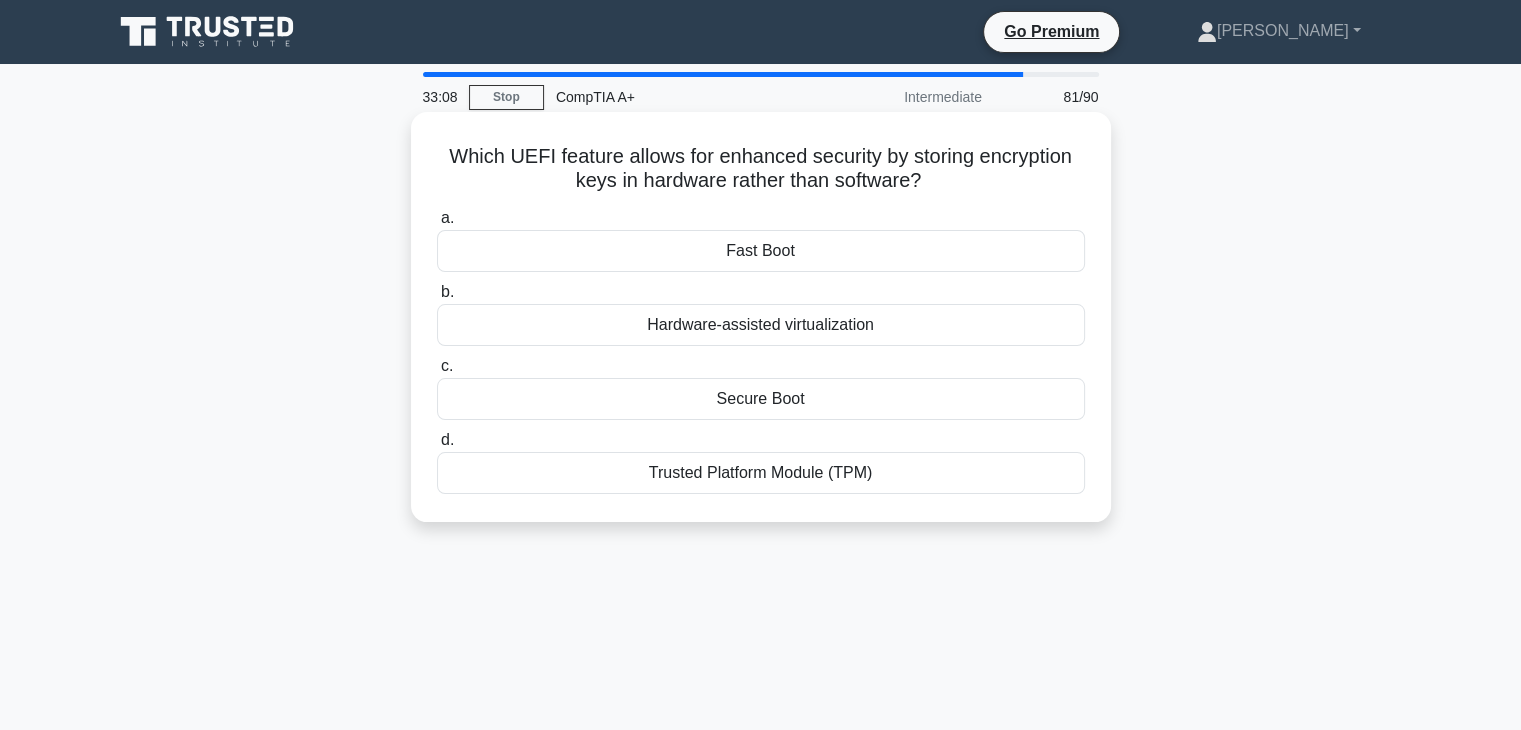 click on "Trusted Platform Module (TPM)" at bounding box center [761, 473] 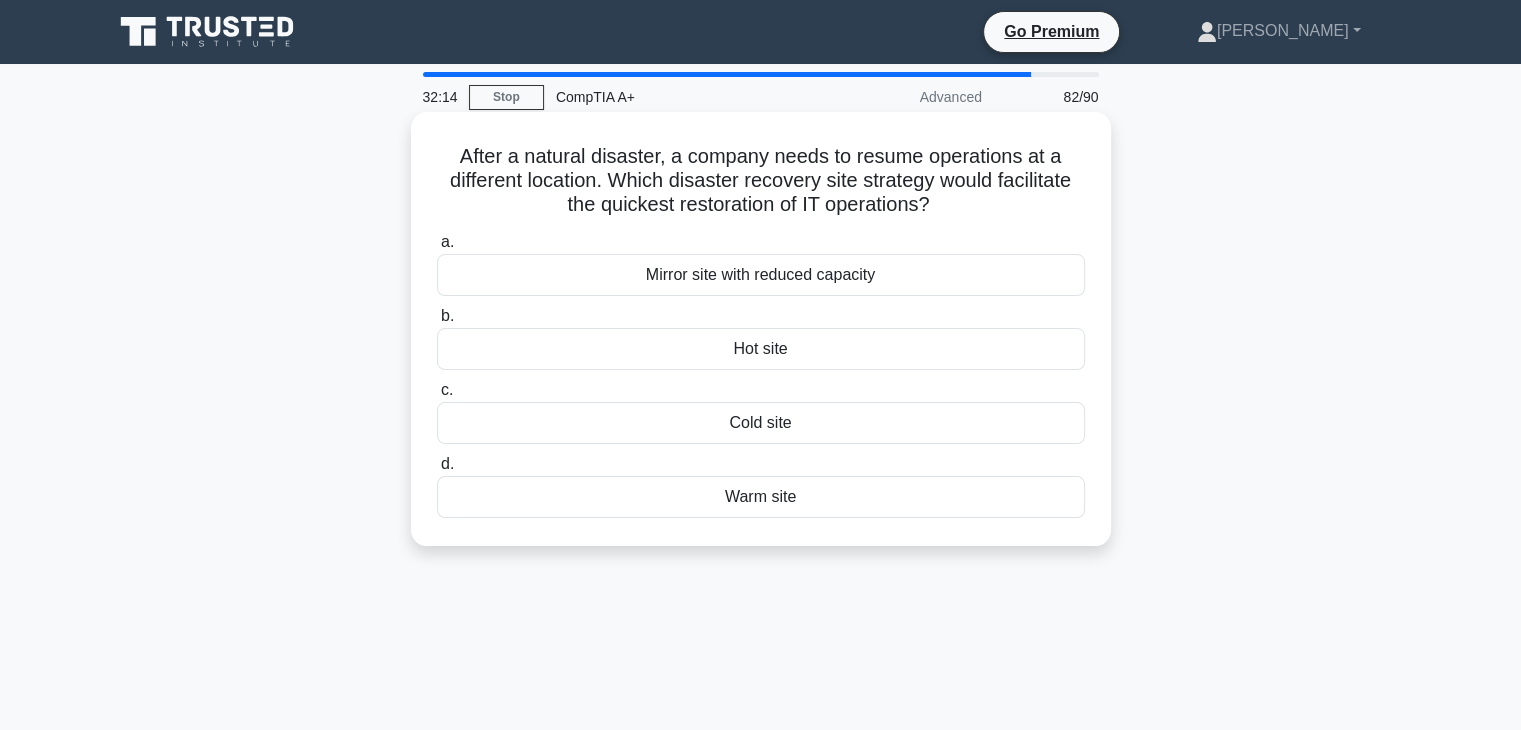 click on "Mirror site with reduced capacity" at bounding box center [761, 275] 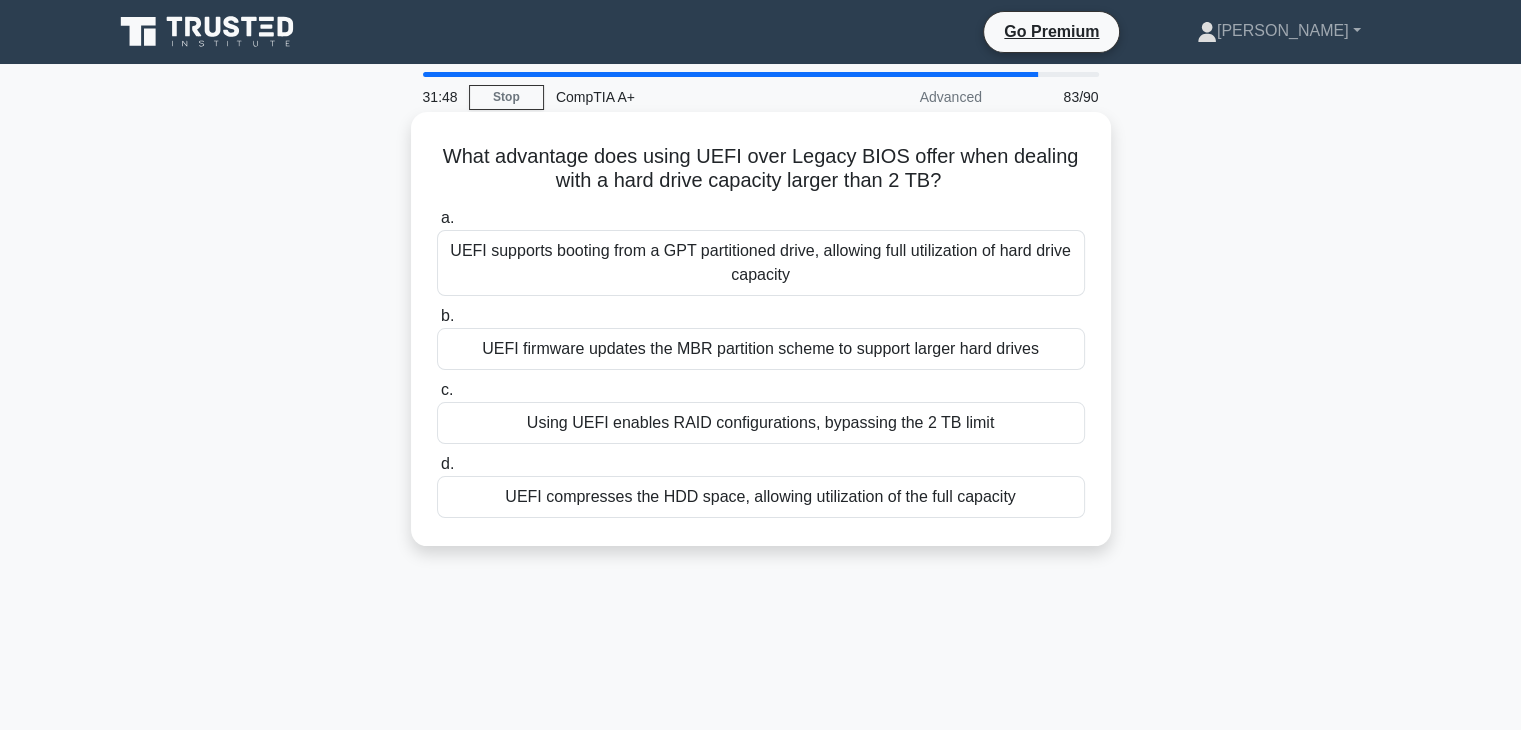 click on "Using UEFI enables RAID configurations, bypassing the 2 TB limit" at bounding box center (761, 423) 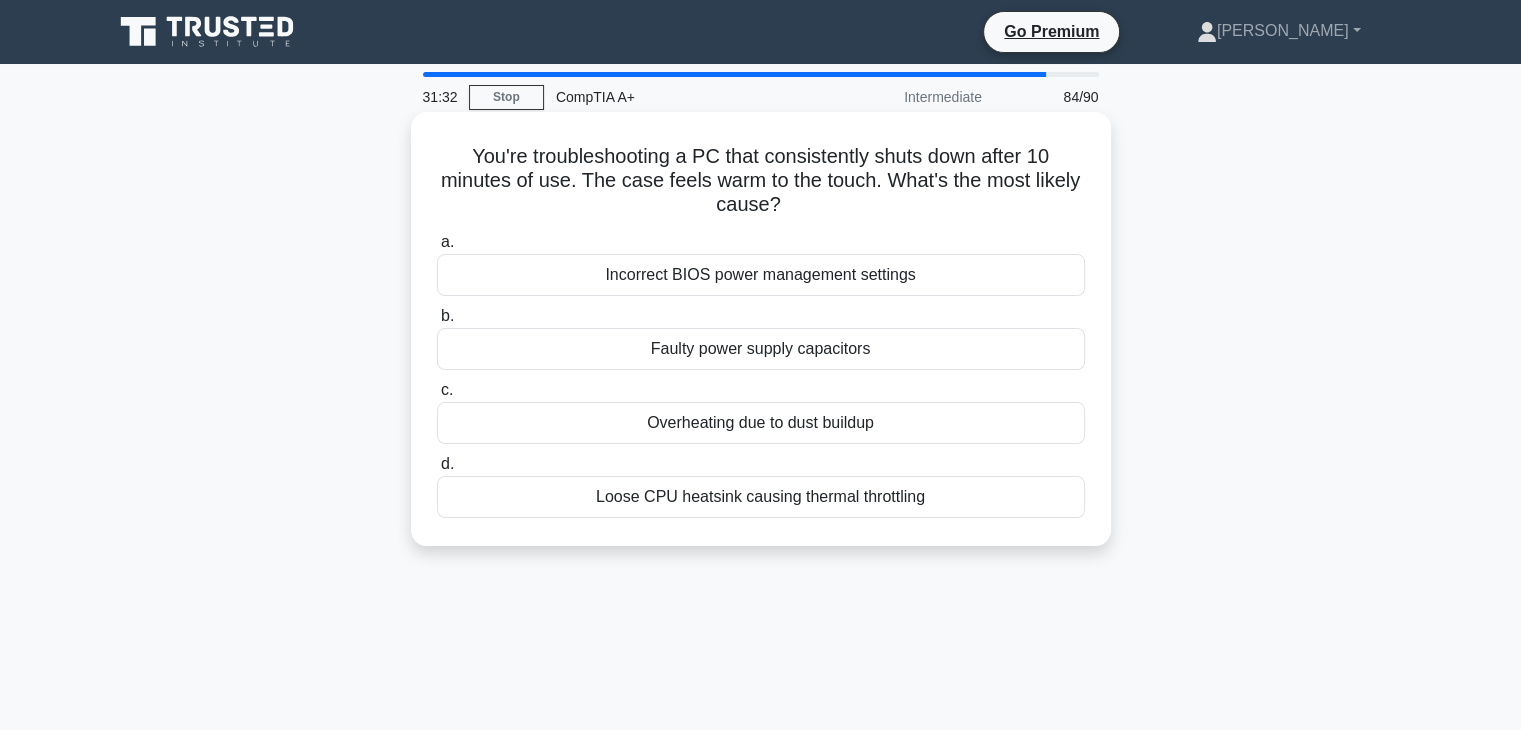 click on "Overheating due to dust buildup" at bounding box center [761, 423] 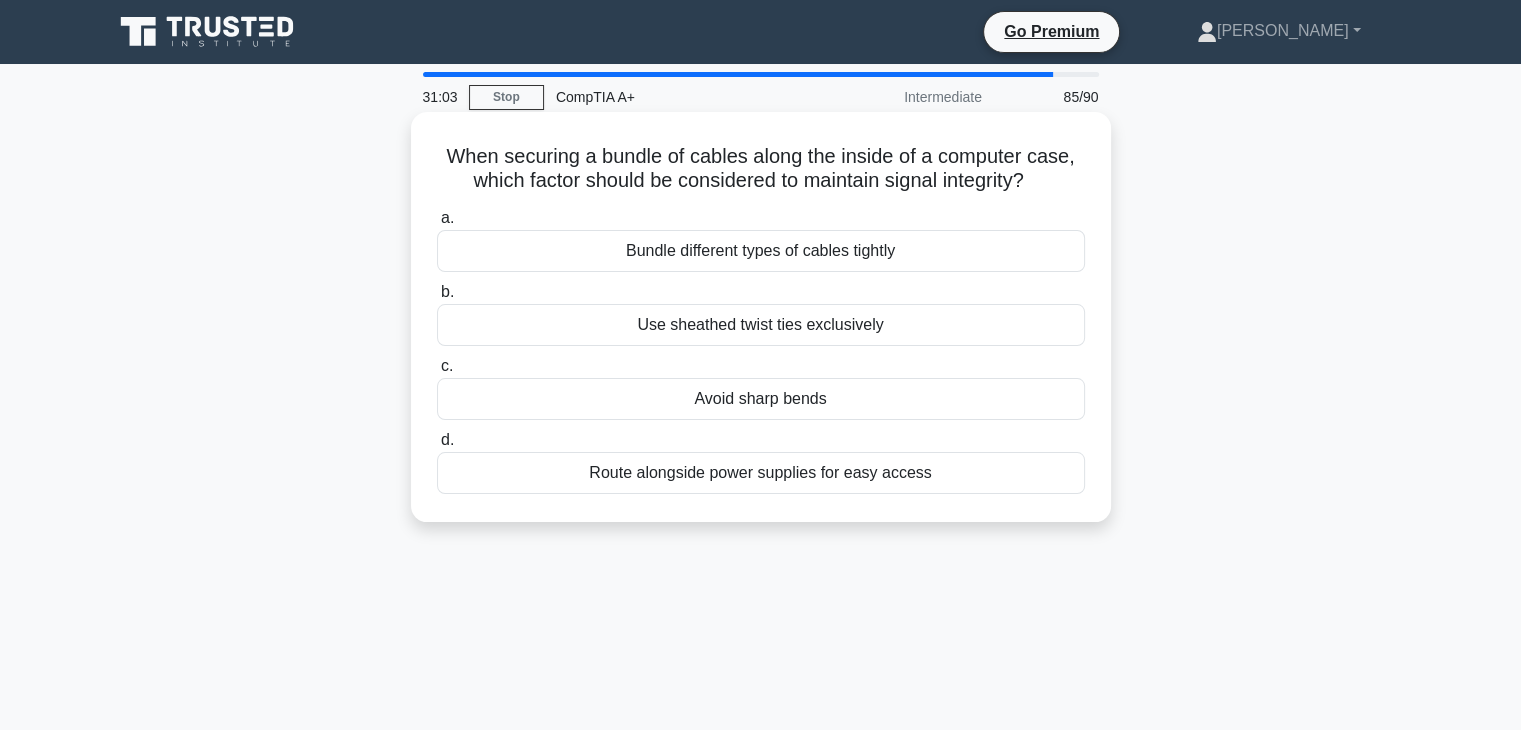 click on "Avoid sharp bends" at bounding box center (761, 399) 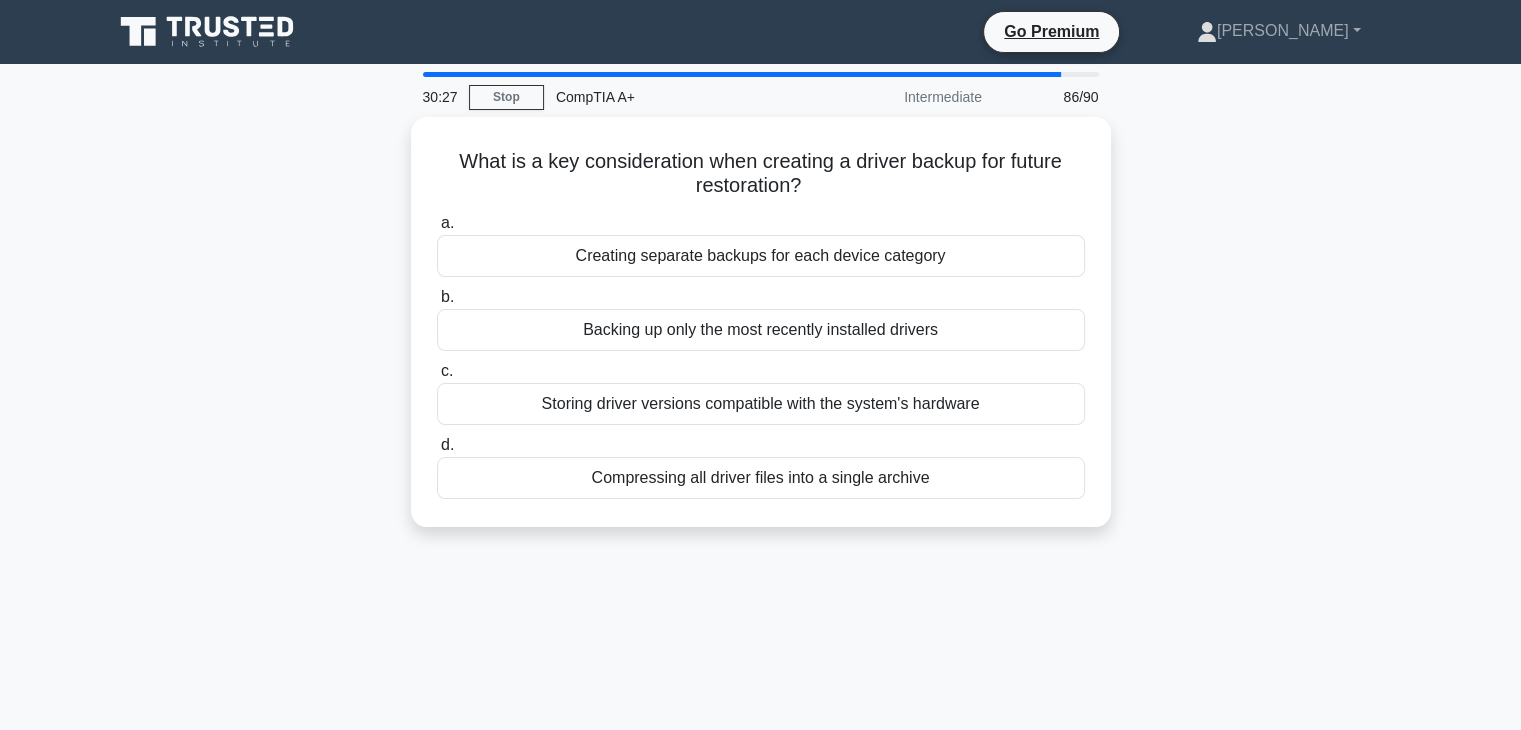click on "Storing driver versions compatible with the system's hardware" at bounding box center [761, 404] 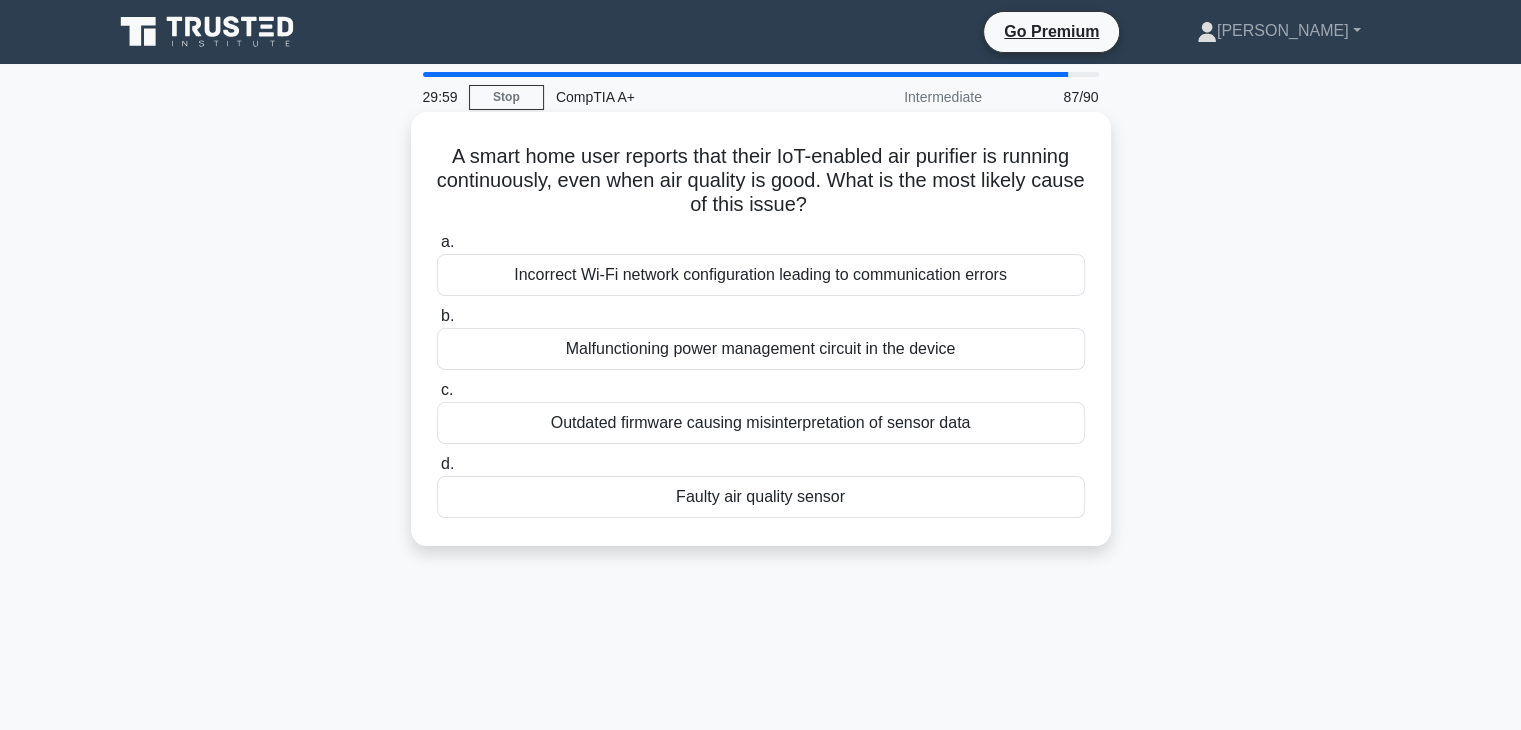 click on "Faulty air quality sensor" at bounding box center (761, 497) 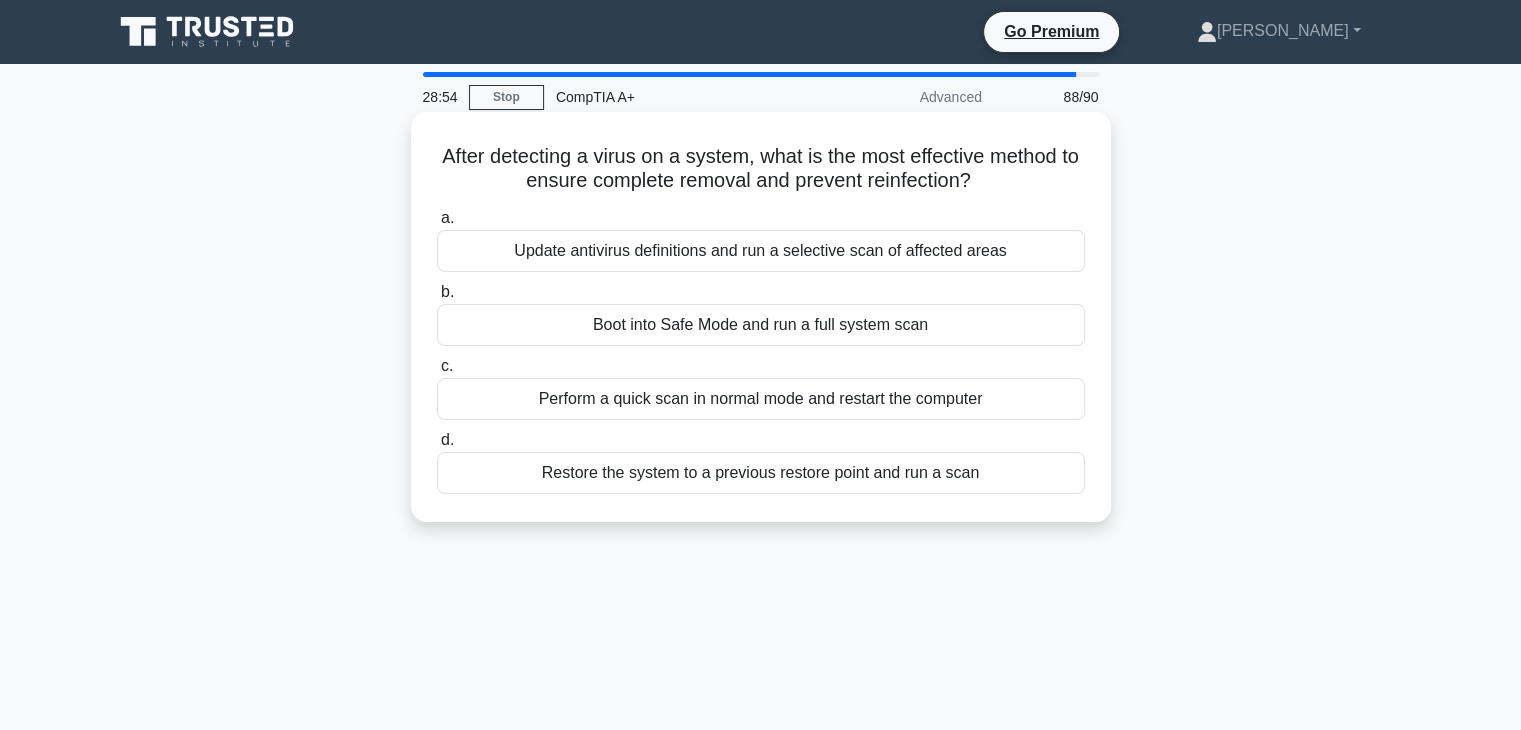 click on "Boot into Safe Mode and run a full system scan" at bounding box center (761, 325) 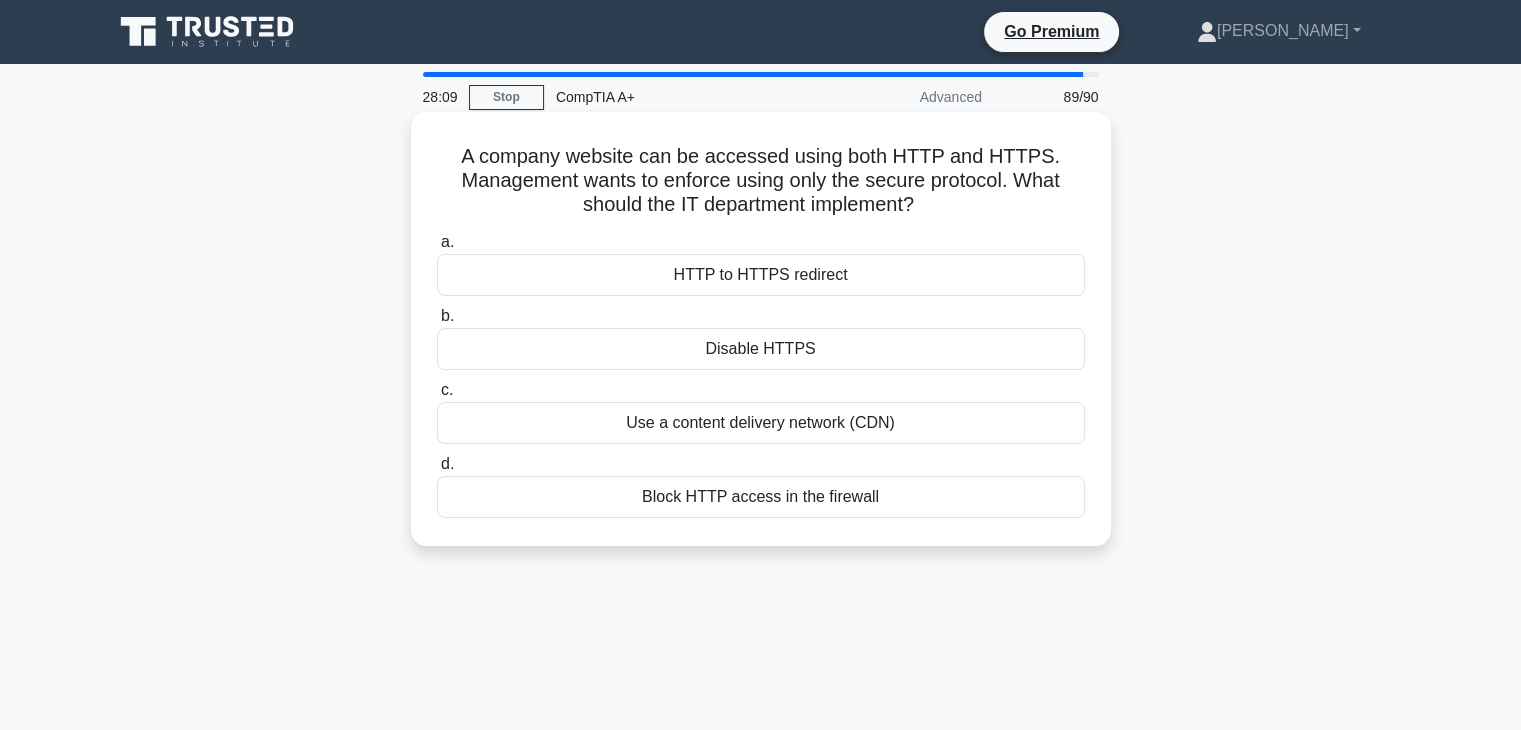 click on "Block HTTP access in the firewall" at bounding box center (761, 497) 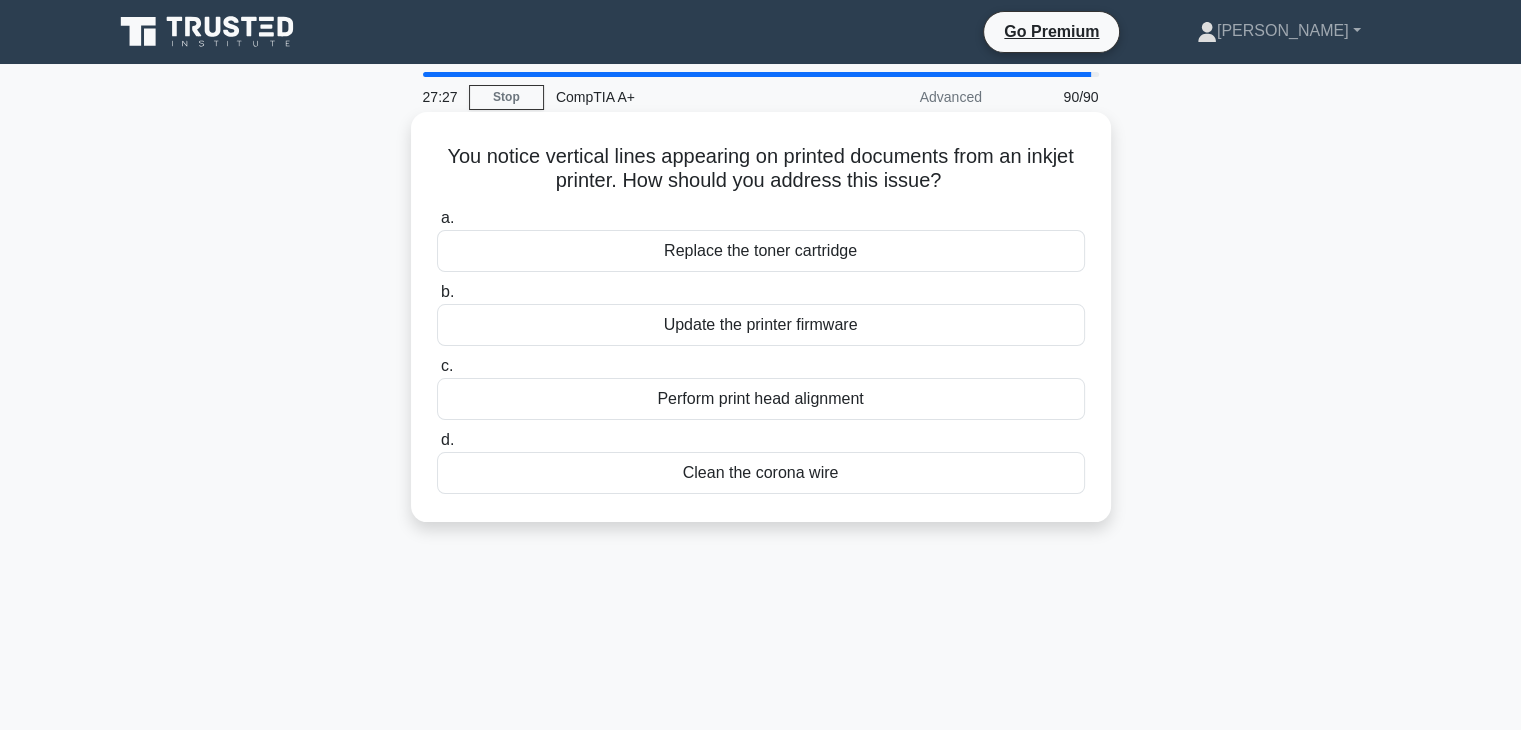 click on "Perform print head alignment" at bounding box center [761, 399] 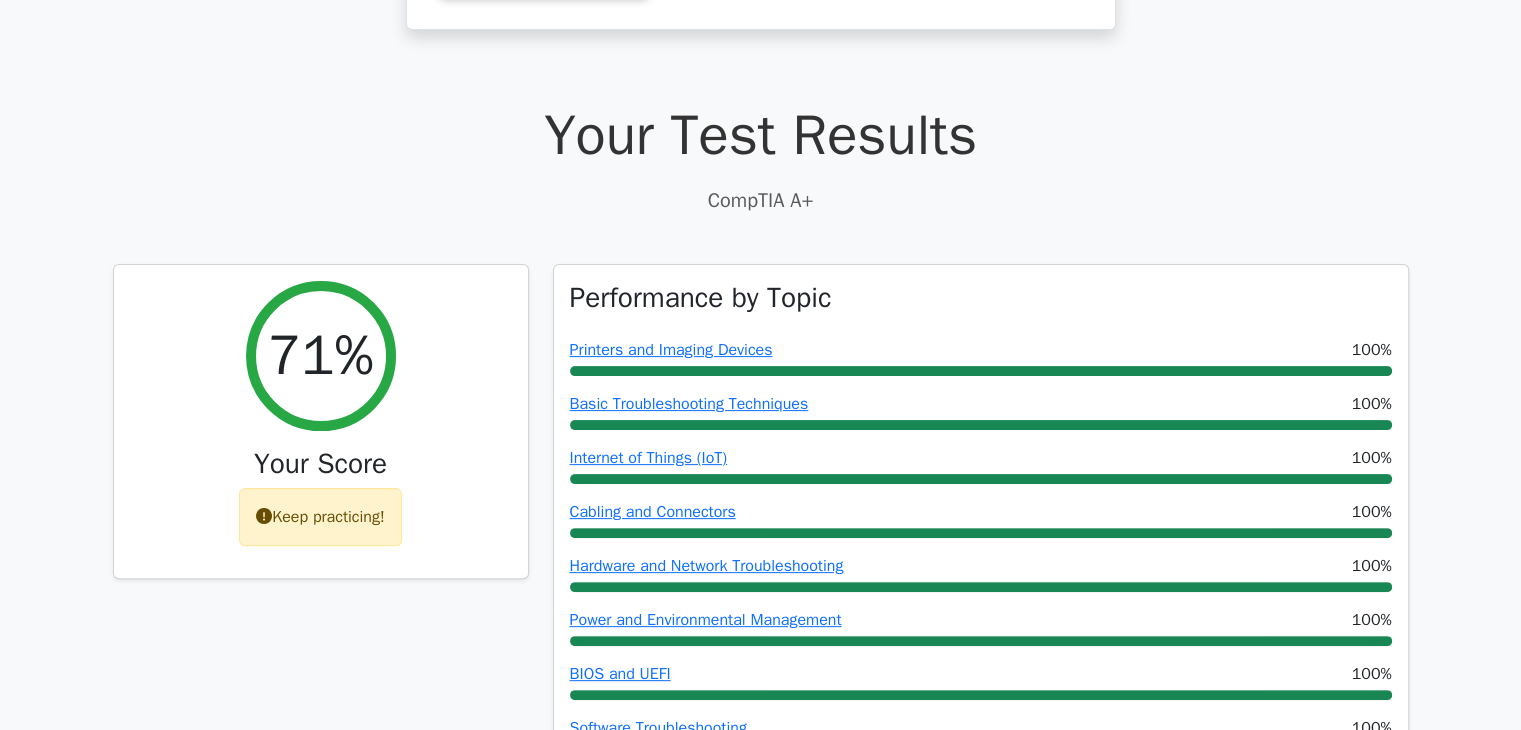 scroll, scrollTop: 0, scrollLeft: 0, axis: both 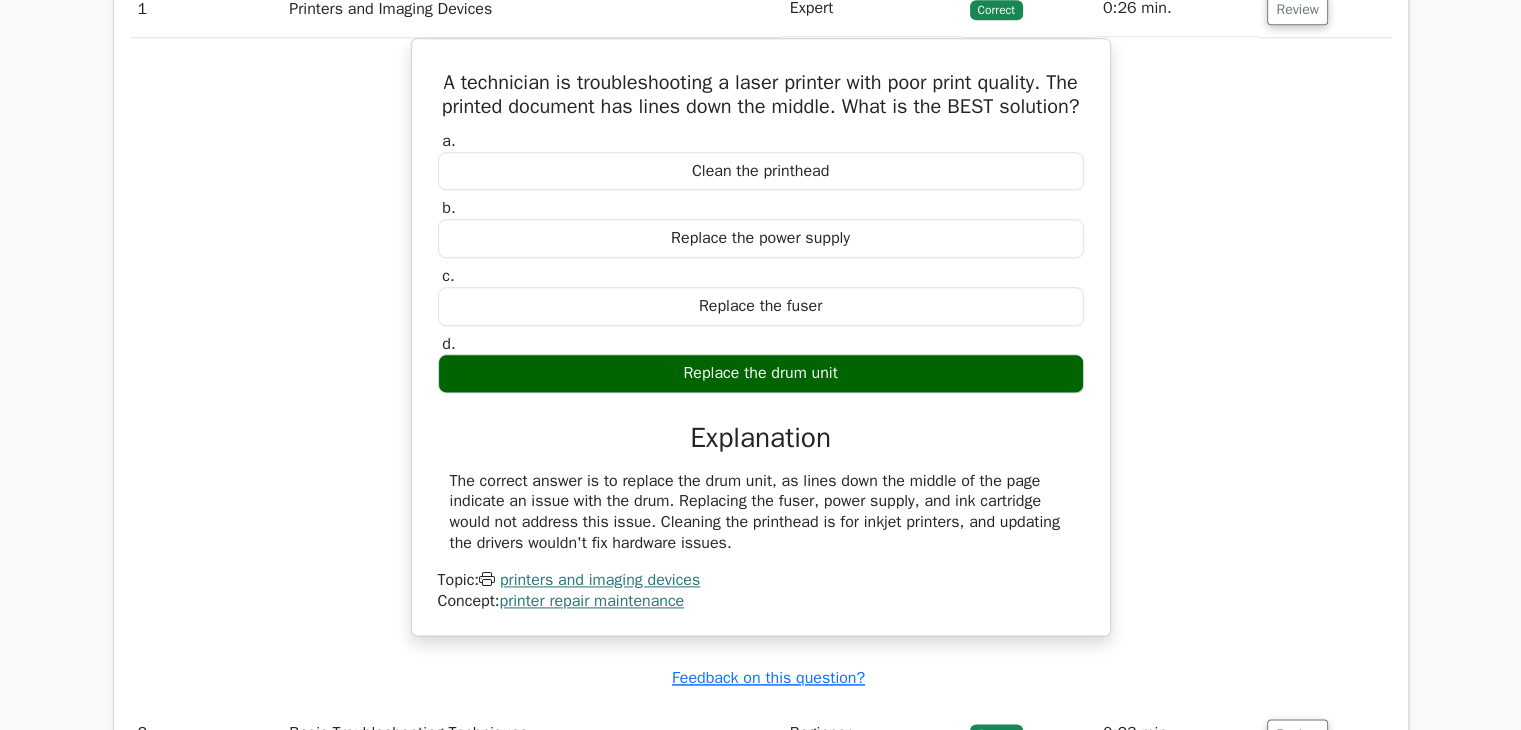 drag, startPoint x: 0, startPoint y: 0, endPoint x: 1173, endPoint y: 394, distance: 1237.4025 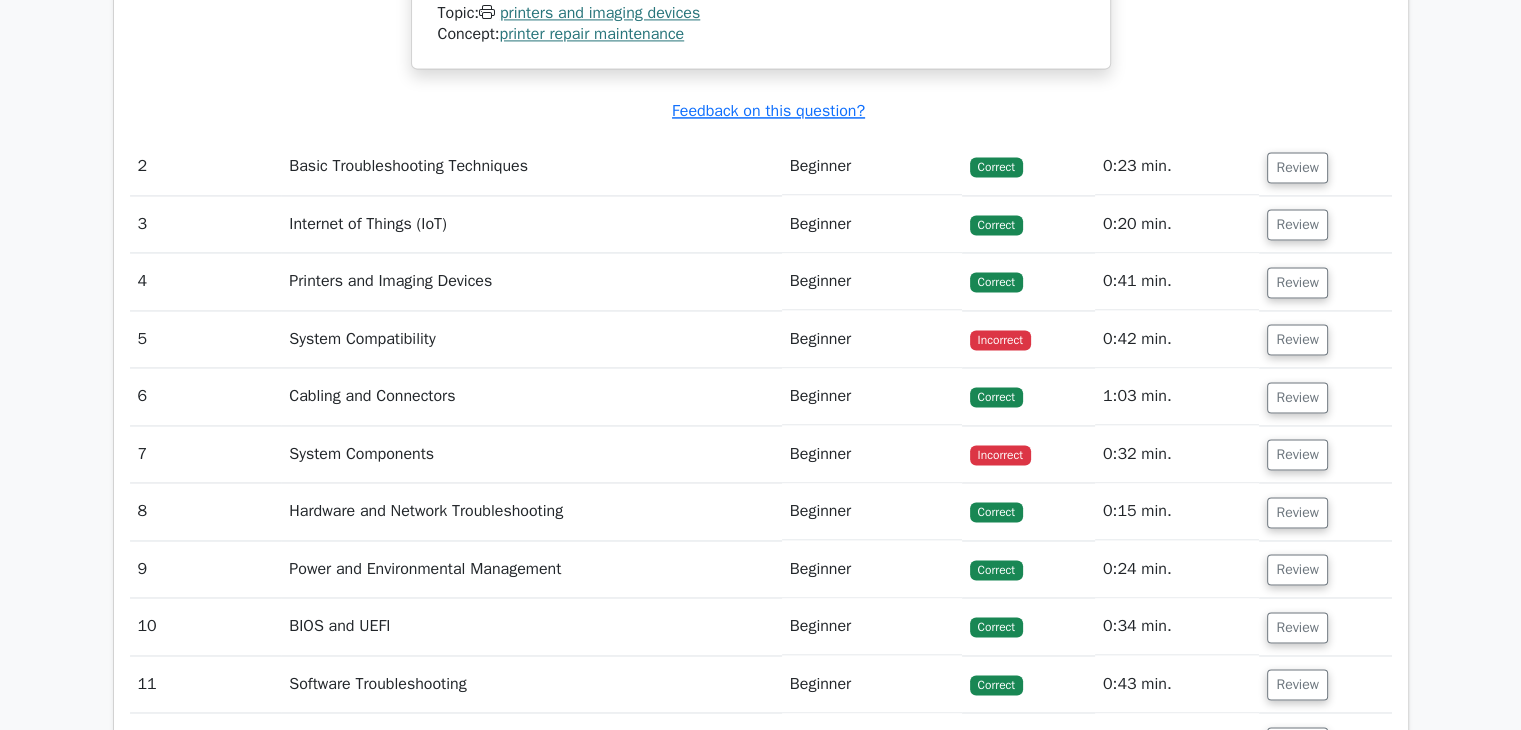 scroll, scrollTop: 3066, scrollLeft: 0, axis: vertical 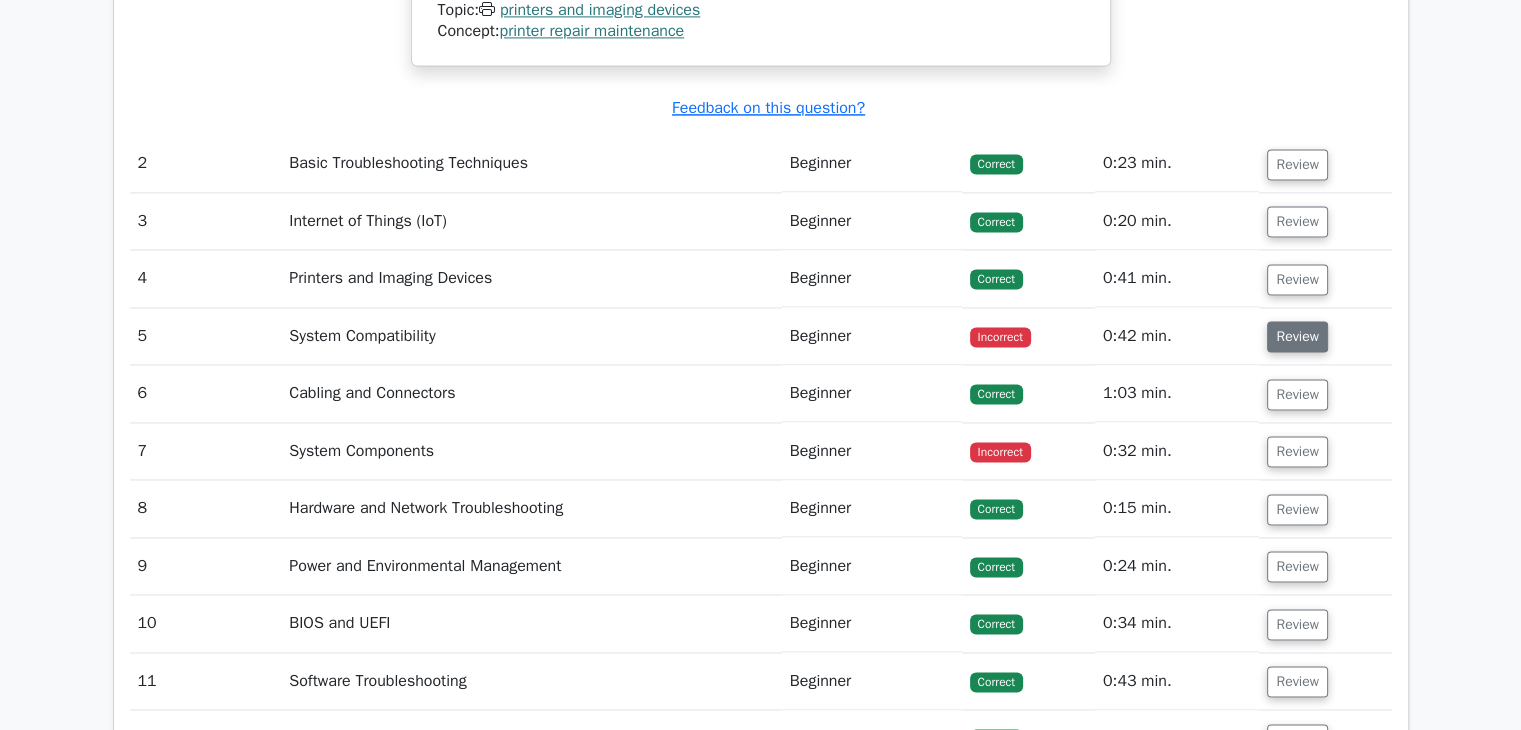 click on "Review" at bounding box center [1297, 336] 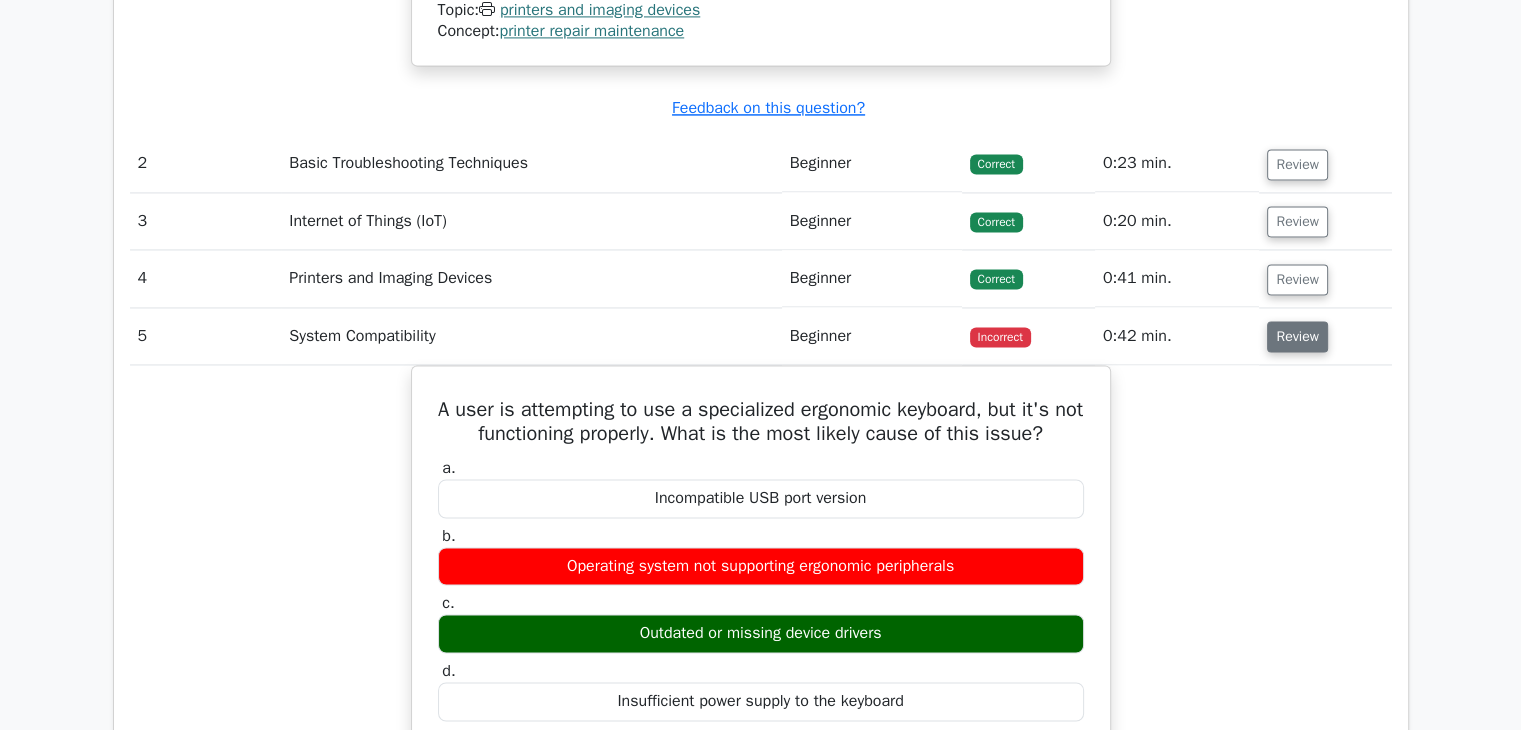 click on "Review" at bounding box center (1297, 336) 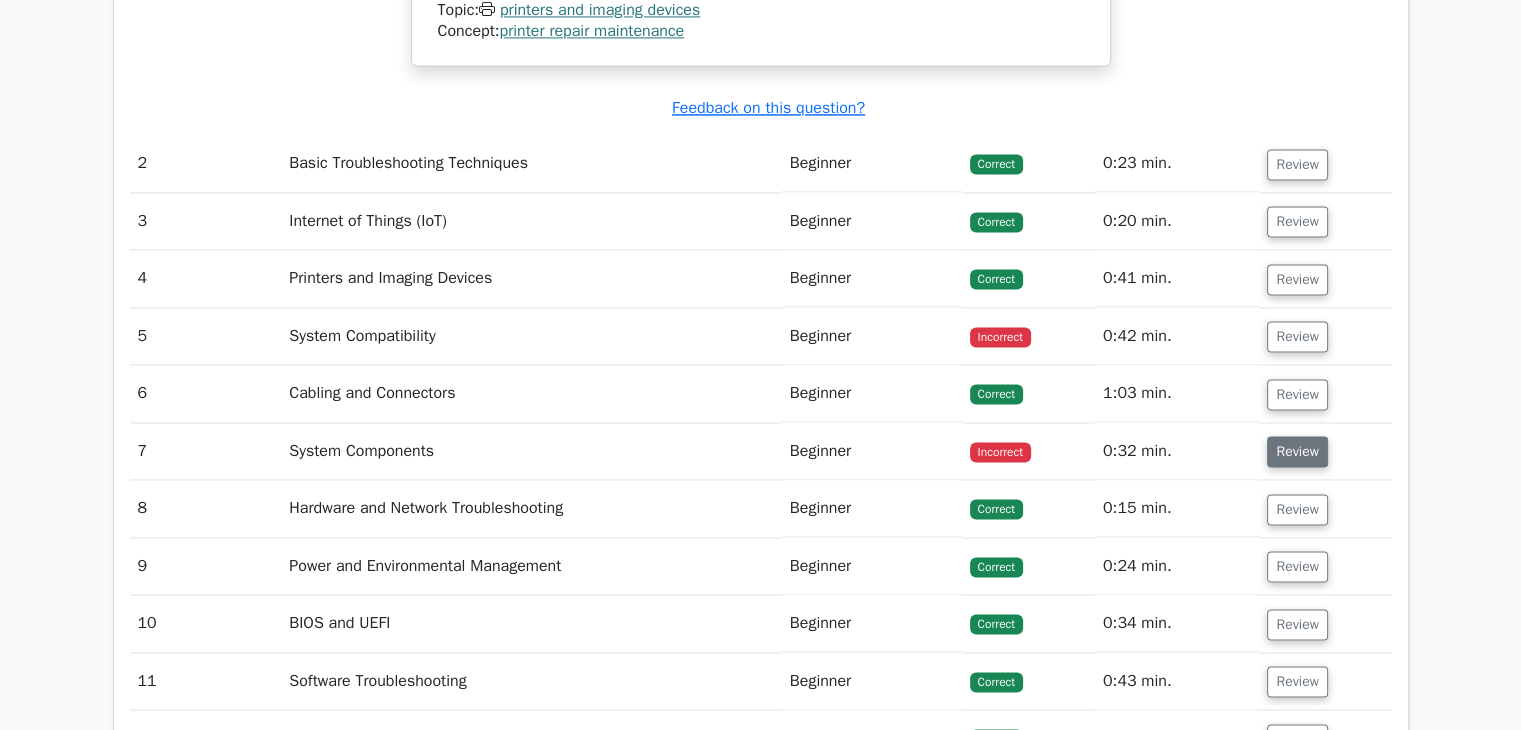 click on "Review" at bounding box center (1297, 451) 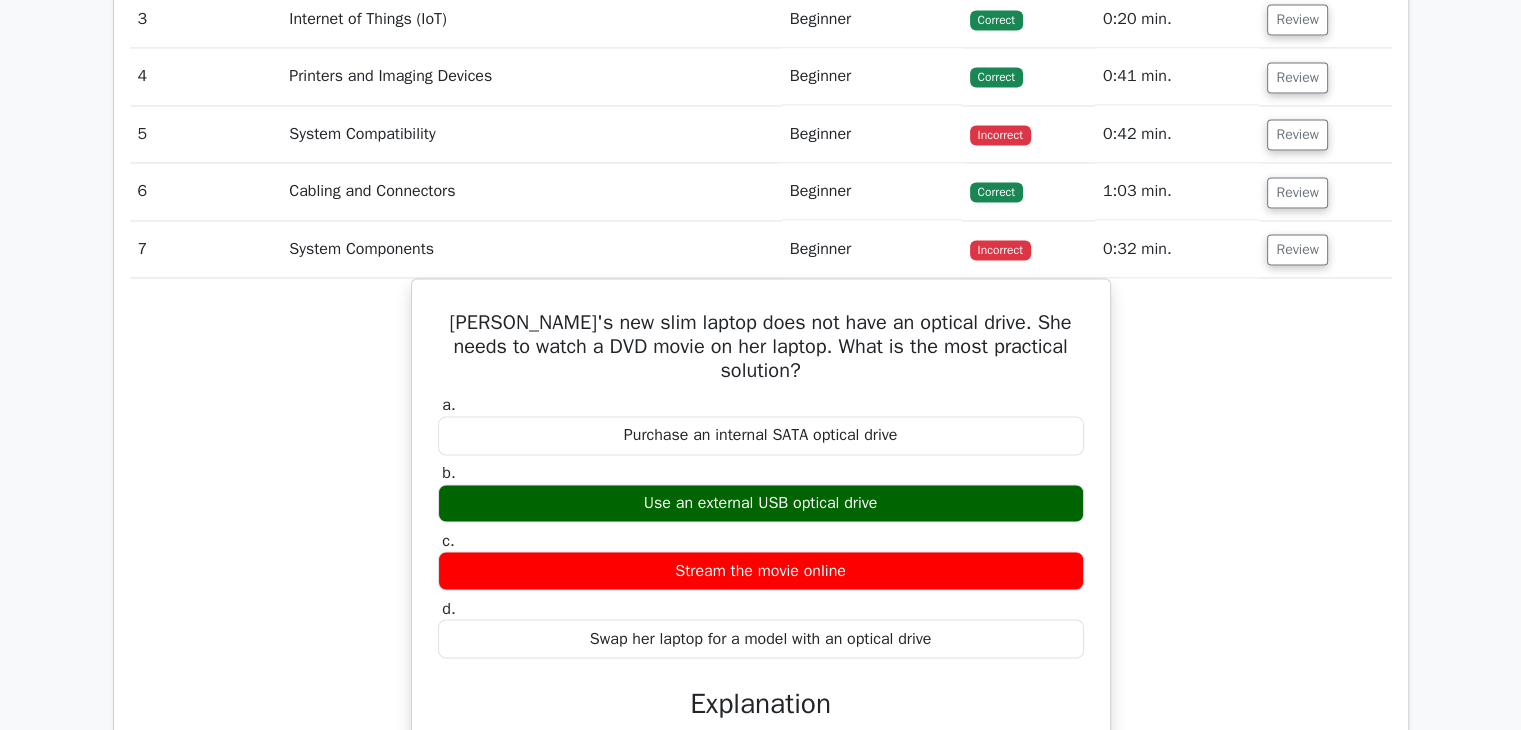 scroll, scrollTop: 3270, scrollLeft: 0, axis: vertical 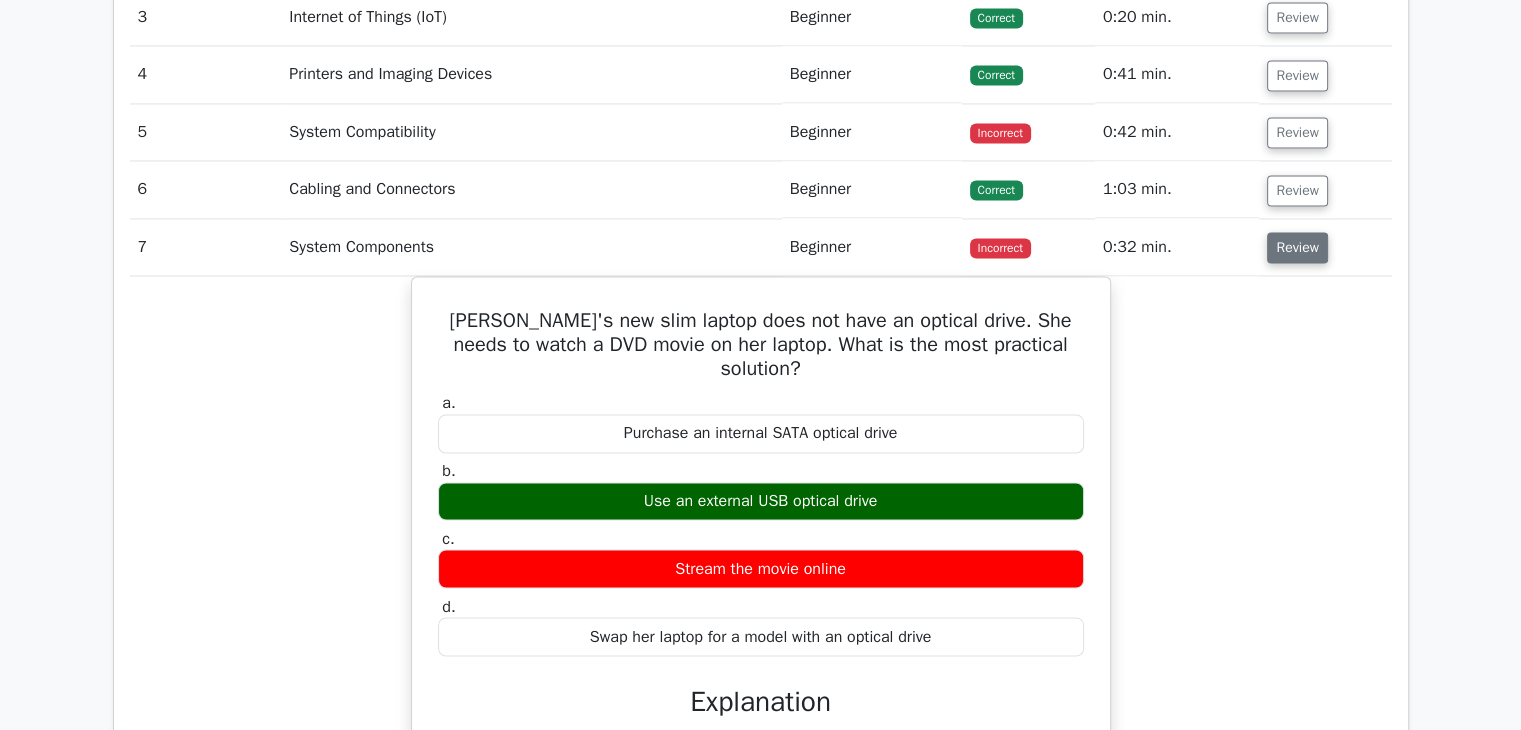 click on "Review" at bounding box center [1297, 247] 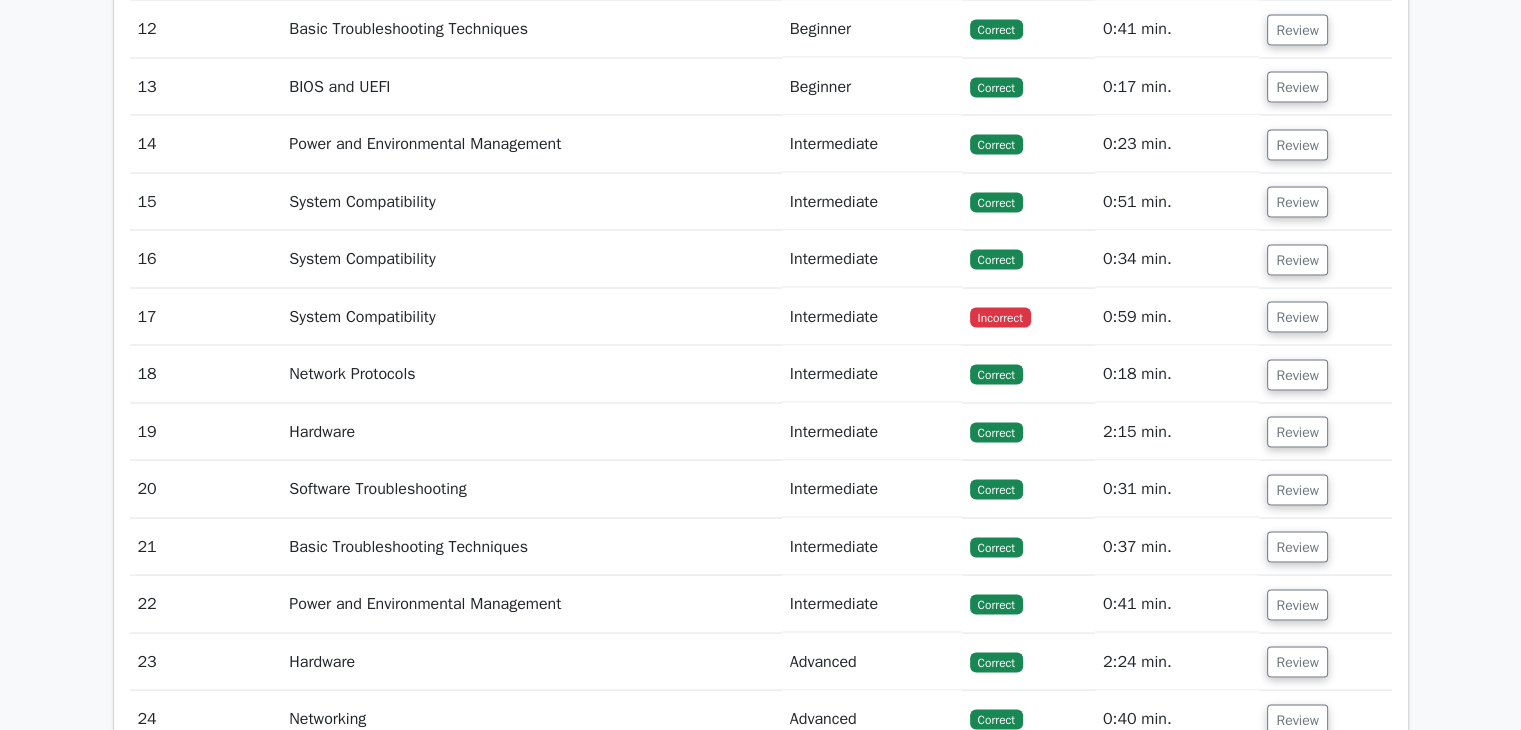 scroll, scrollTop: 3782, scrollLeft: 0, axis: vertical 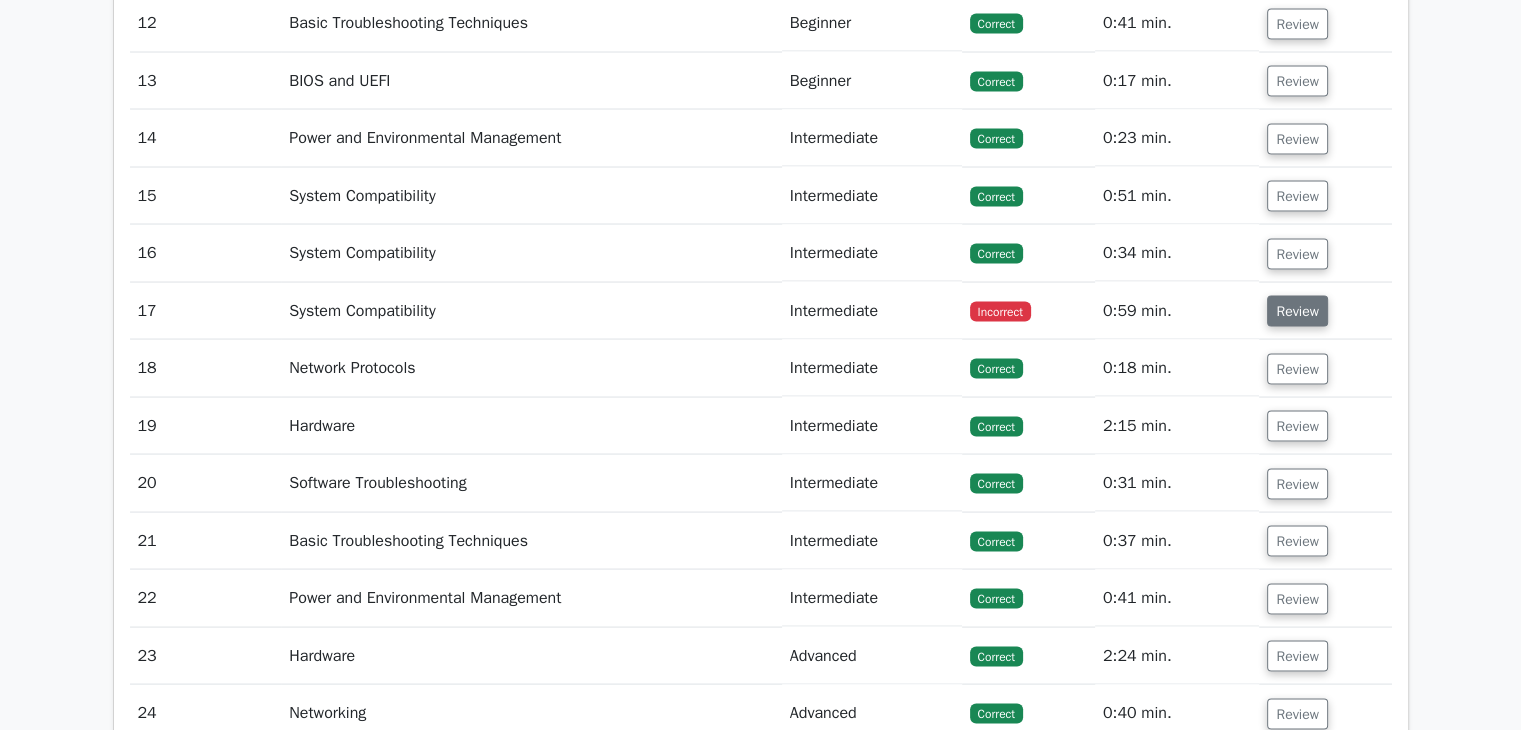 click on "Review" at bounding box center (1297, 310) 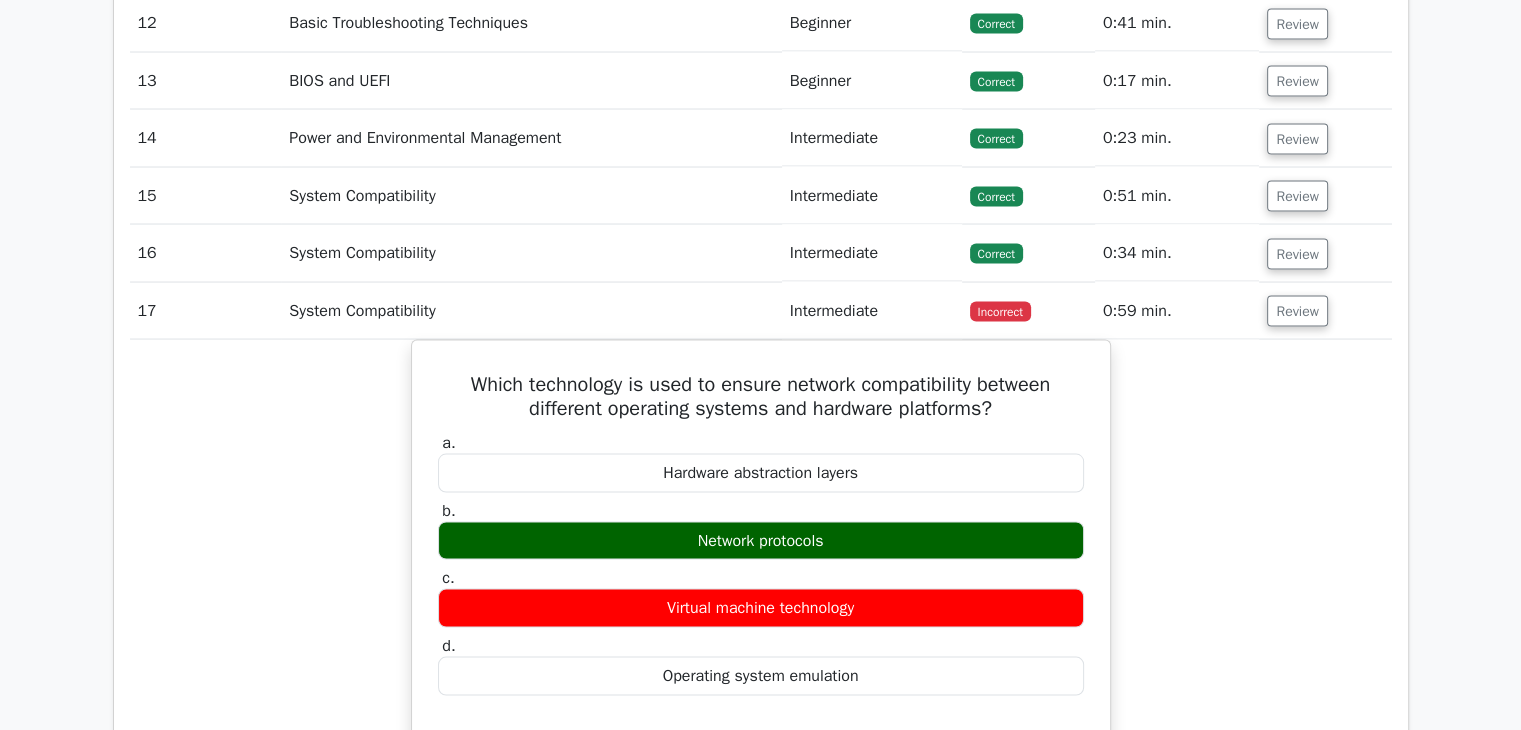 scroll, scrollTop: 3847, scrollLeft: 0, axis: vertical 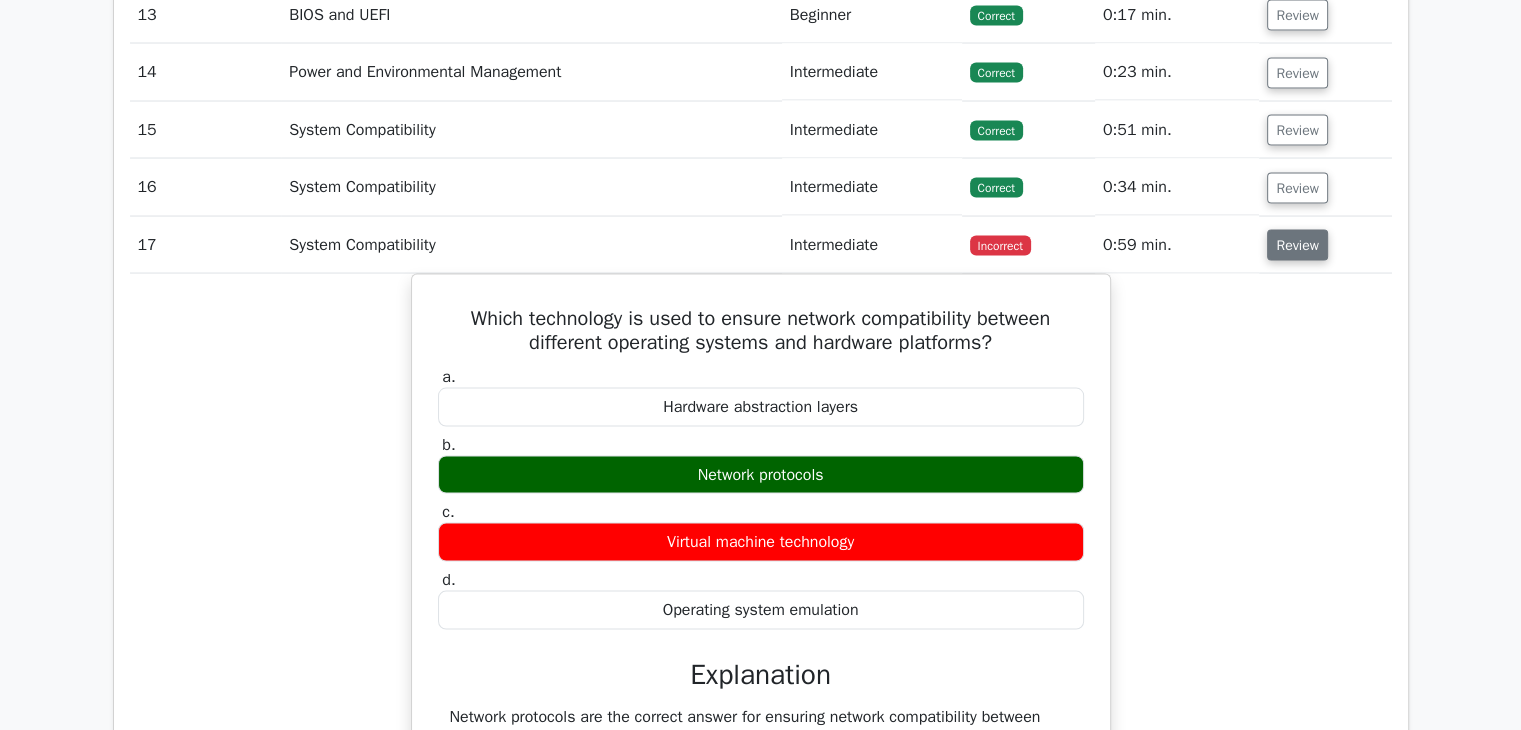 click on "Review" at bounding box center [1297, 245] 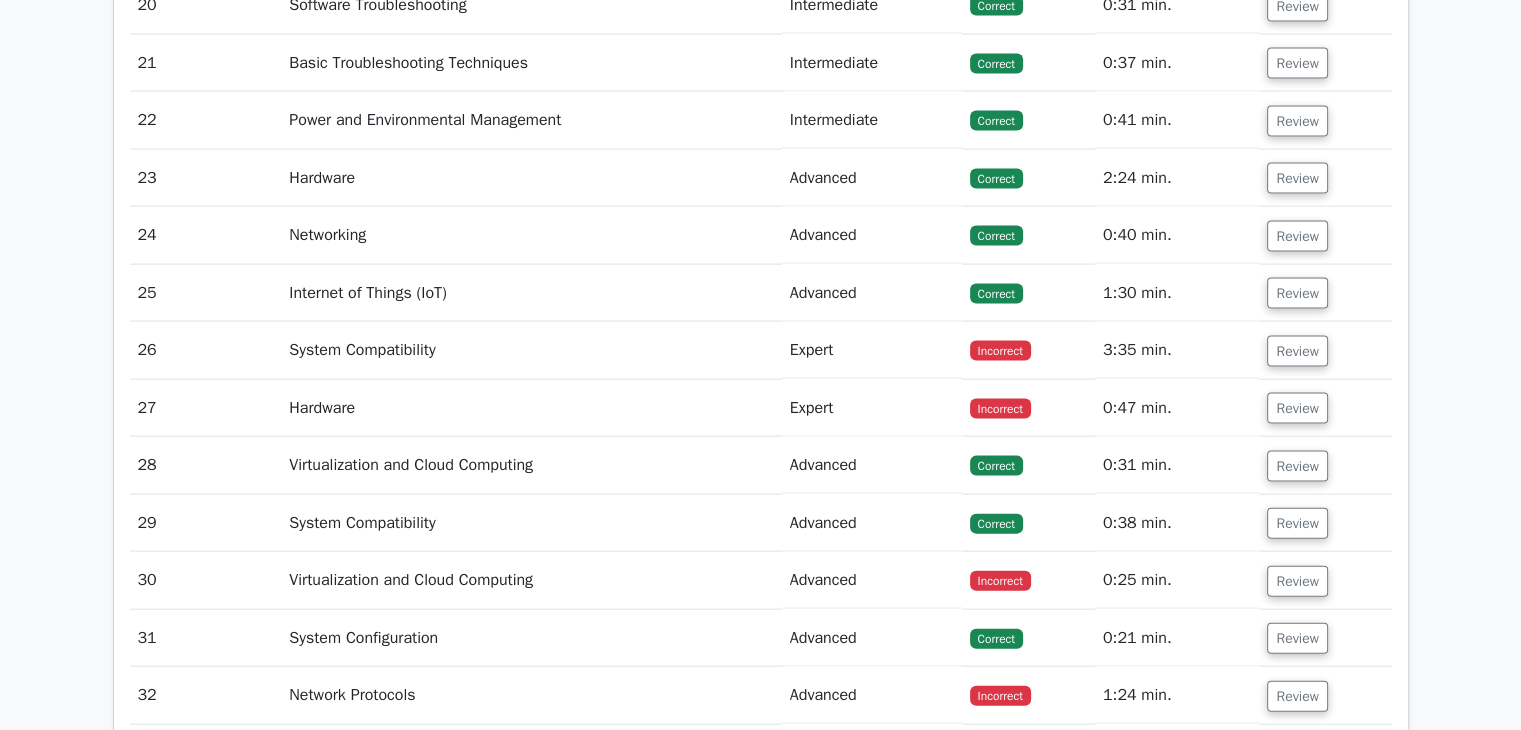 scroll, scrollTop: 4260, scrollLeft: 0, axis: vertical 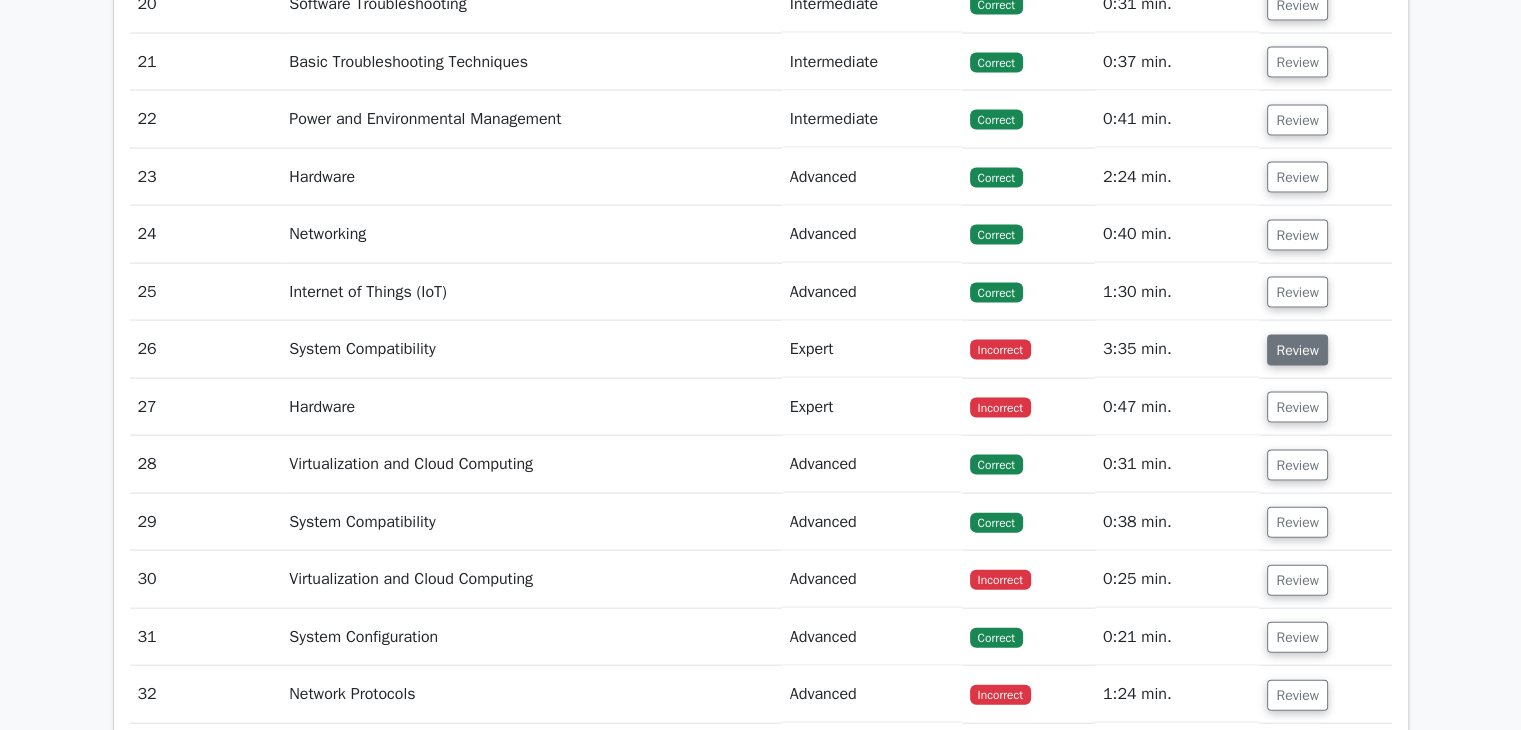 click on "Review" at bounding box center (1297, 350) 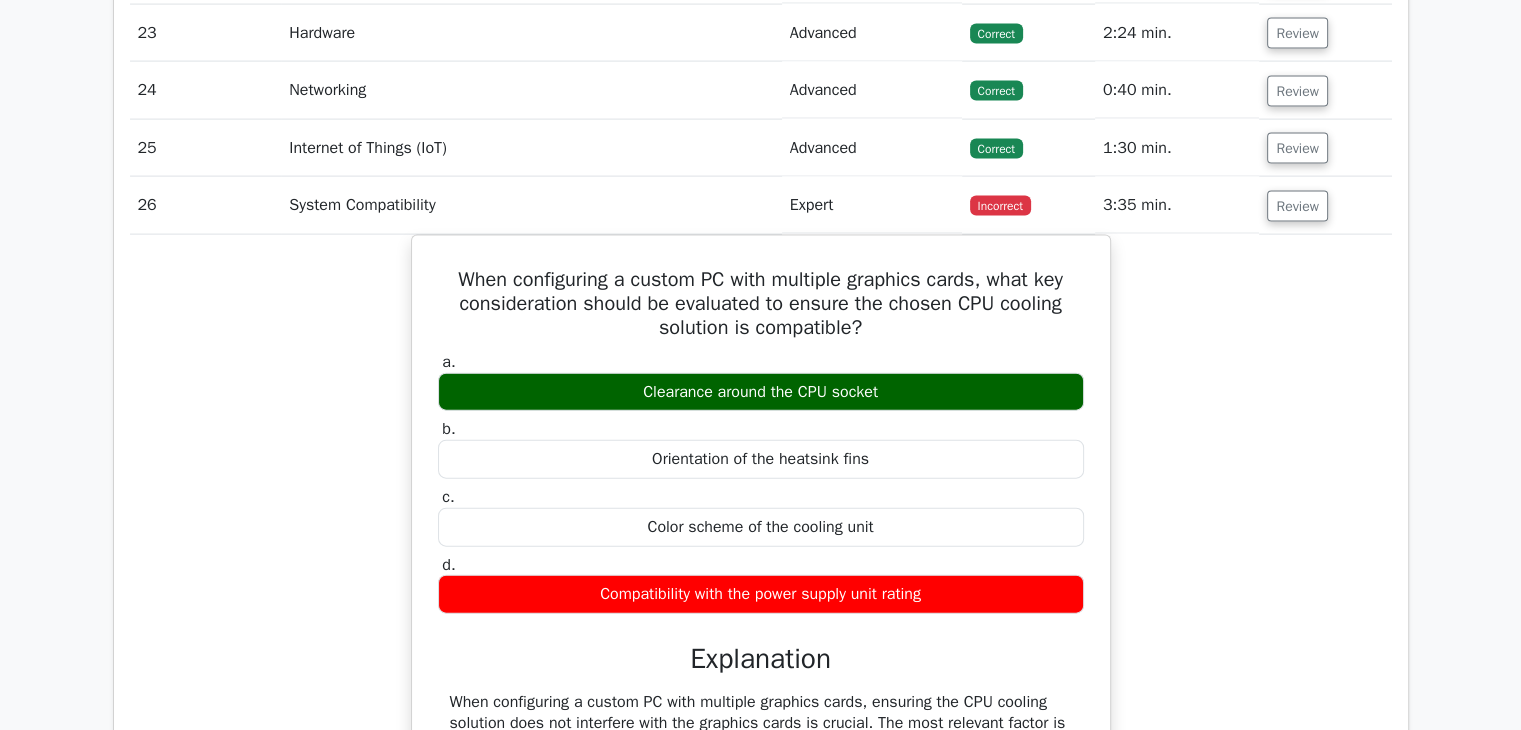 scroll, scrollTop: 4403, scrollLeft: 0, axis: vertical 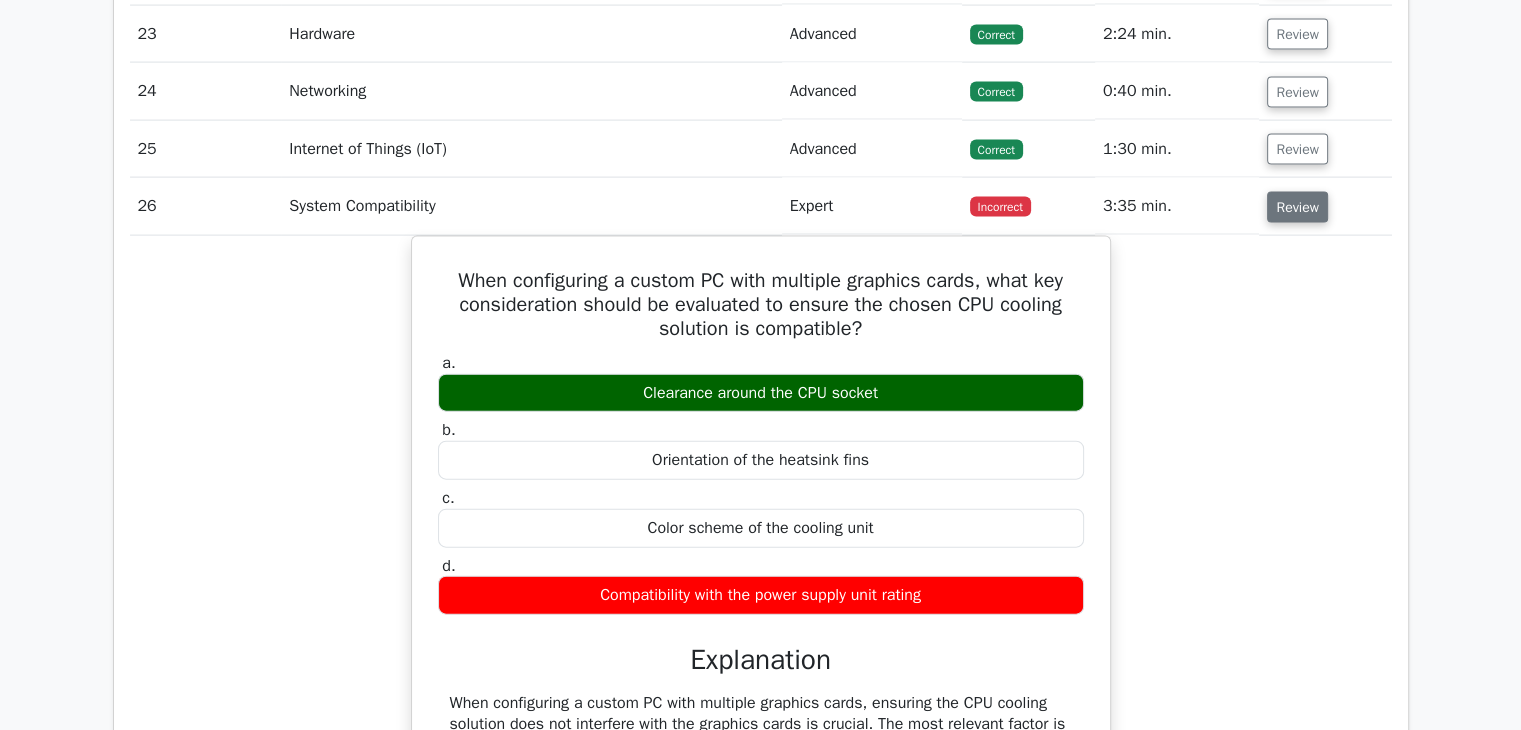 click on "Review" at bounding box center [1297, 207] 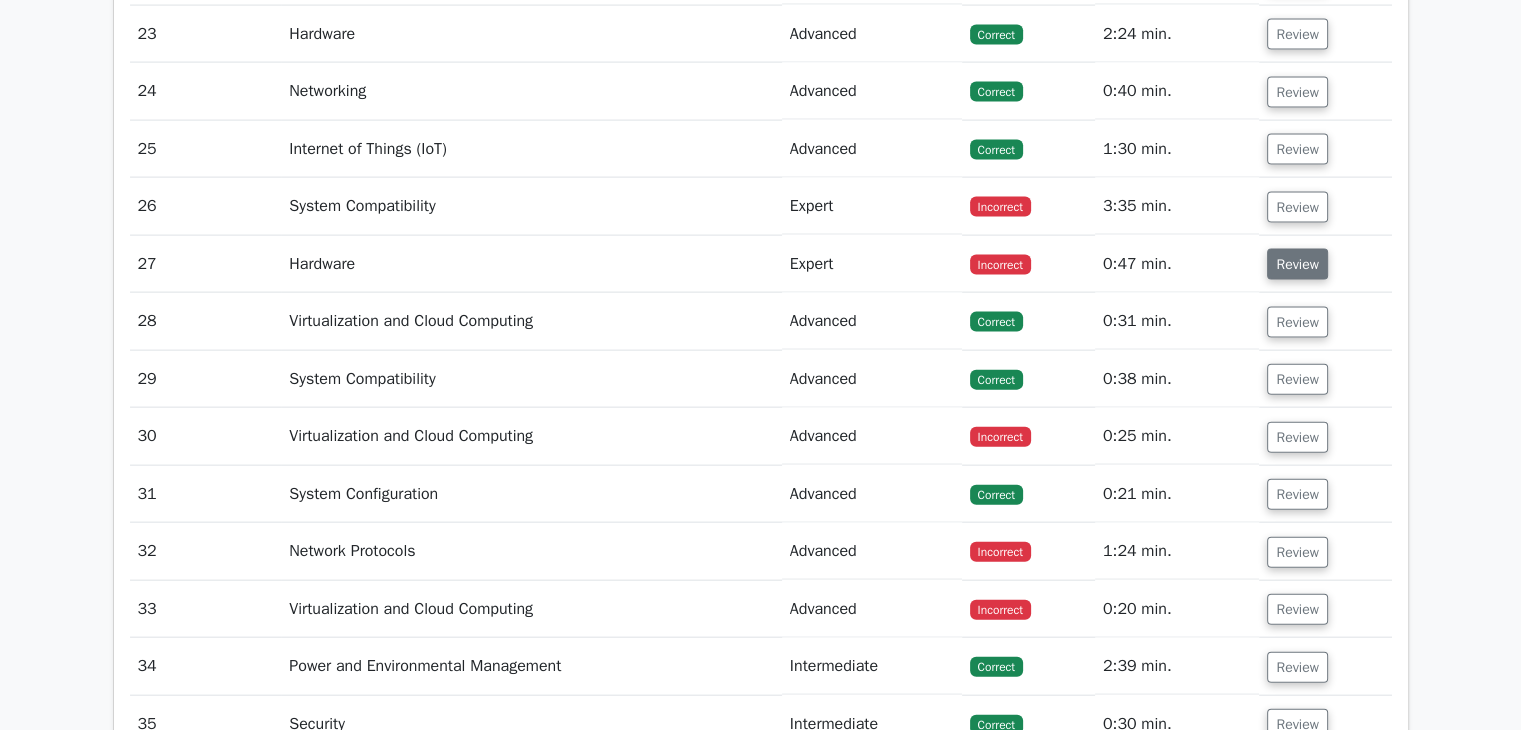 click on "Review" at bounding box center (1297, 264) 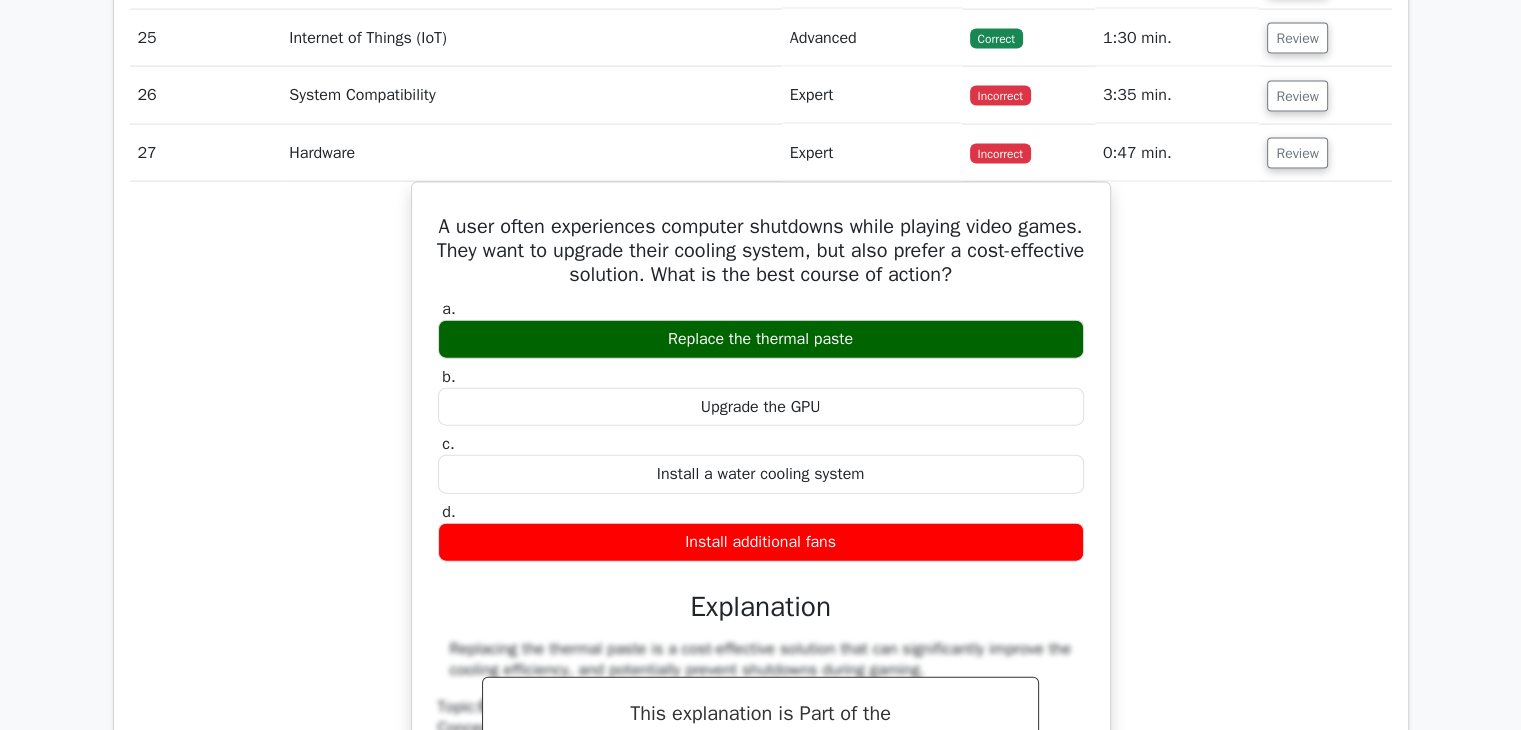 scroll, scrollTop: 4515, scrollLeft: 0, axis: vertical 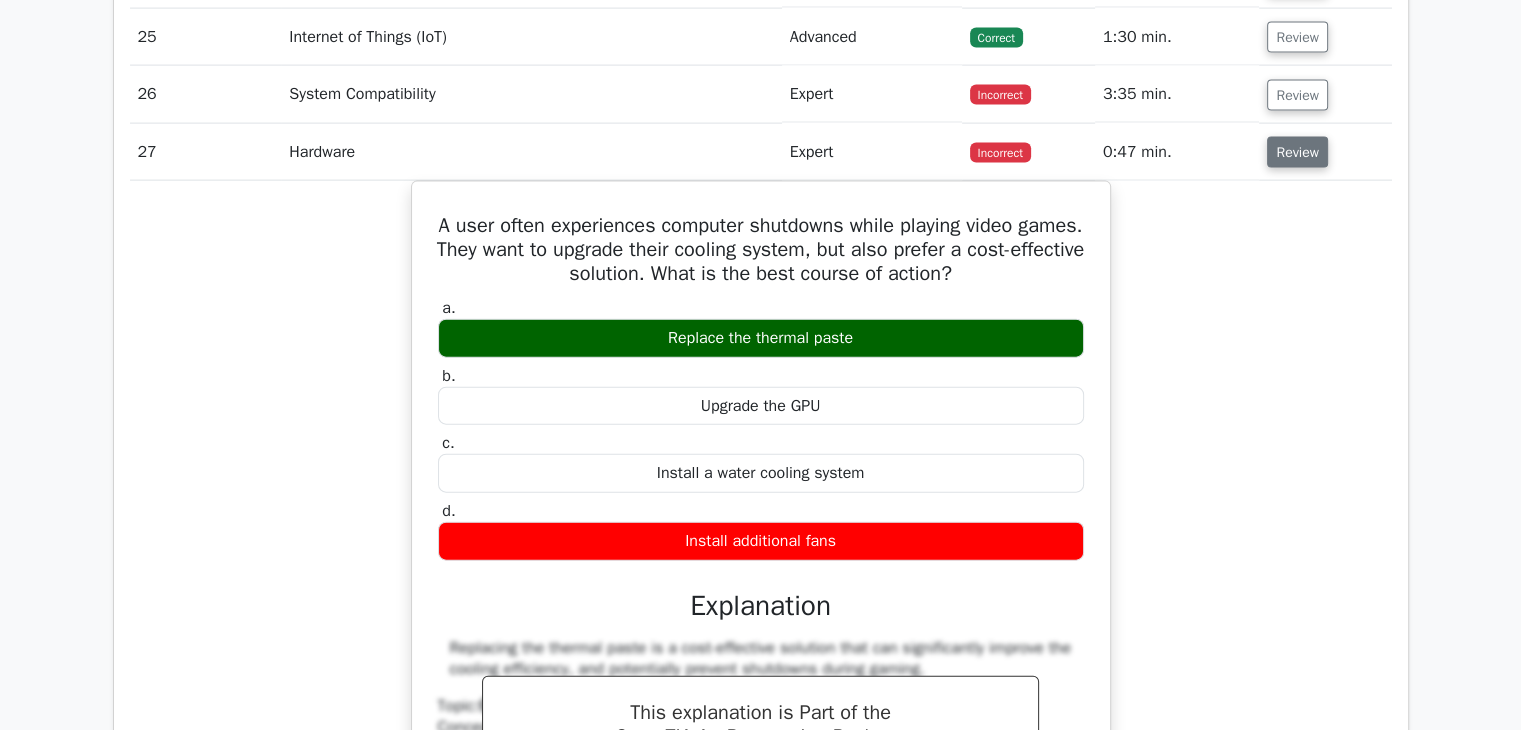 click on "Review" at bounding box center (1297, 152) 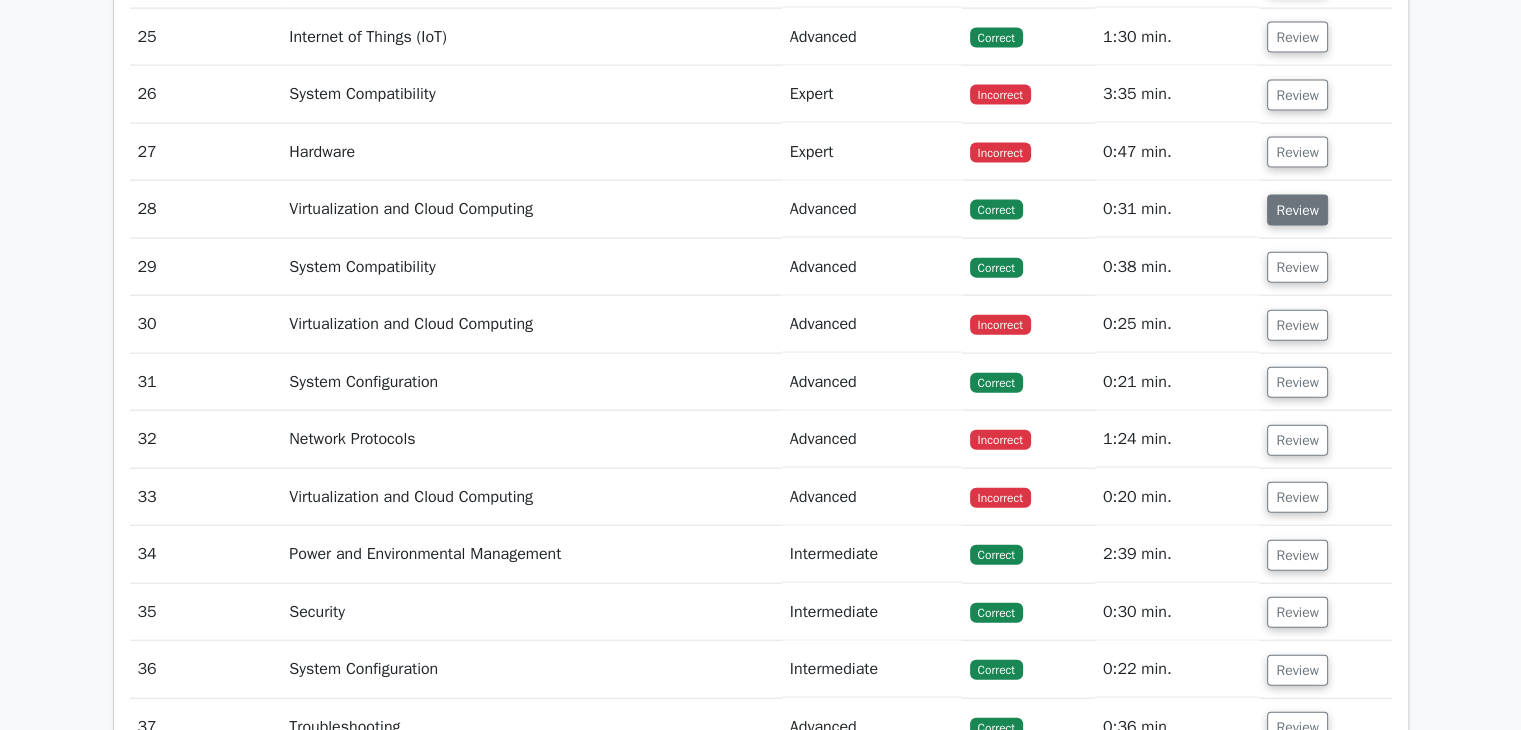 click on "Review" at bounding box center [1297, 210] 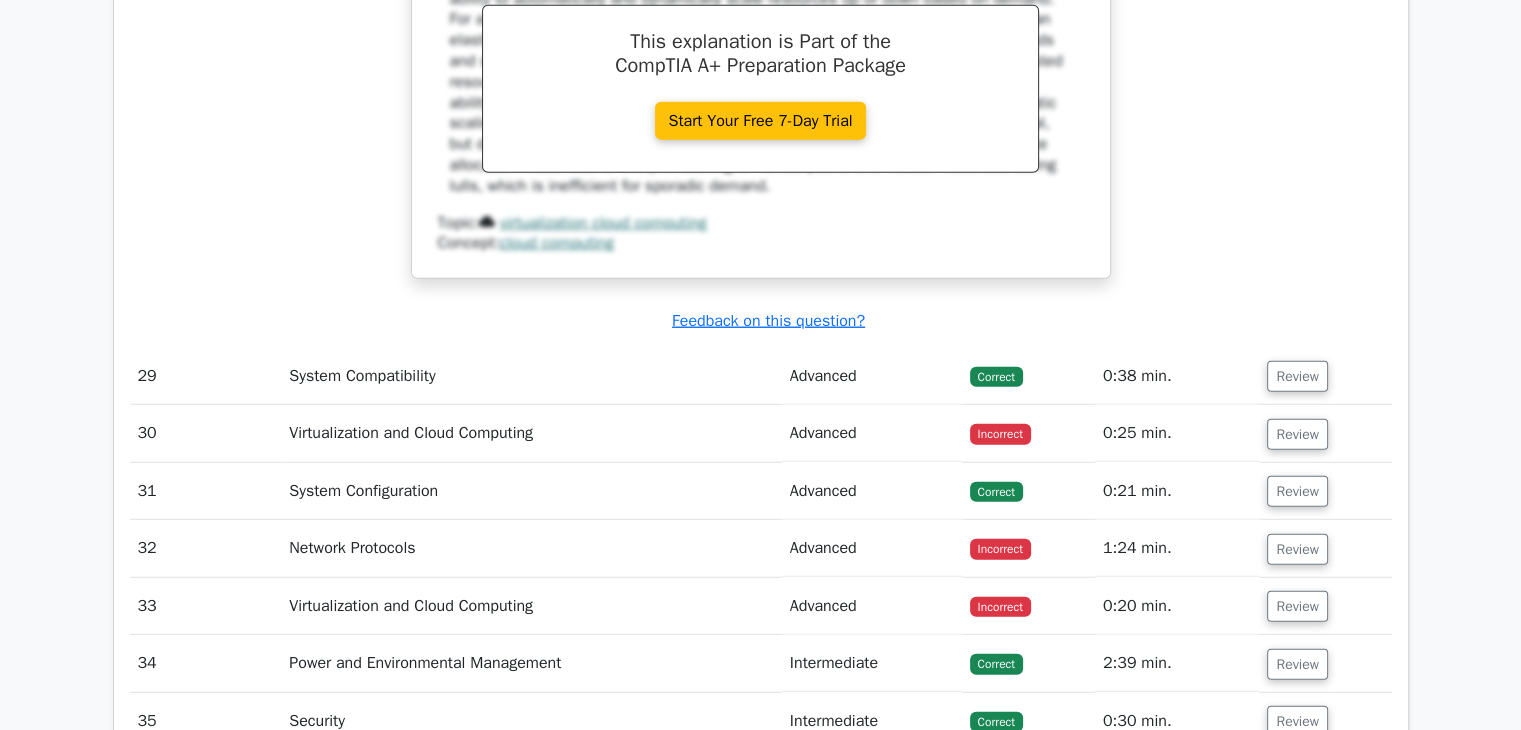 scroll, scrollTop: 5248, scrollLeft: 0, axis: vertical 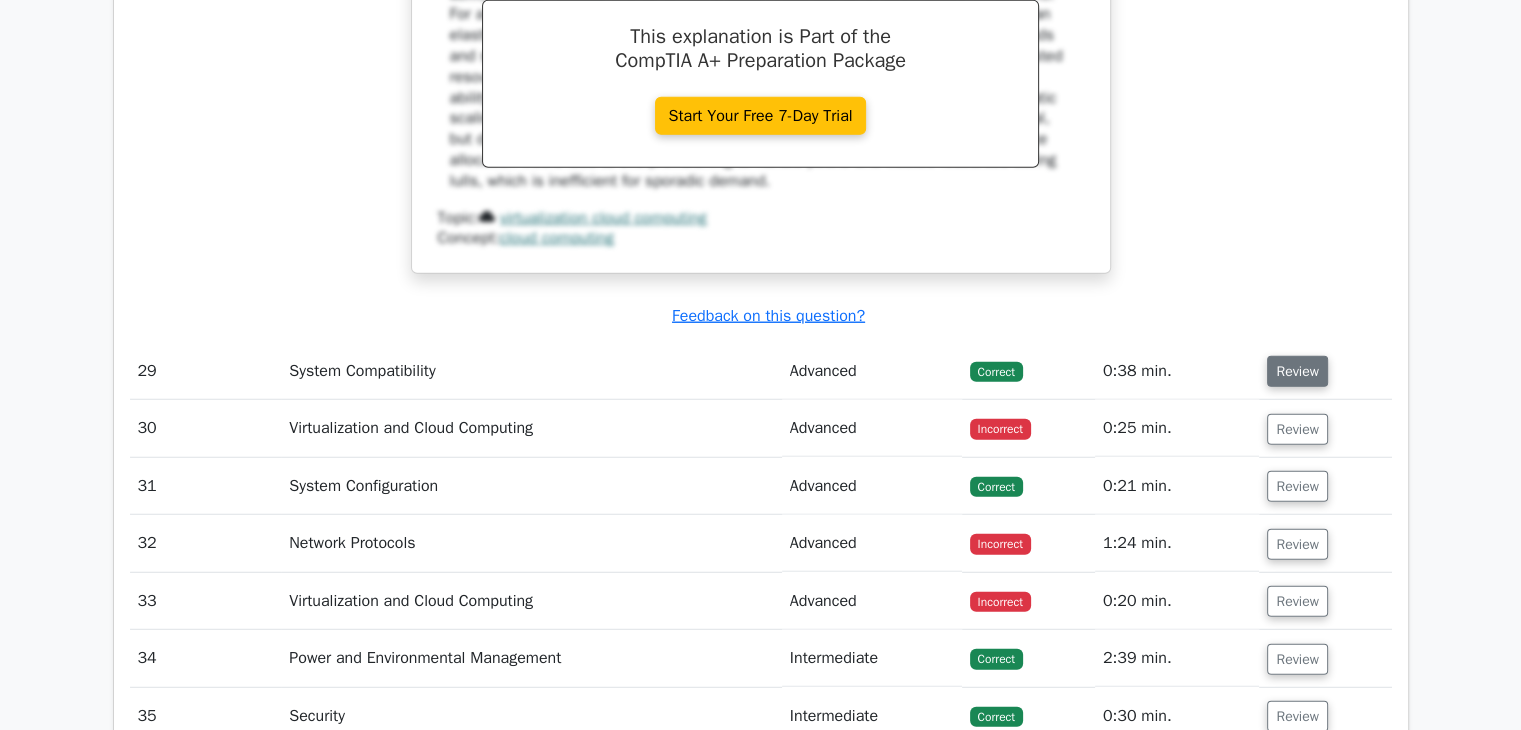 click on "Review" at bounding box center [1297, 371] 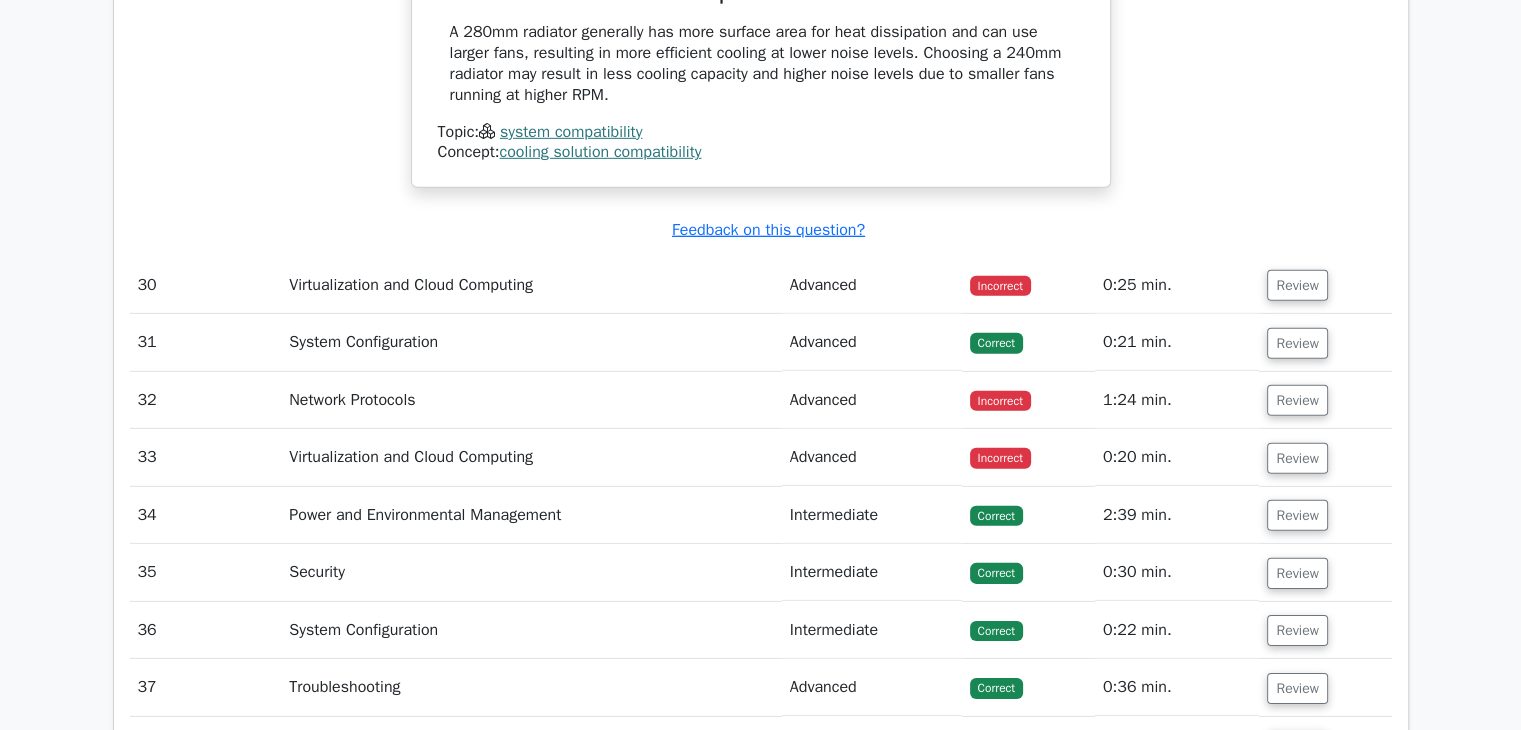scroll, scrollTop: 6084, scrollLeft: 0, axis: vertical 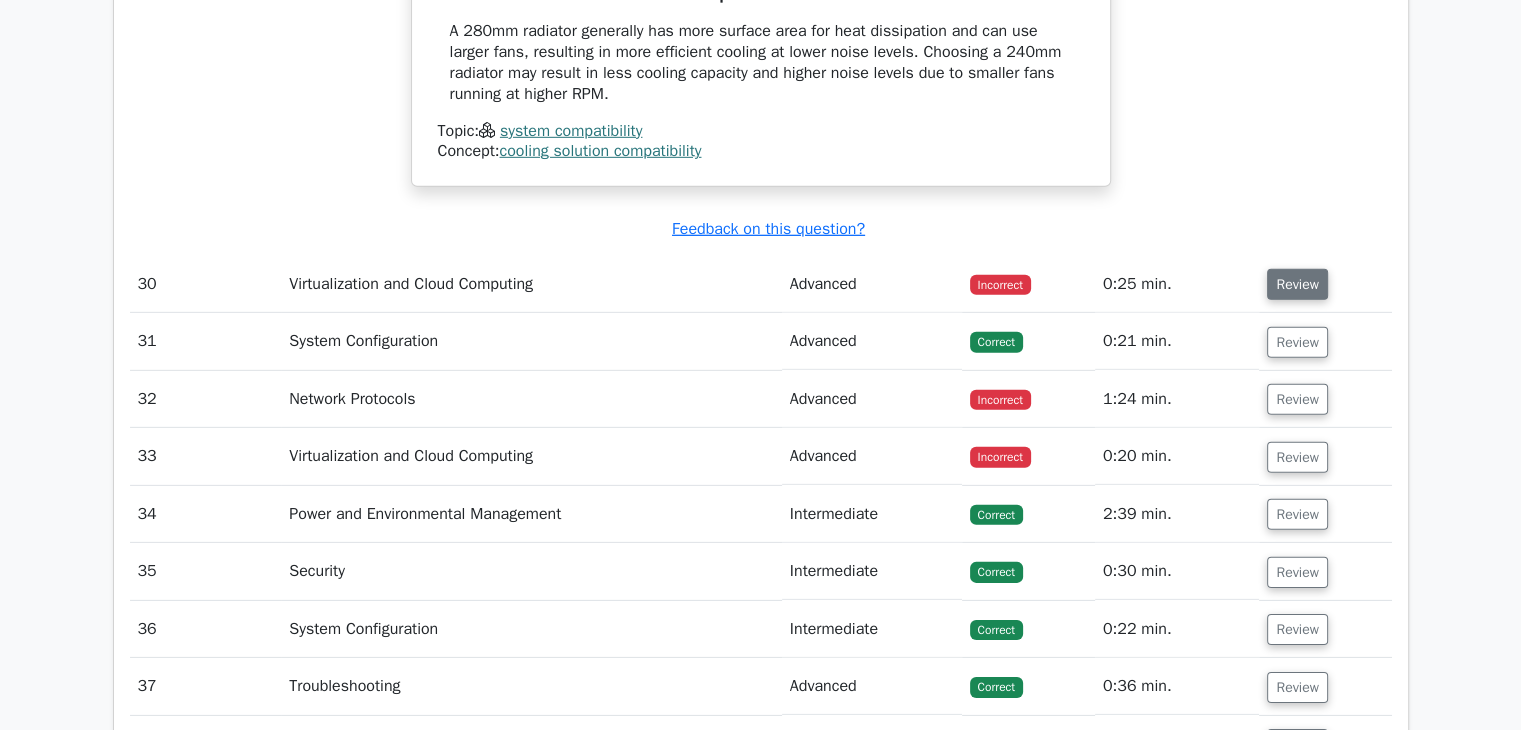 click on "Review" at bounding box center [1297, 284] 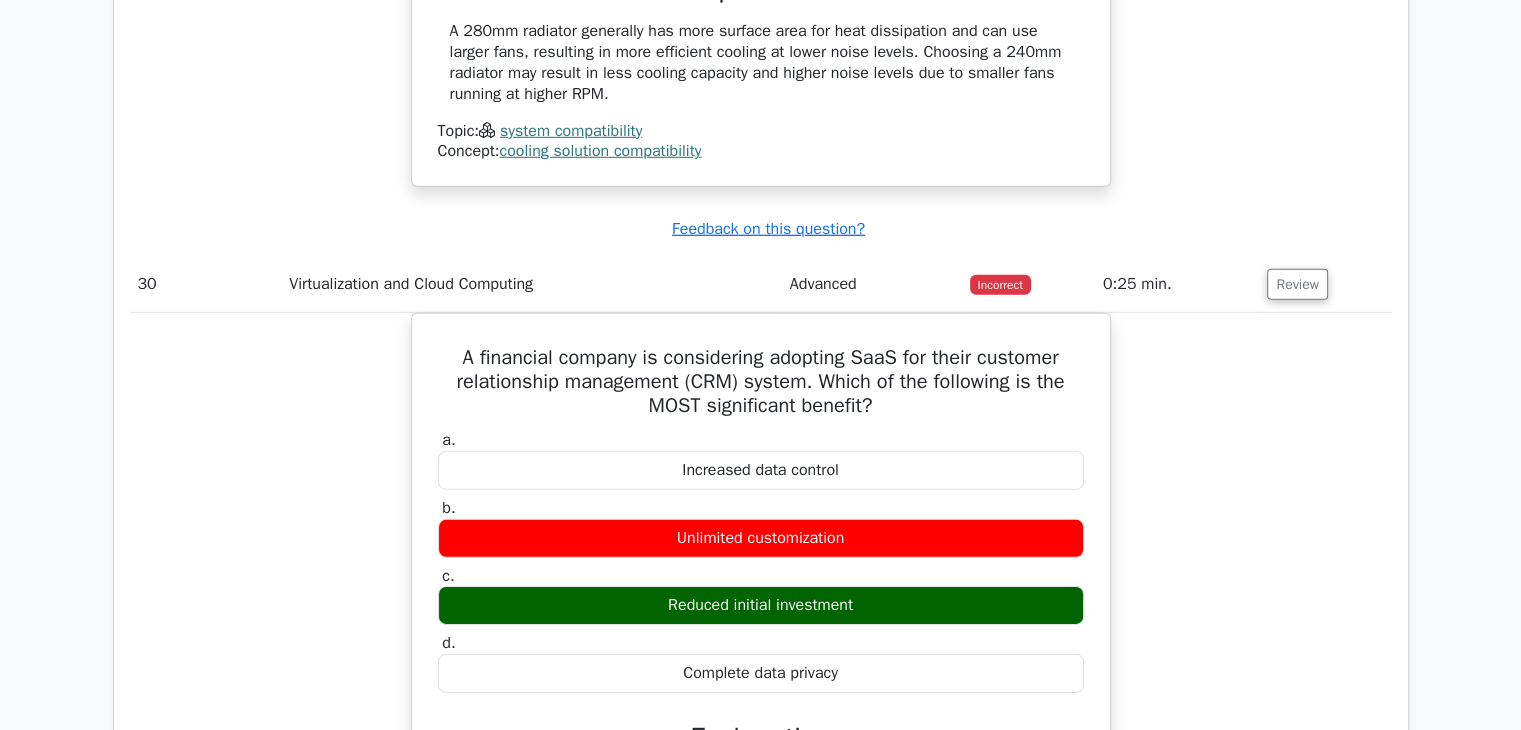 scroll, scrollTop: 6272, scrollLeft: 0, axis: vertical 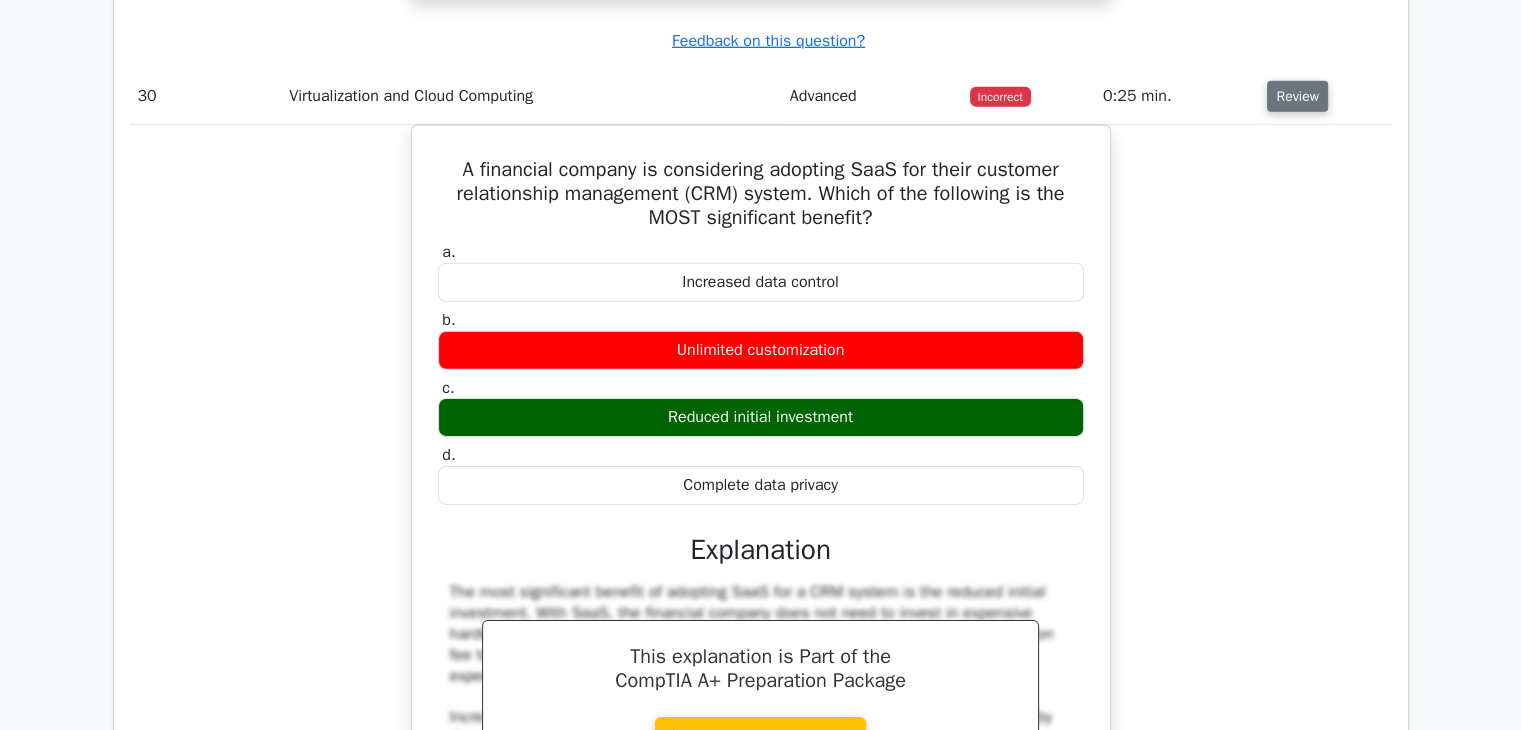 click on "Review" at bounding box center [1297, 96] 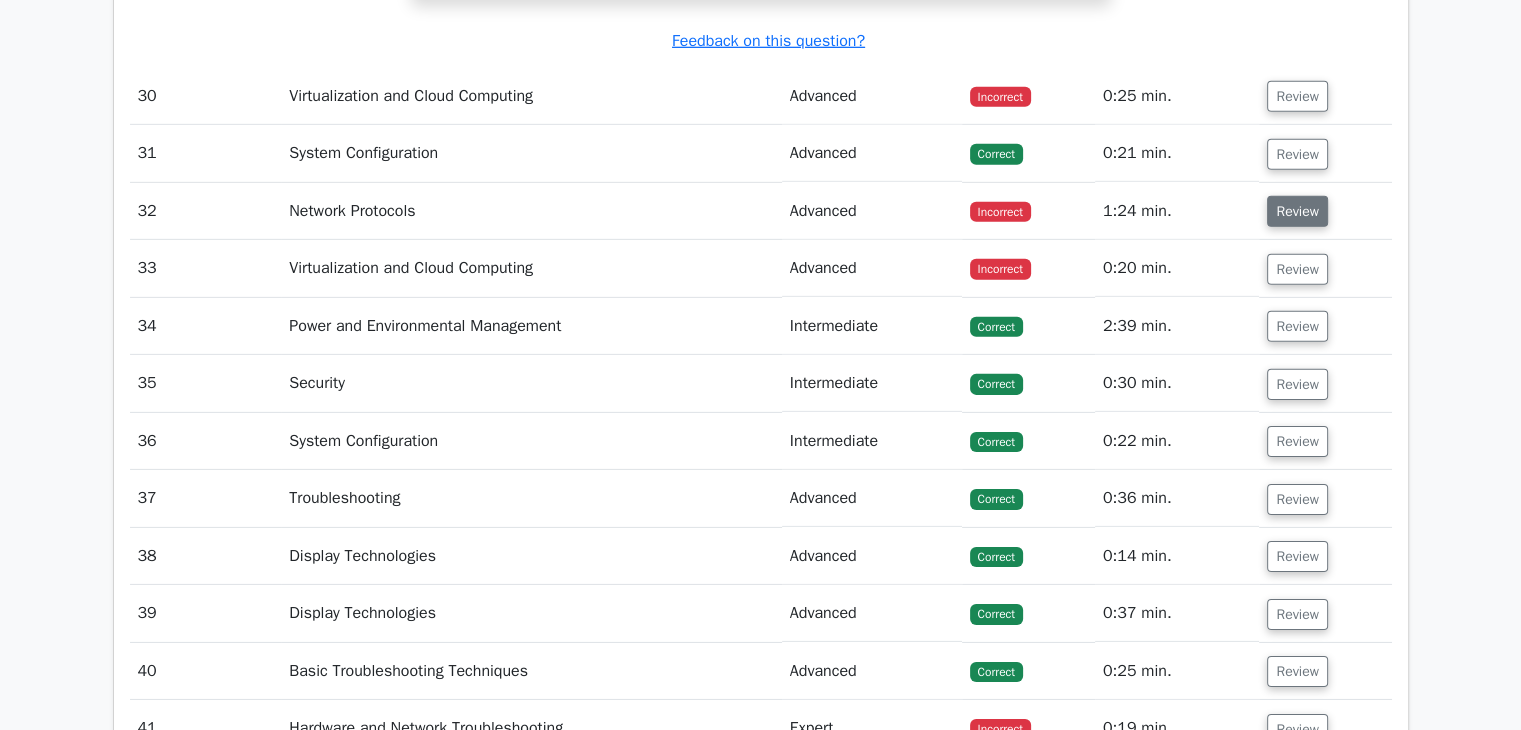 click on "Review" at bounding box center [1297, 211] 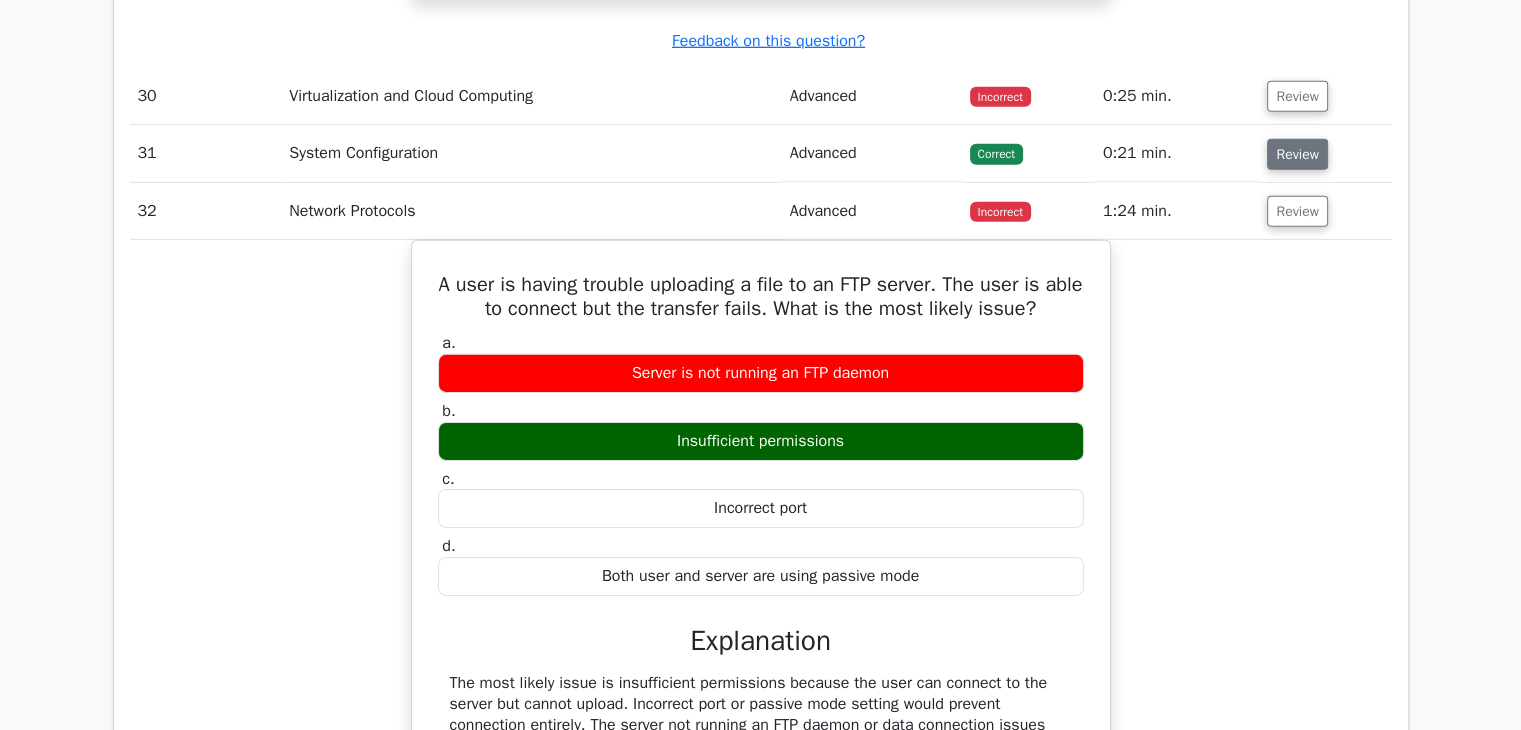 click on "Review" at bounding box center (1297, 154) 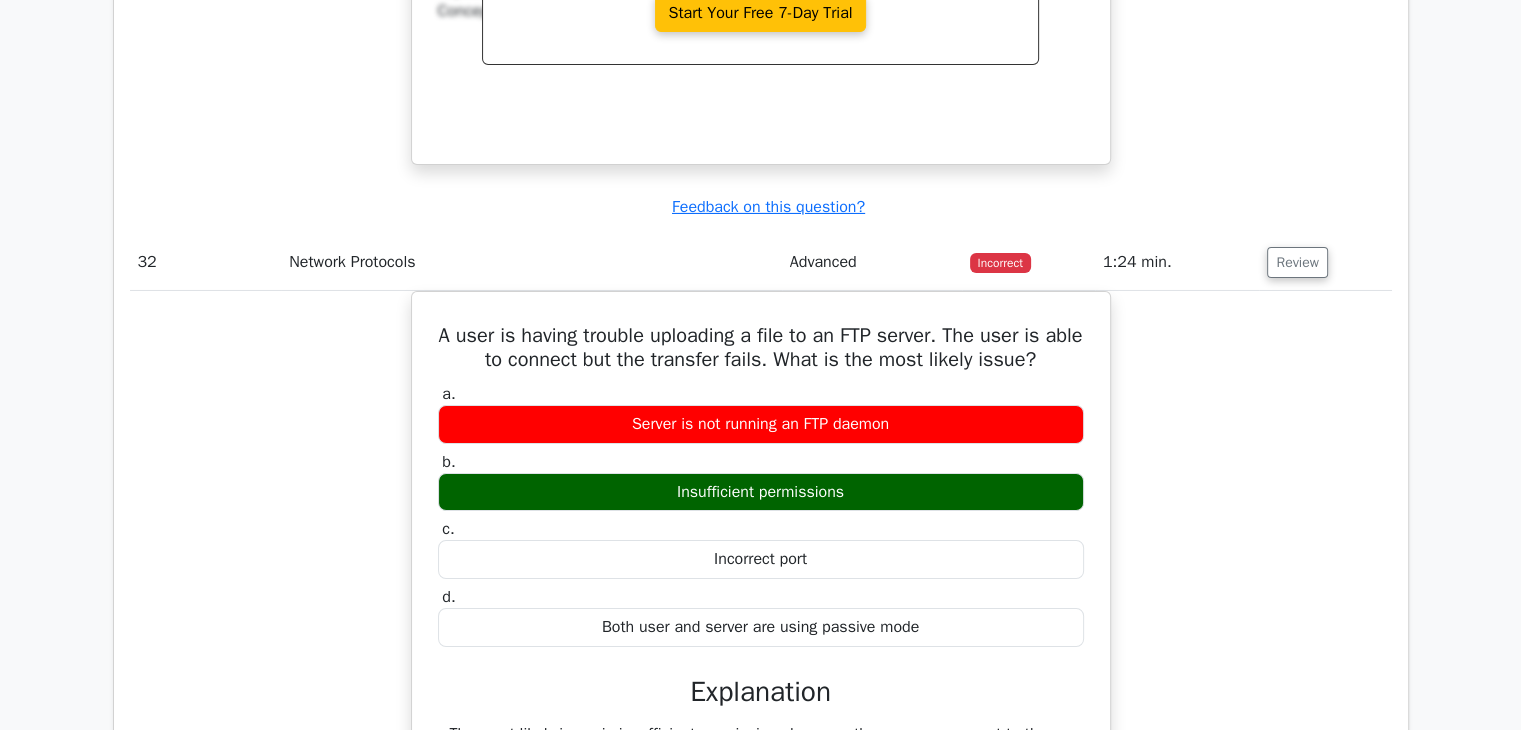 scroll, scrollTop: 7032, scrollLeft: 0, axis: vertical 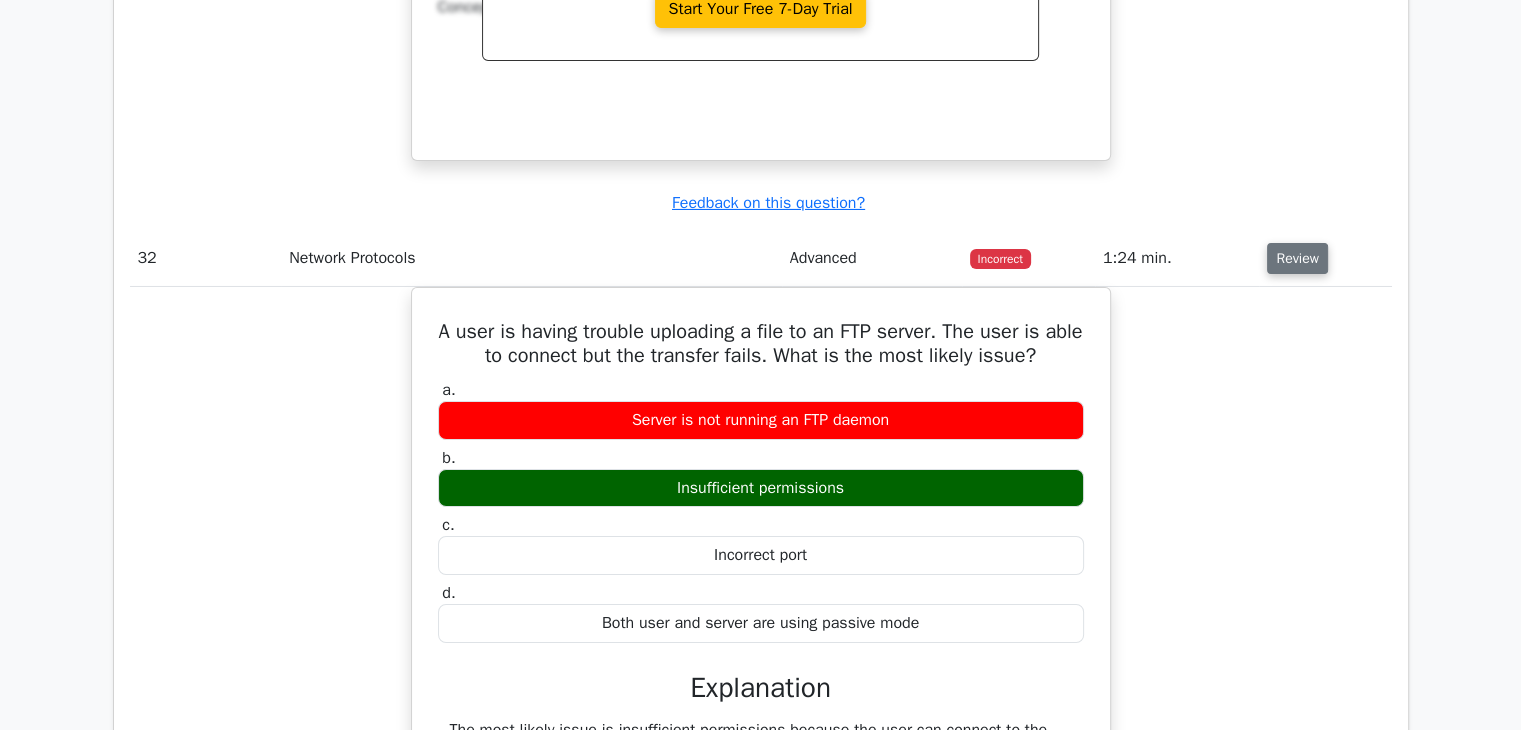 click on "Review" at bounding box center [1297, 258] 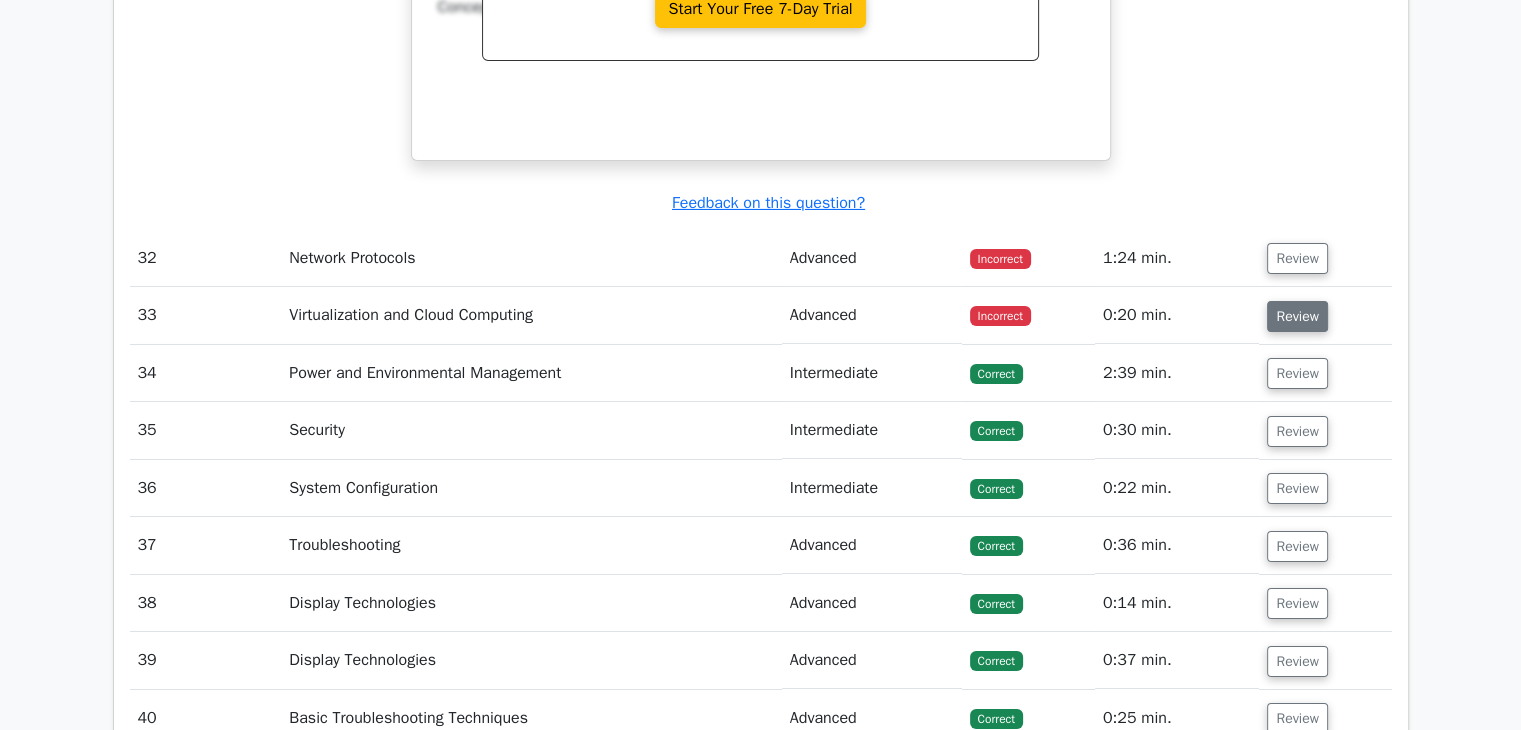 click on "Review" at bounding box center [1297, 316] 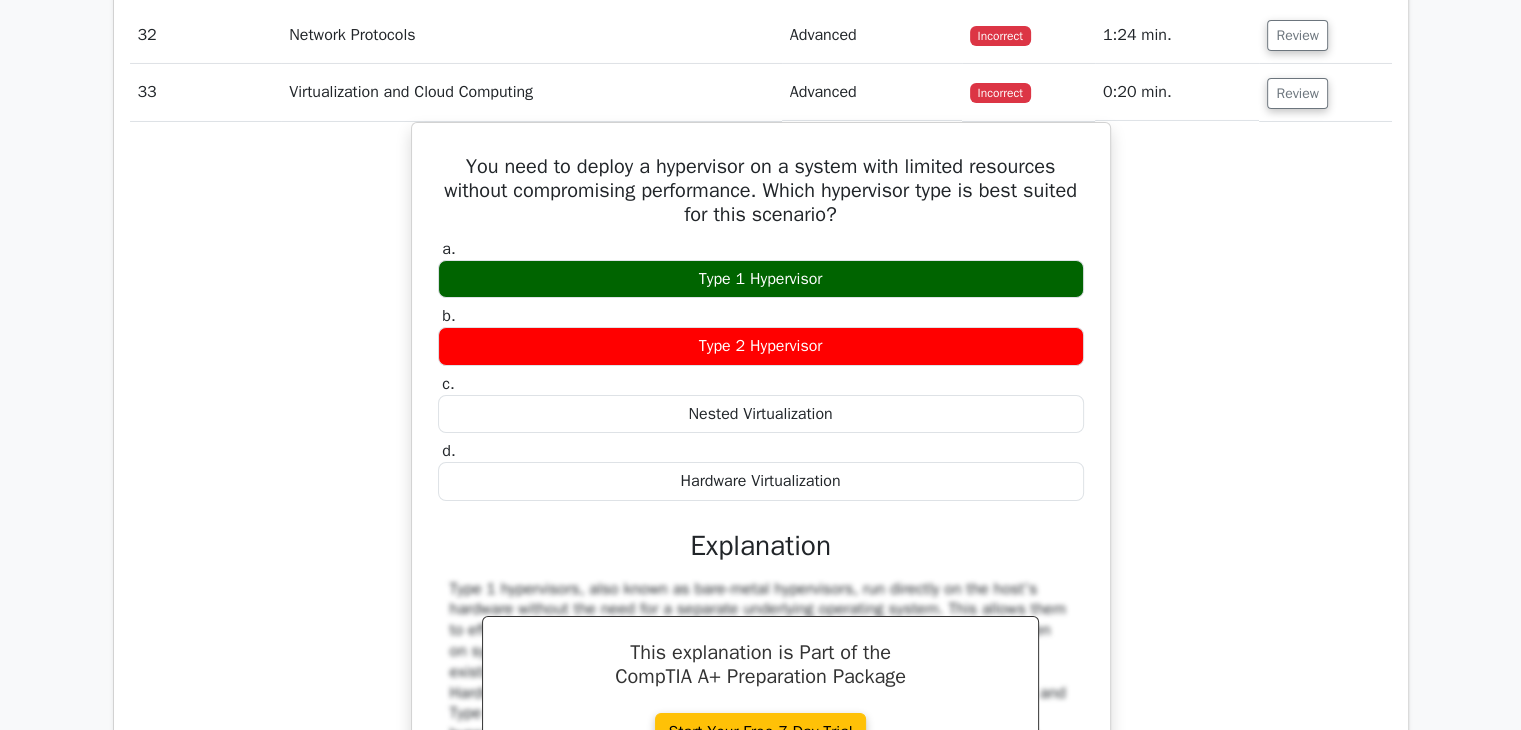 scroll, scrollTop: 7256, scrollLeft: 0, axis: vertical 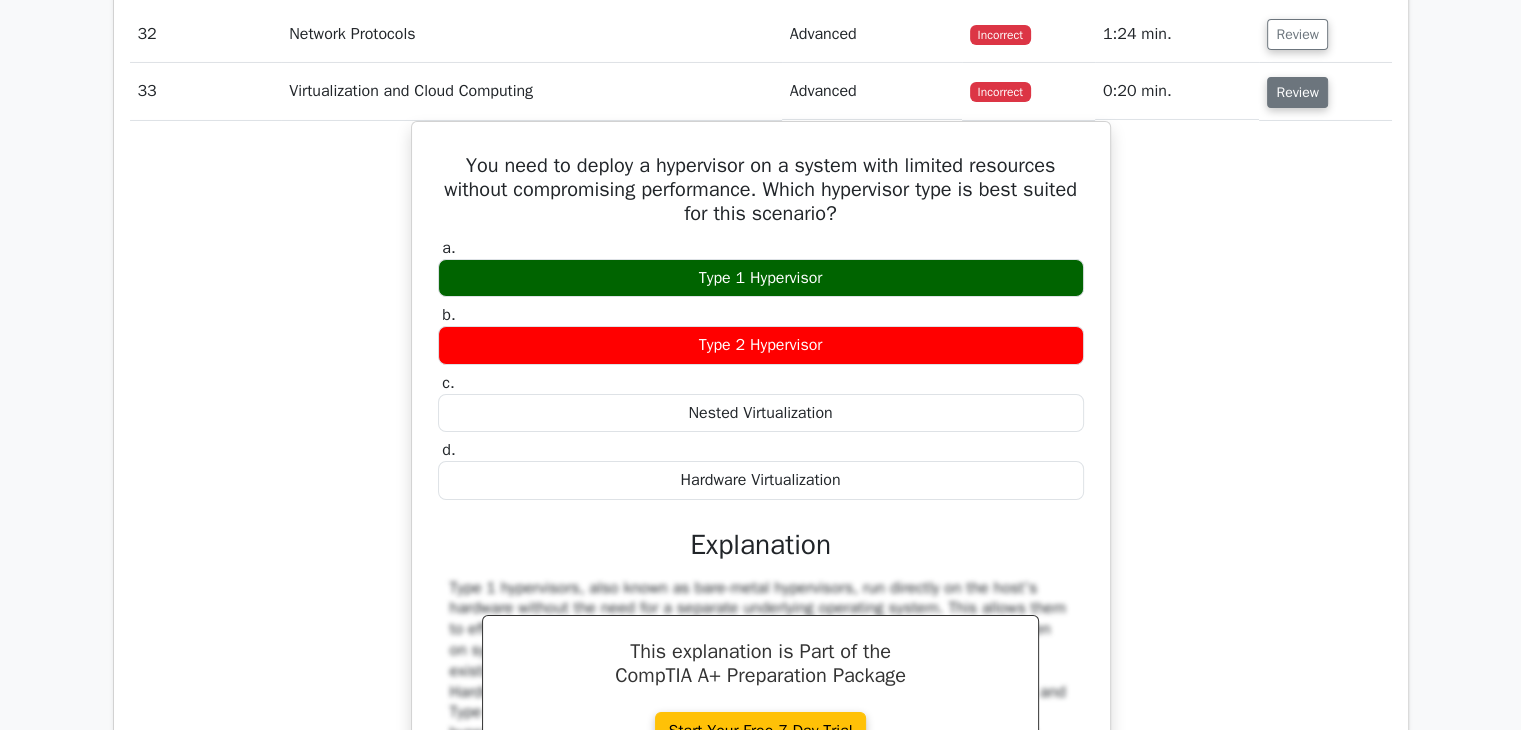 click on "Review" at bounding box center (1297, 92) 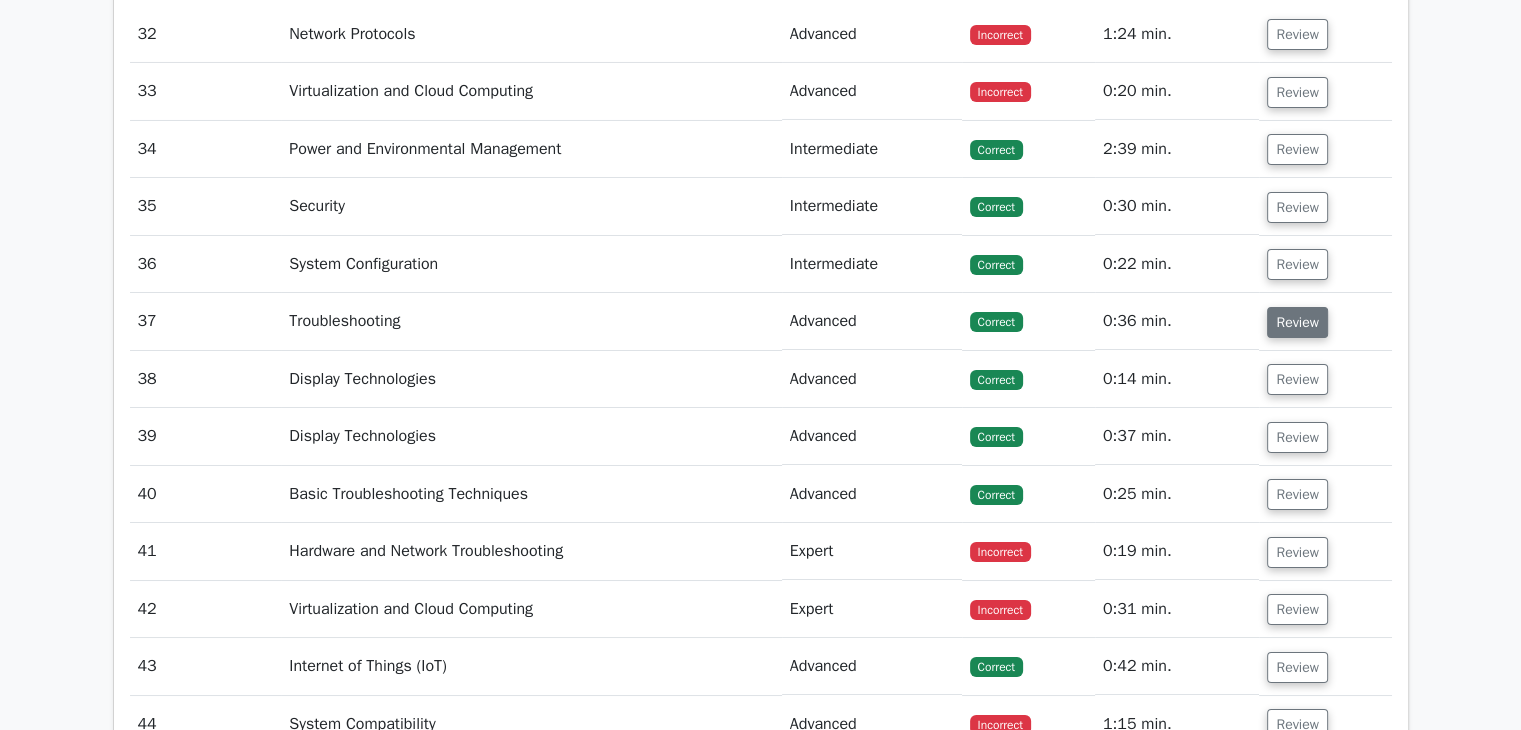 click on "Review" at bounding box center (1297, 322) 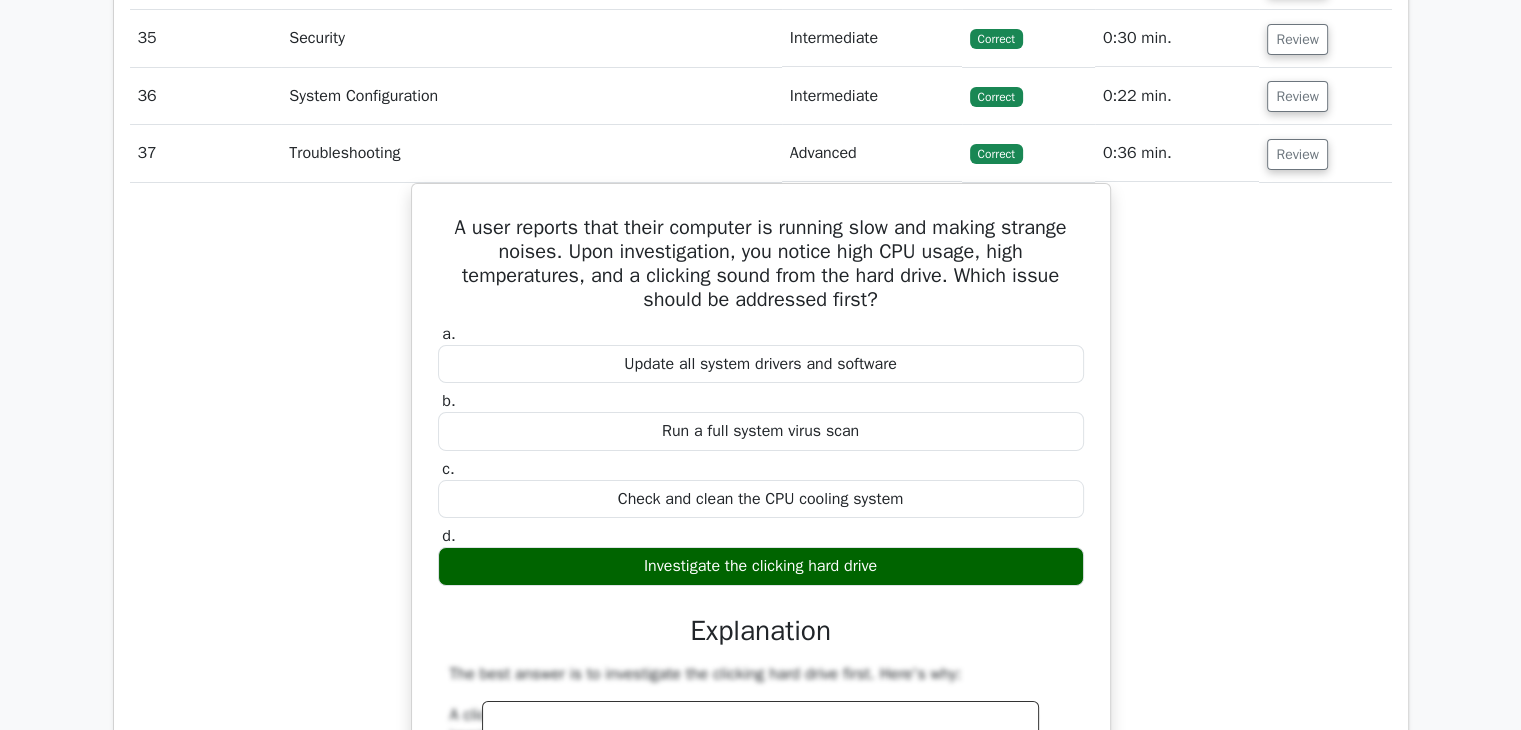 scroll, scrollTop: 7426, scrollLeft: 0, axis: vertical 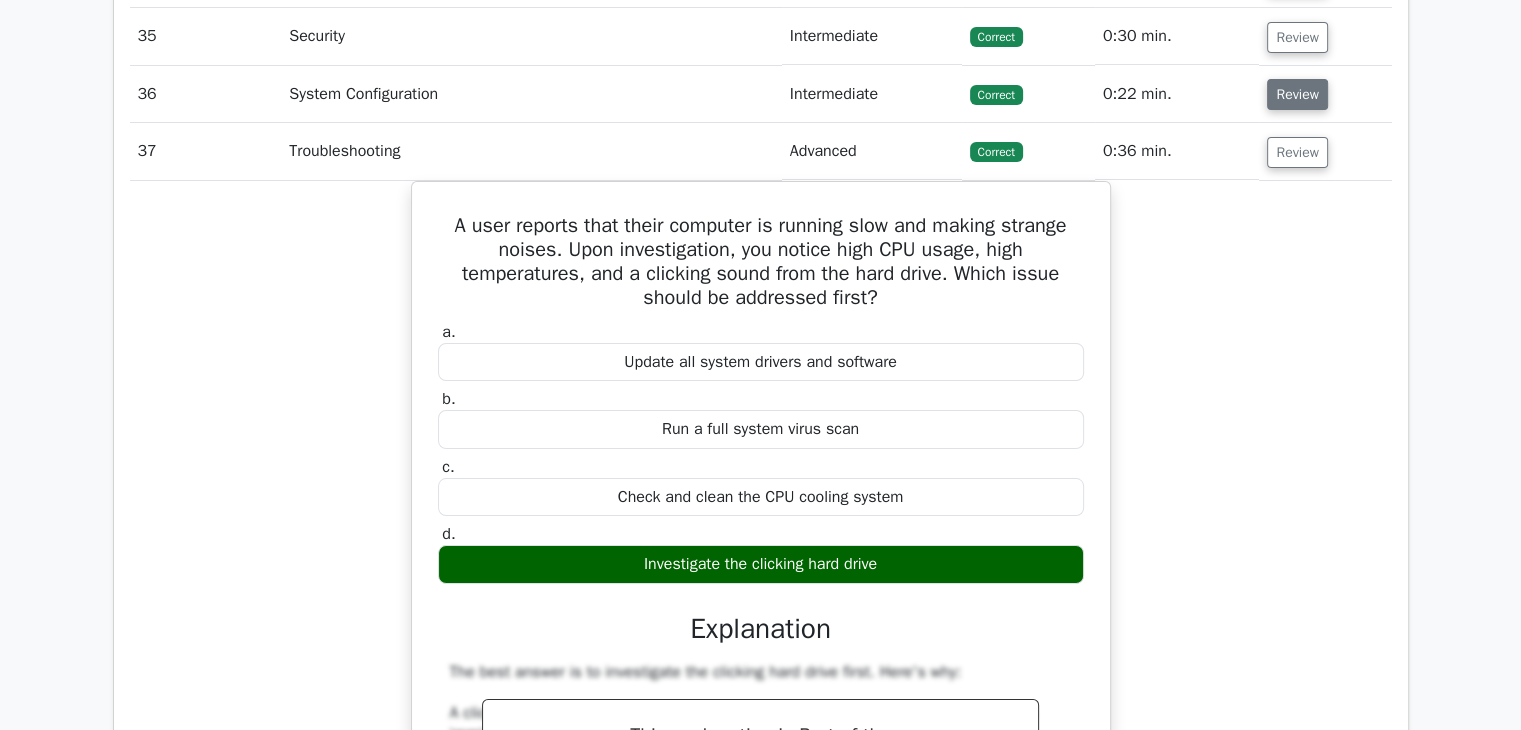 click on "Review" at bounding box center (1297, 94) 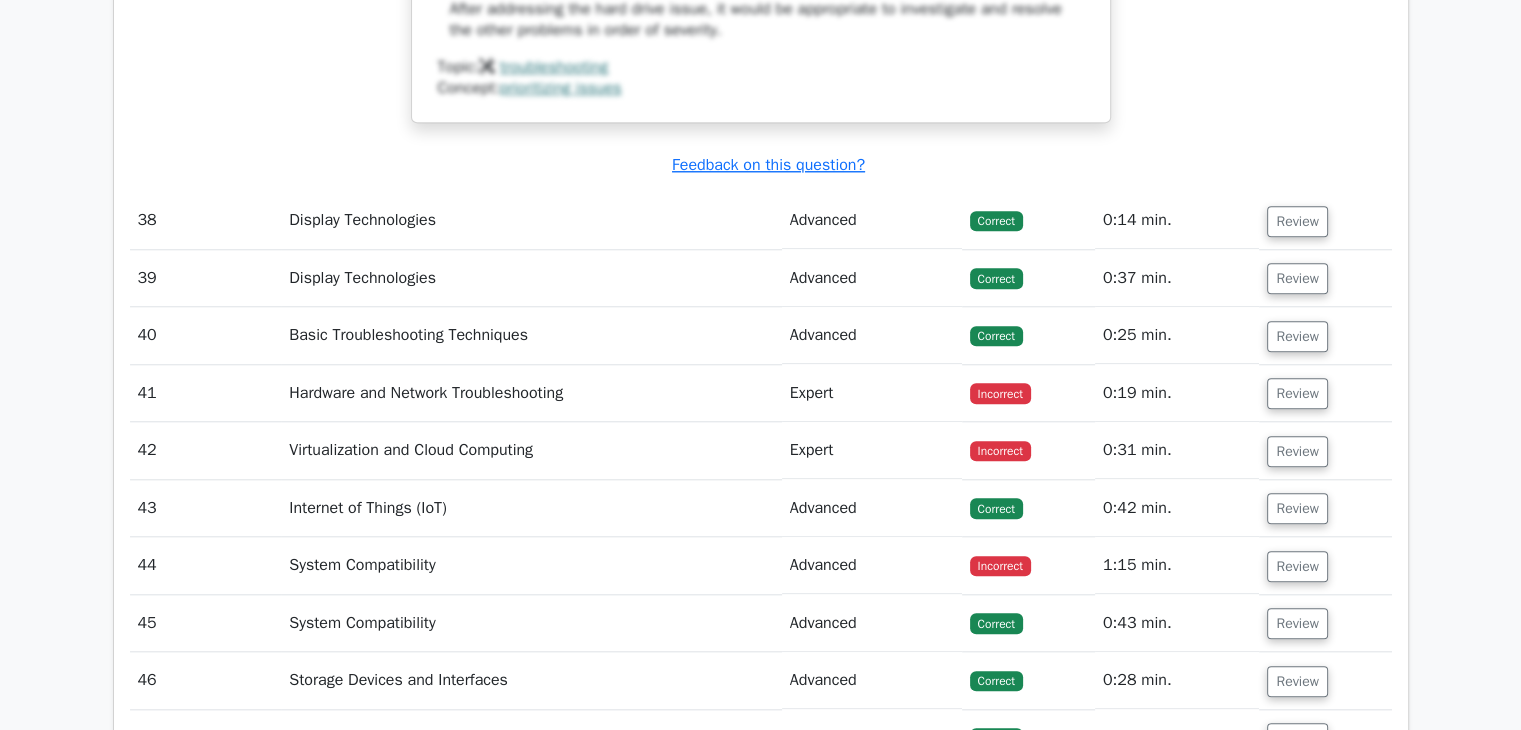 scroll, scrollTop: 9444, scrollLeft: 0, axis: vertical 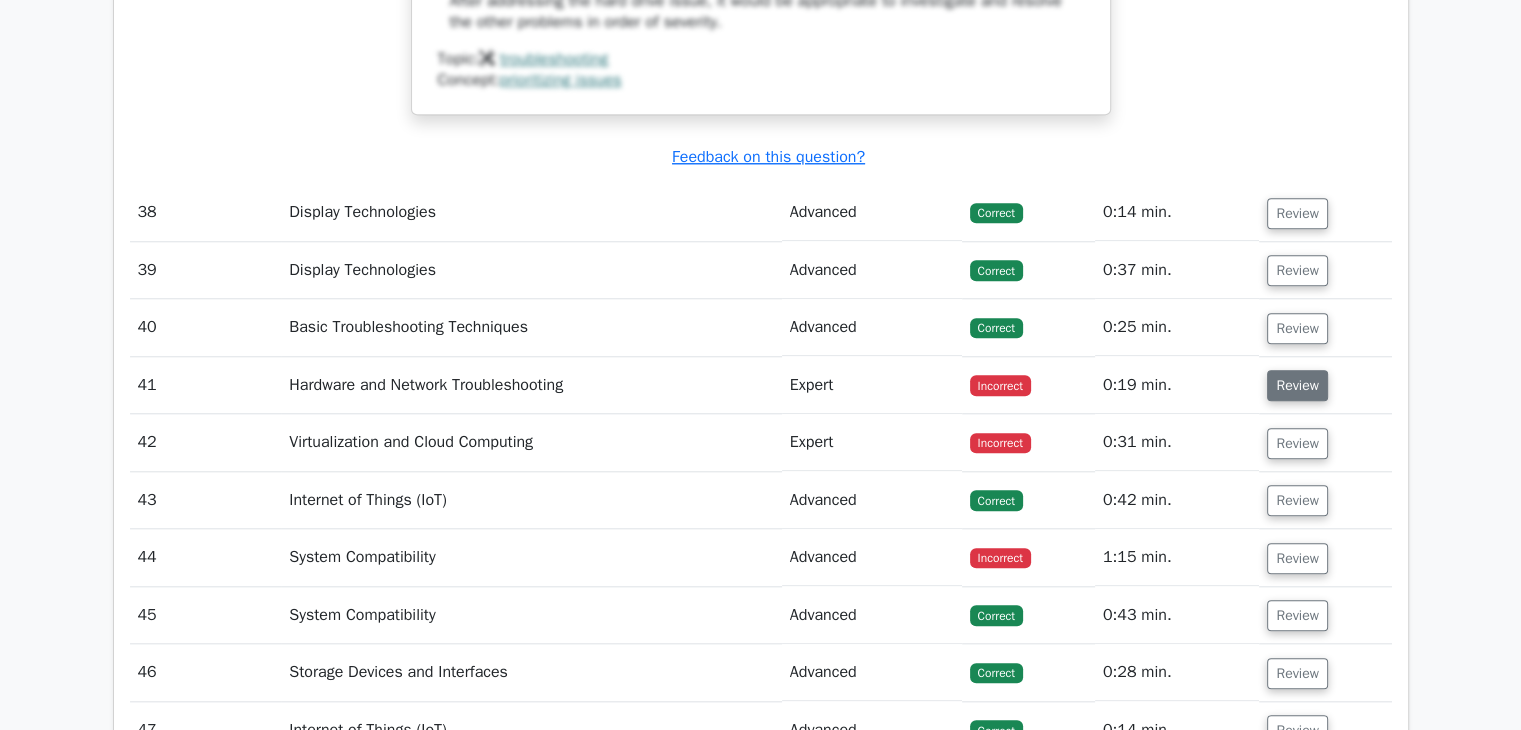 click on "Review" at bounding box center [1297, 385] 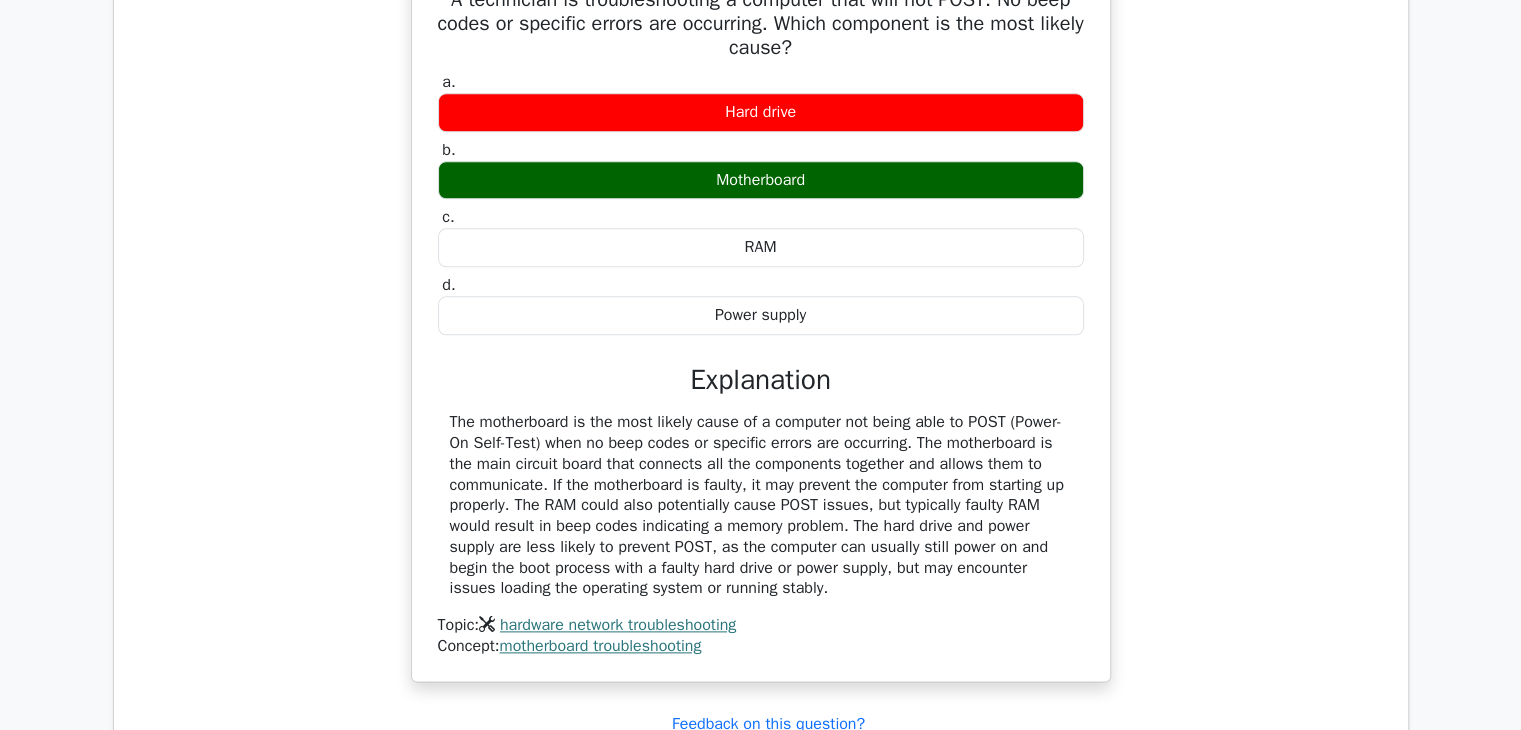 scroll, scrollTop: 9904, scrollLeft: 0, axis: vertical 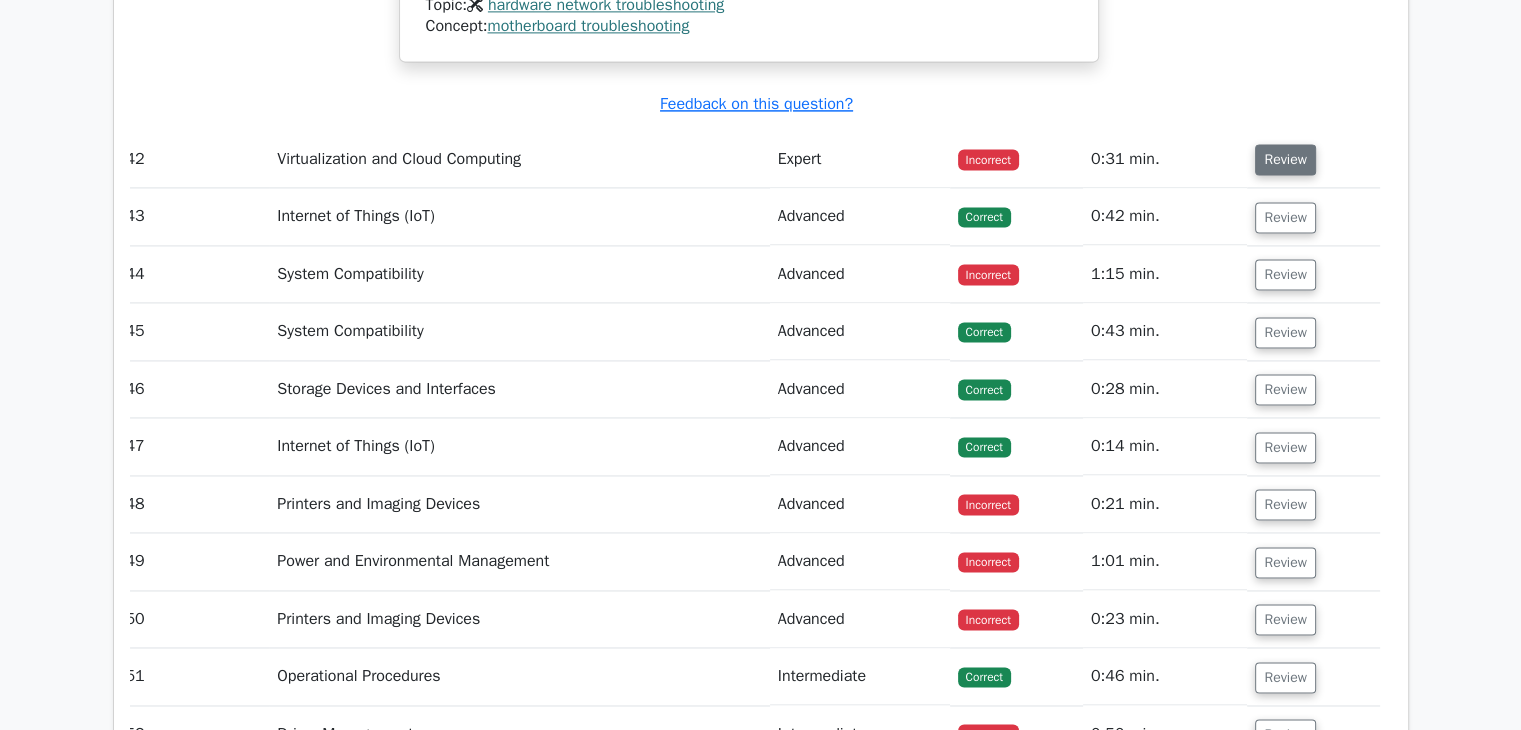 click on "Review" at bounding box center [1285, 159] 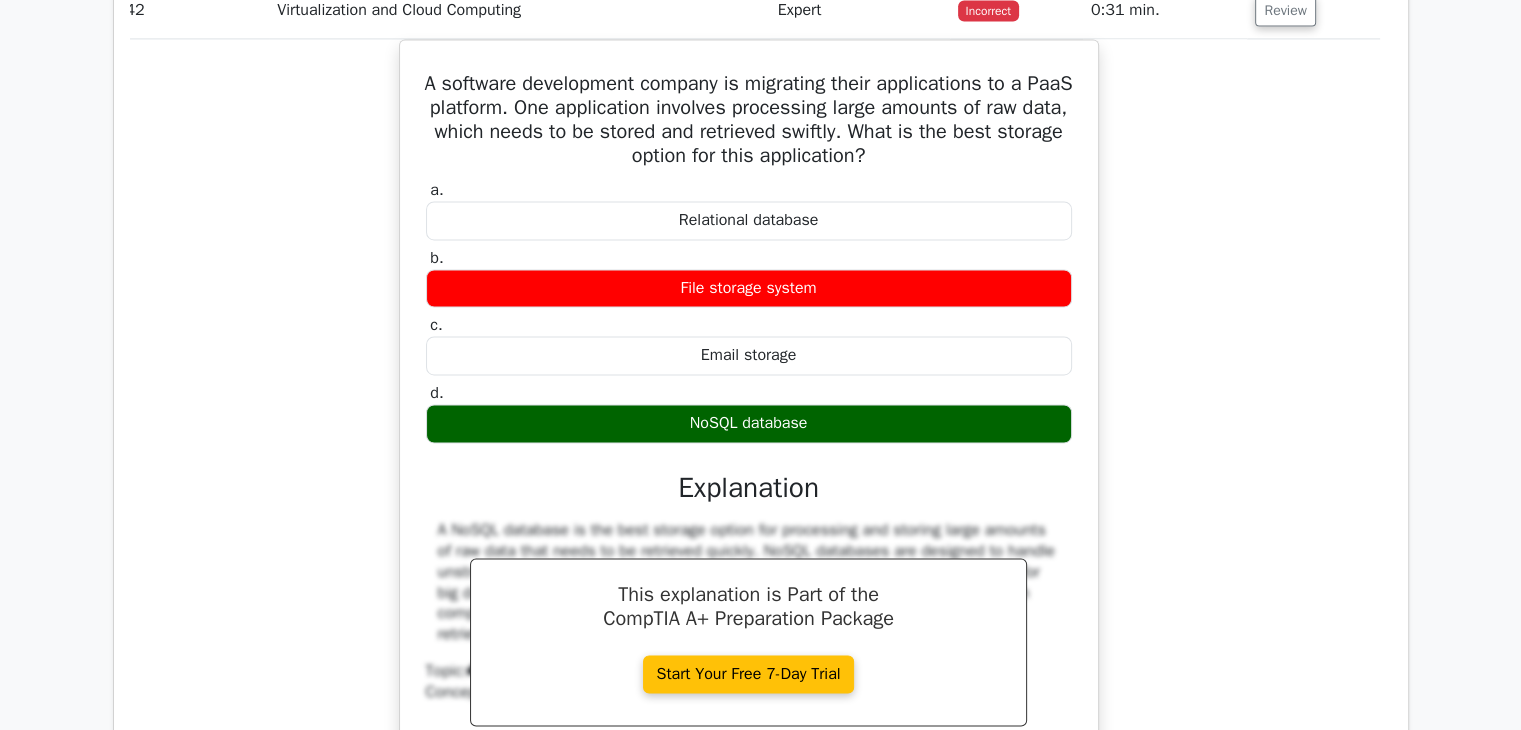 scroll, scrollTop: 10672, scrollLeft: 0, axis: vertical 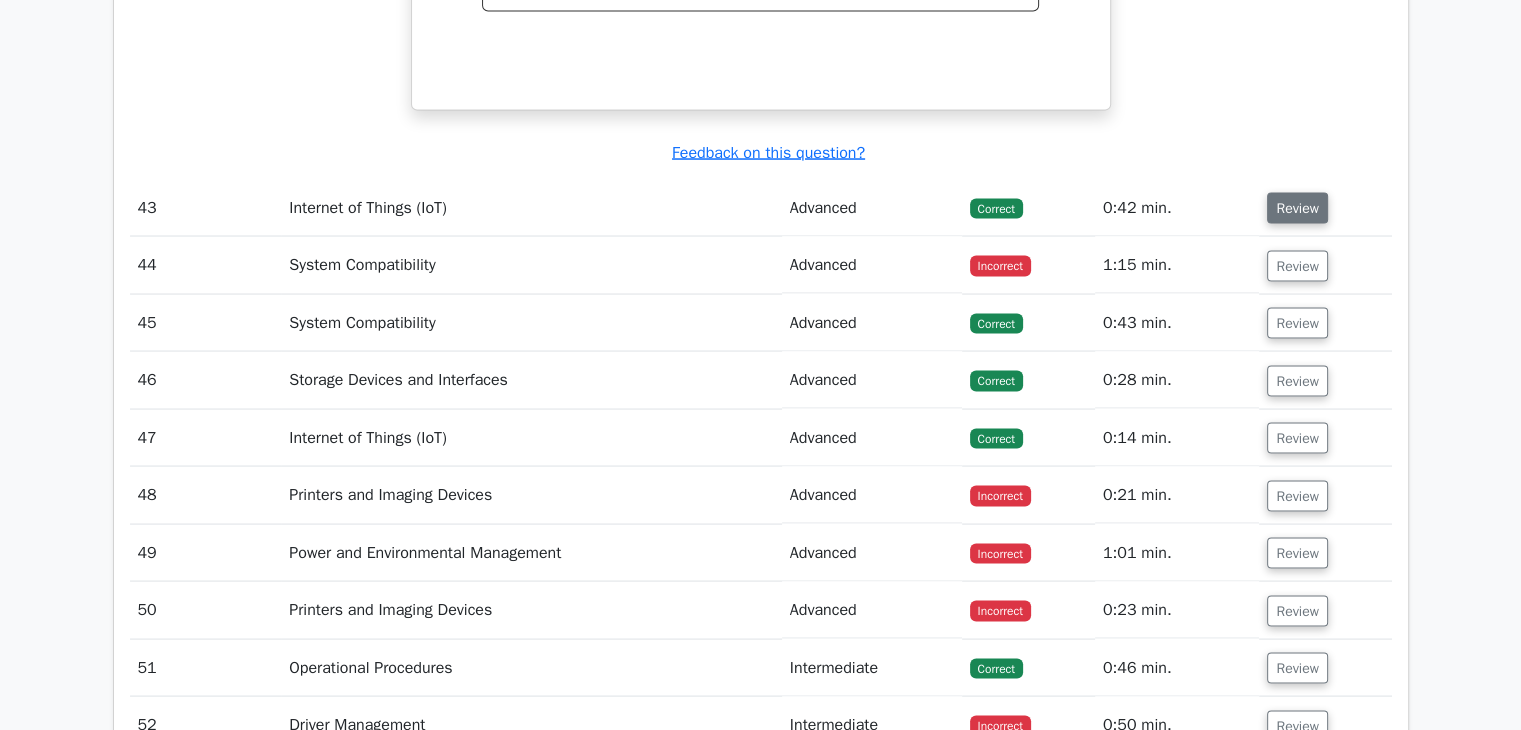 click on "Review" at bounding box center [1297, 207] 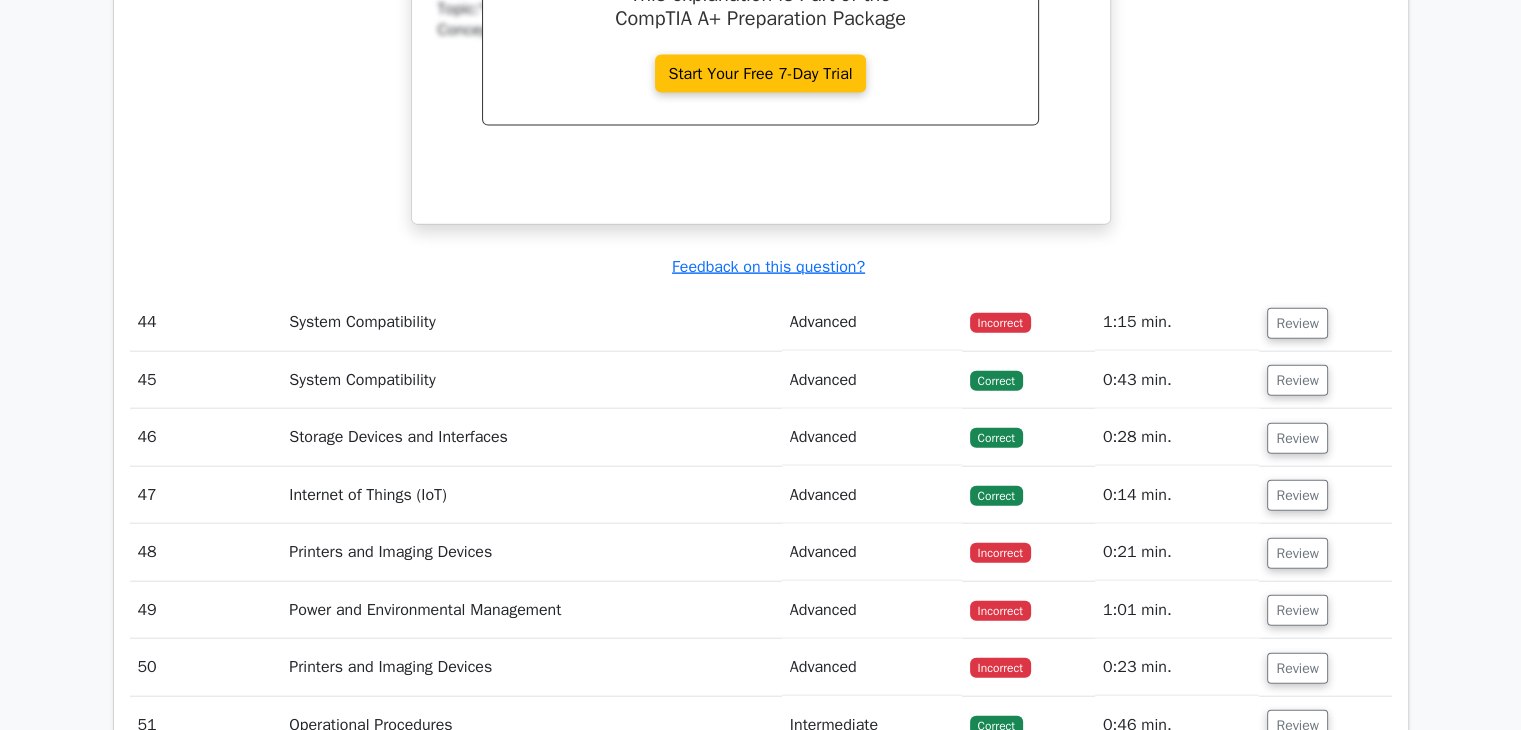 scroll, scrollTop: 12175, scrollLeft: 0, axis: vertical 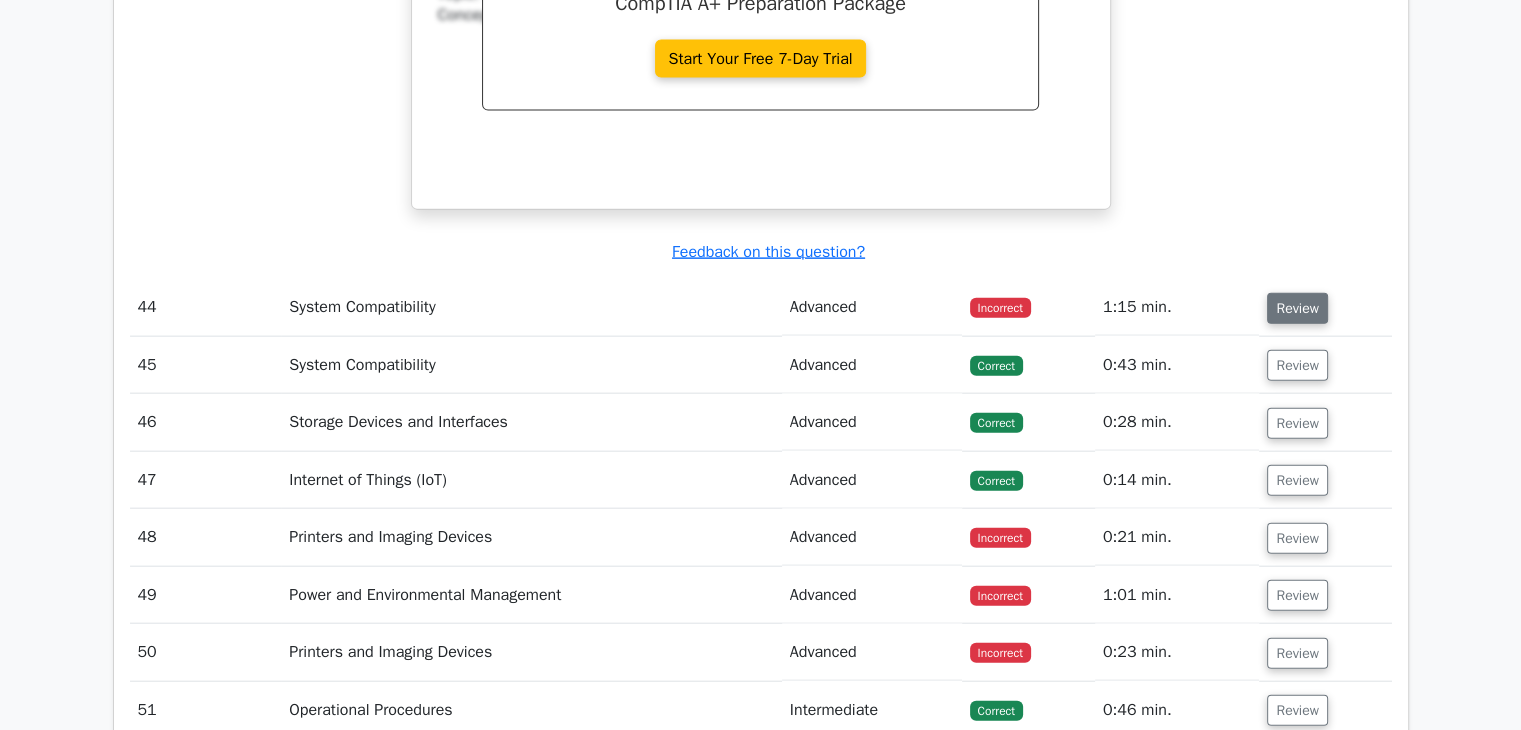 click on "Review" at bounding box center (1297, 308) 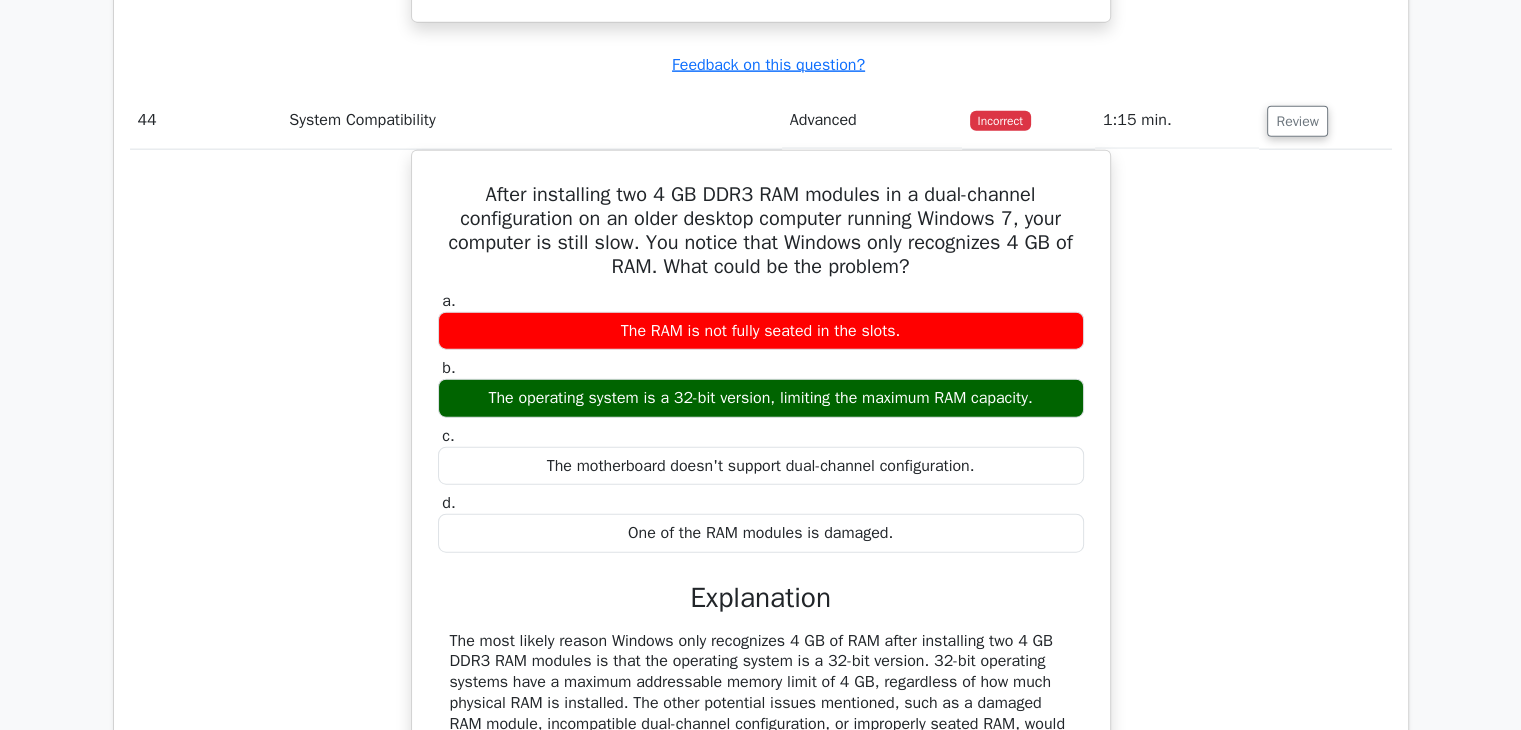 scroll, scrollTop: 12363, scrollLeft: 0, axis: vertical 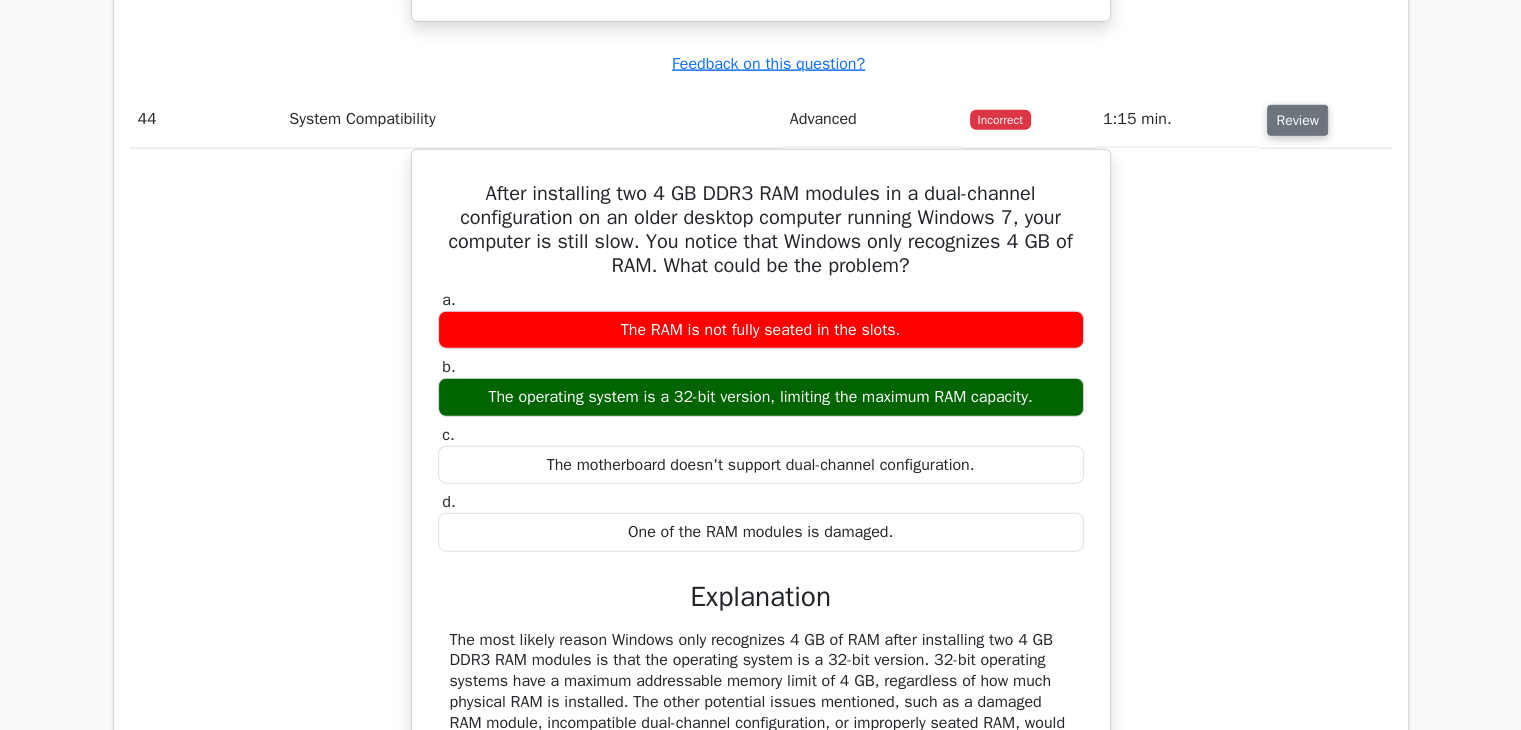 click on "Review" at bounding box center (1297, 120) 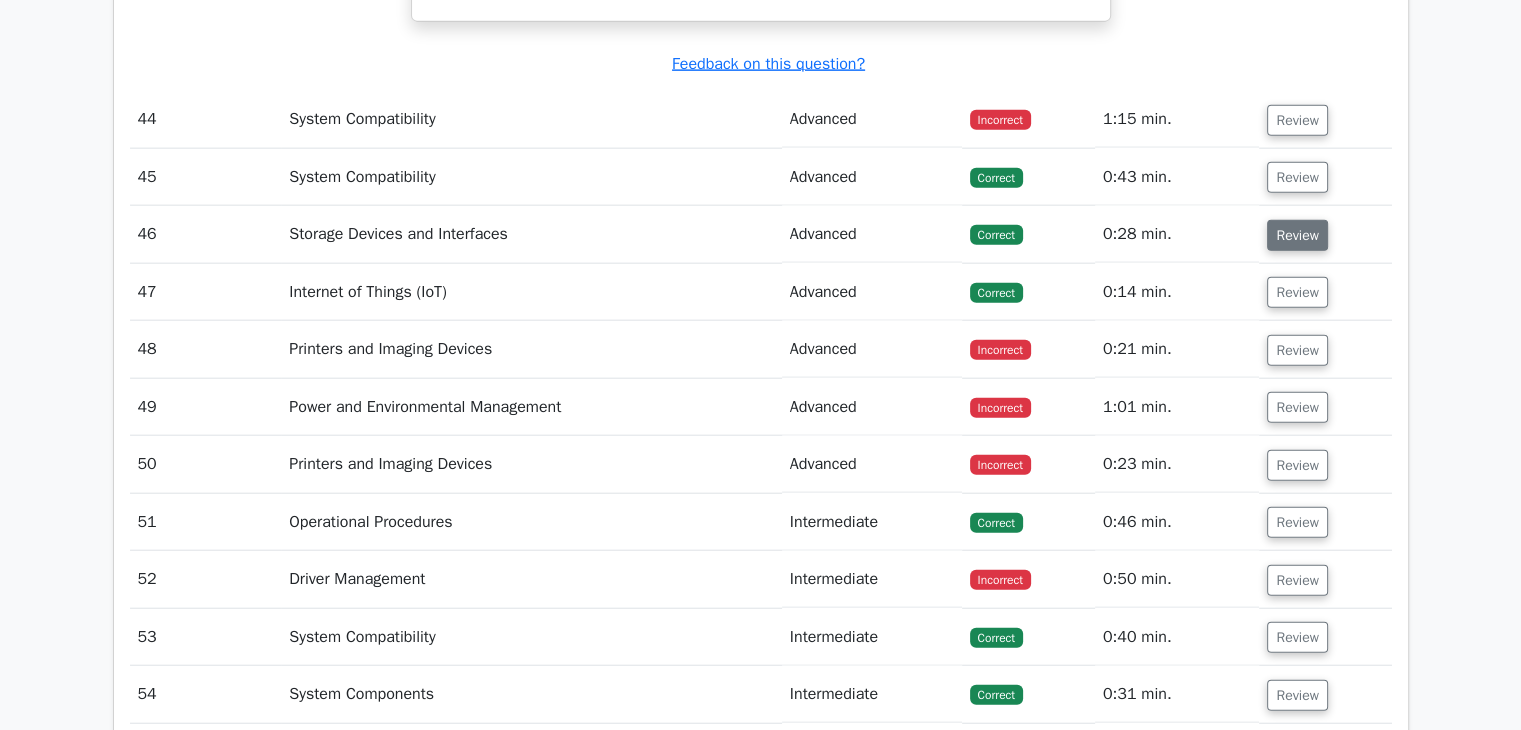 click on "Review" at bounding box center (1297, 235) 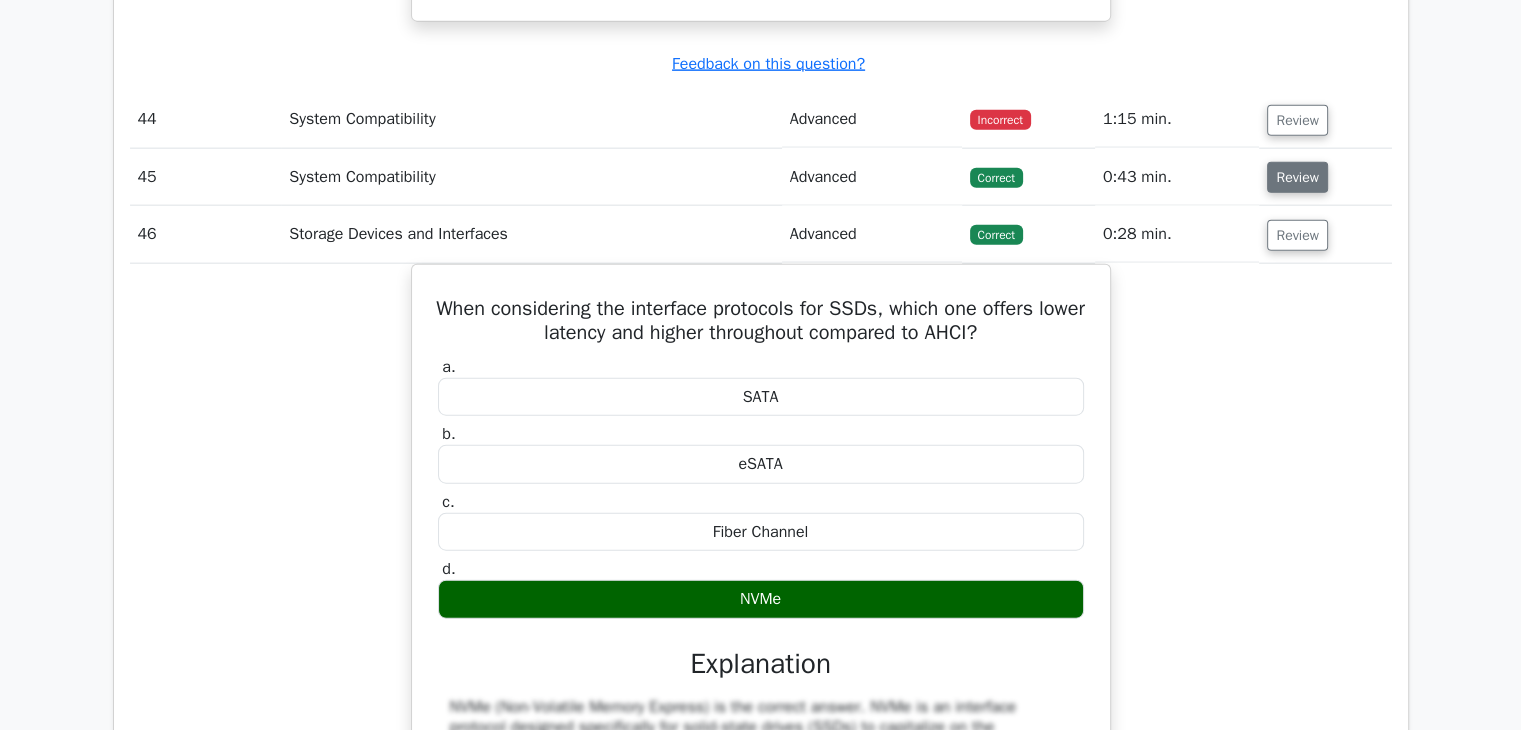 click on "Review" at bounding box center [1297, 177] 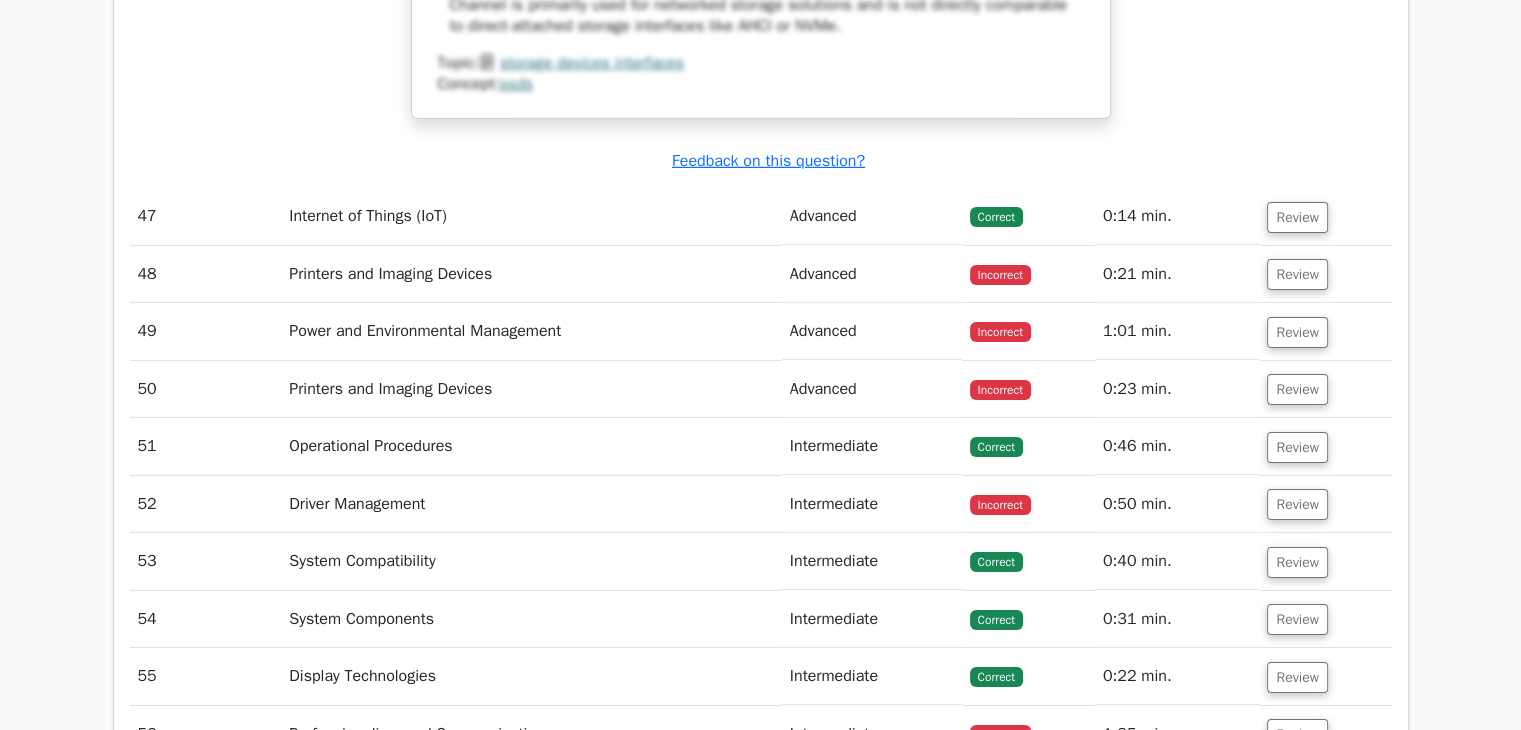 scroll, scrollTop: 14126, scrollLeft: 0, axis: vertical 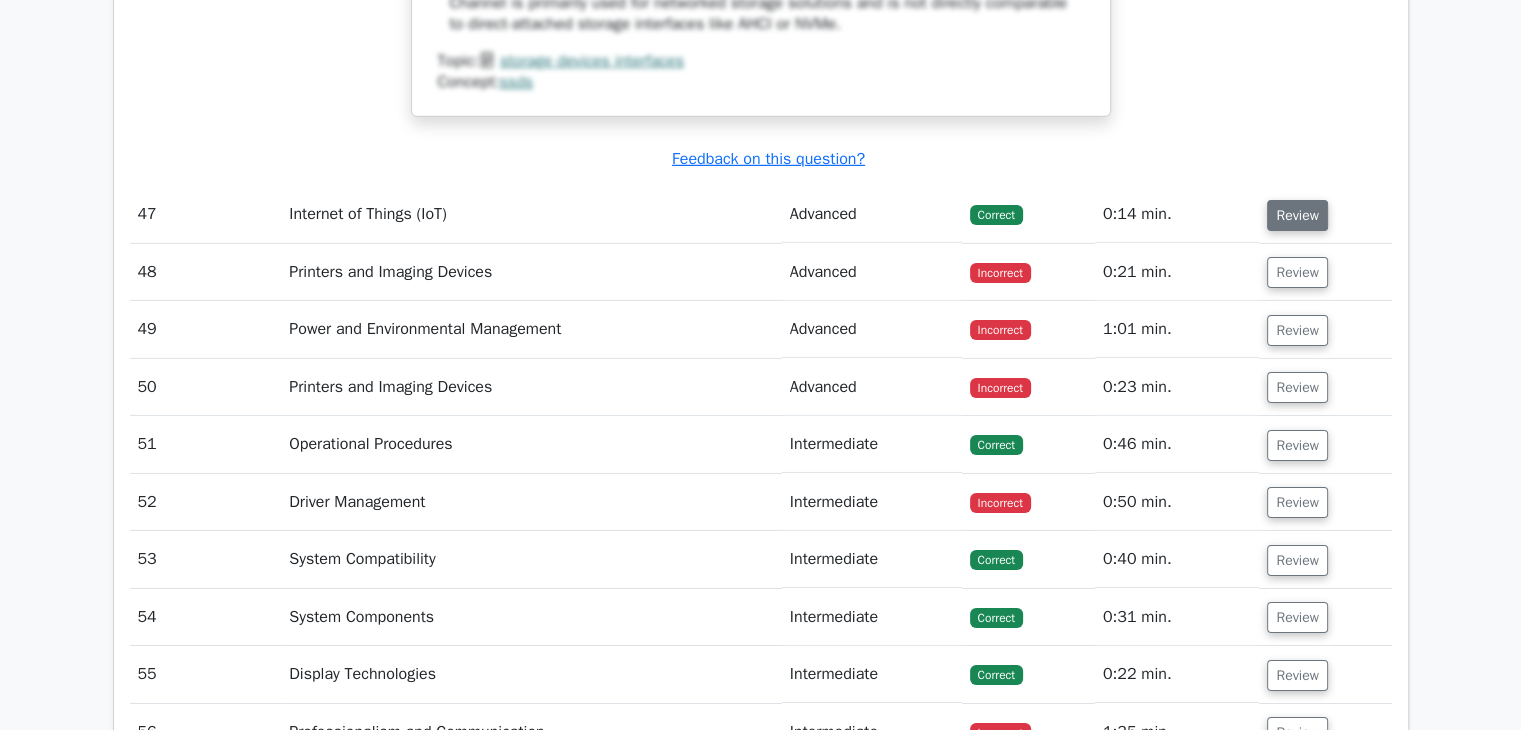drag, startPoint x: 1294, startPoint y: 245, endPoint x: 1289, endPoint y: 221, distance: 24.5153 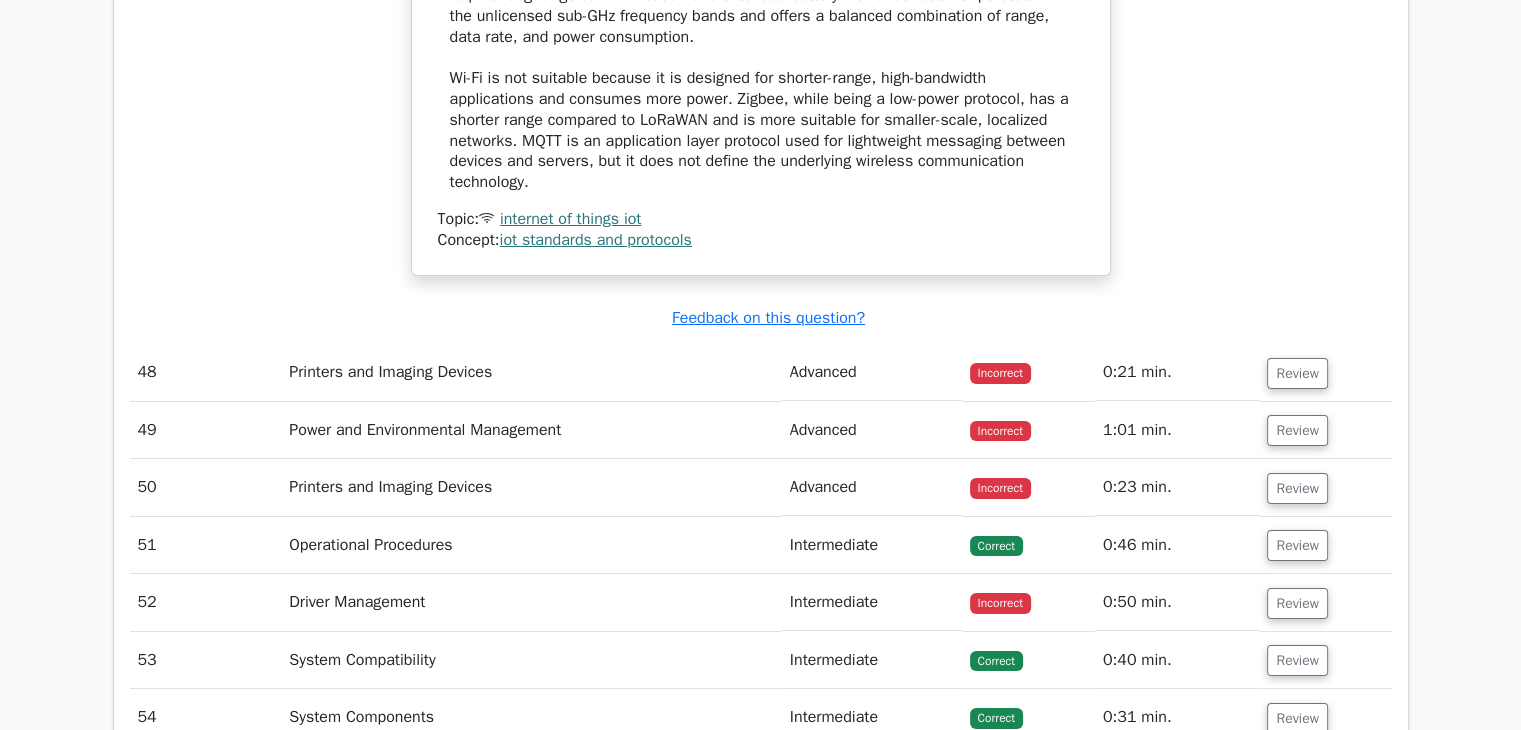 scroll, scrollTop: 14911, scrollLeft: 0, axis: vertical 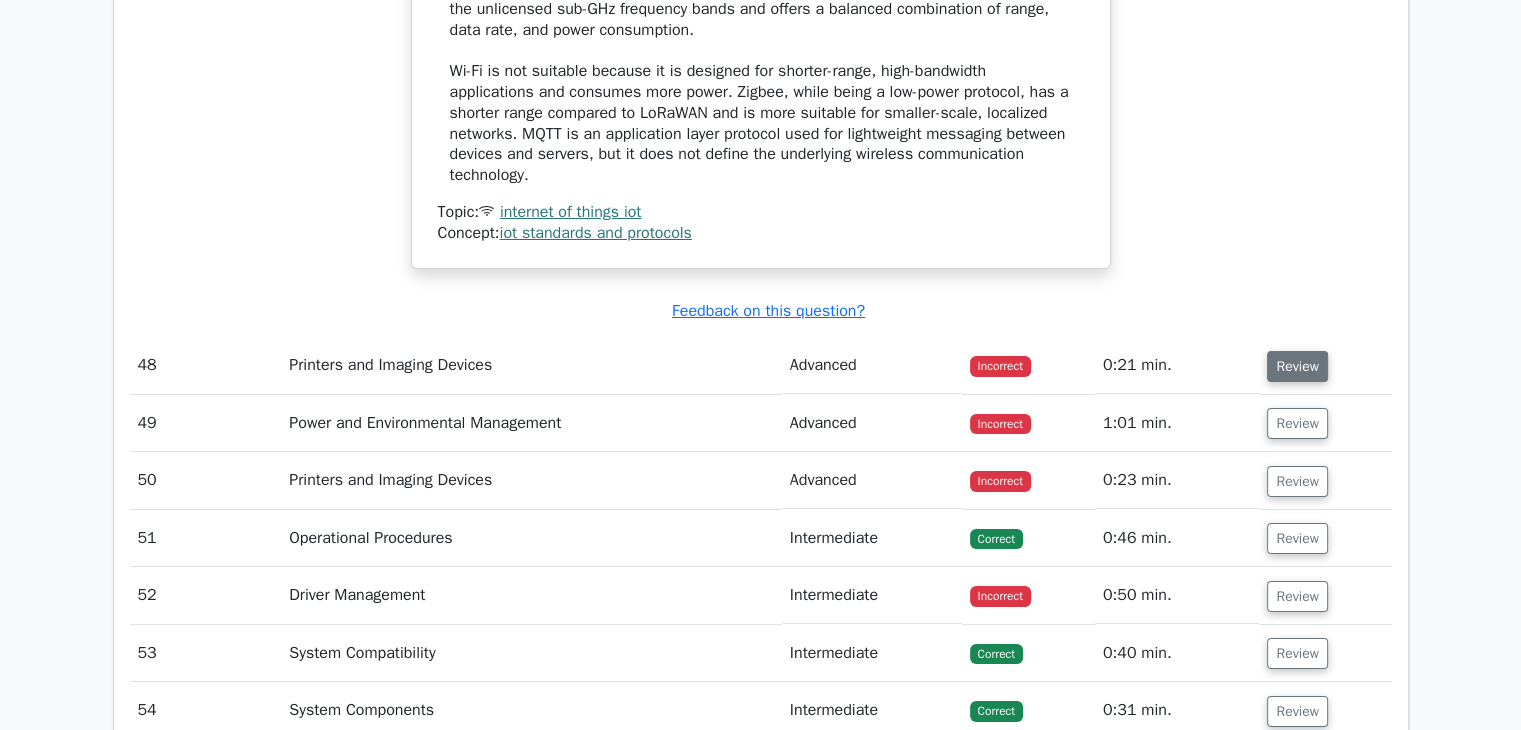 click on "Review" at bounding box center [1297, 366] 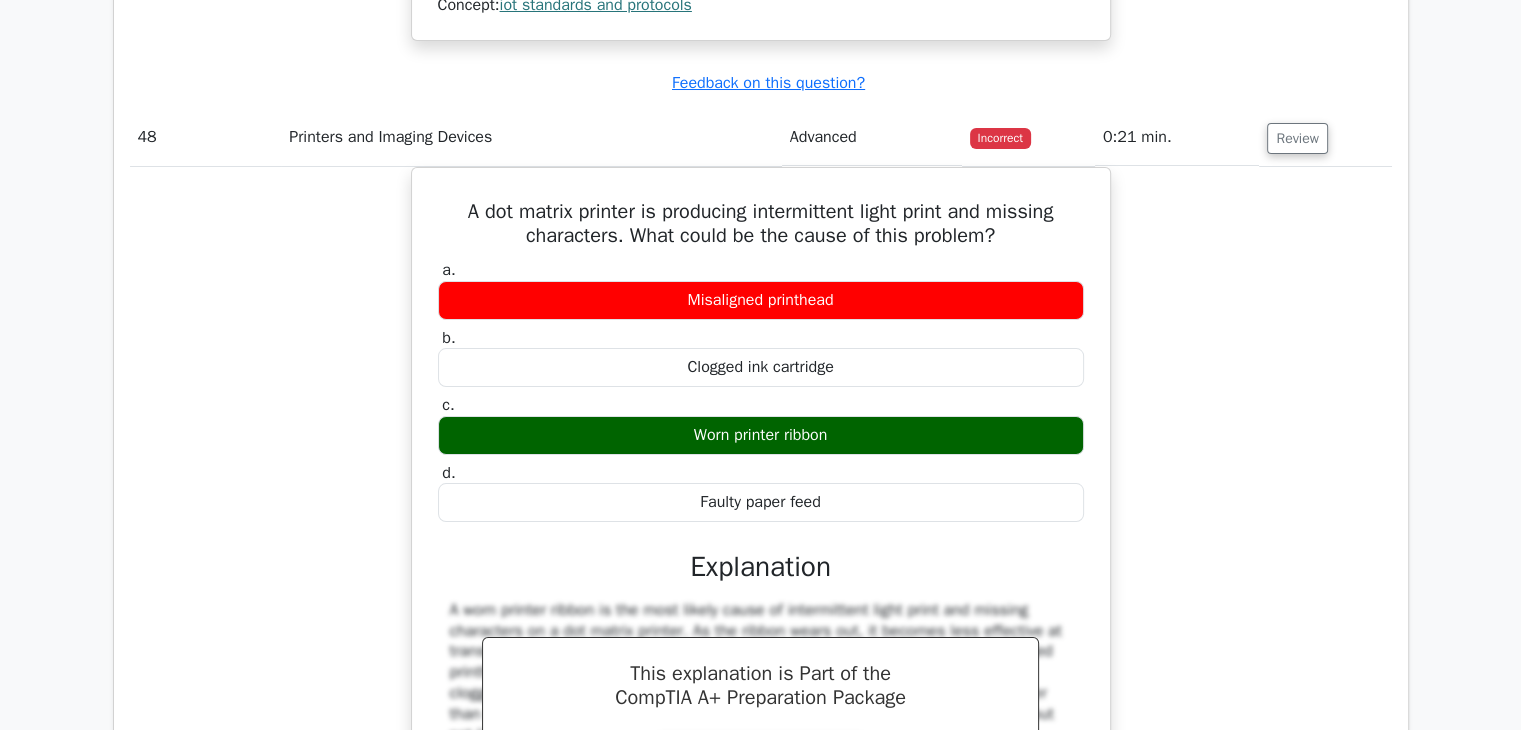scroll, scrollTop: 15152, scrollLeft: 0, axis: vertical 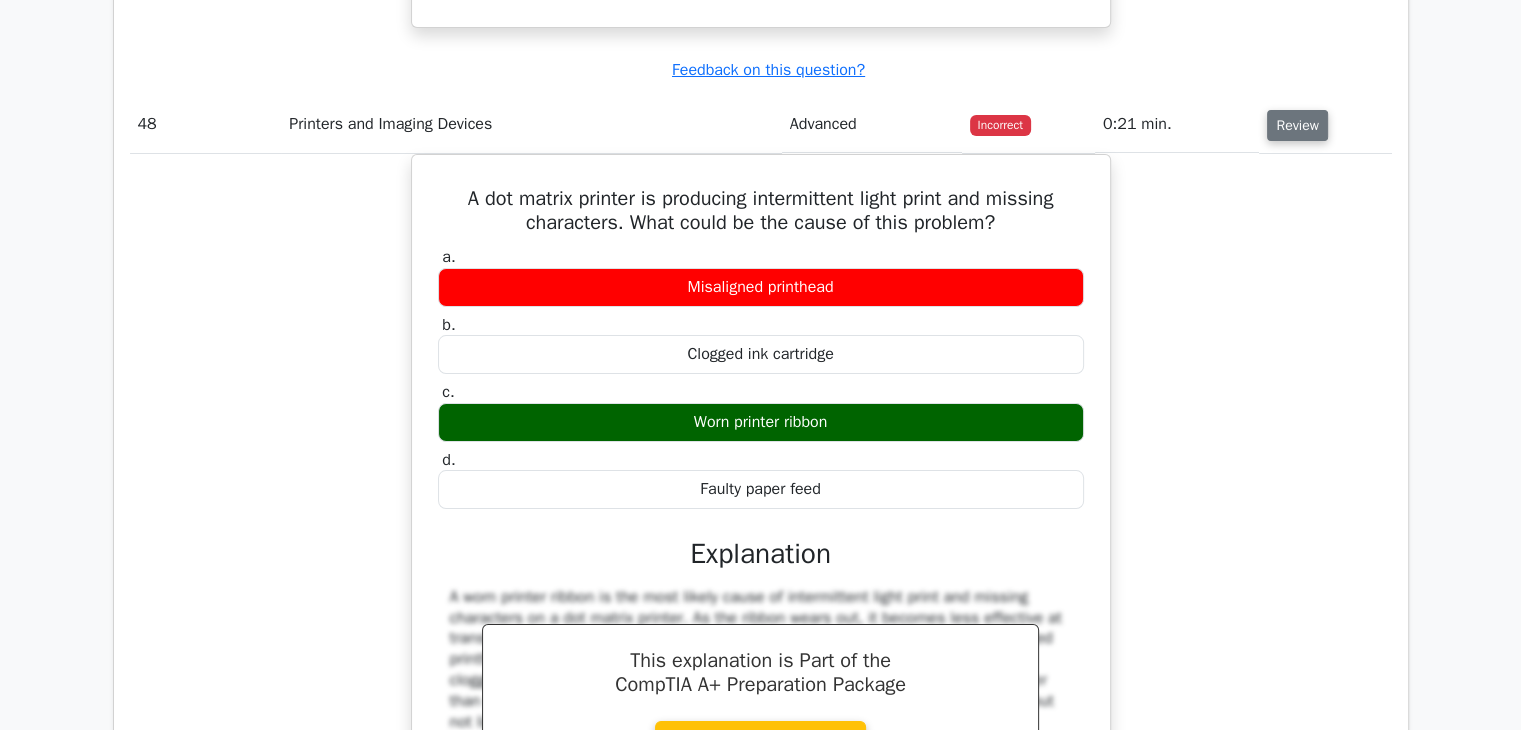 click on "Review" at bounding box center (1297, 125) 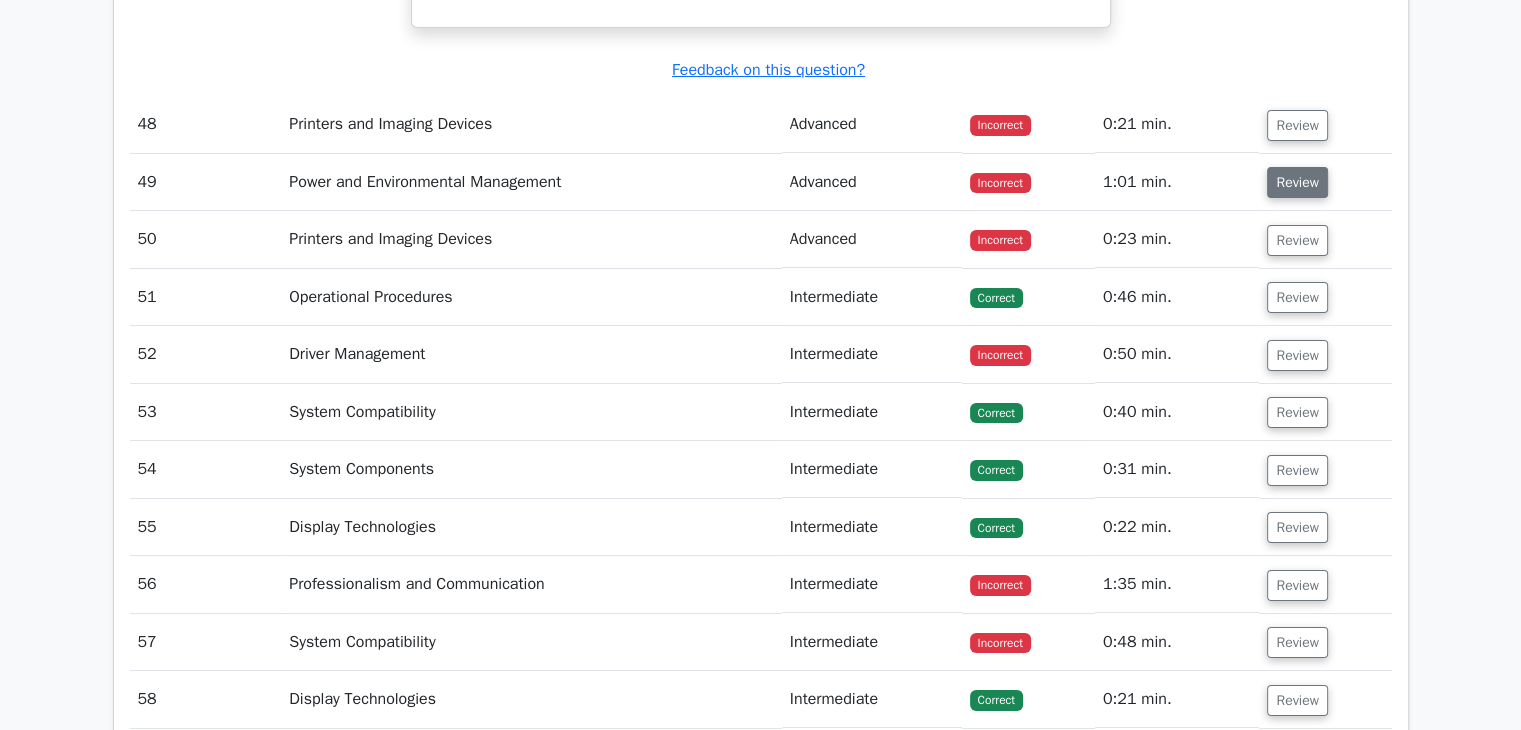 click on "Review" at bounding box center [1297, 182] 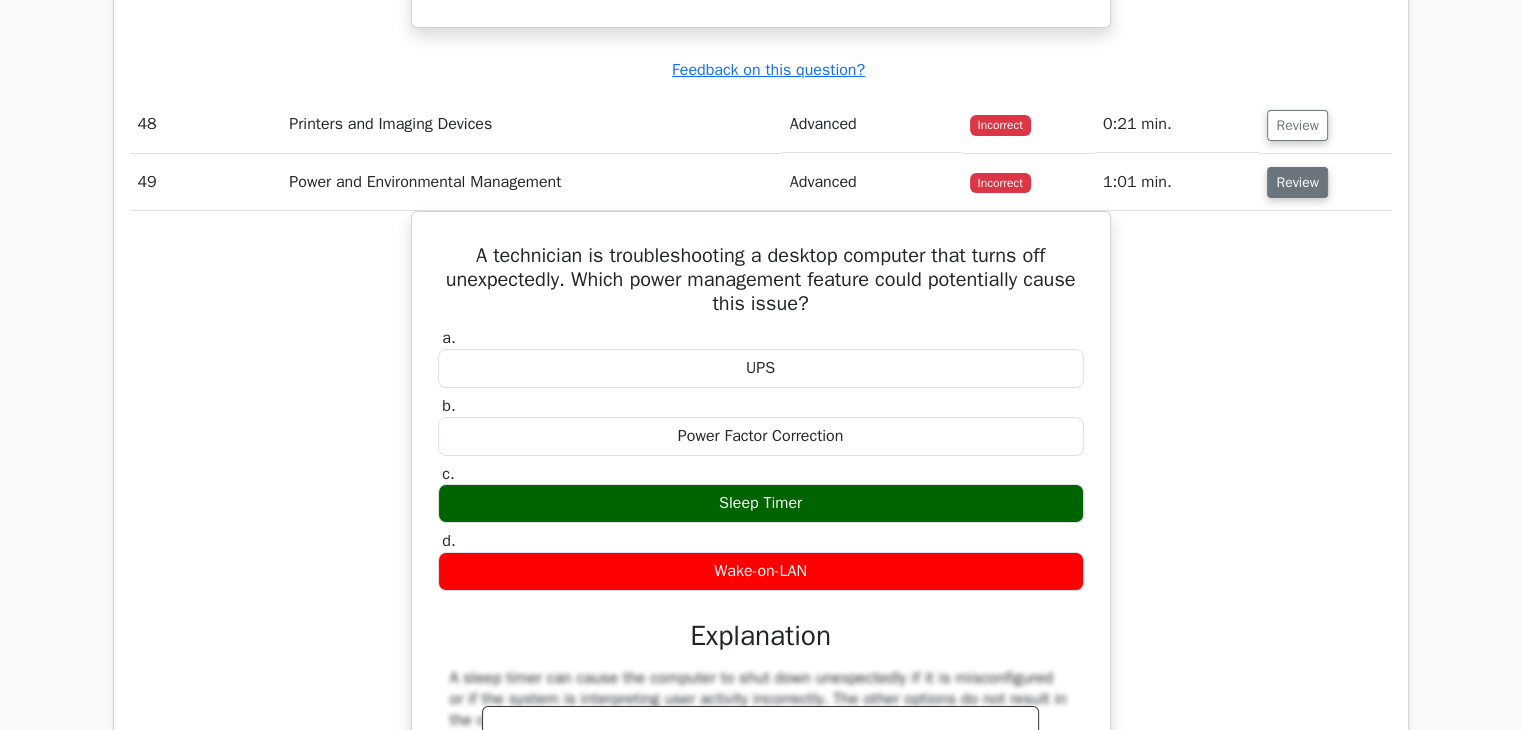 click on "Review" at bounding box center [1297, 182] 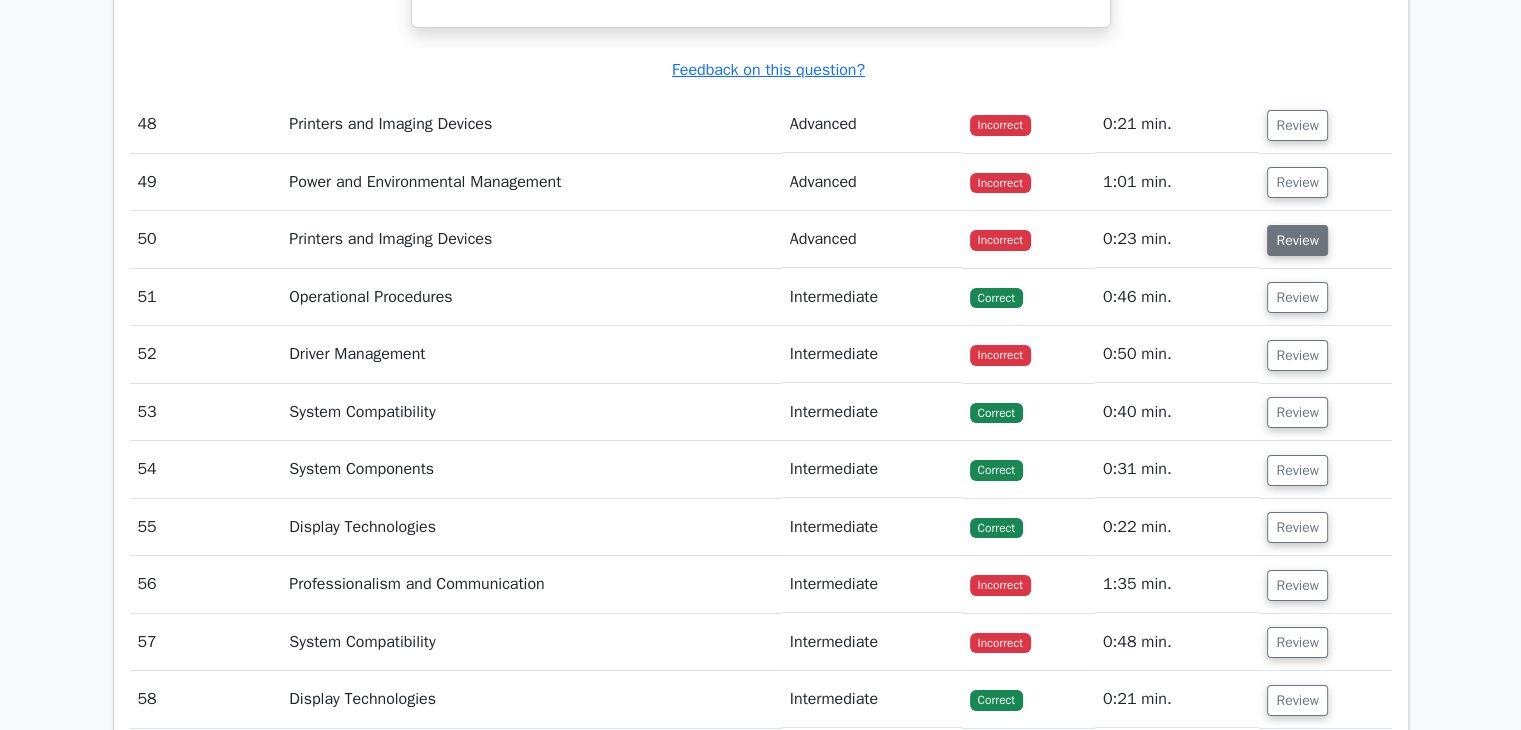 click on "Review" at bounding box center [1297, 240] 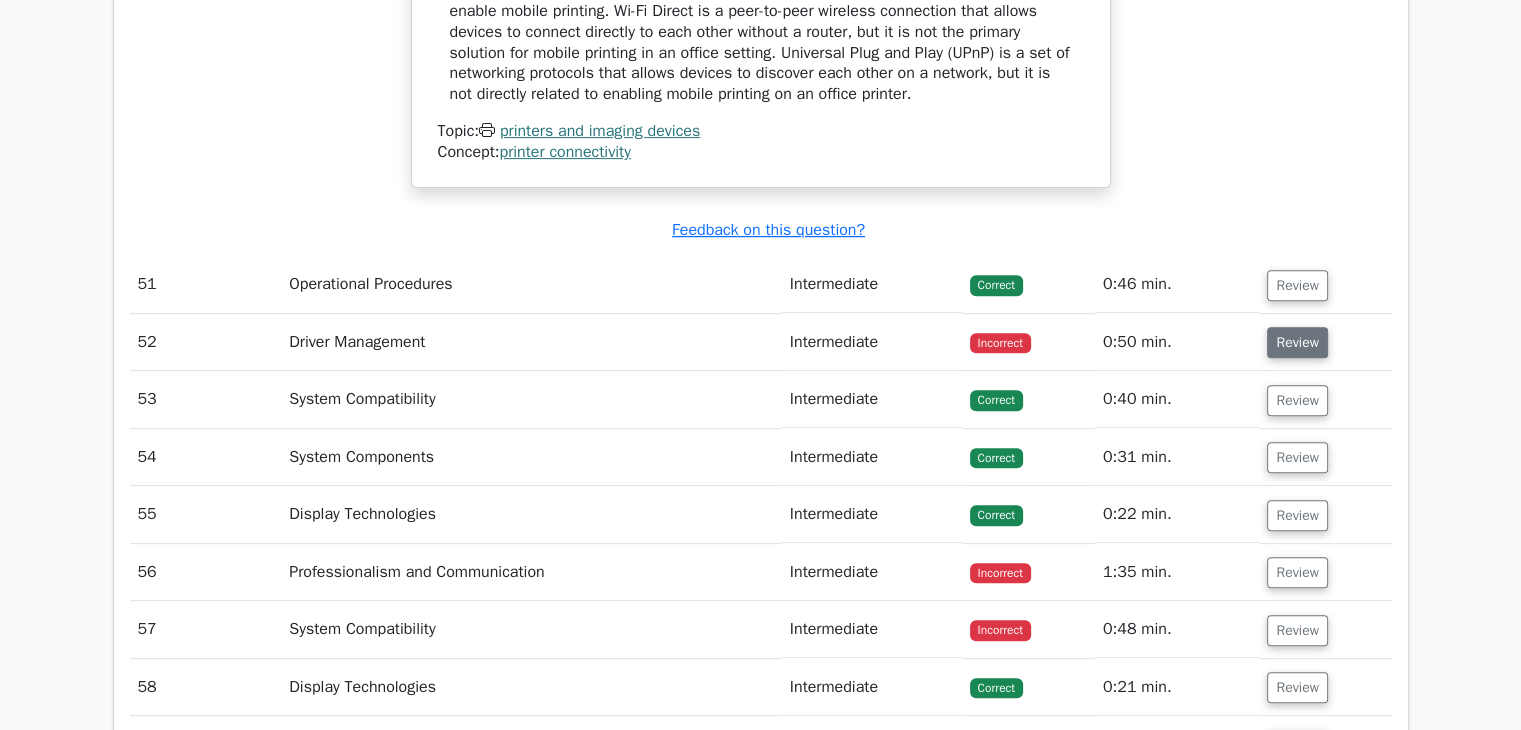 scroll, scrollTop: 15938, scrollLeft: 0, axis: vertical 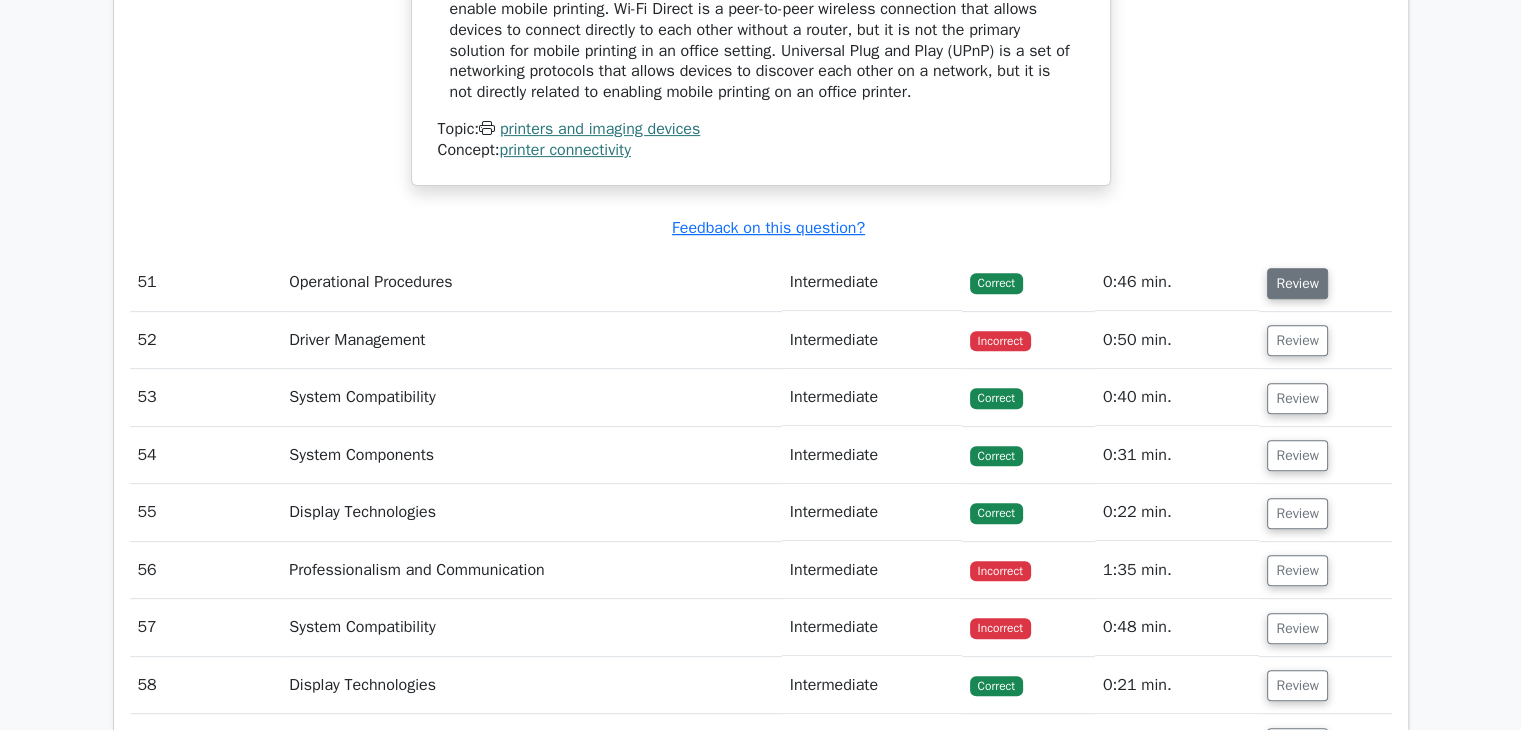 click on "Review" at bounding box center (1297, 283) 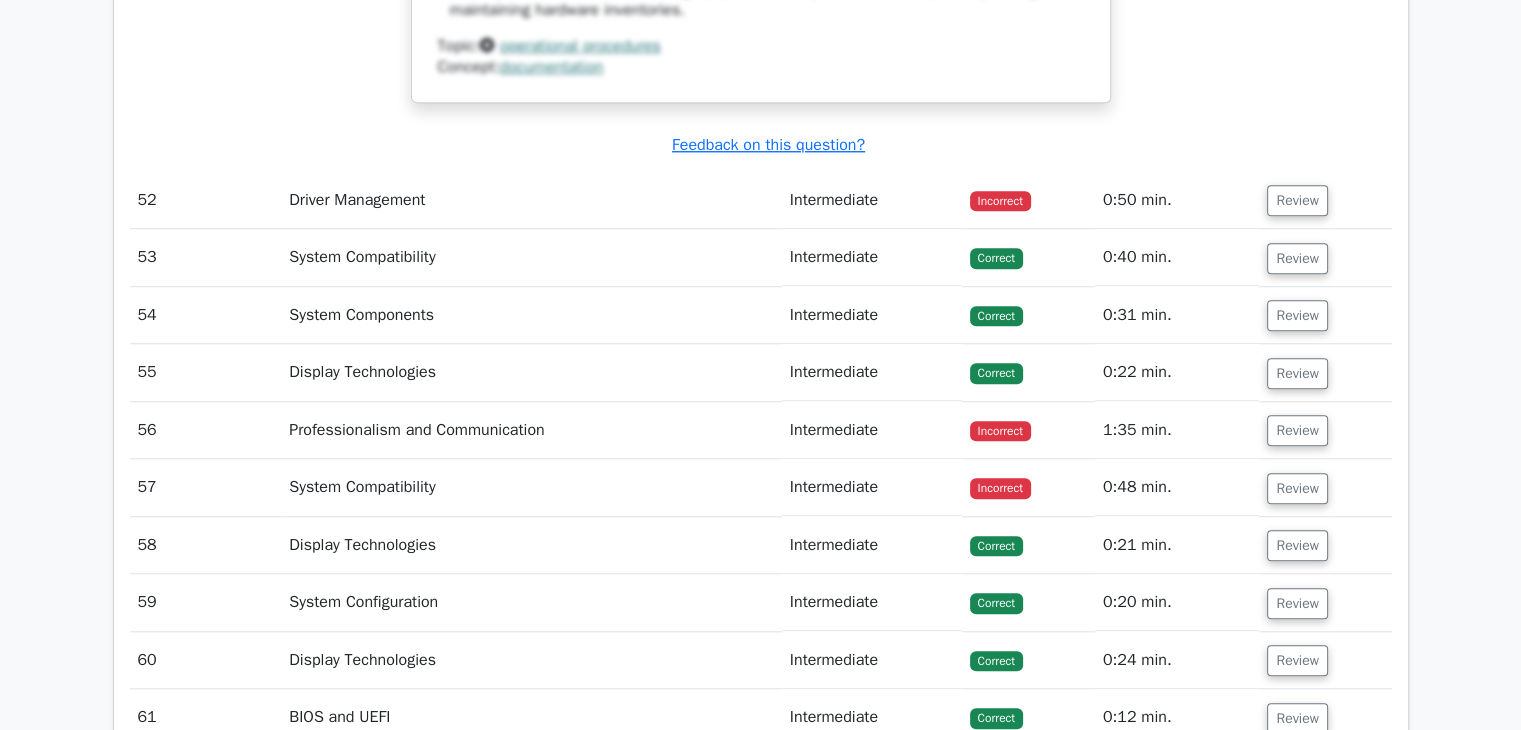 scroll, scrollTop: 16916, scrollLeft: 0, axis: vertical 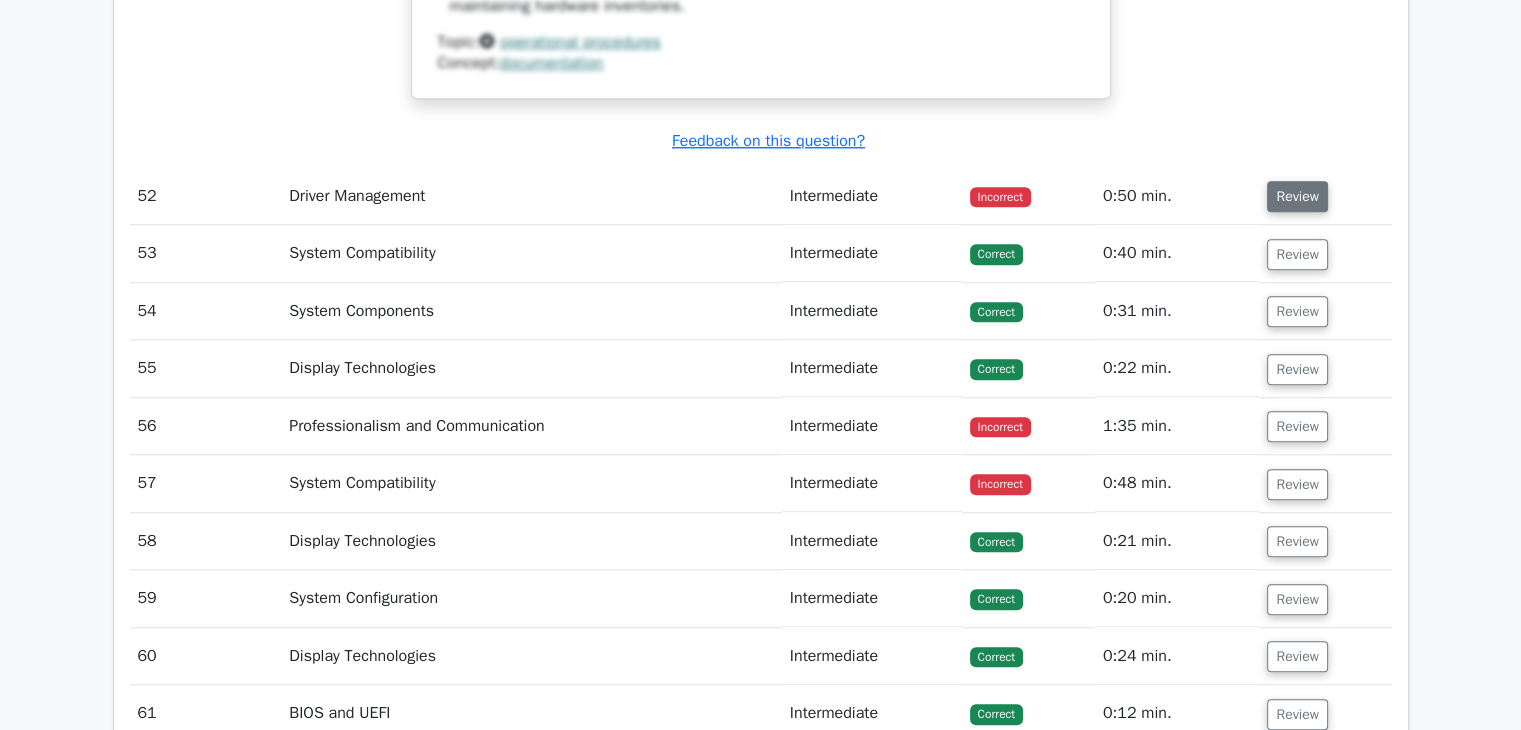 click on "Review" at bounding box center (1297, 196) 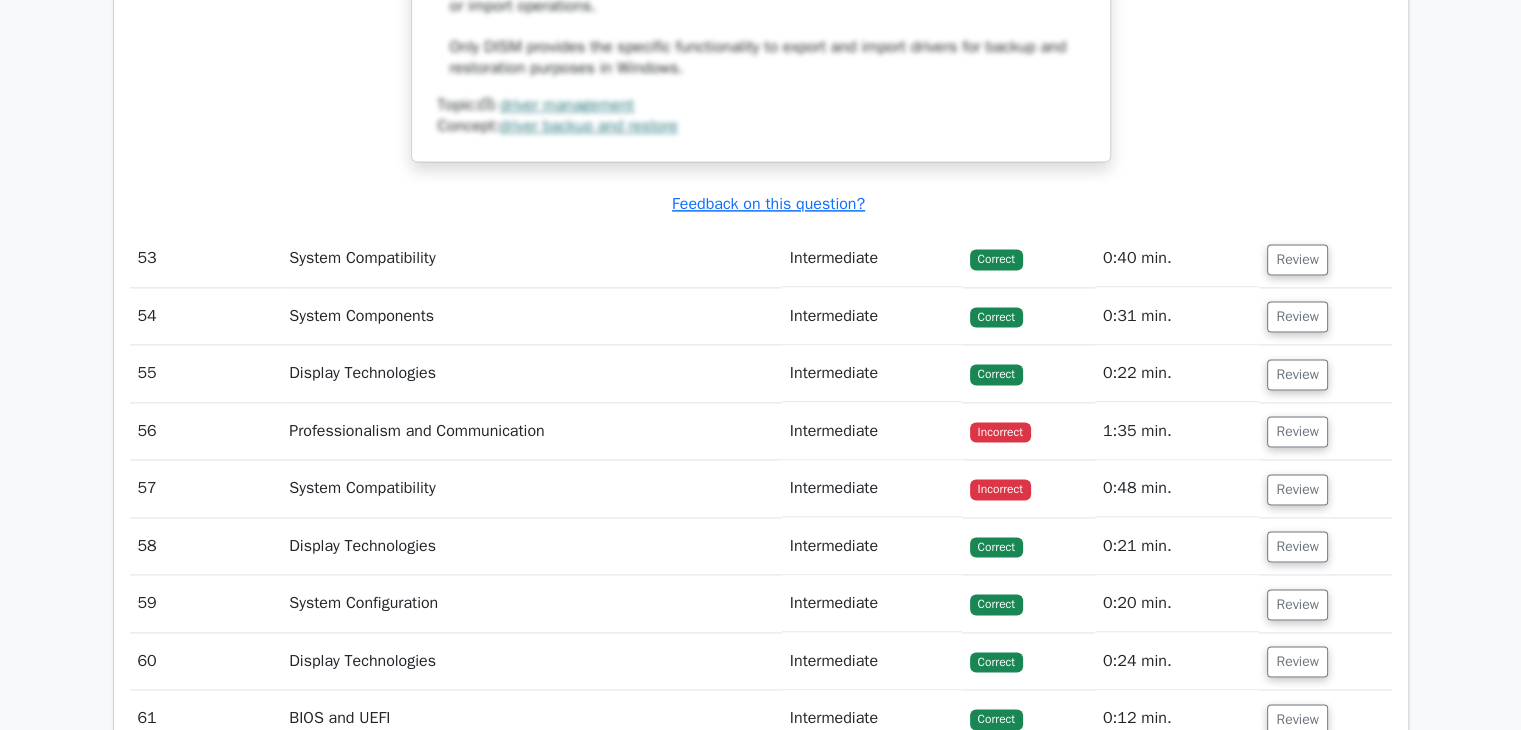 scroll, scrollTop: 17934, scrollLeft: 0, axis: vertical 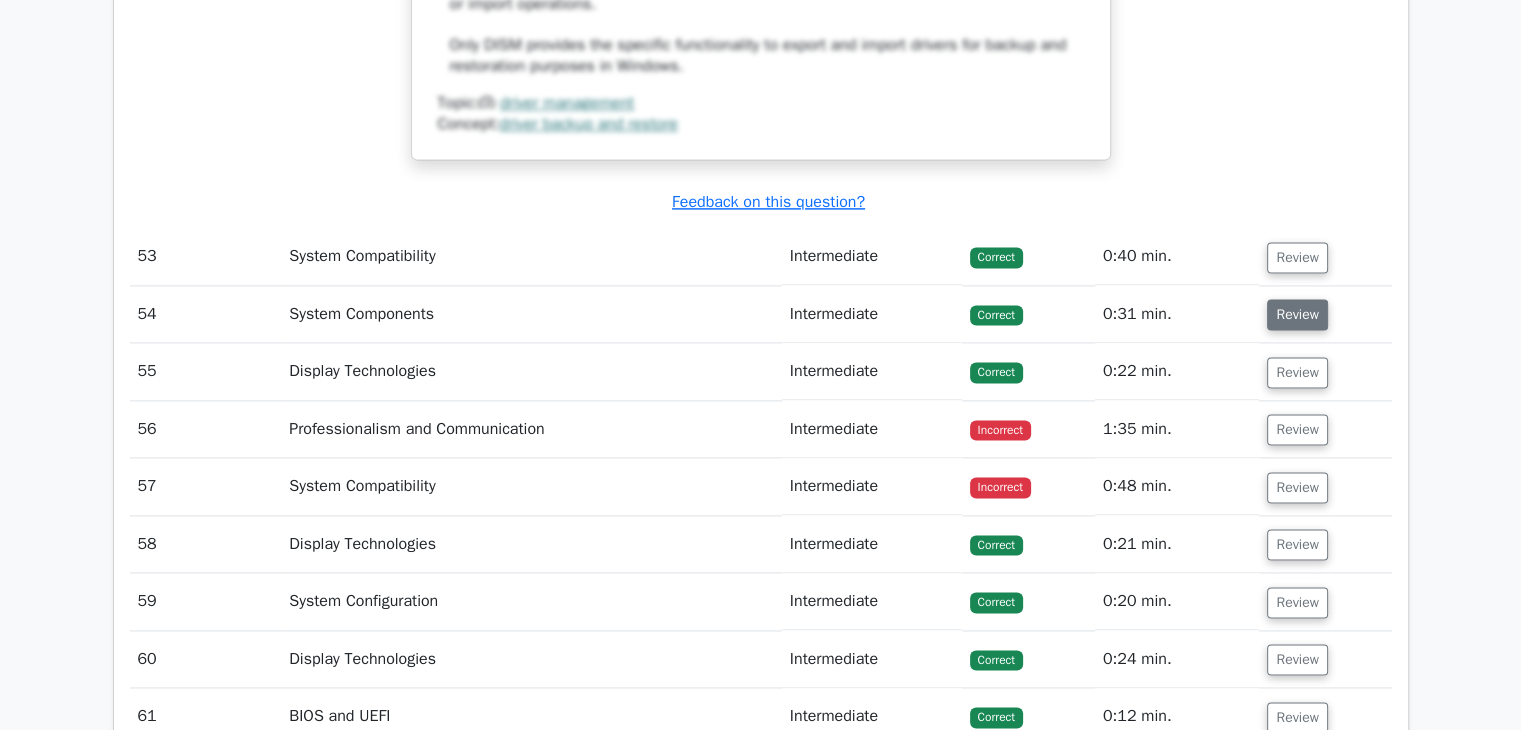 click on "Review" at bounding box center (1297, 314) 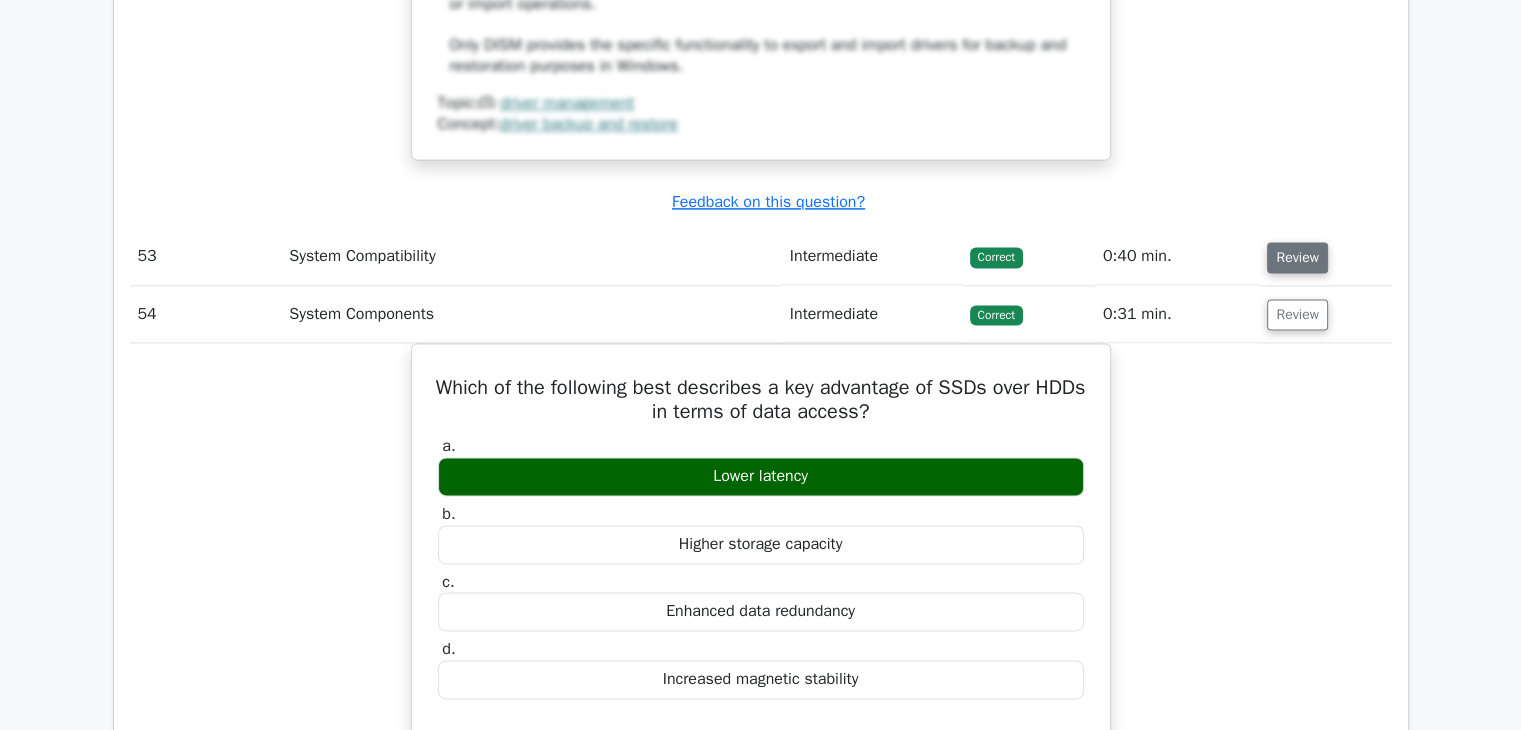 click on "Review" at bounding box center (1297, 257) 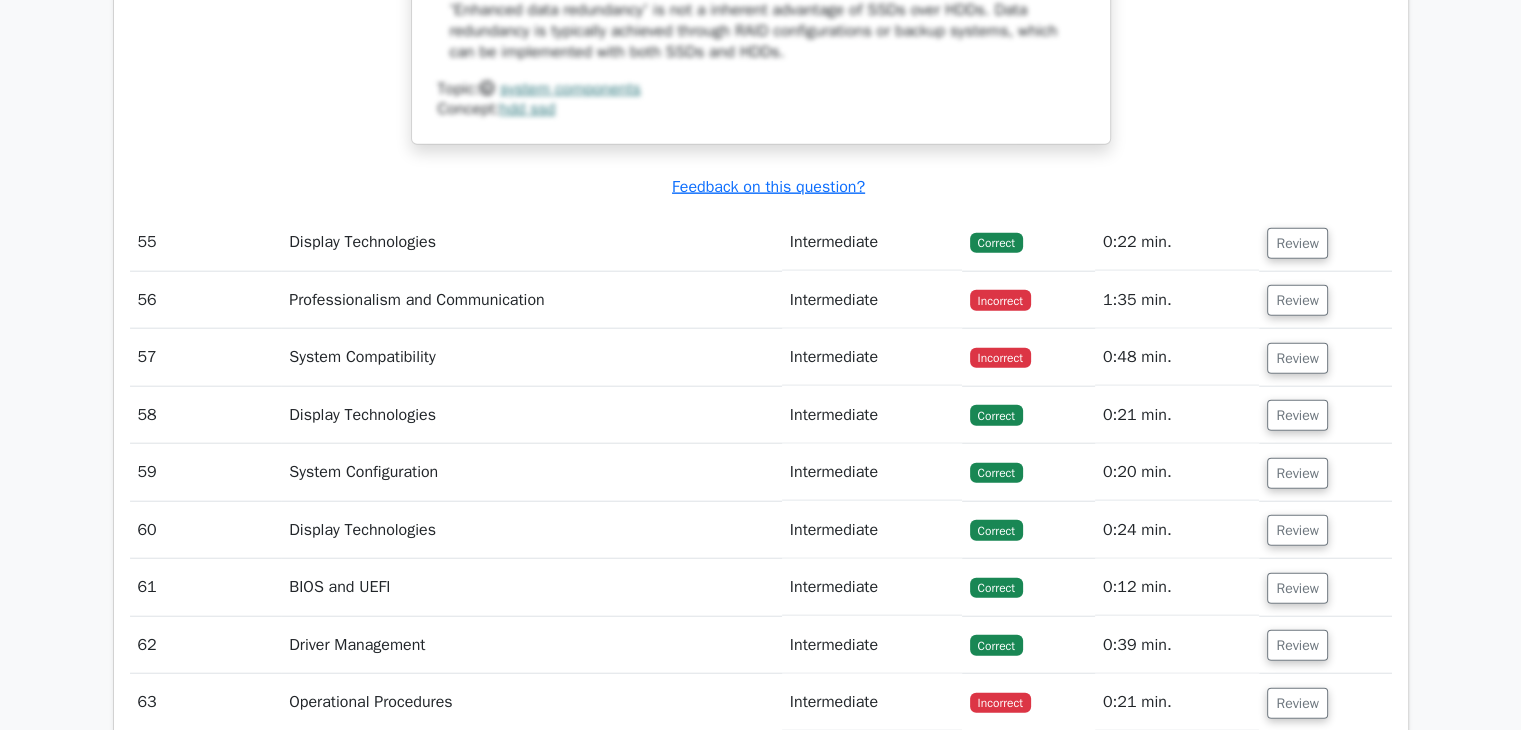 scroll, scrollTop: 20058, scrollLeft: 0, axis: vertical 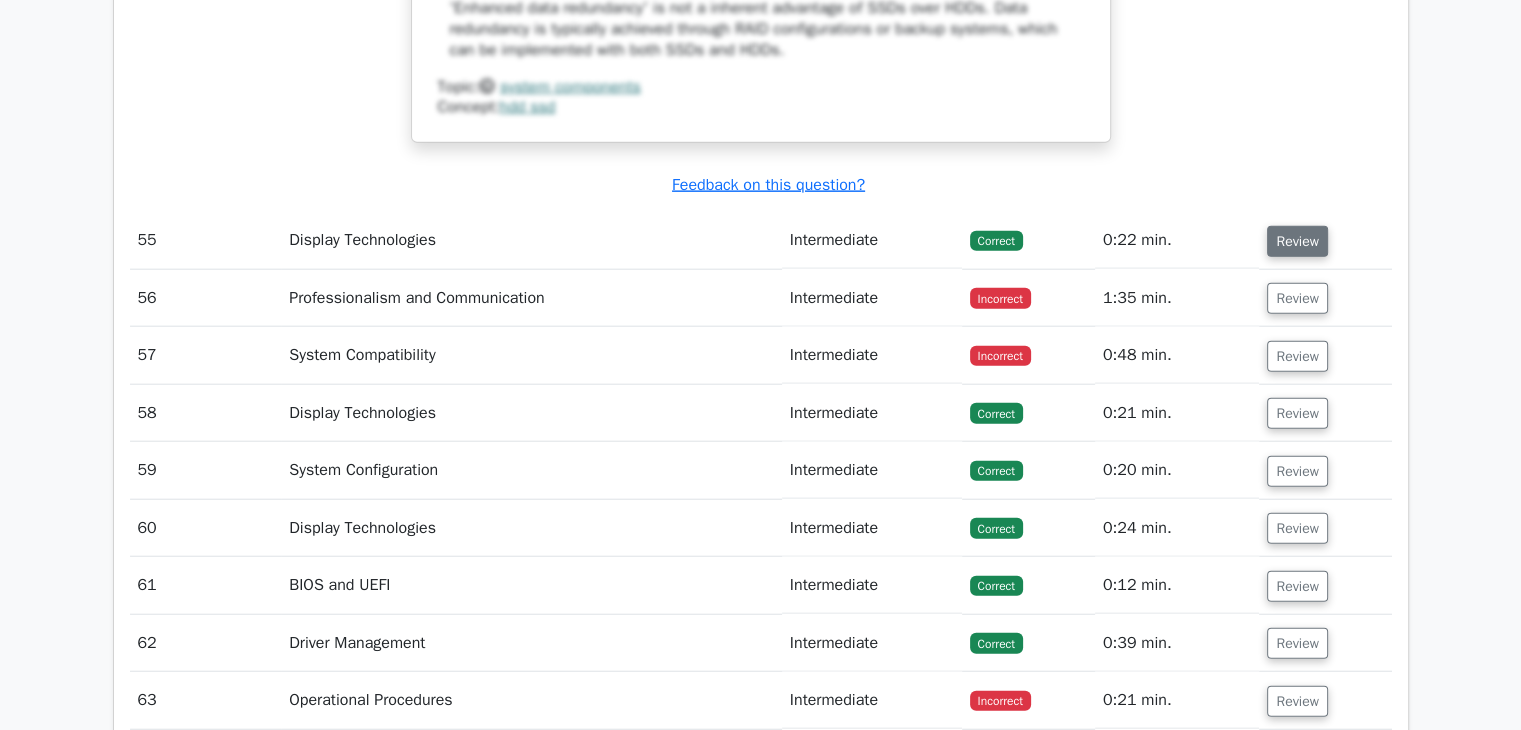 click on "Review" at bounding box center [1297, 241] 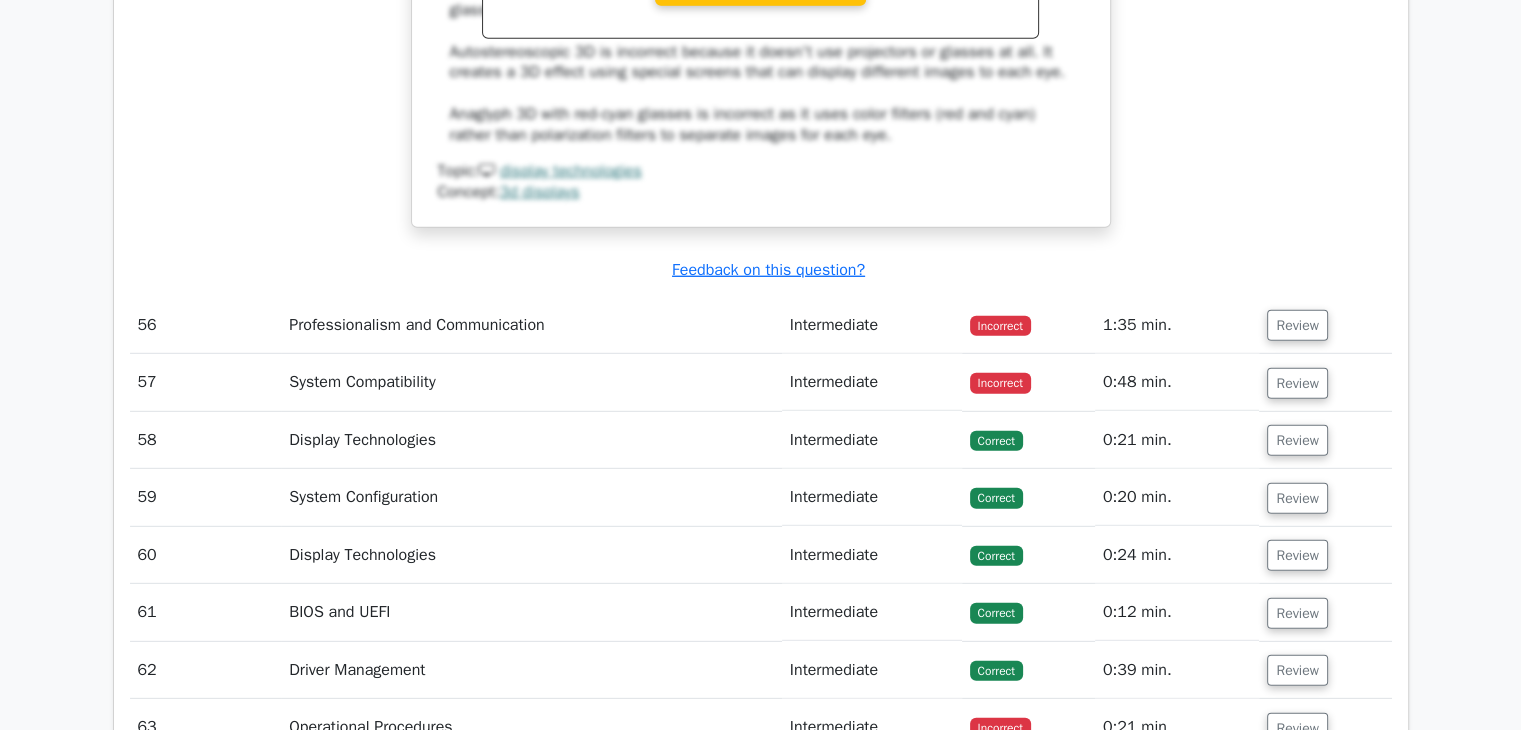 scroll, scrollTop: 20928, scrollLeft: 0, axis: vertical 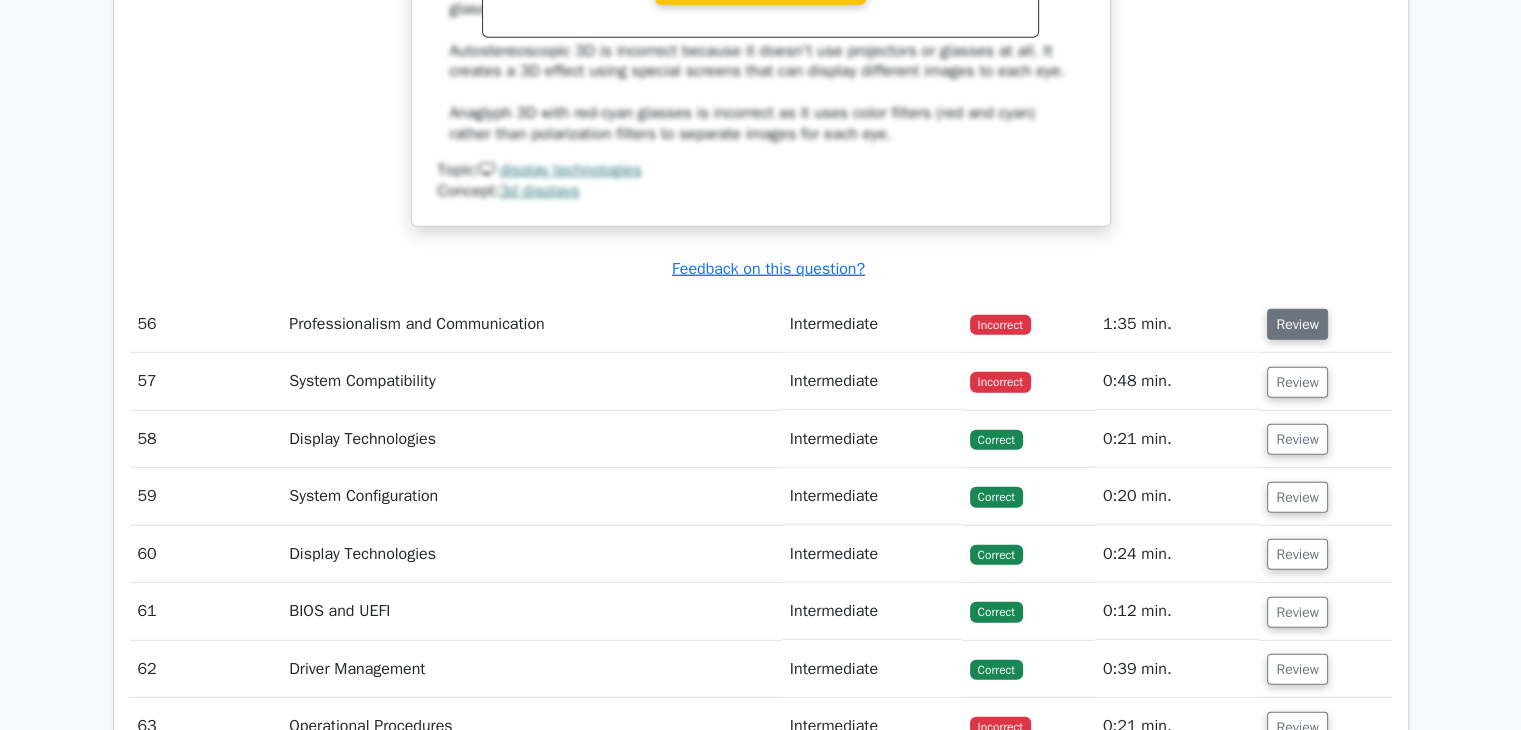 click on "Review" at bounding box center [1297, 324] 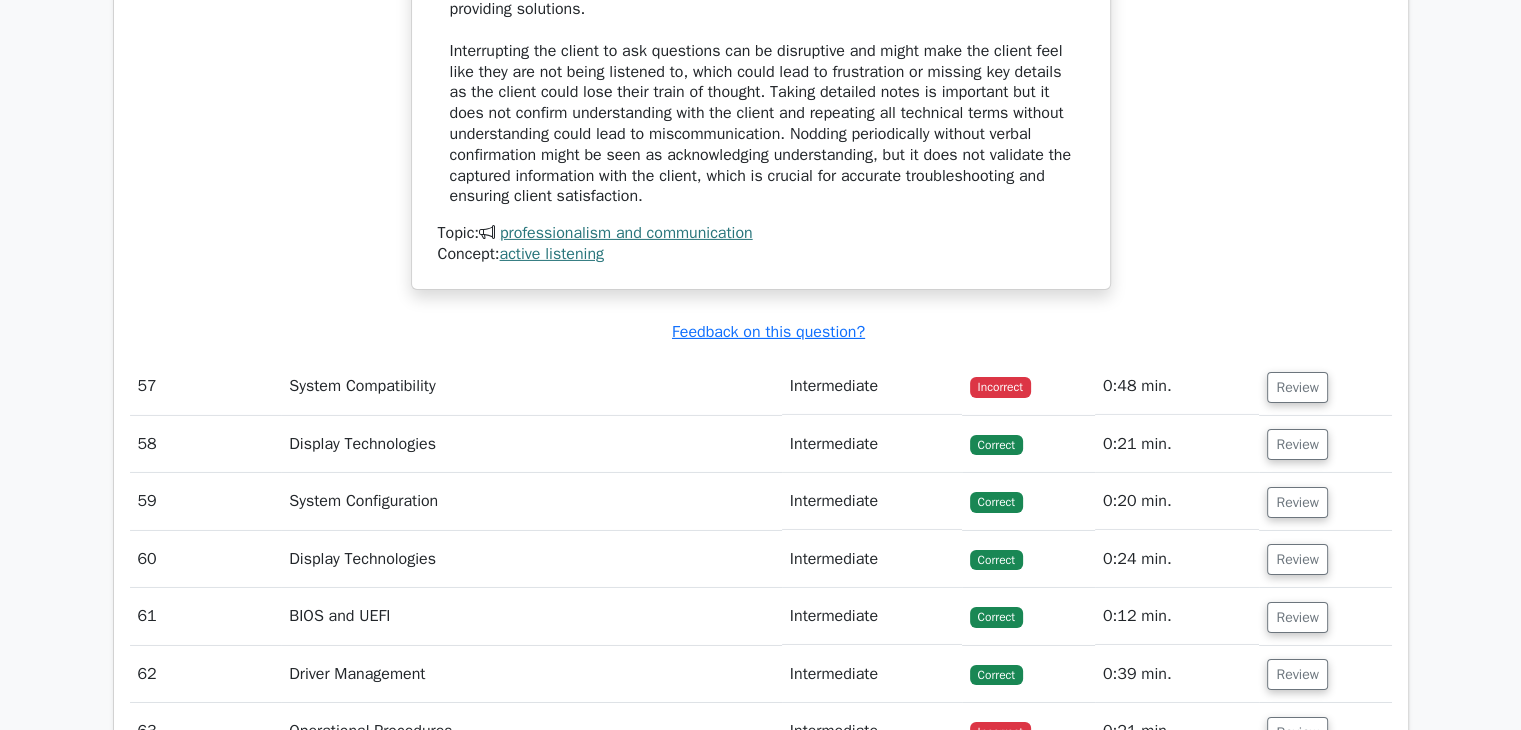 scroll, scrollTop: 21924, scrollLeft: 0, axis: vertical 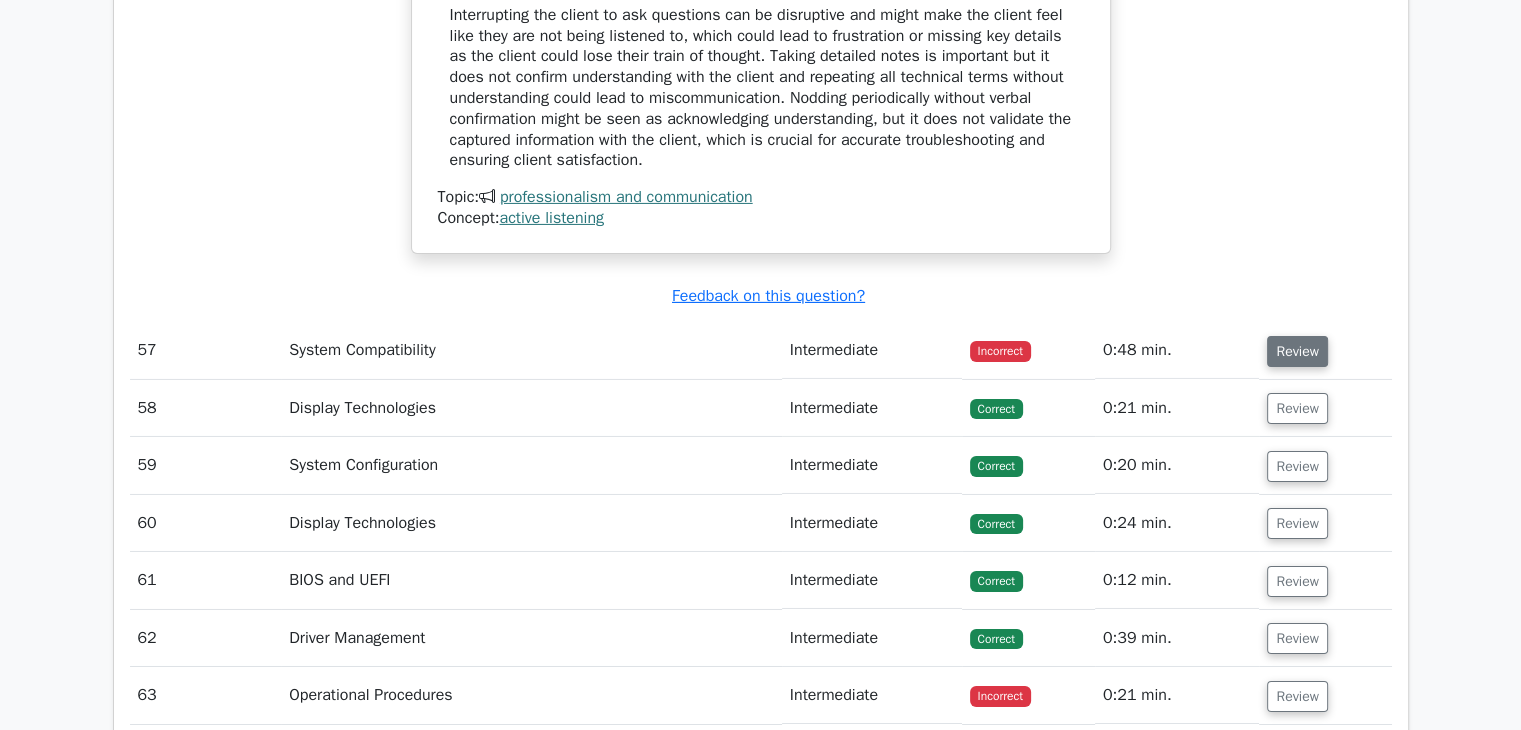 click on "Review" at bounding box center [1297, 351] 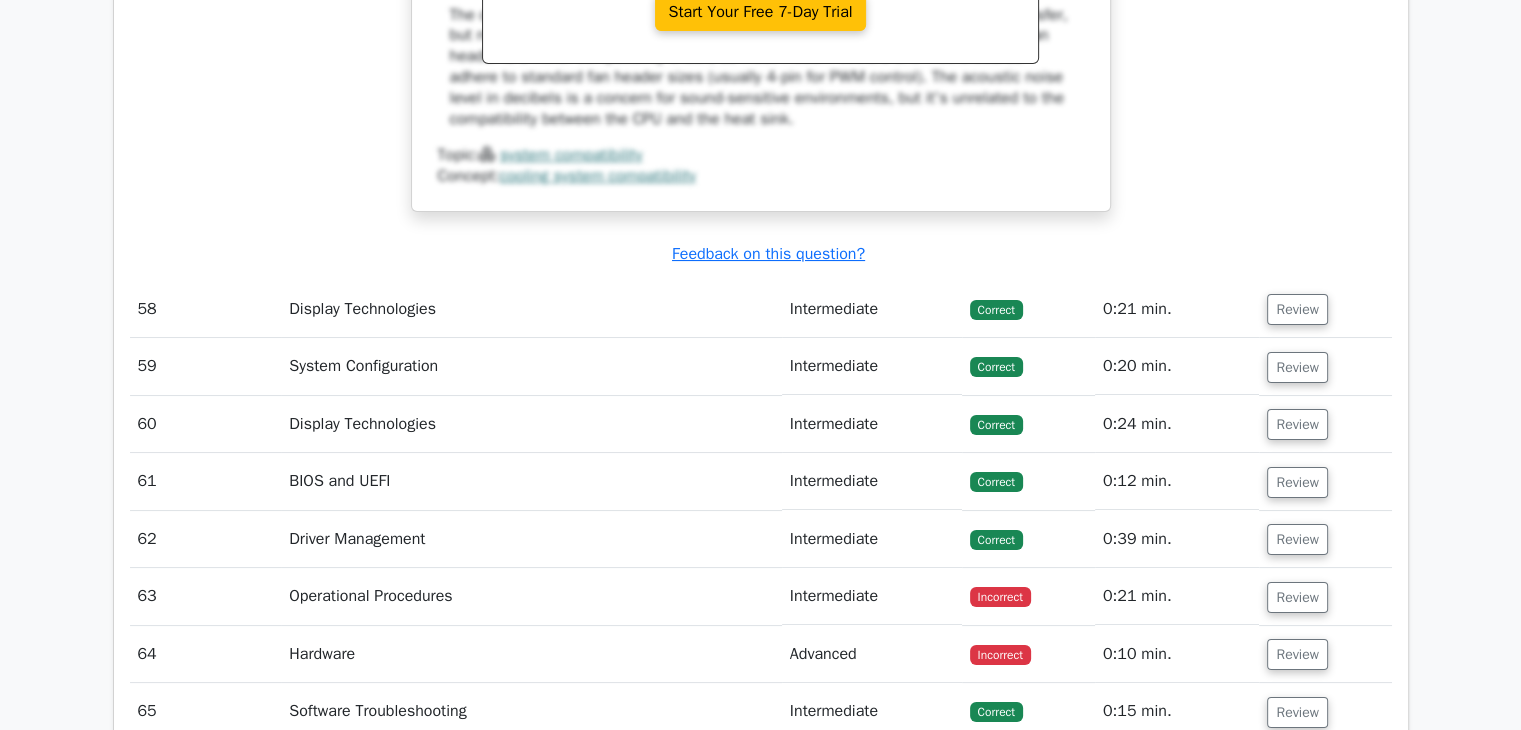 scroll, scrollTop: 22892, scrollLeft: 0, axis: vertical 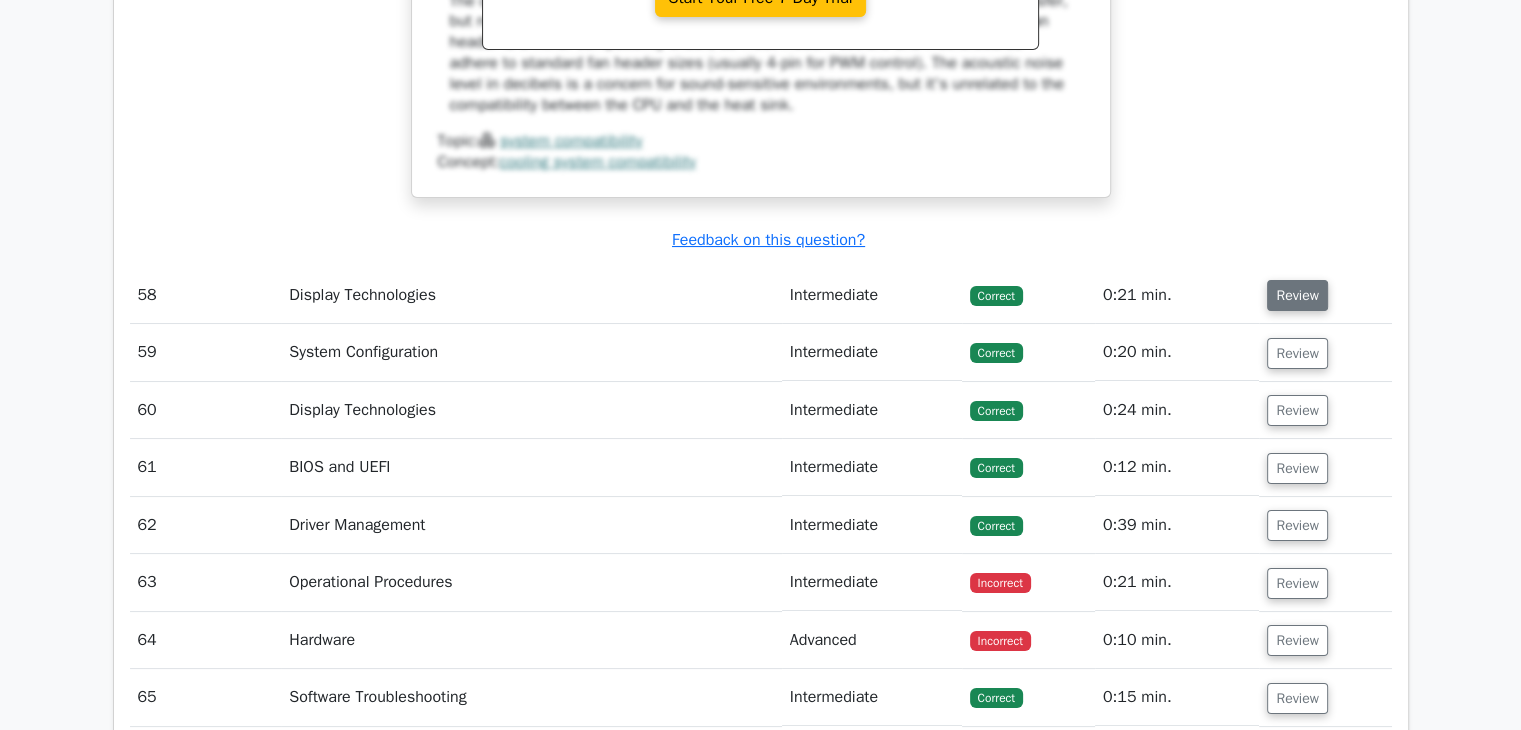click on "Review" at bounding box center [1297, 295] 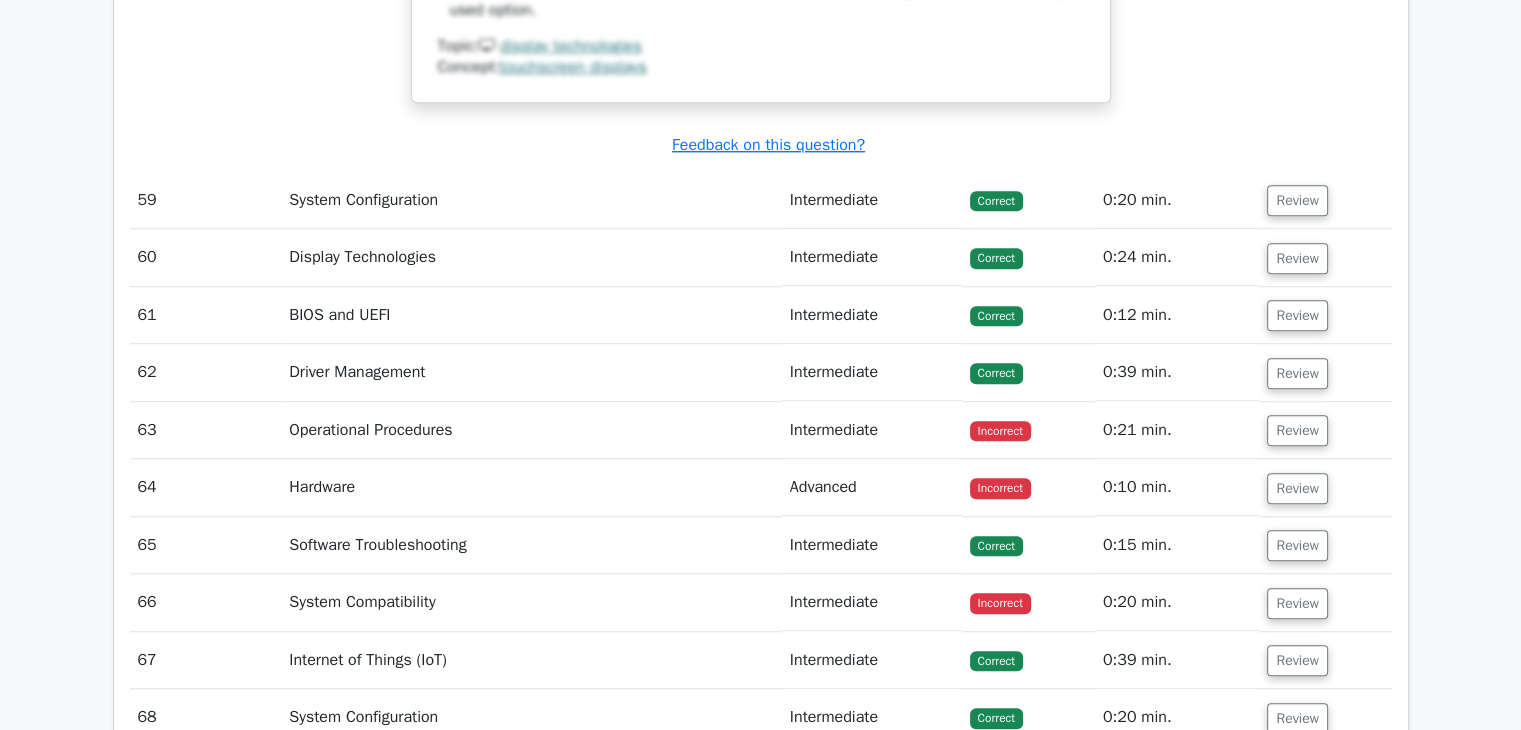 scroll, scrollTop: 24316, scrollLeft: 0, axis: vertical 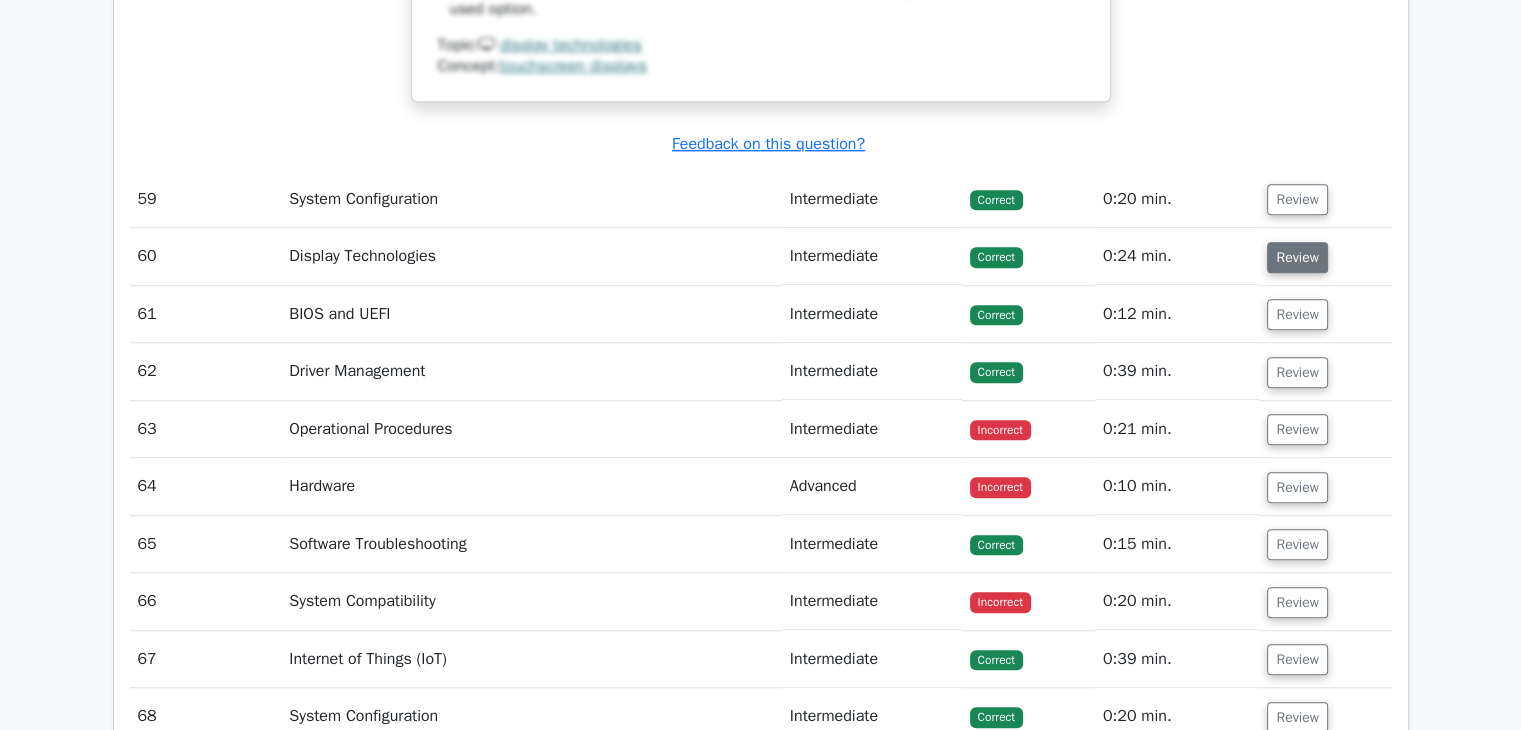 click on "Review" at bounding box center (1297, 257) 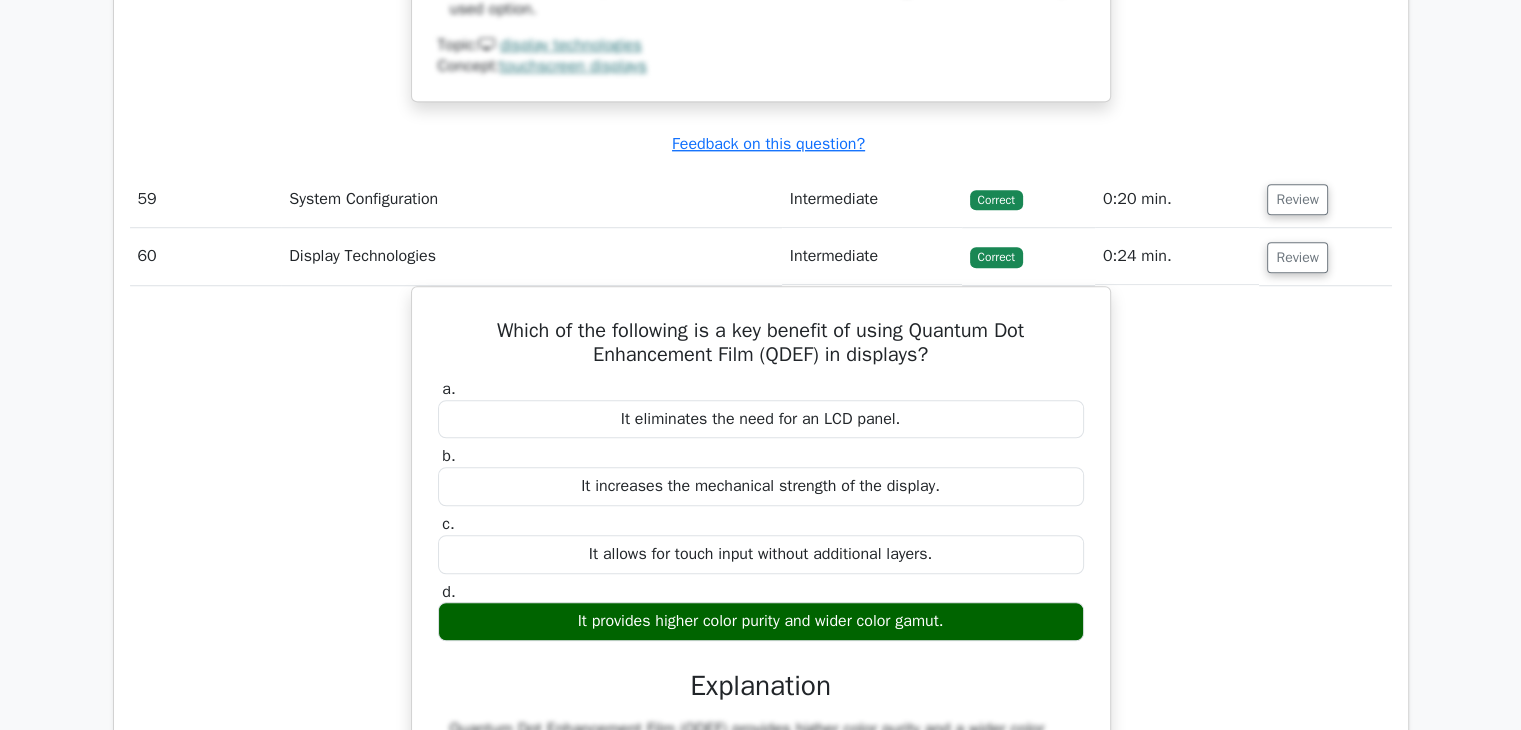 click on "Review" at bounding box center (1325, 199) 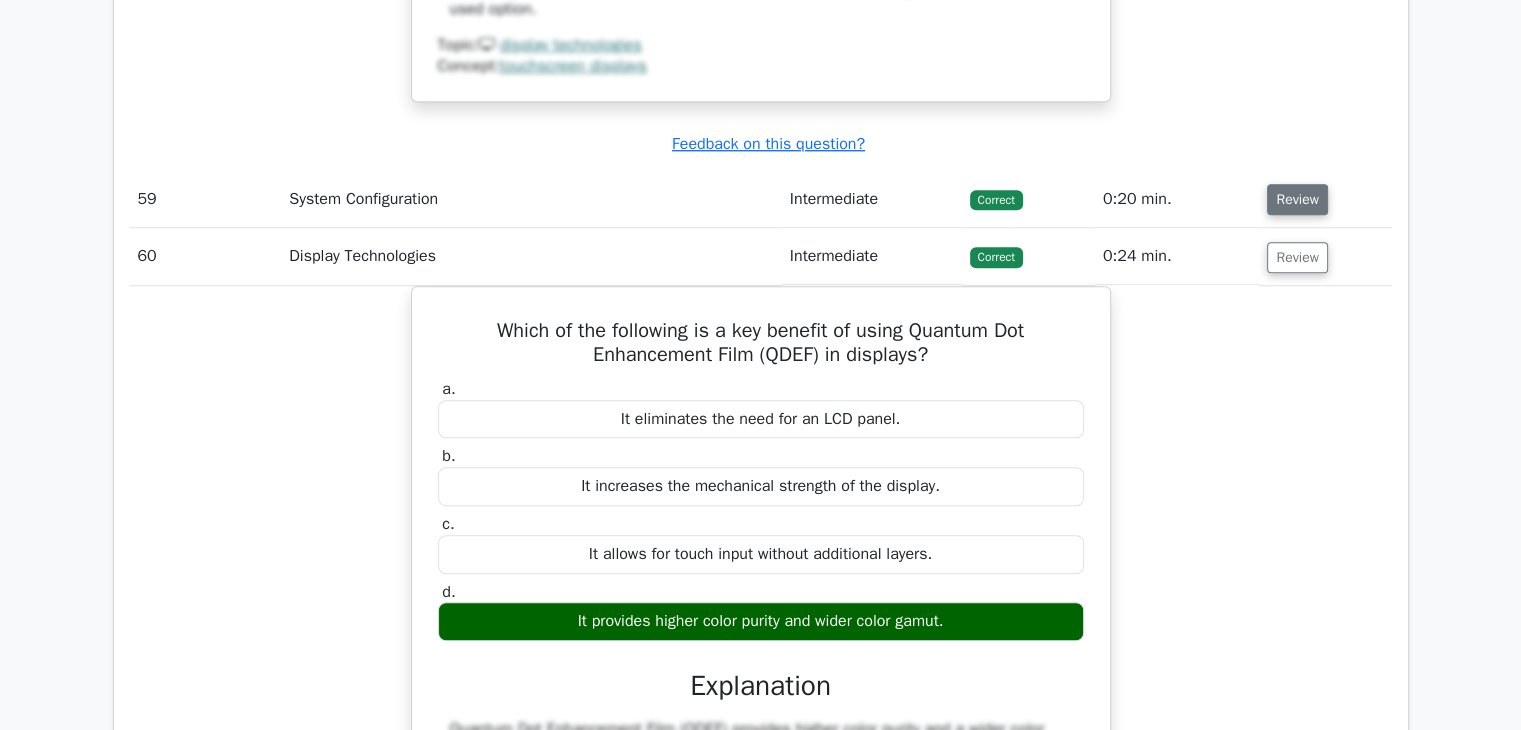 click on "Review" at bounding box center (1297, 199) 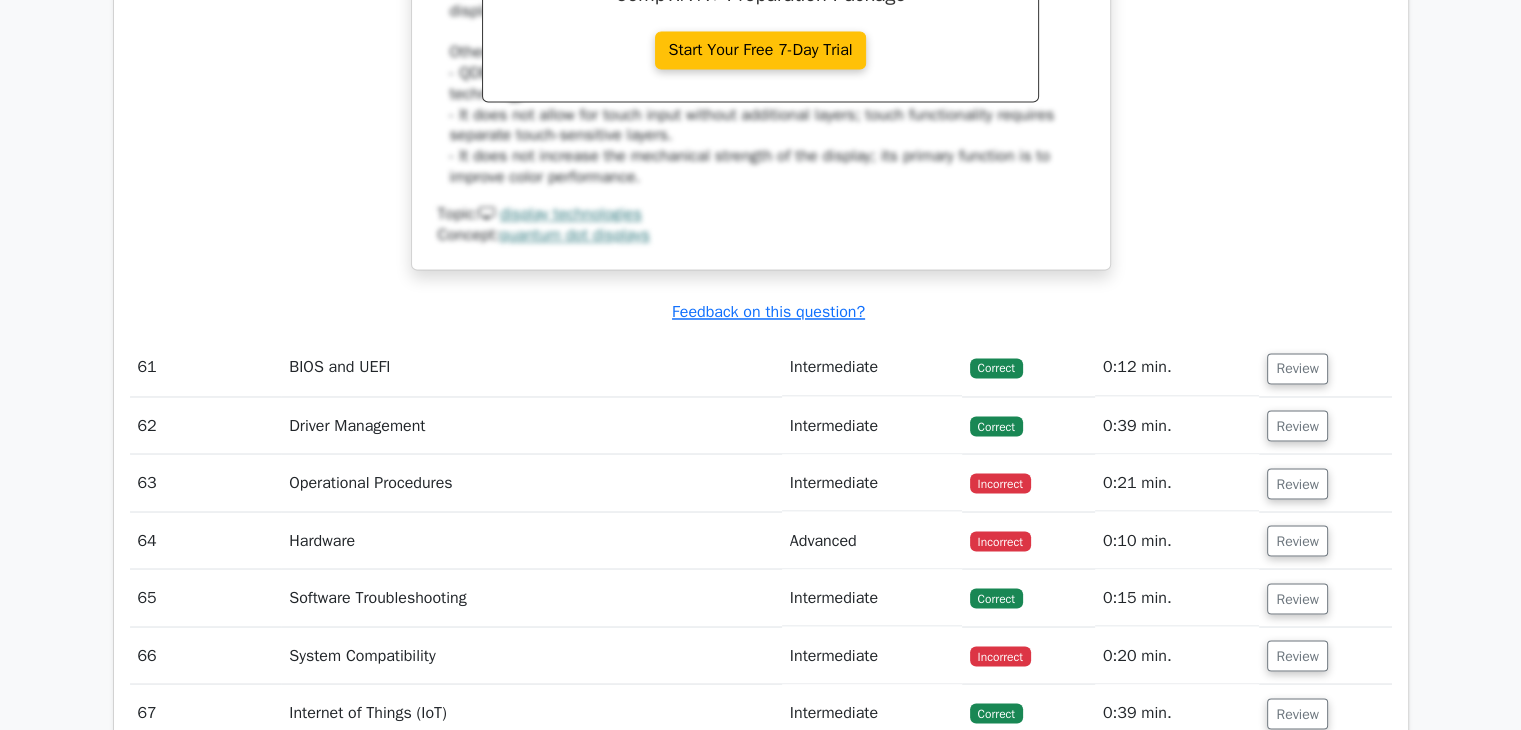scroll, scrollTop: 26182, scrollLeft: 0, axis: vertical 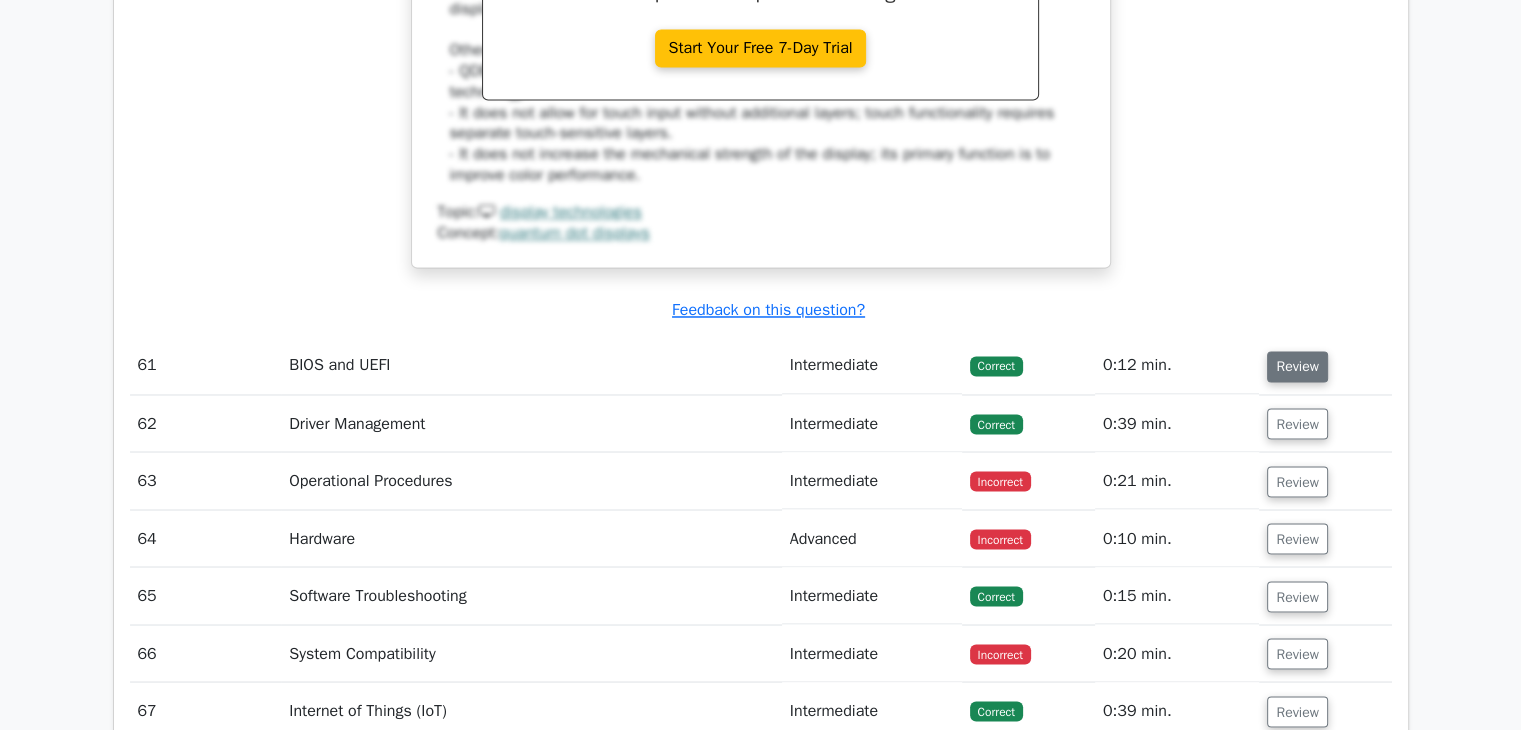 click on "Review" at bounding box center [1297, 366] 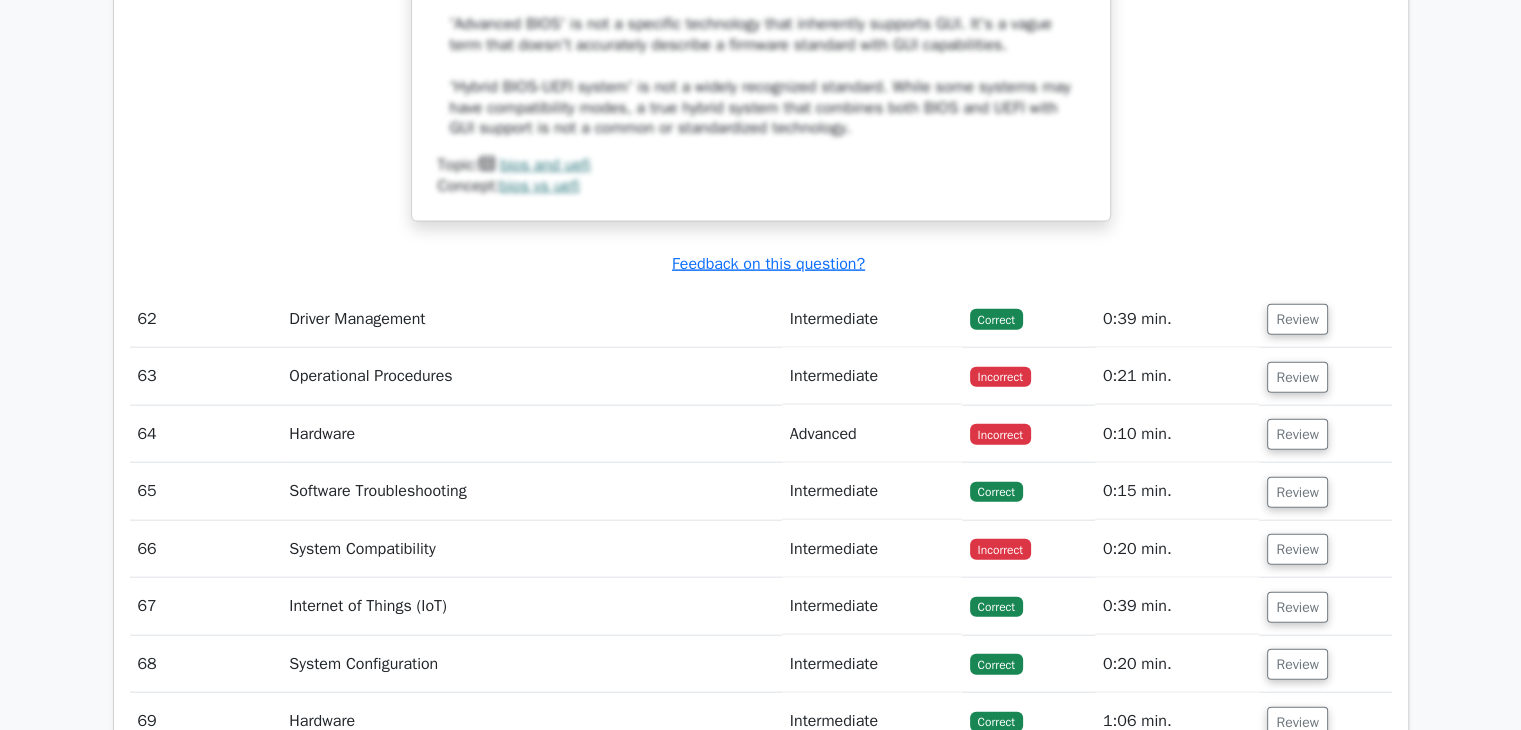 scroll, scrollTop: 27330, scrollLeft: 0, axis: vertical 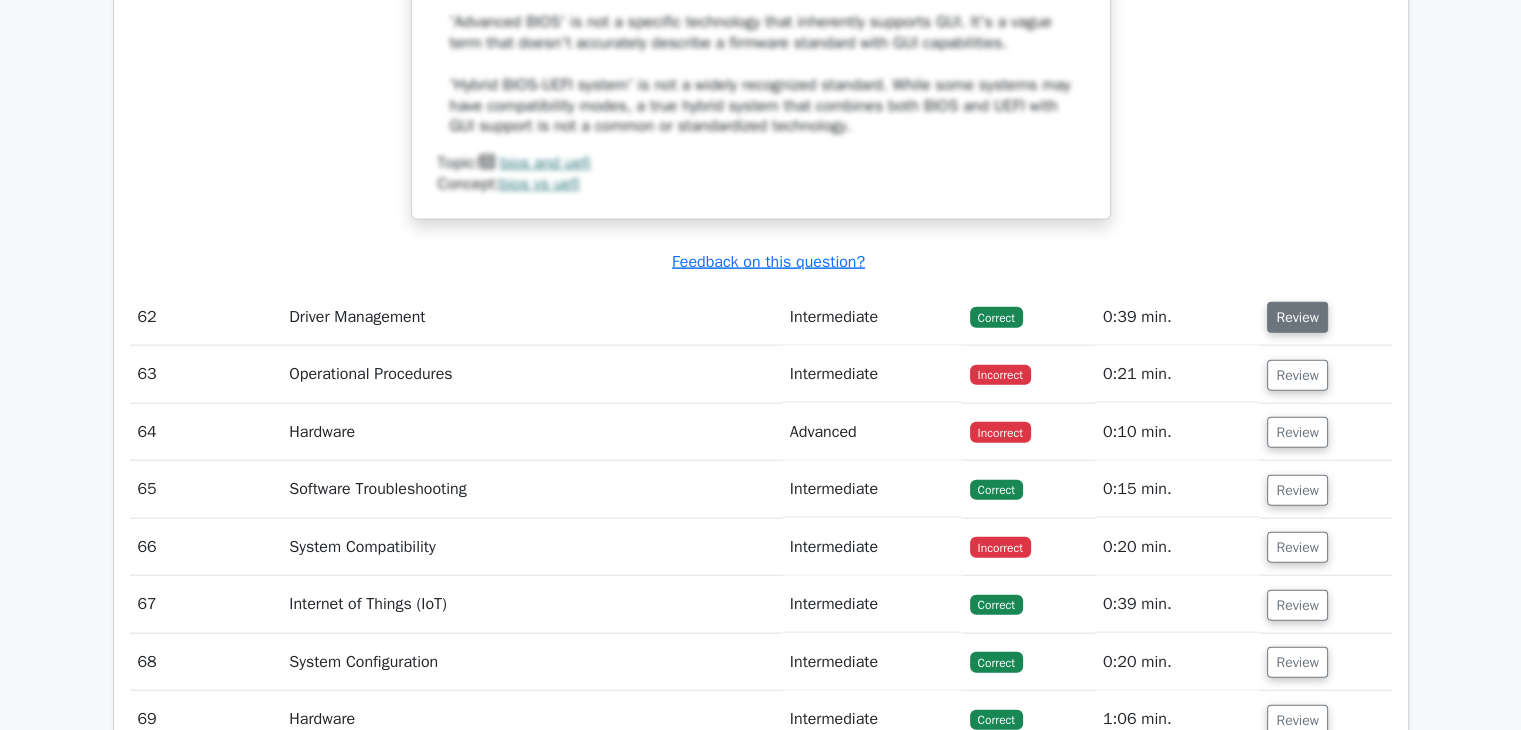 click on "Review" at bounding box center [1297, 317] 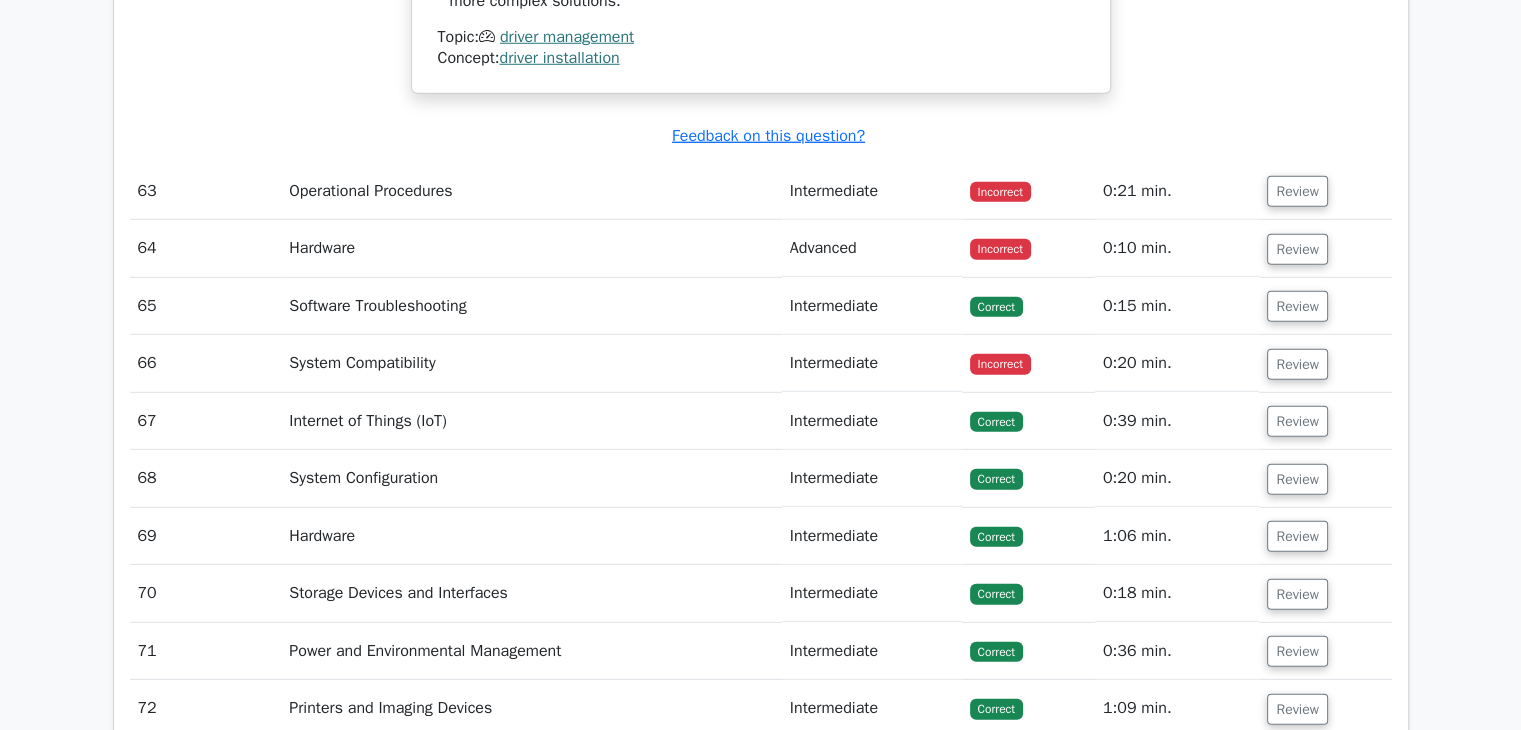 scroll, scrollTop: 28682, scrollLeft: 0, axis: vertical 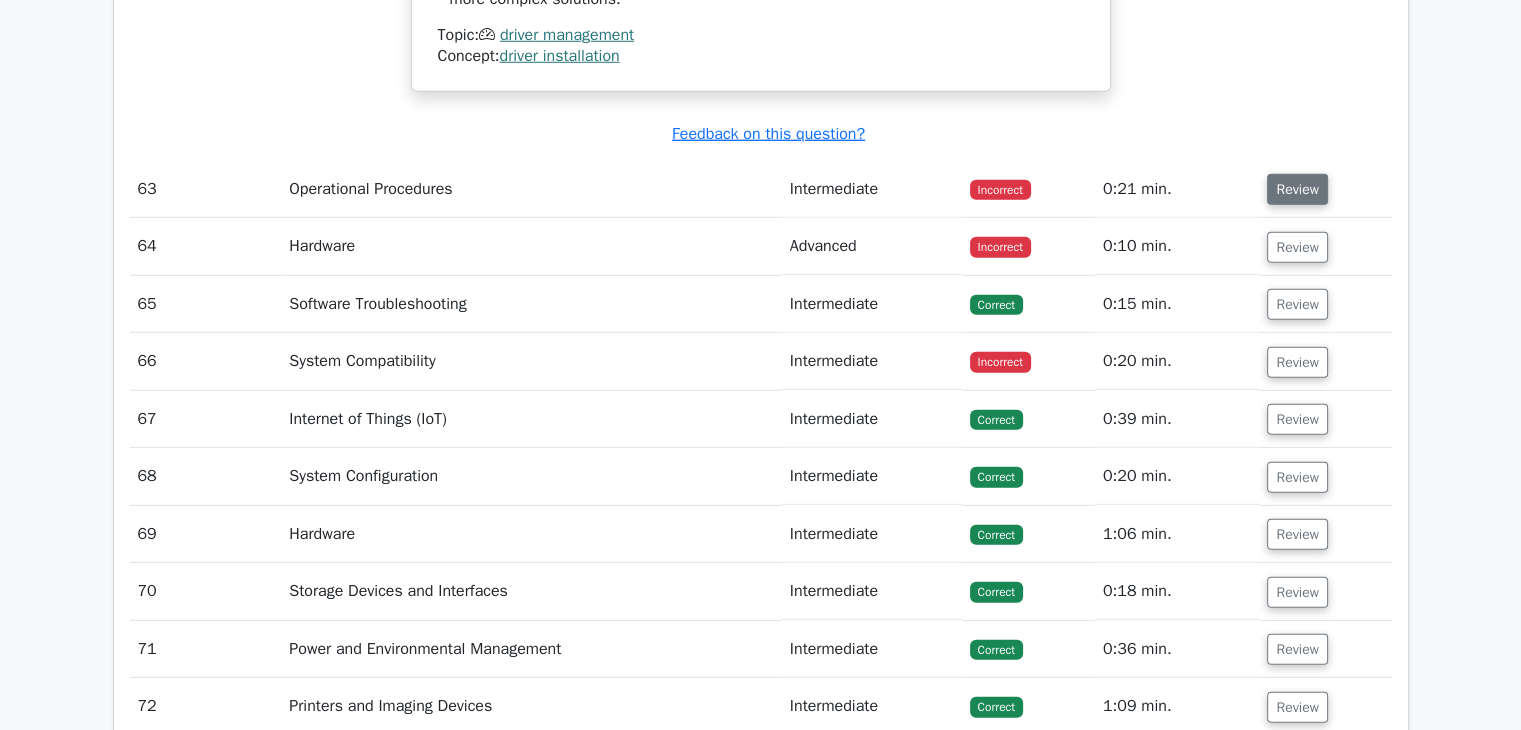 click on "Review" at bounding box center (1297, 189) 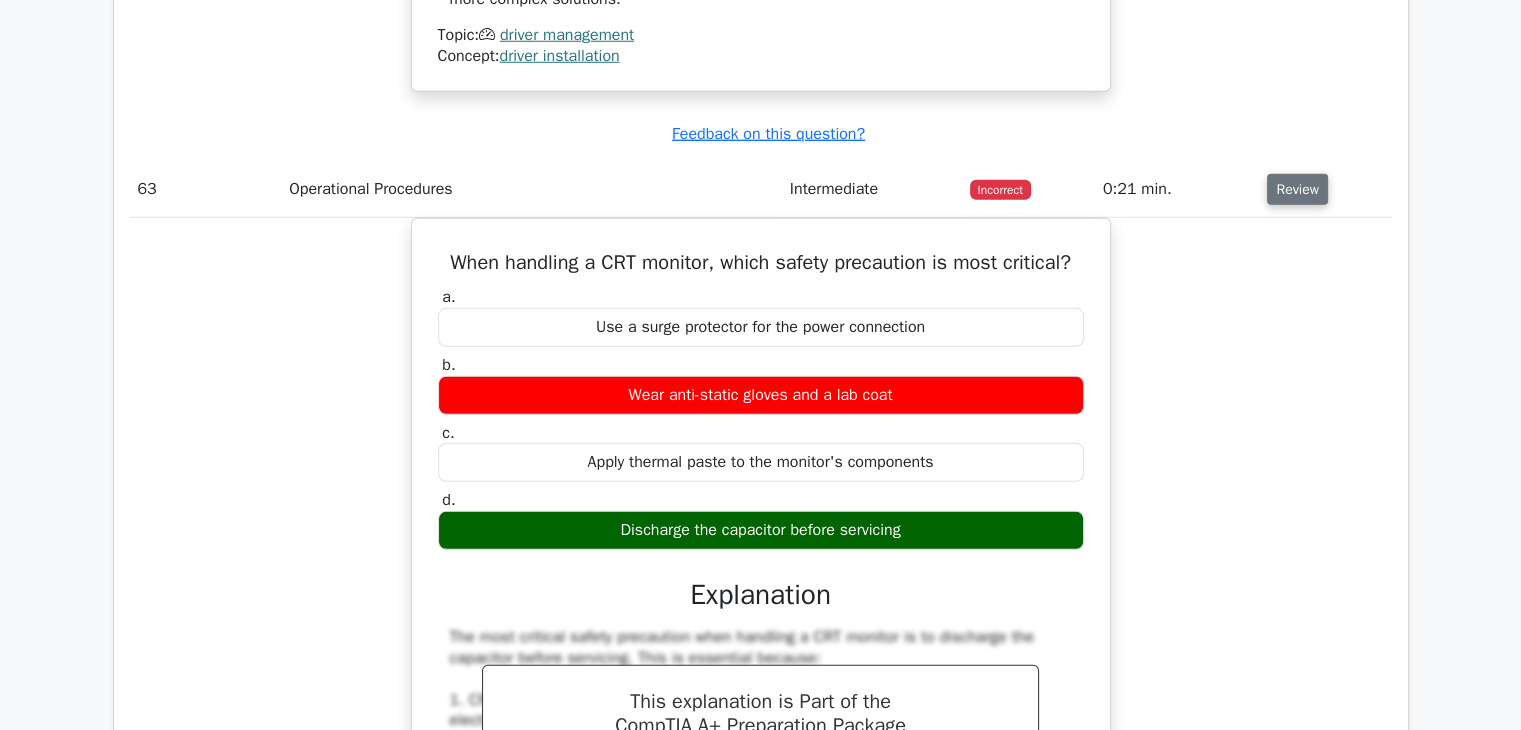 click on "Review" at bounding box center (1297, 189) 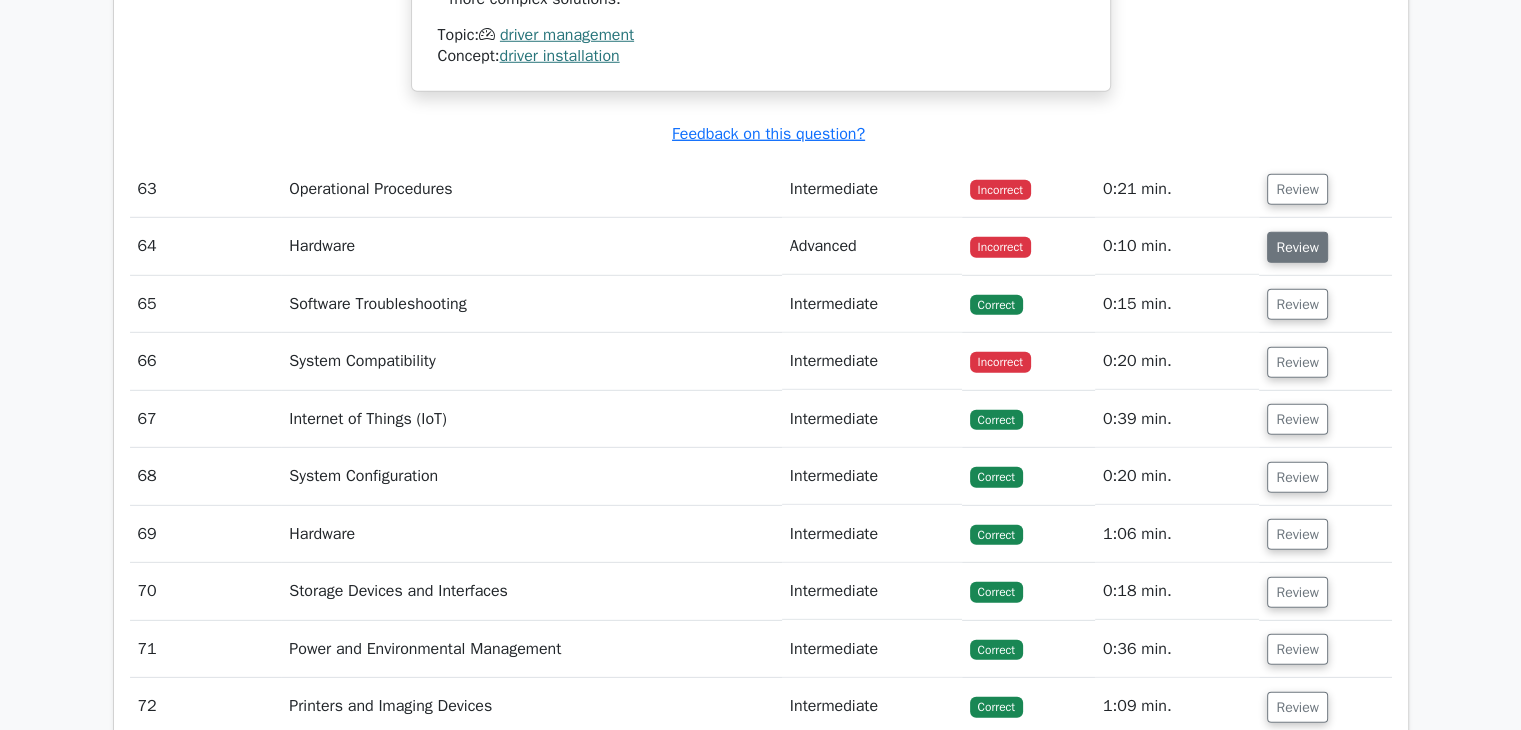 click on "Review" at bounding box center (1297, 247) 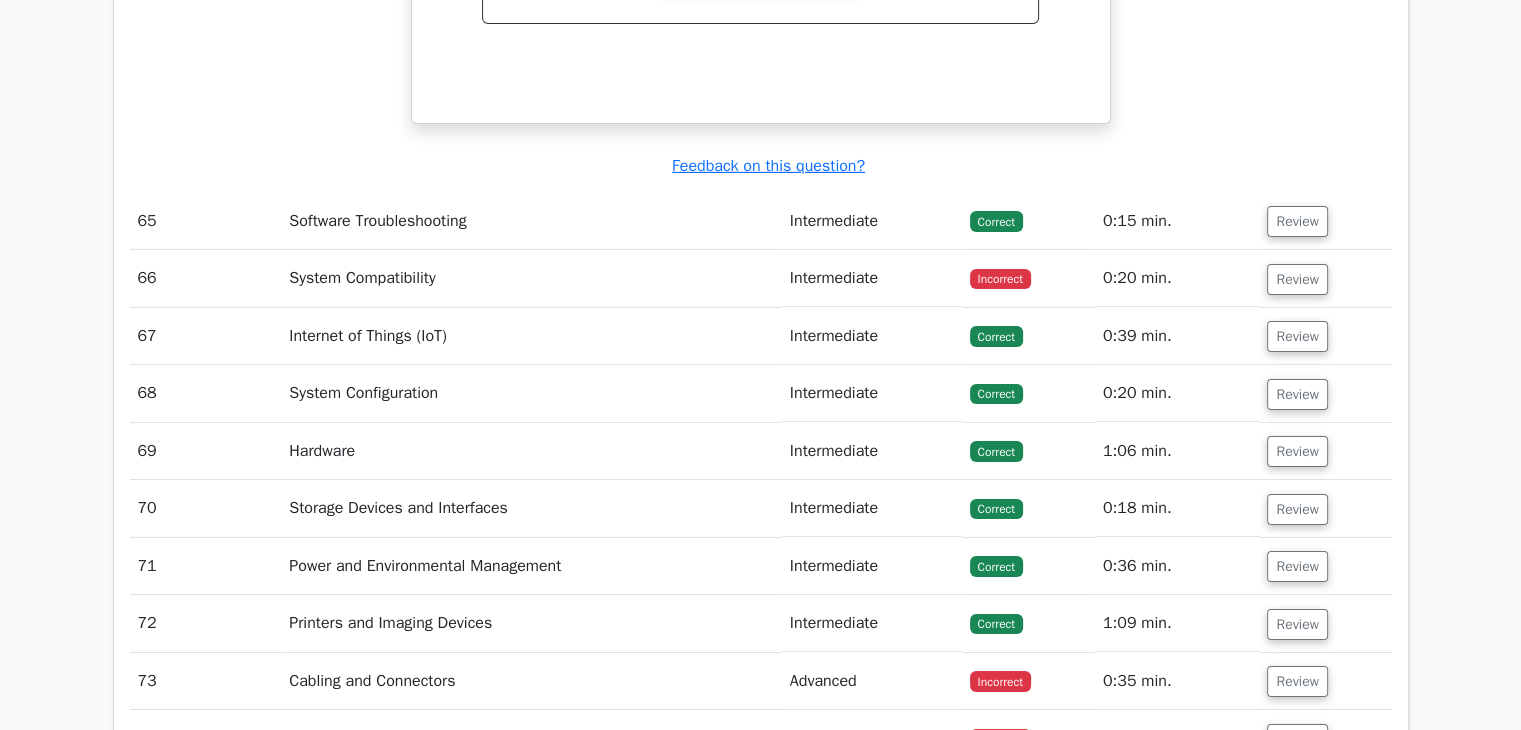 scroll, scrollTop: 29548, scrollLeft: 0, axis: vertical 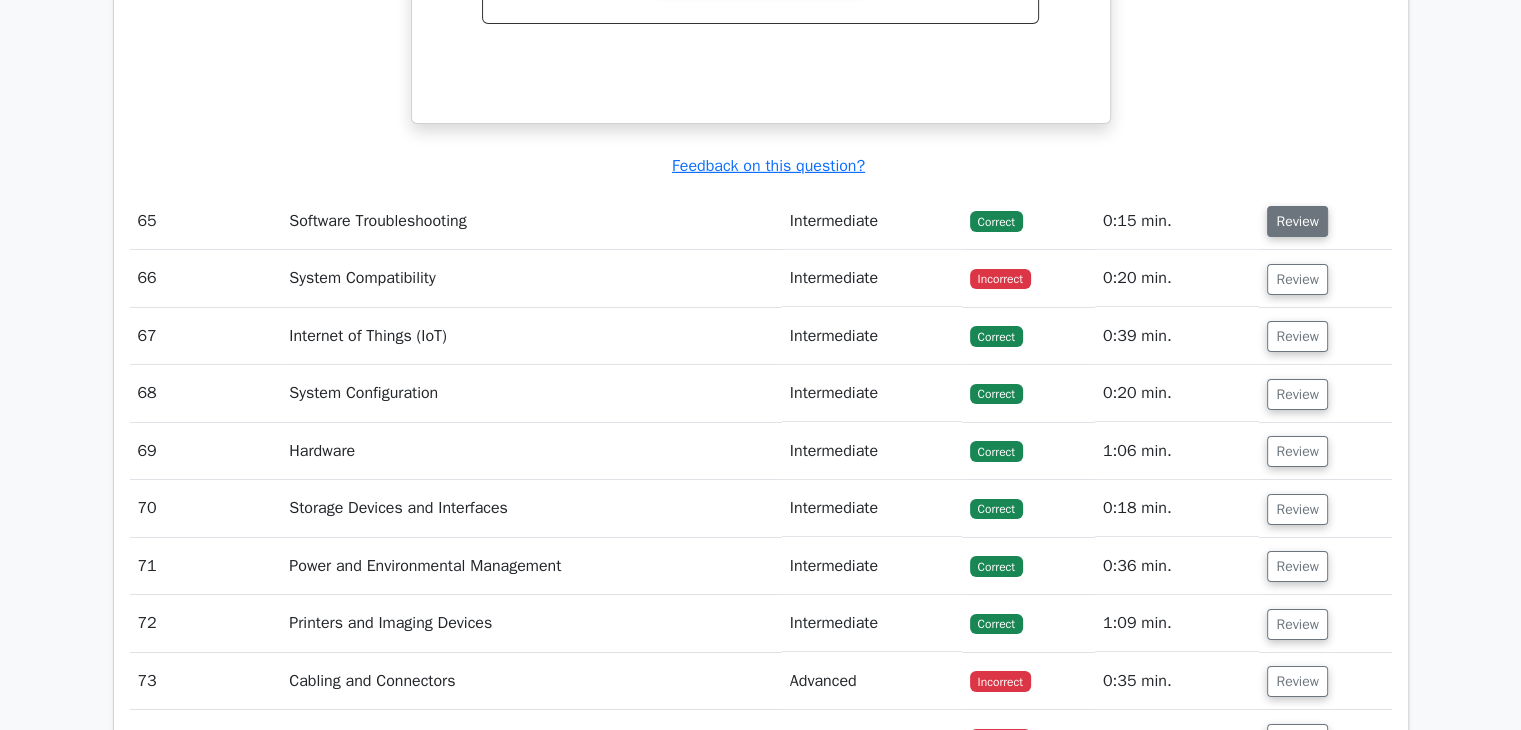 click on "Review" at bounding box center [1297, 221] 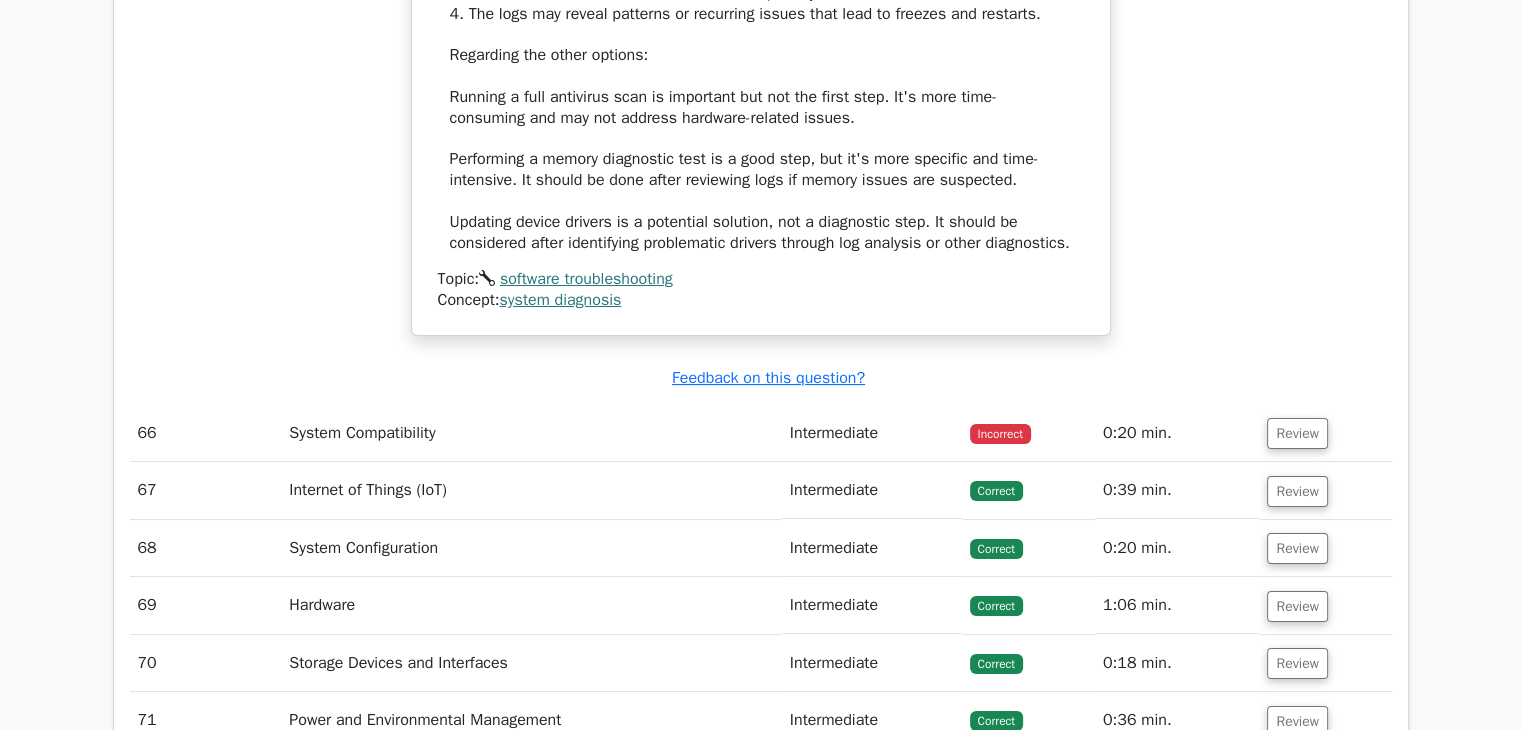 scroll, scrollTop: 30358, scrollLeft: 0, axis: vertical 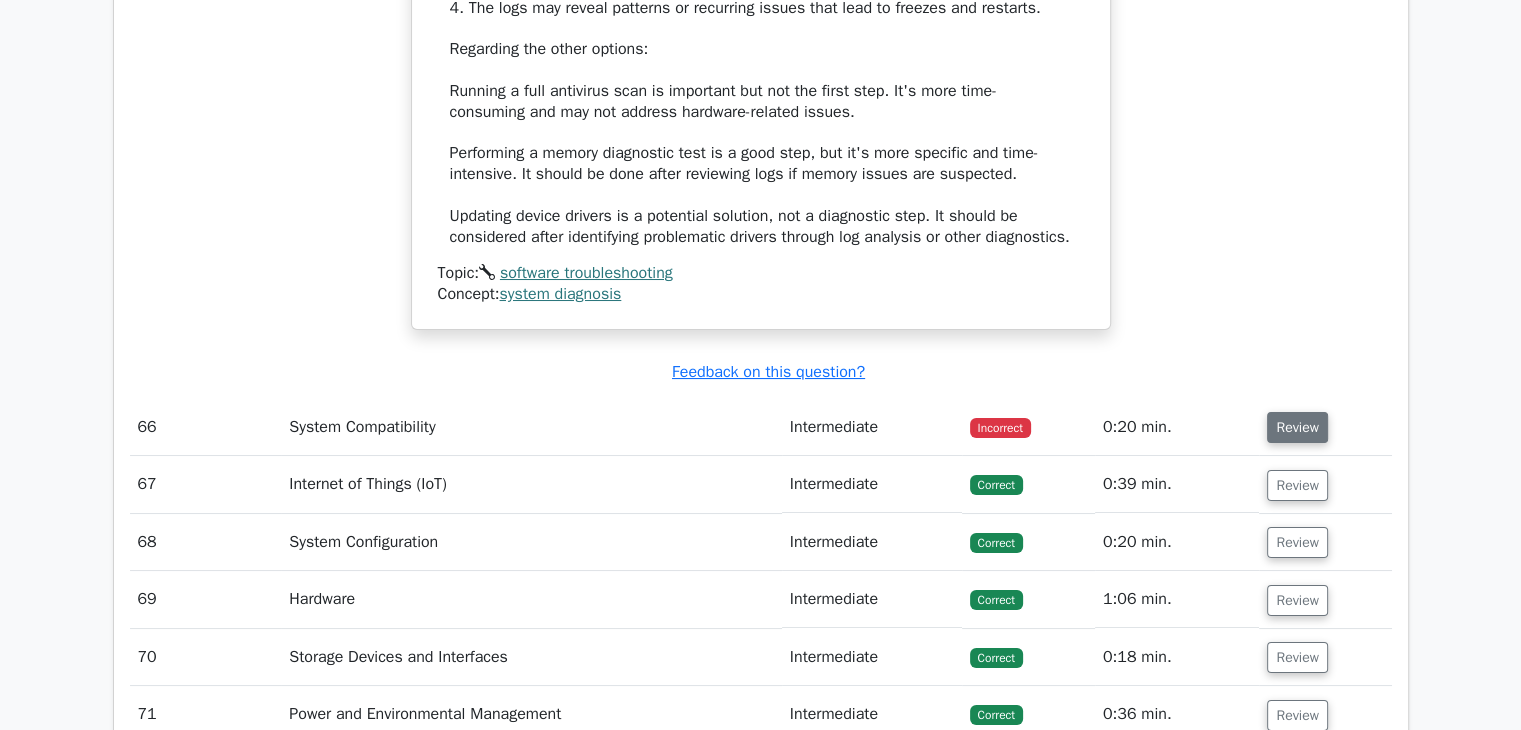 click on "Review" at bounding box center [1297, 427] 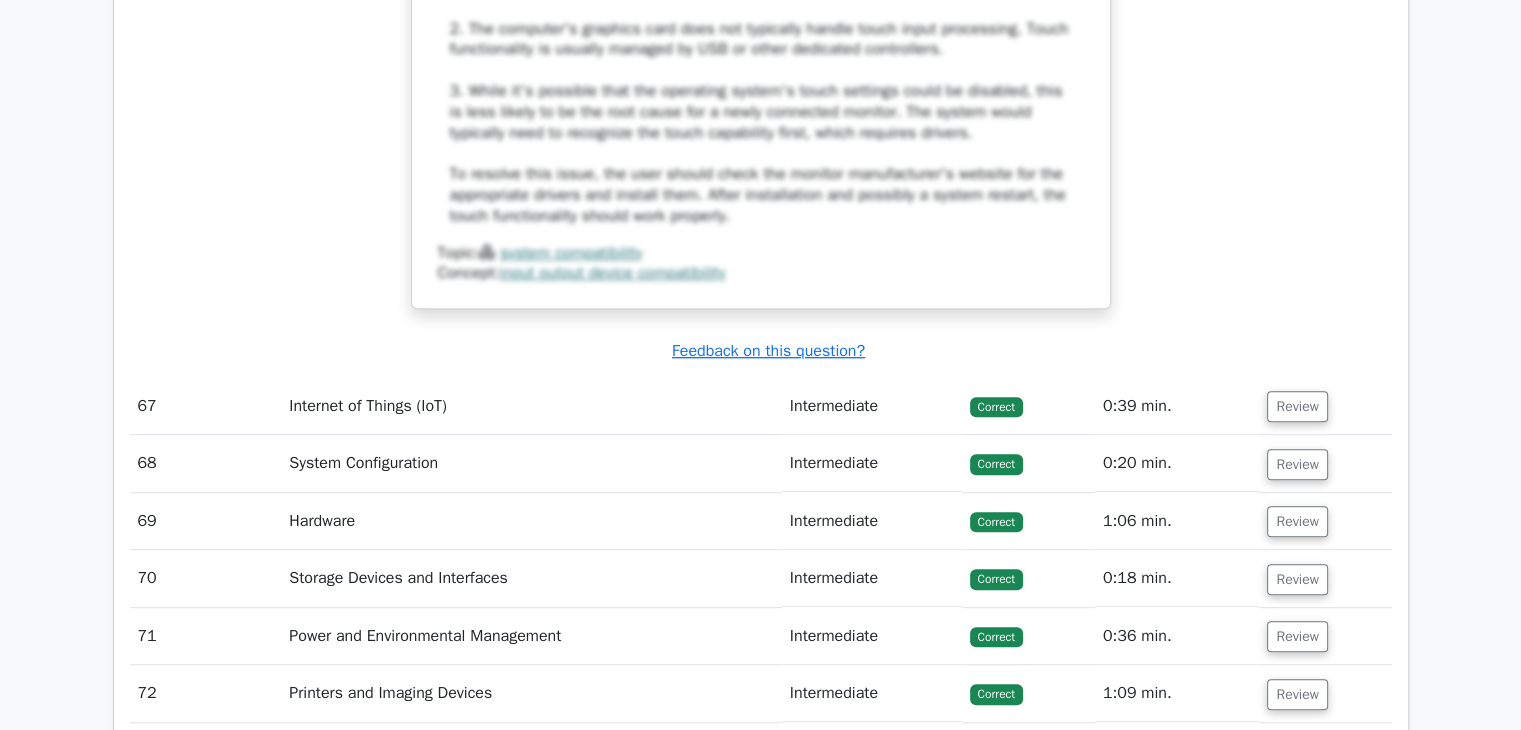 scroll, scrollTop: 31518, scrollLeft: 0, axis: vertical 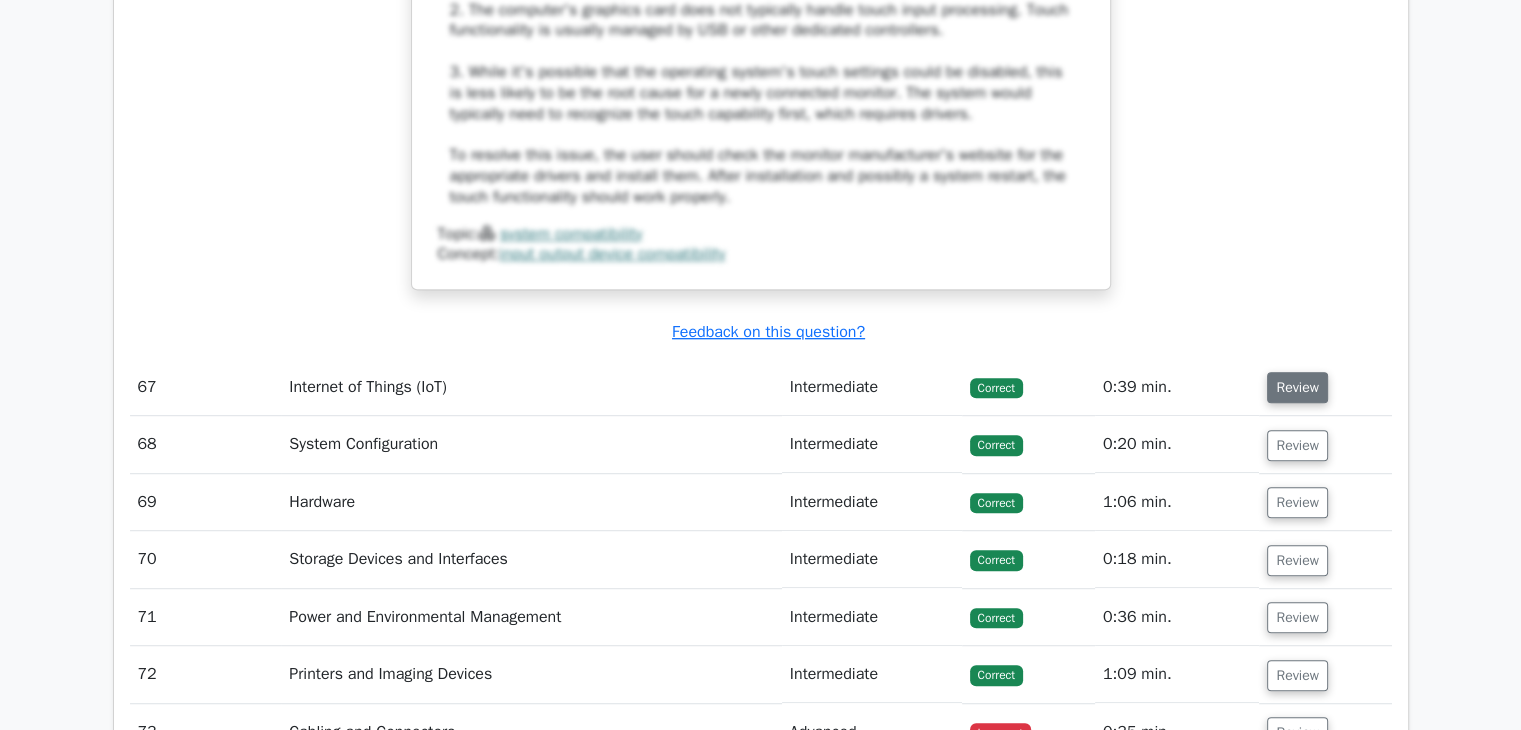 click on "Review" at bounding box center (1297, 387) 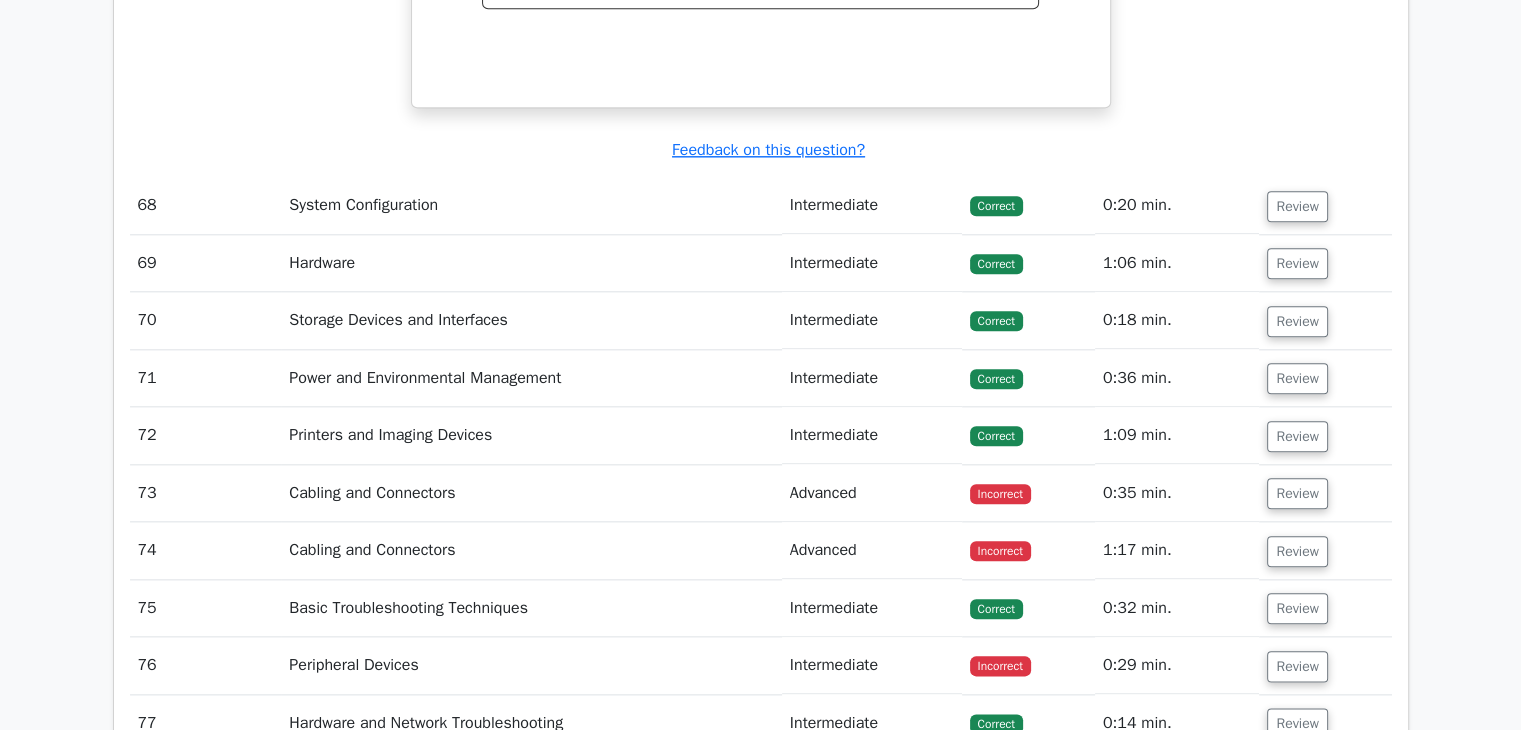 scroll, scrollTop: 32595, scrollLeft: 0, axis: vertical 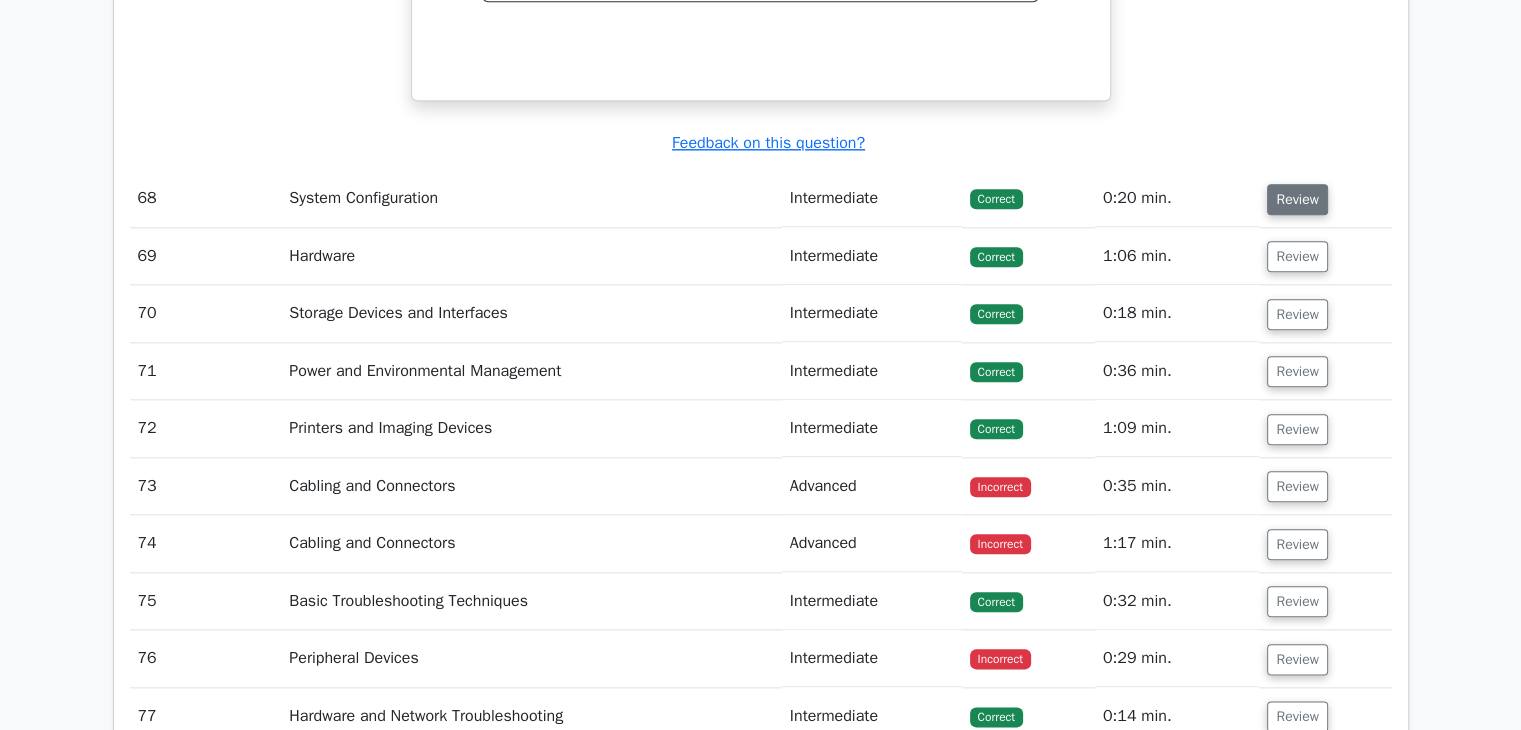 click on "Review" at bounding box center [1297, 199] 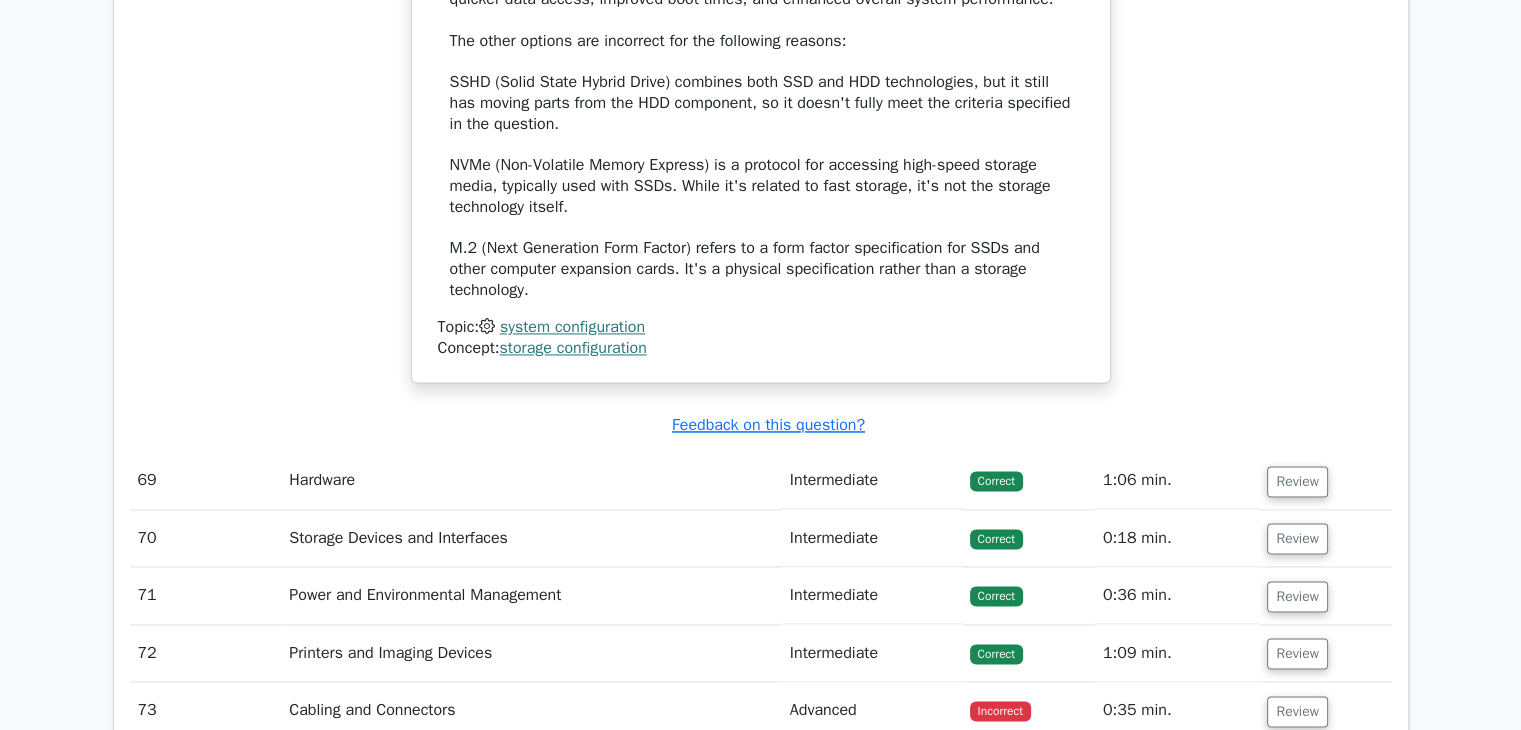 scroll, scrollTop: 33594, scrollLeft: 0, axis: vertical 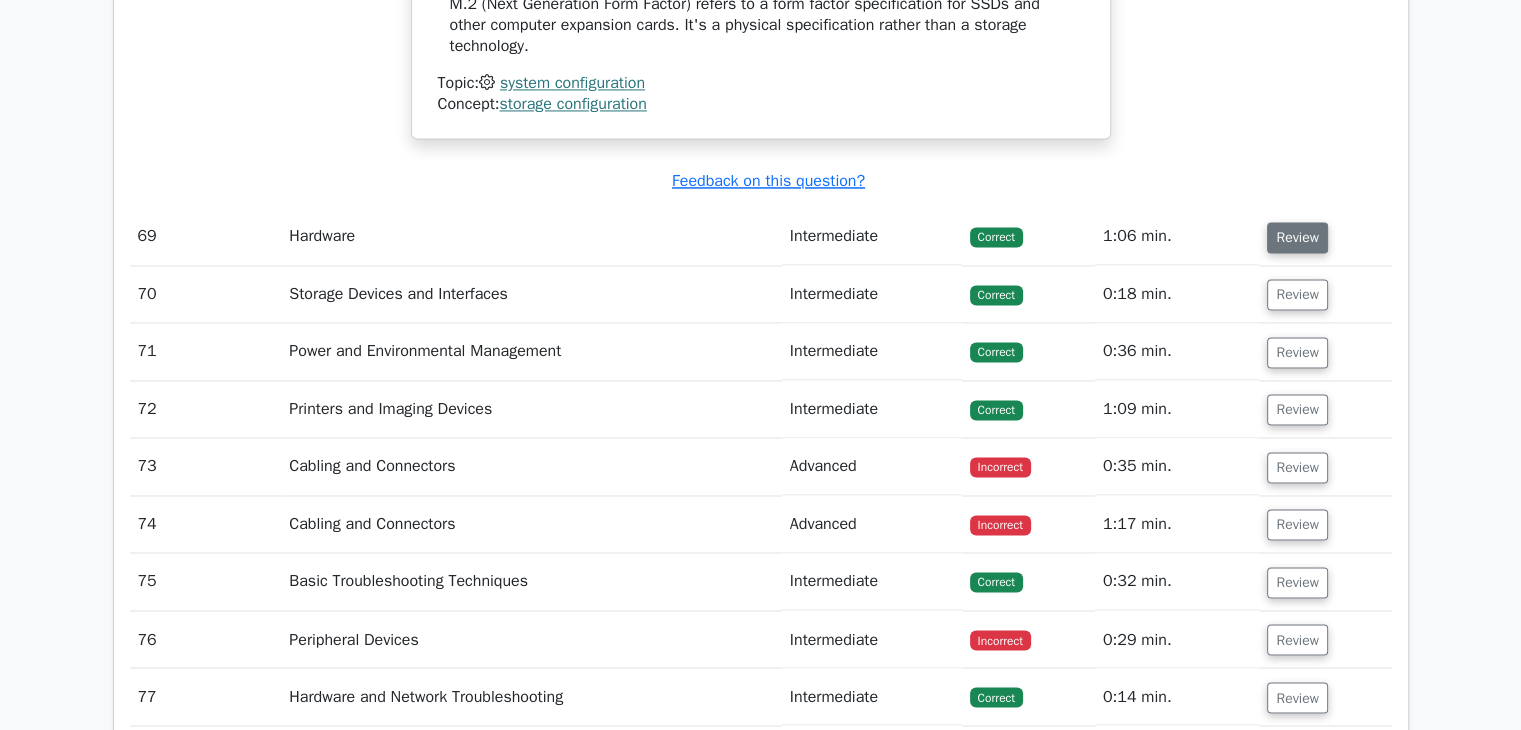 click on "Review" at bounding box center [1297, 237] 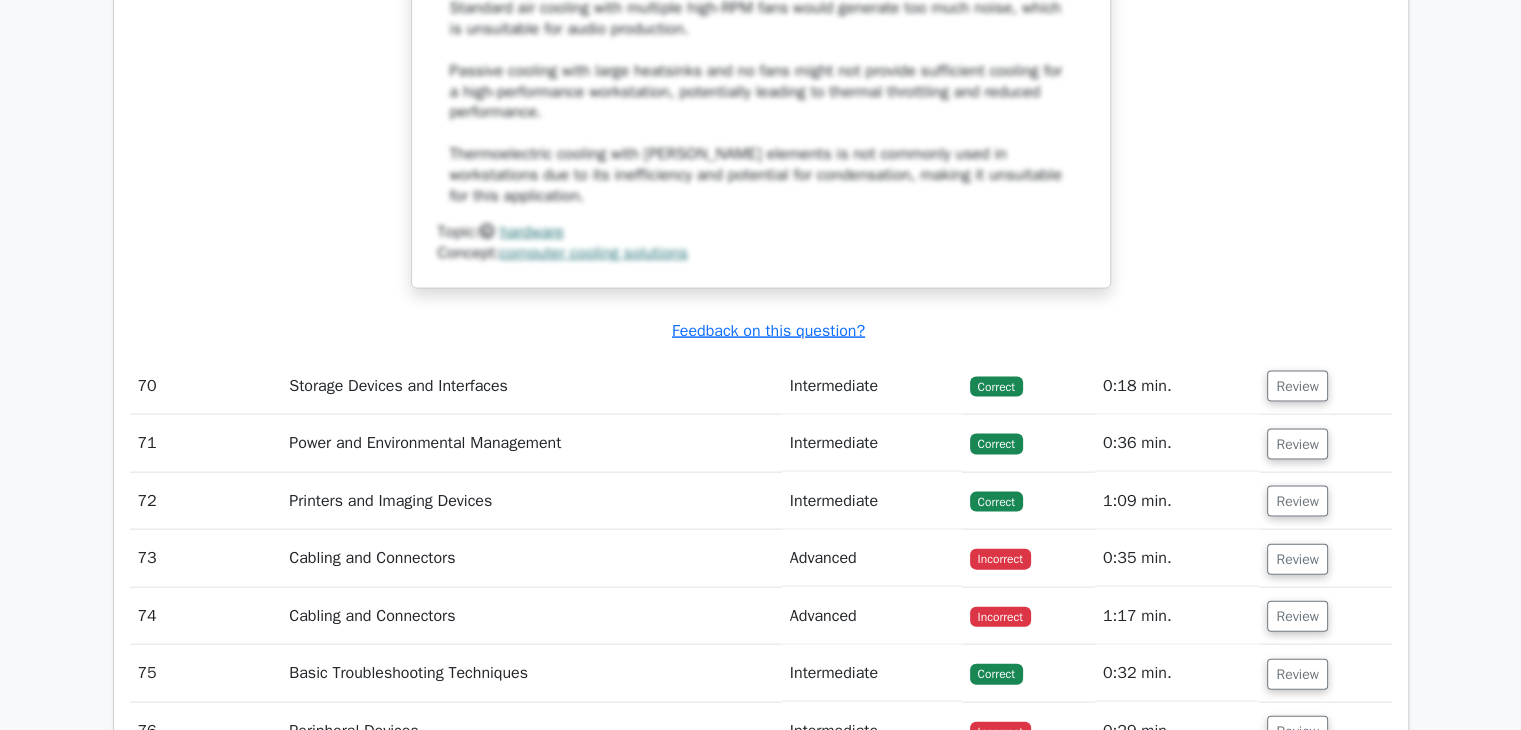 scroll, scrollTop: 34690, scrollLeft: 0, axis: vertical 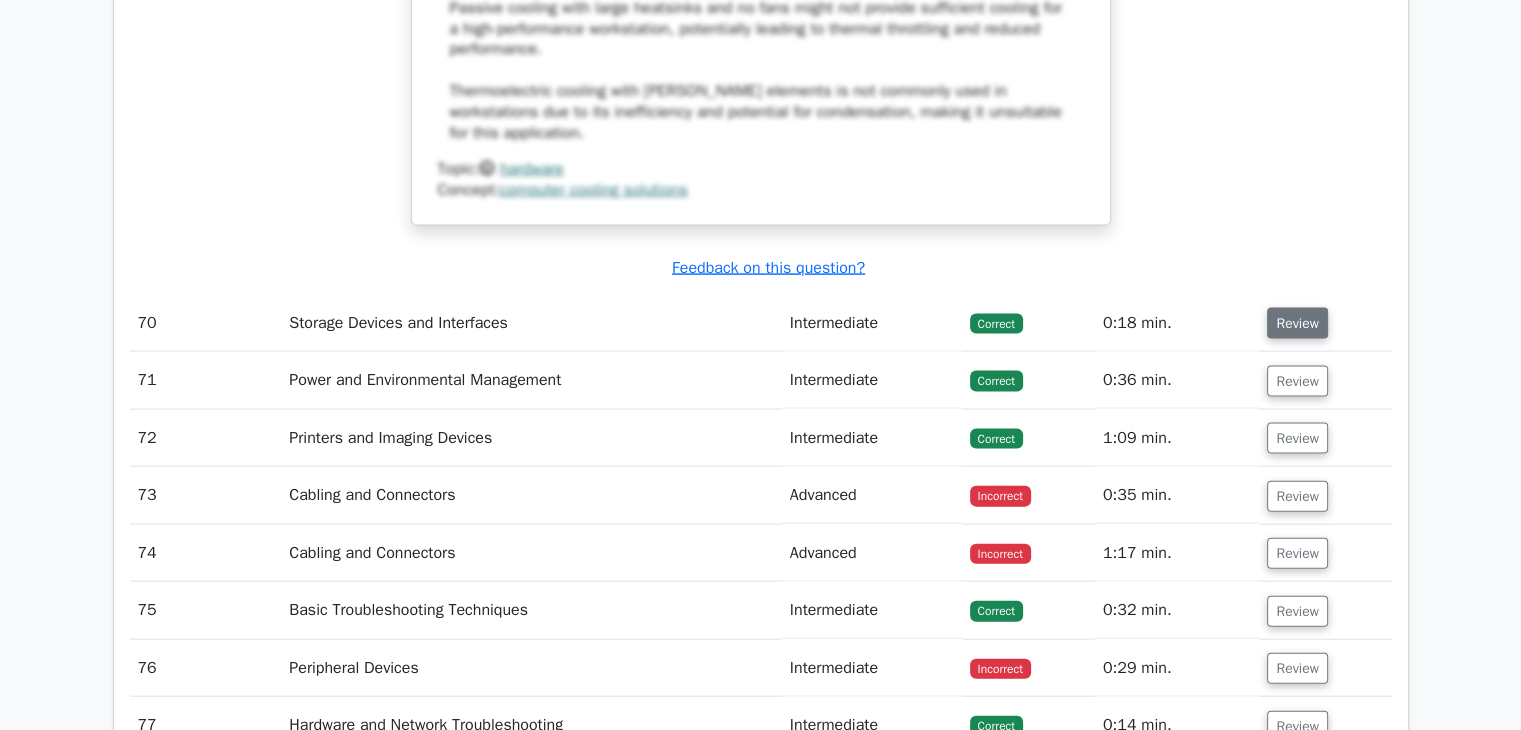 click on "Review" at bounding box center (1297, 323) 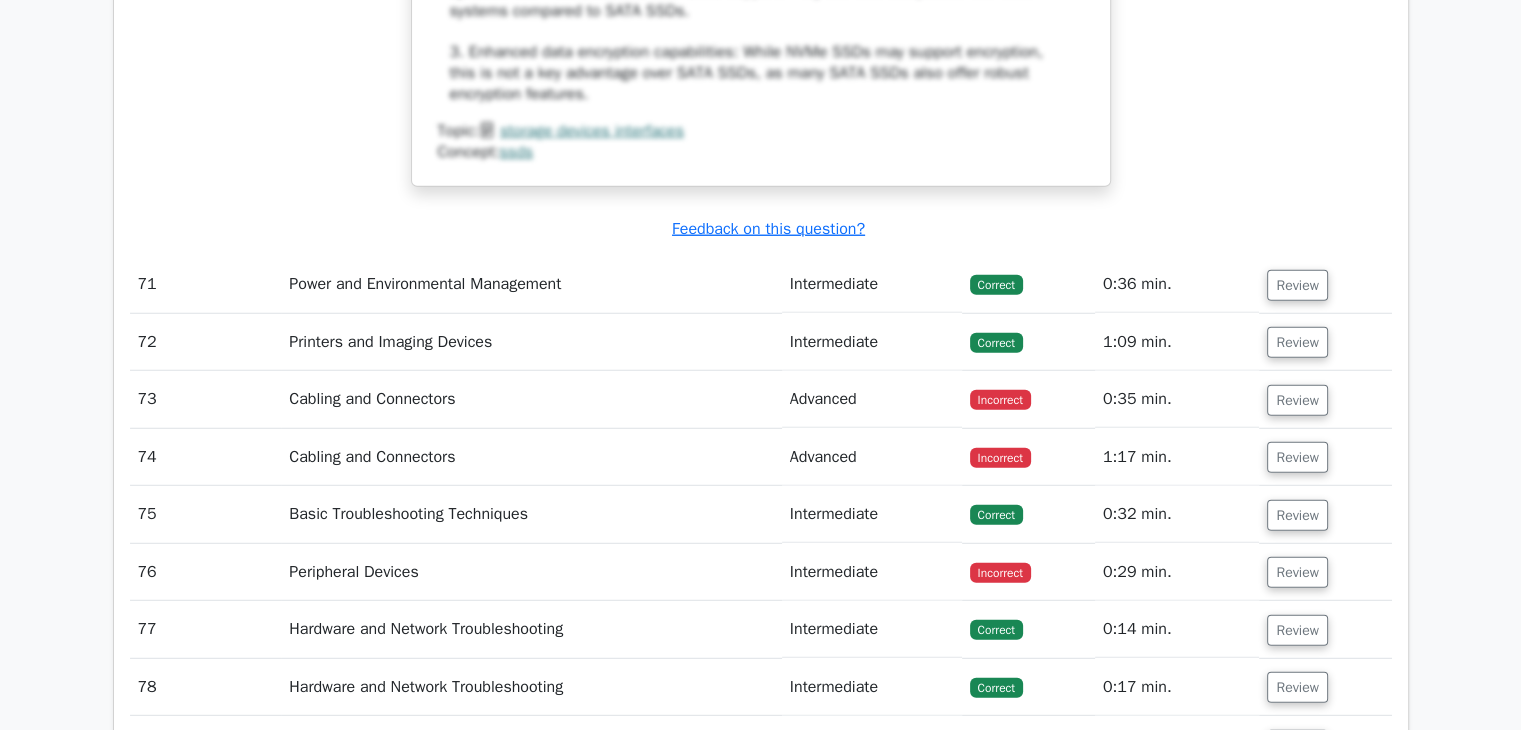 scroll, scrollTop: 35891, scrollLeft: 0, axis: vertical 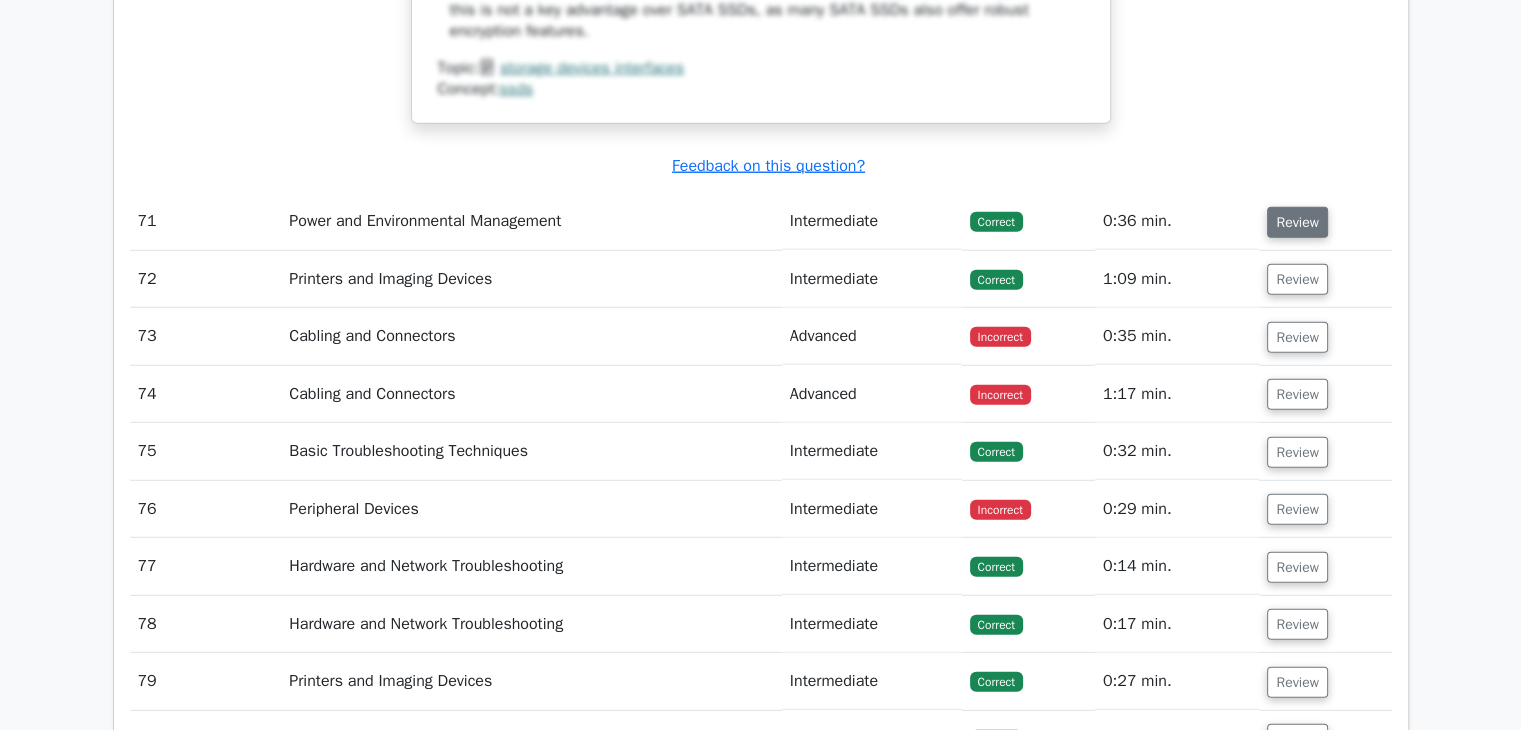 click on "Review" at bounding box center (1297, 222) 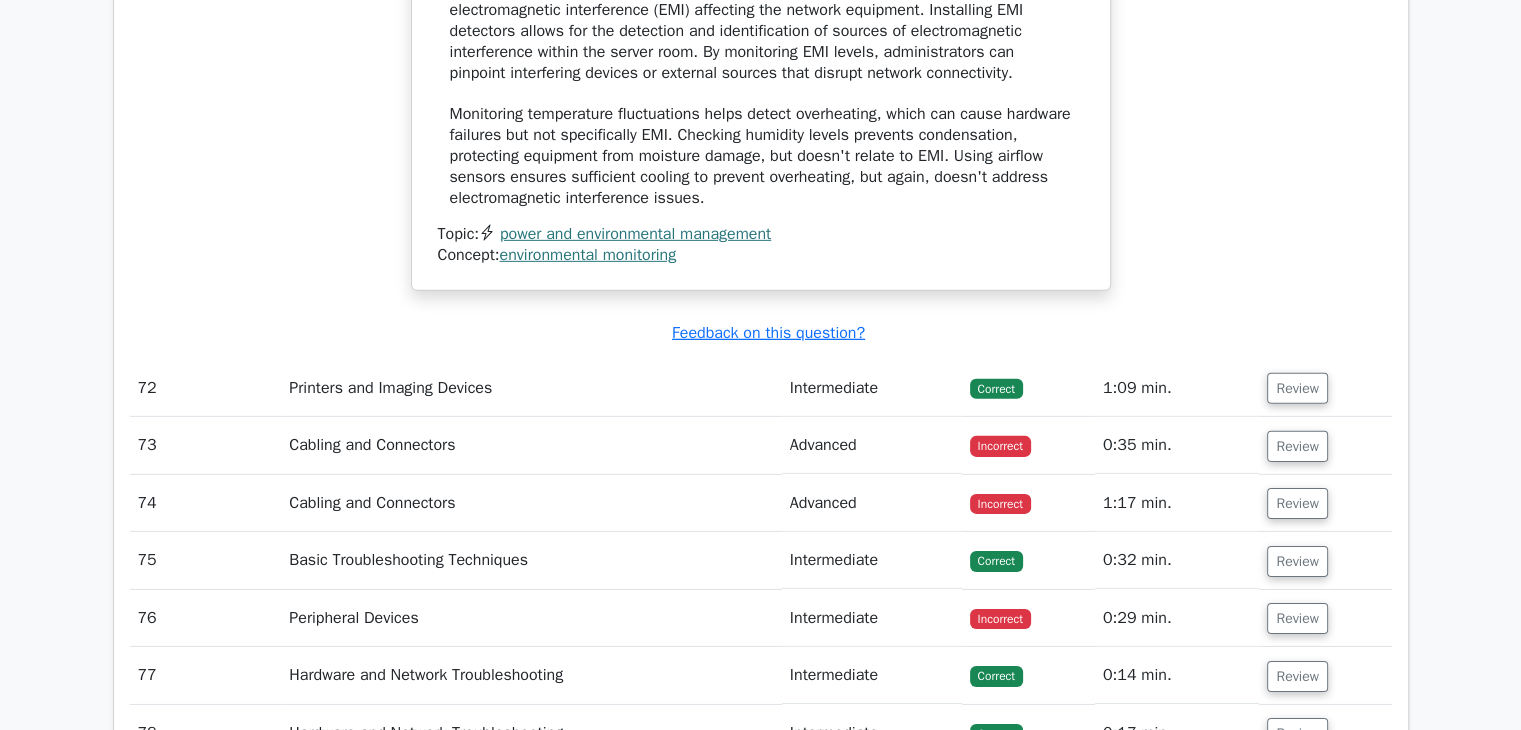 scroll, scrollTop: 36807, scrollLeft: 0, axis: vertical 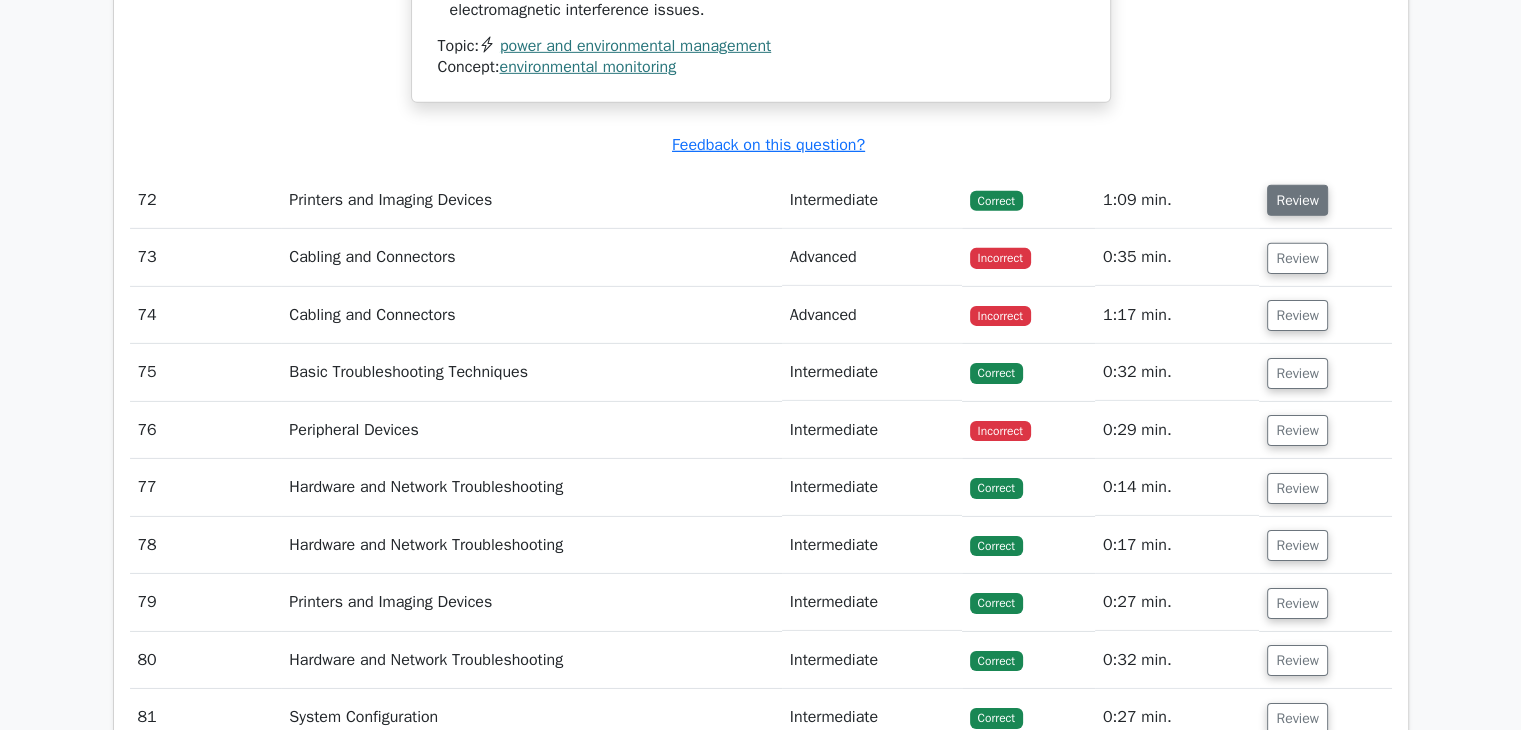 click on "Review" at bounding box center (1297, 200) 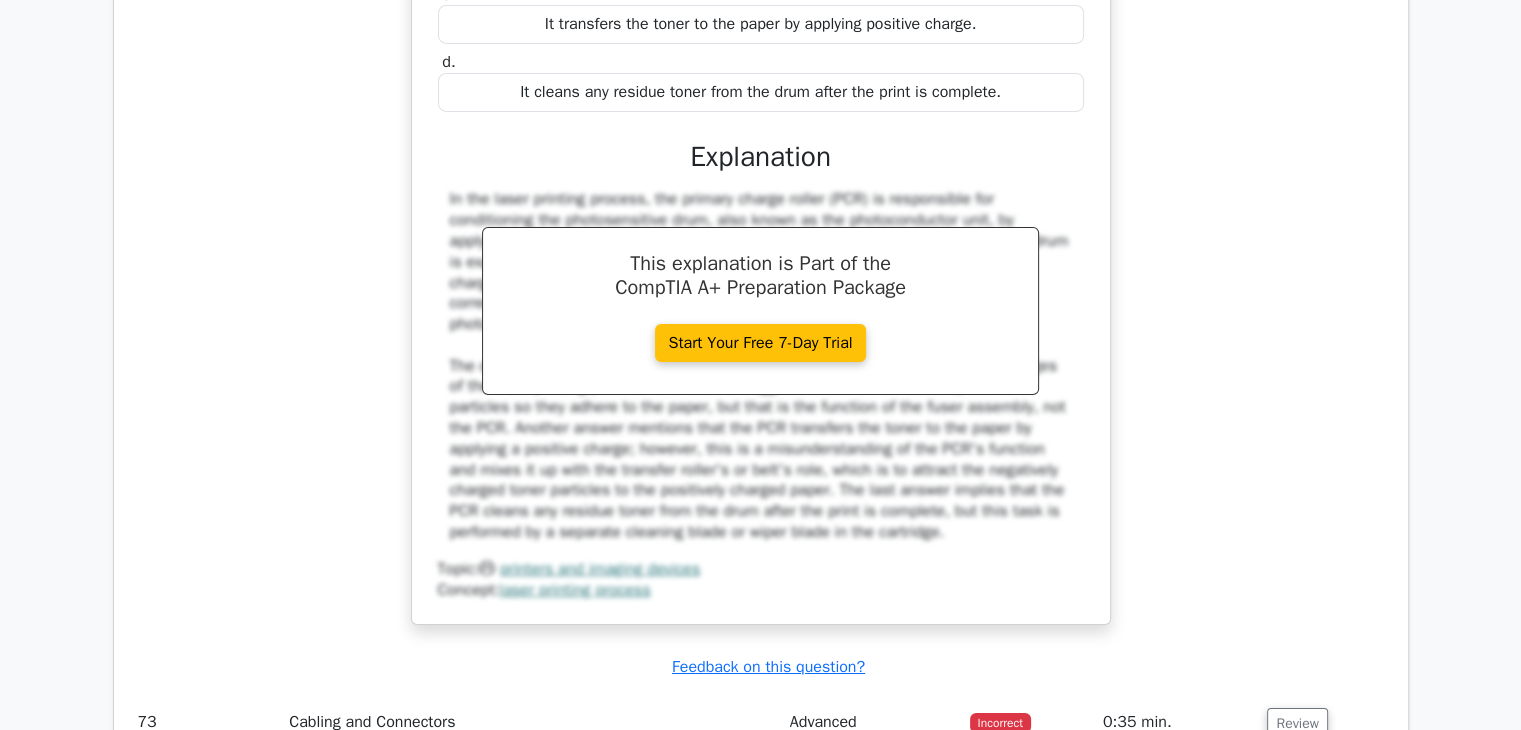 scroll, scrollTop: 37799, scrollLeft: 0, axis: vertical 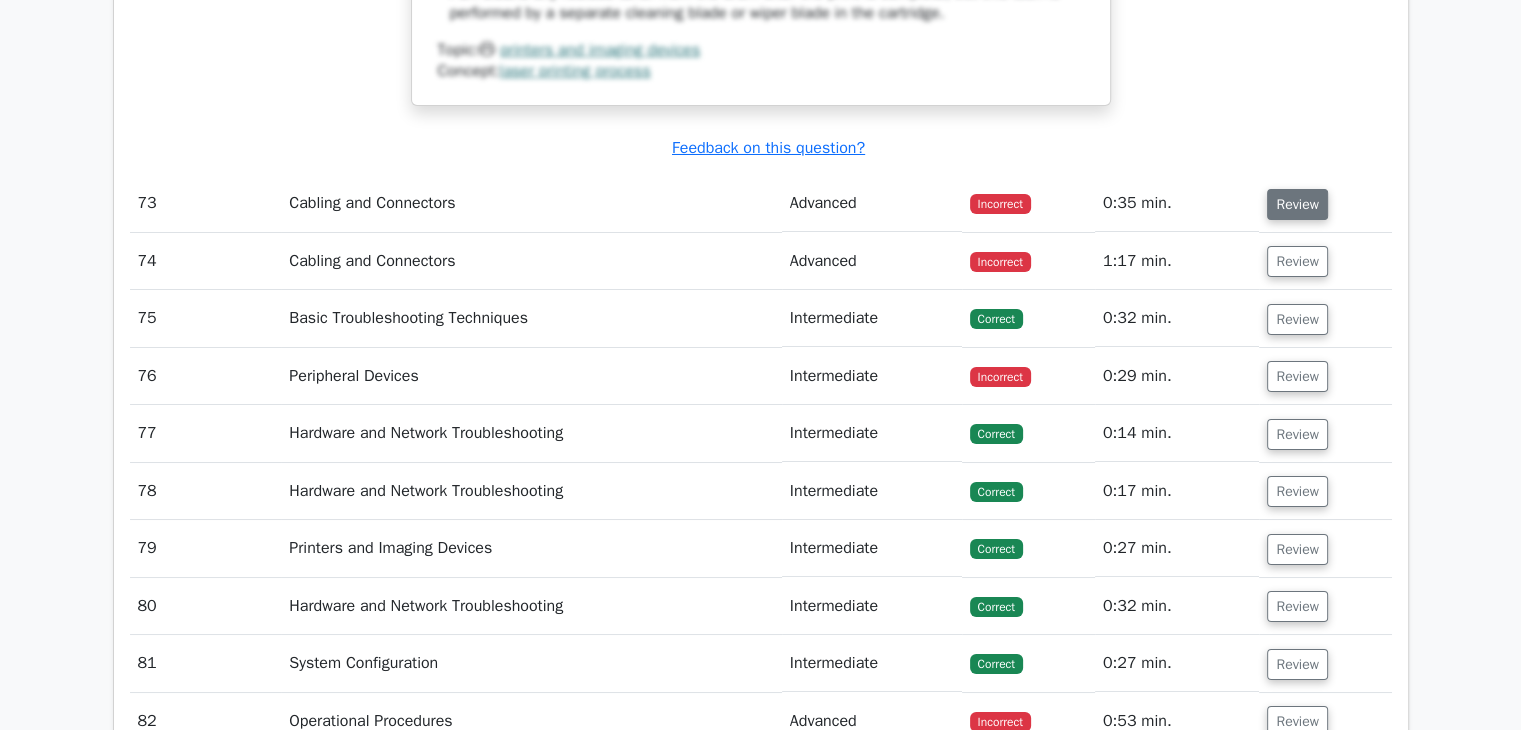 click on "Review" at bounding box center (1297, 204) 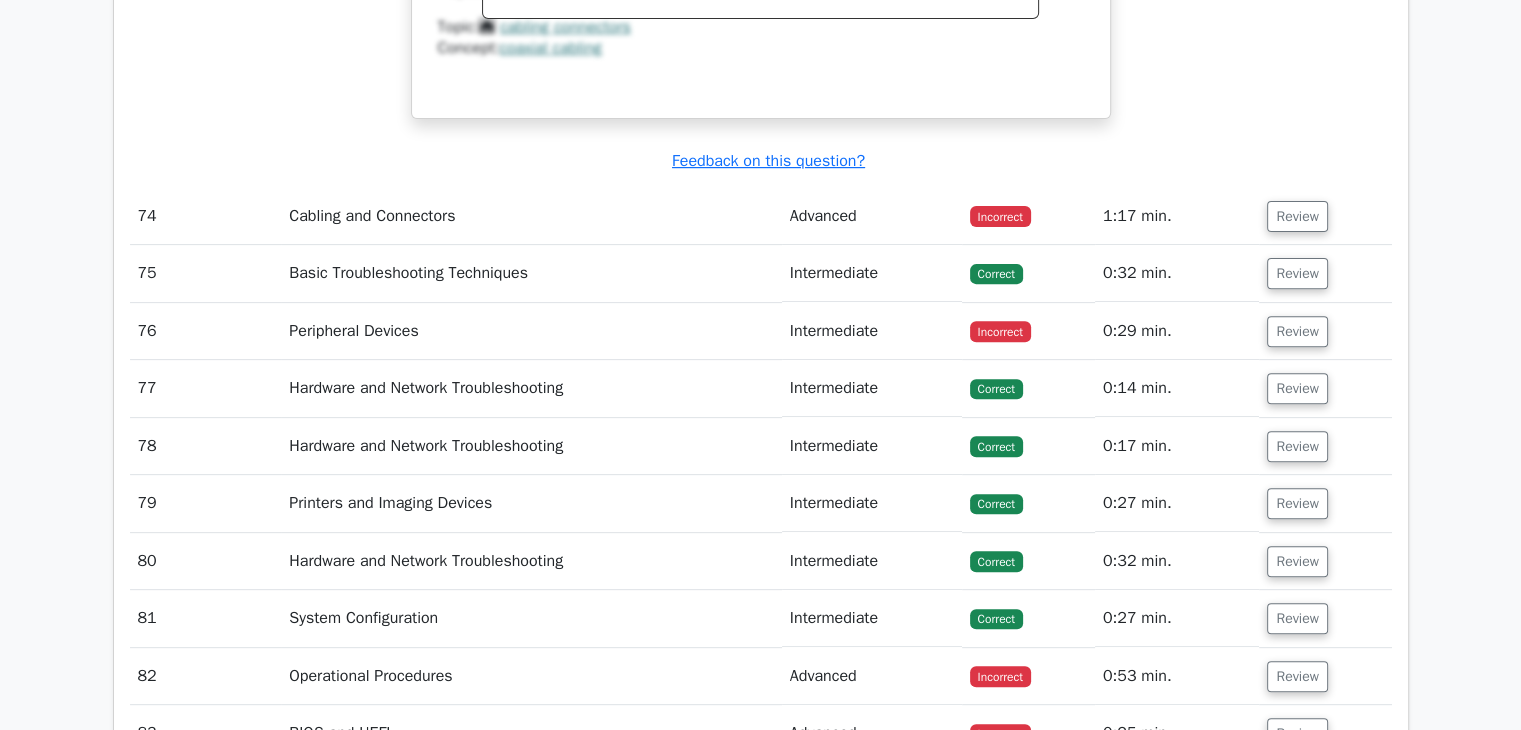 scroll, scrollTop: 38700, scrollLeft: 0, axis: vertical 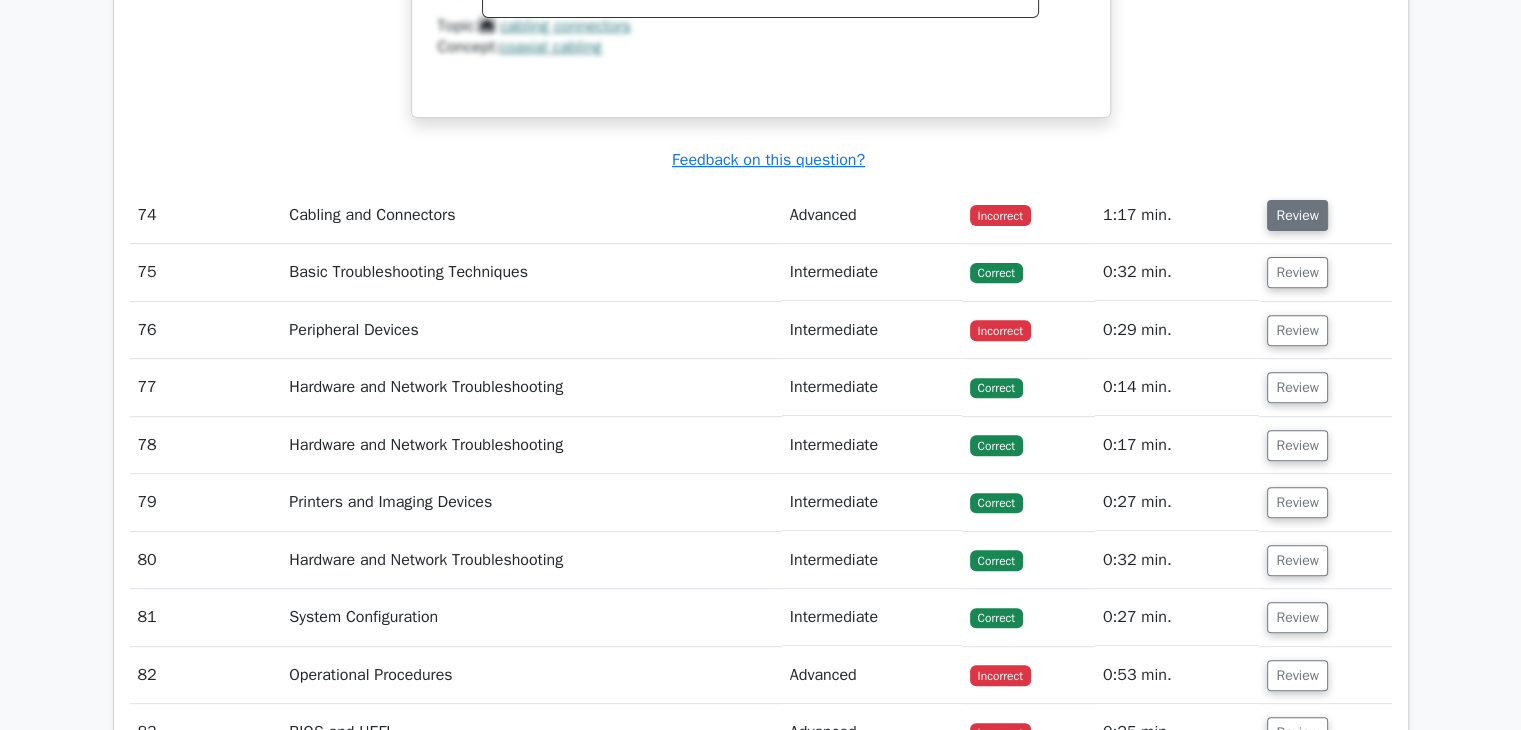 click on "Review" at bounding box center [1297, 215] 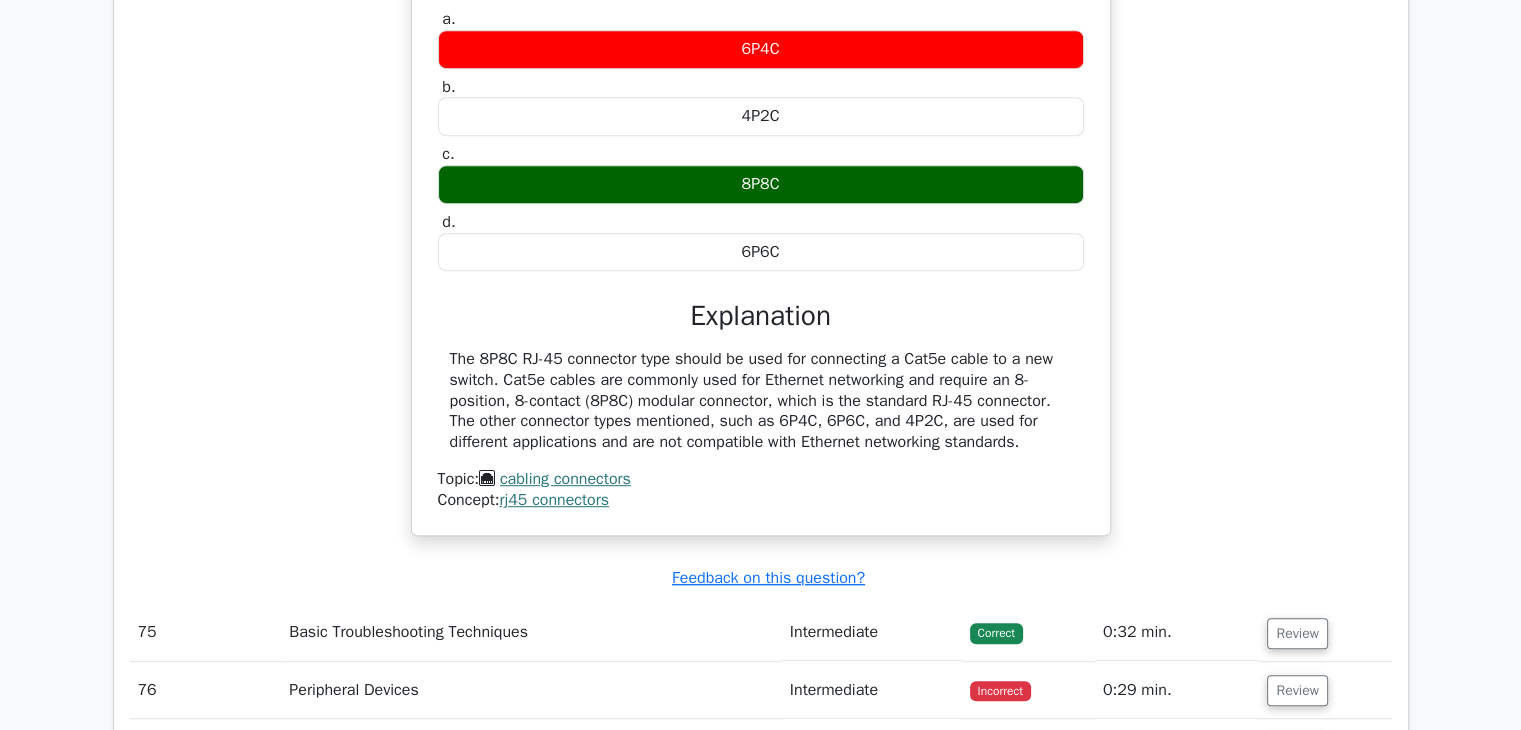 scroll, scrollTop: 39054, scrollLeft: 0, axis: vertical 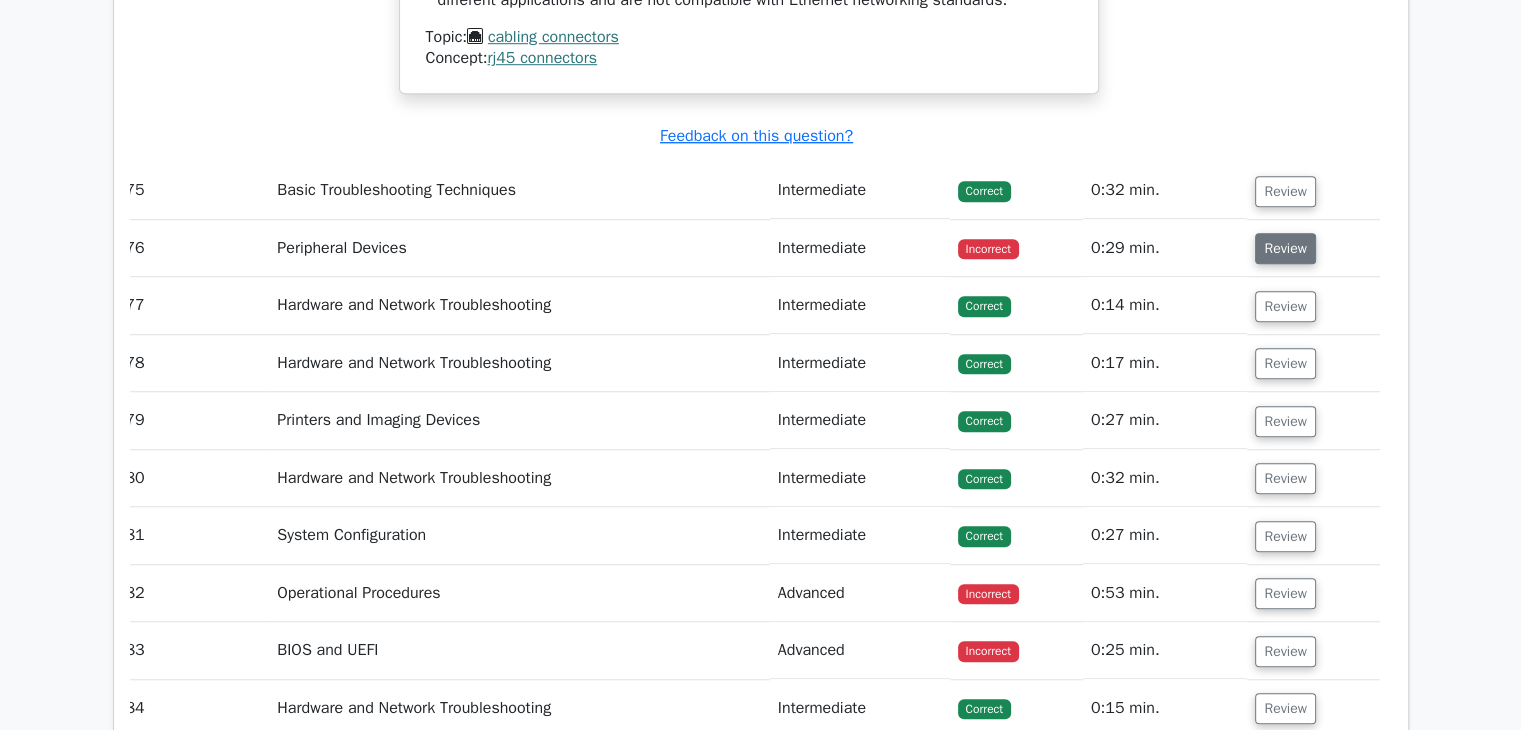 click on "Review" at bounding box center (1285, 248) 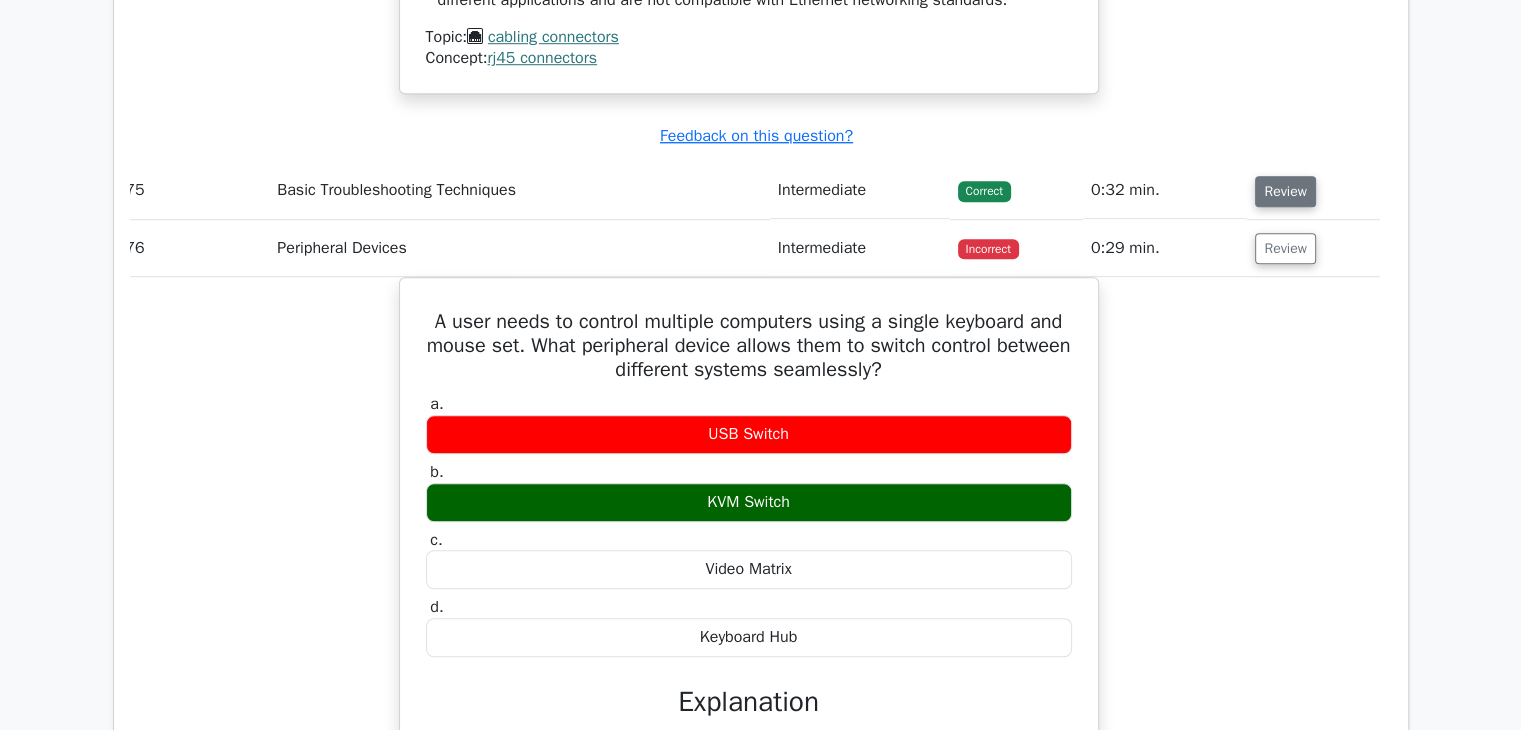 click on "Review" at bounding box center (1285, 191) 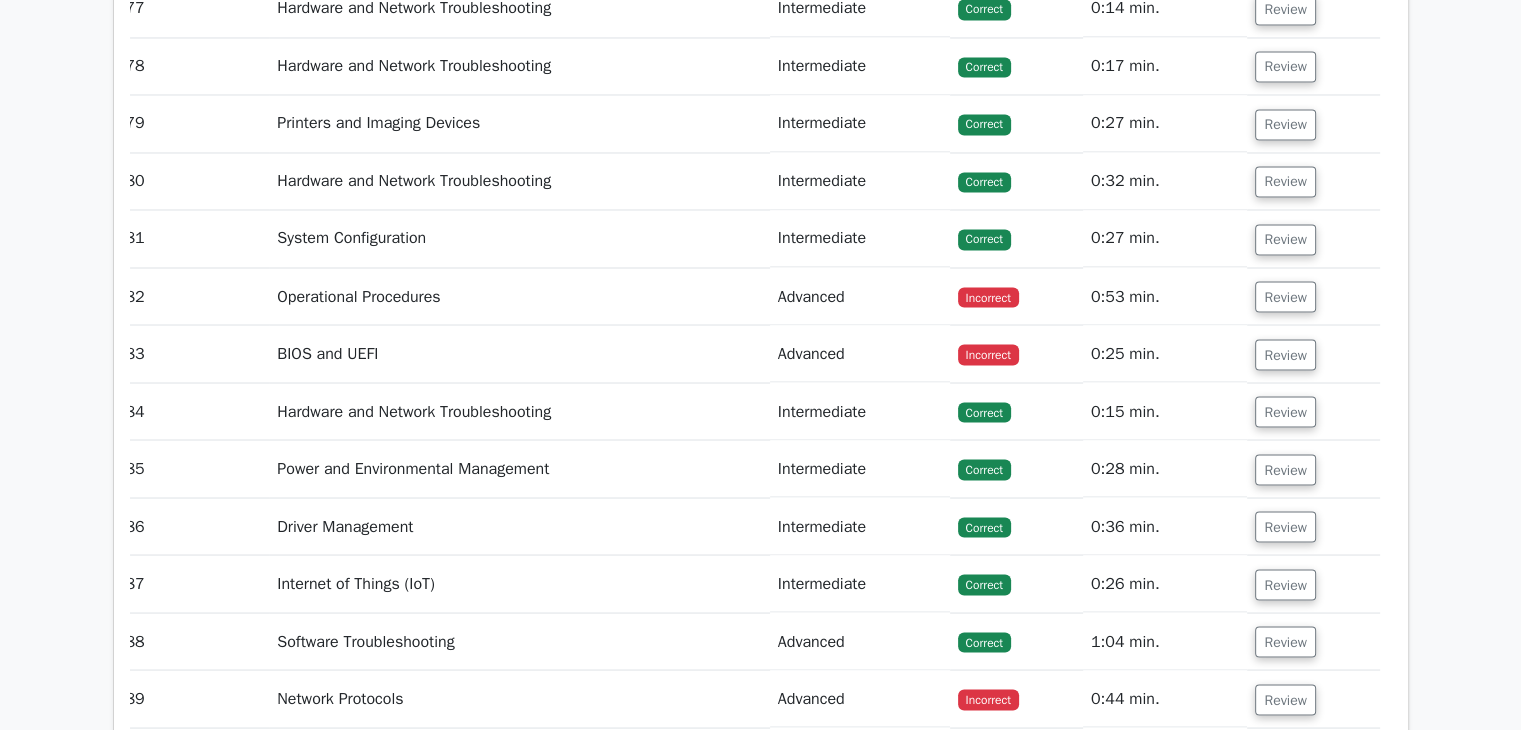 scroll, scrollTop: 41567, scrollLeft: 0, axis: vertical 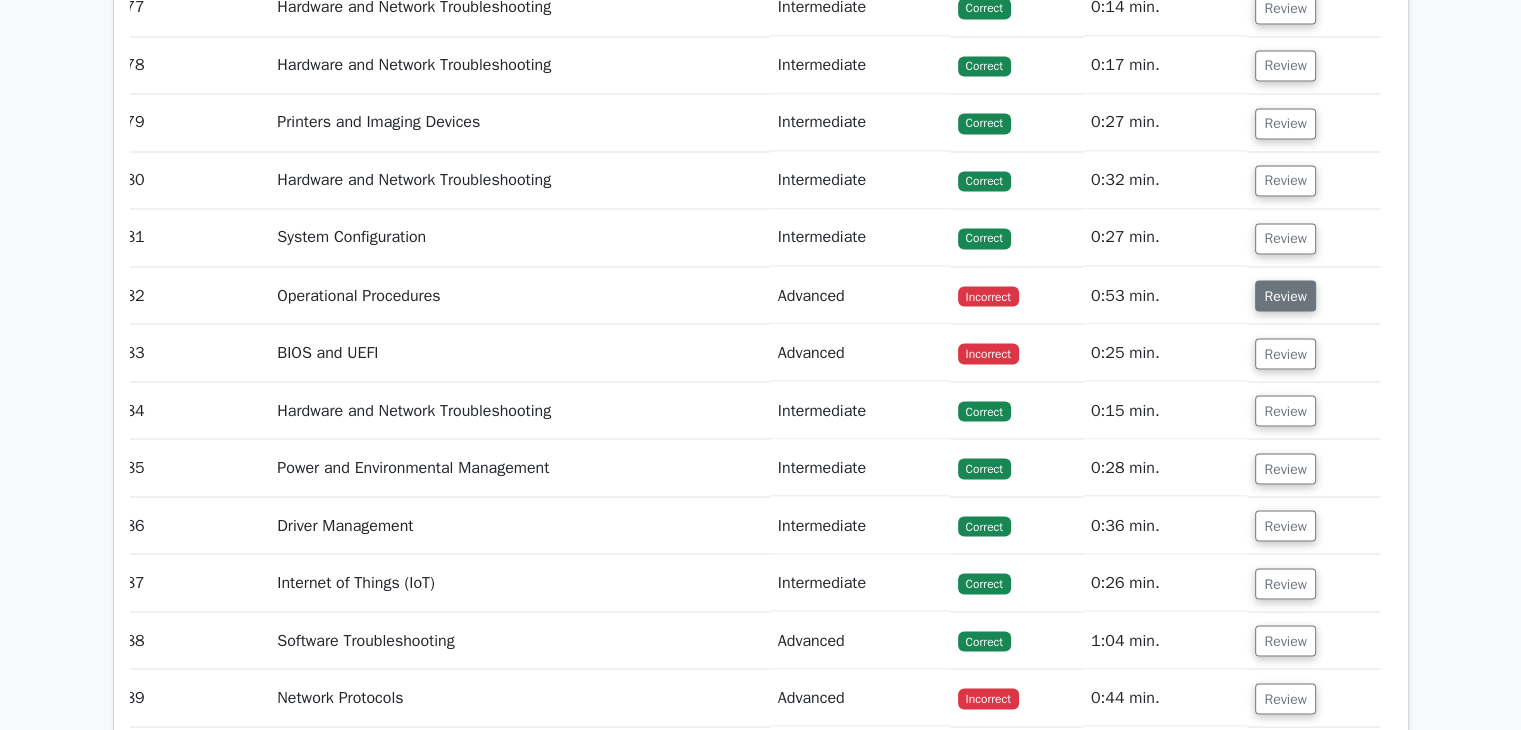 click on "Review" at bounding box center (1285, 295) 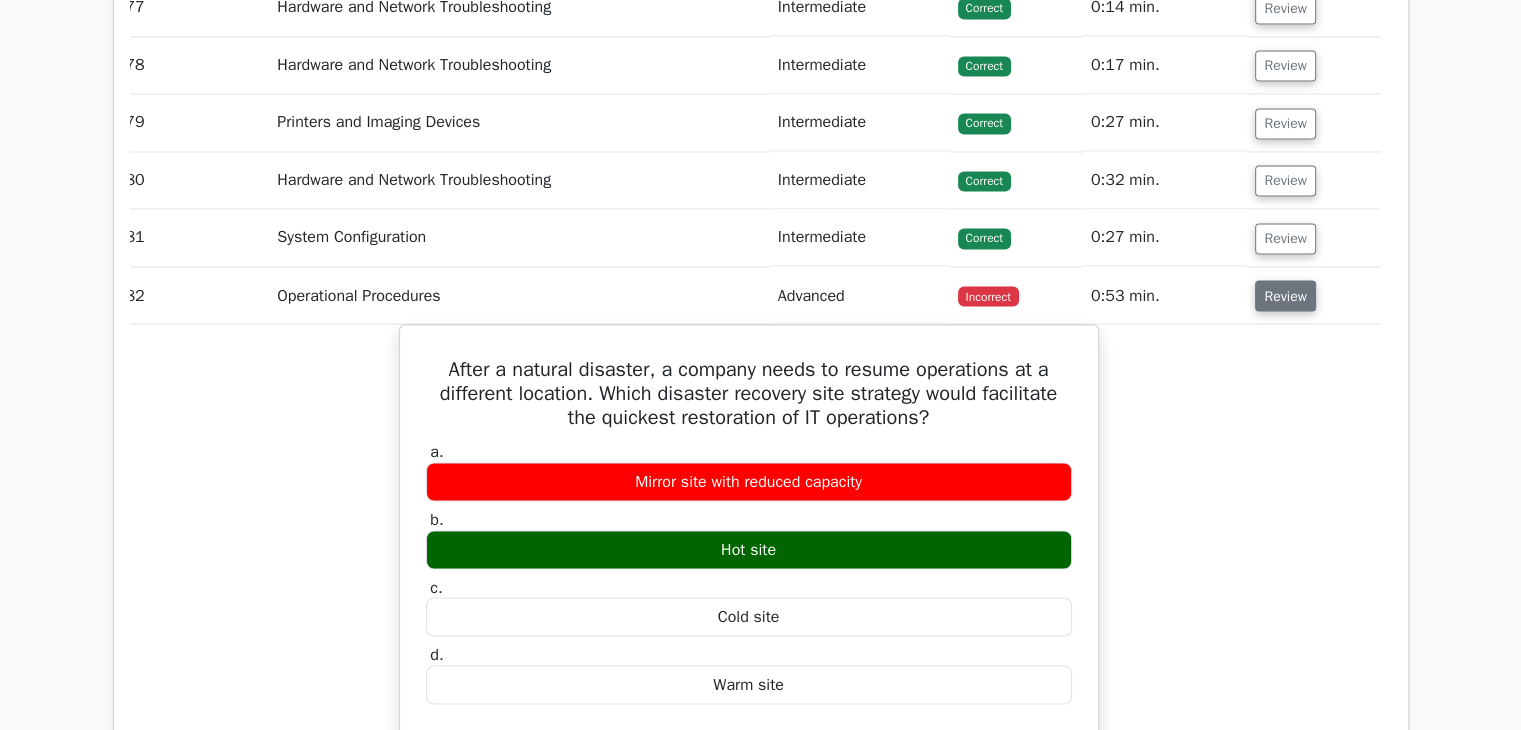 click on "Review" at bounding box center (1285, 295) 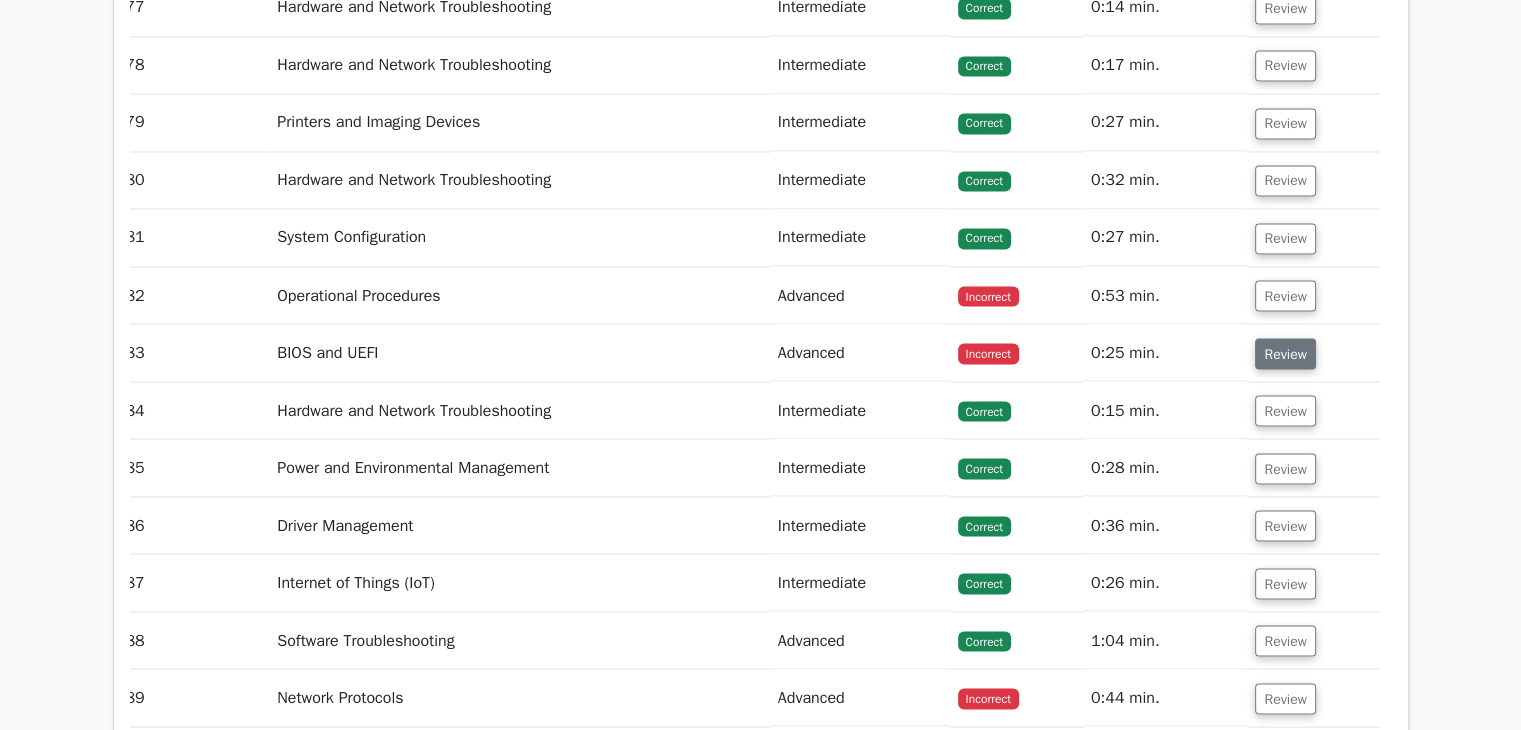 click on "Review" at bounding box center [1285, 353] 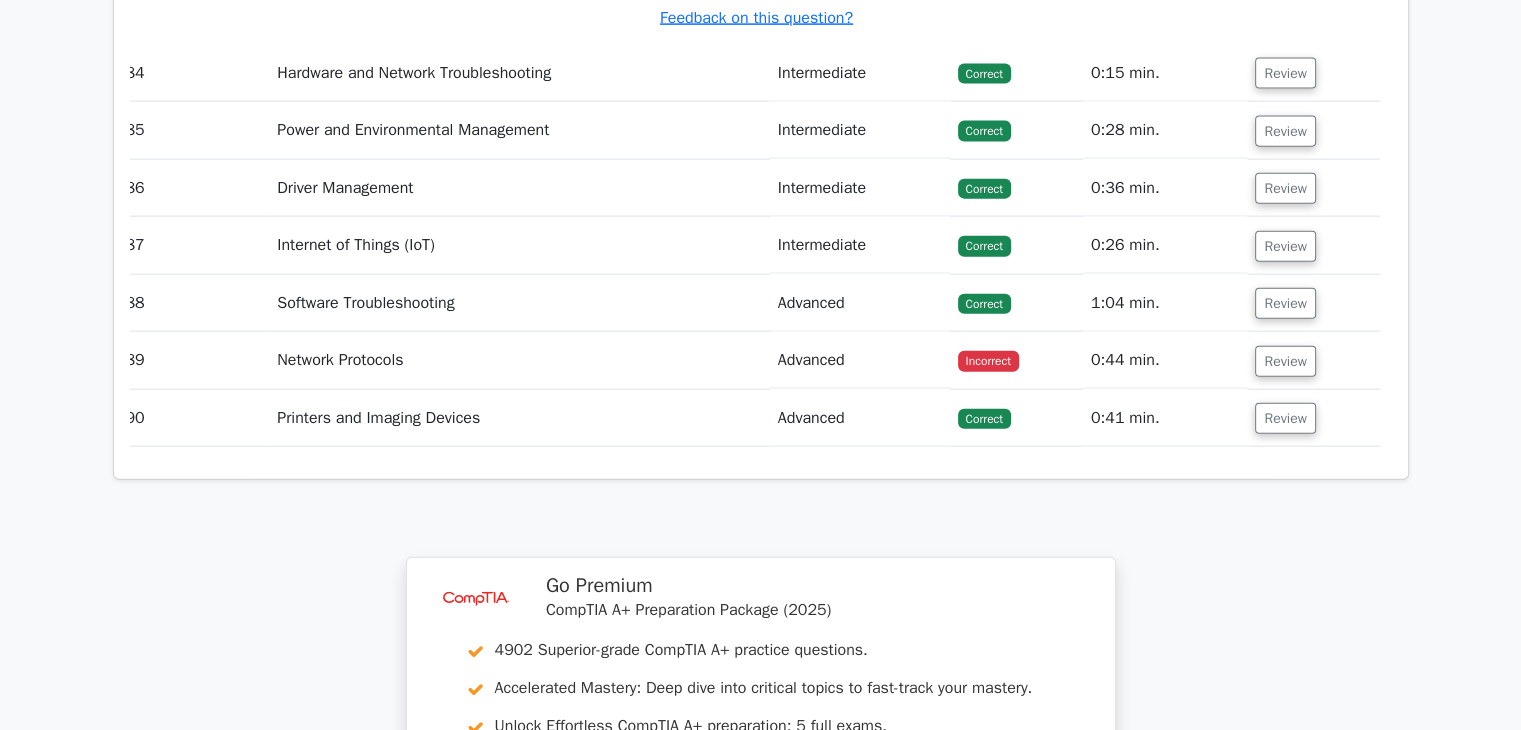 scroll, scrollTop: 42640, scrollLeft: 0, axis: vertical 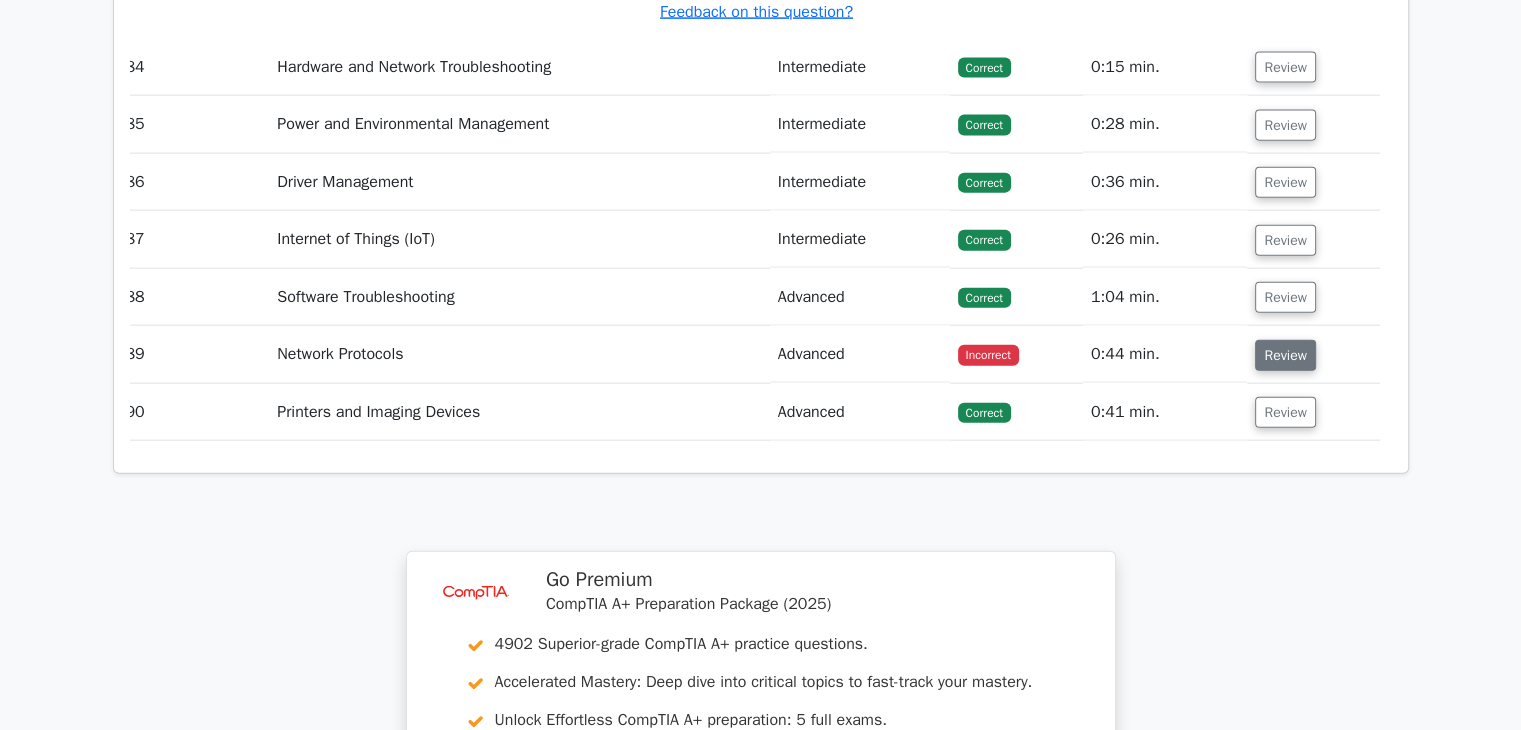 click on "Review" at bounding box center (1285, 355) 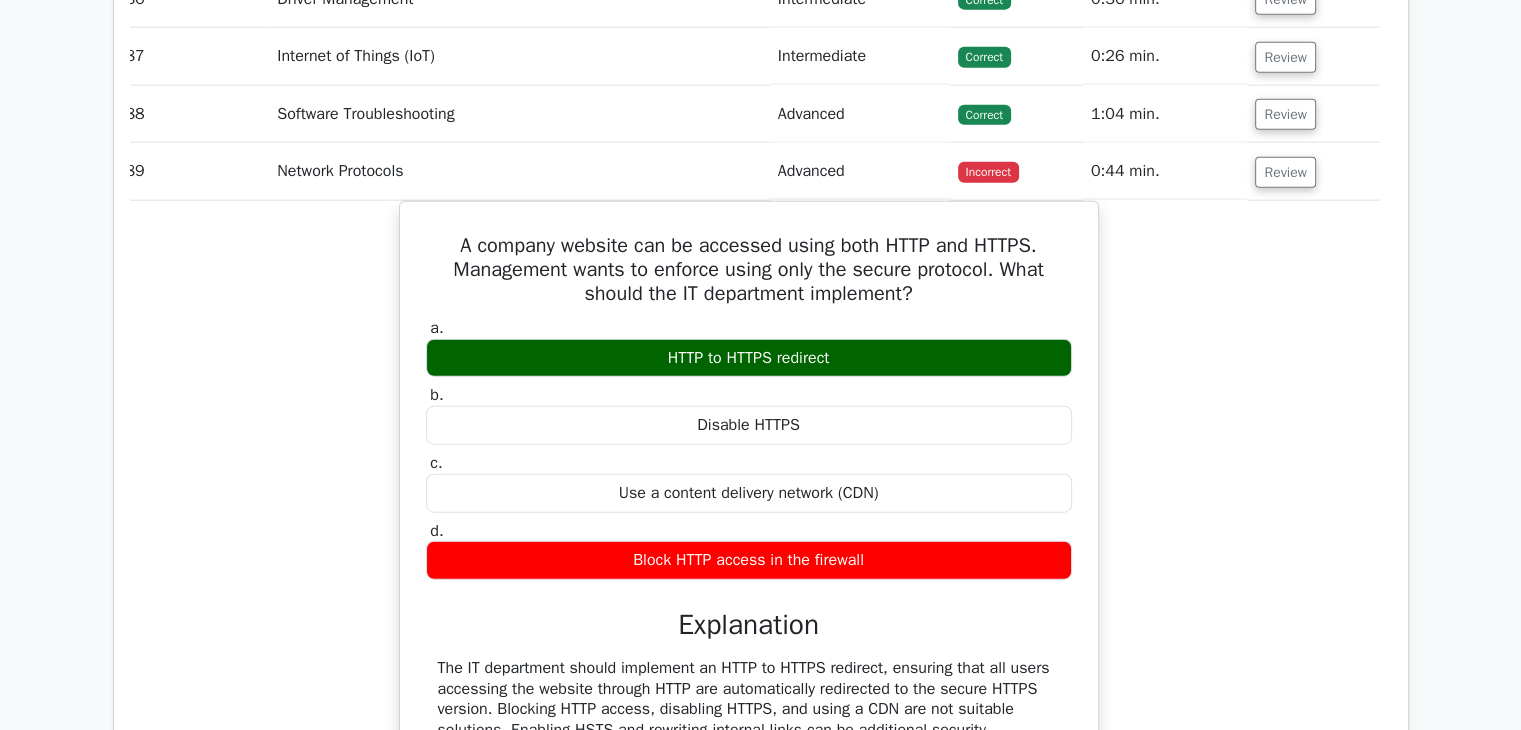 scroll, scrollTop: 42822, scrollLeft: 0, axis: vertical 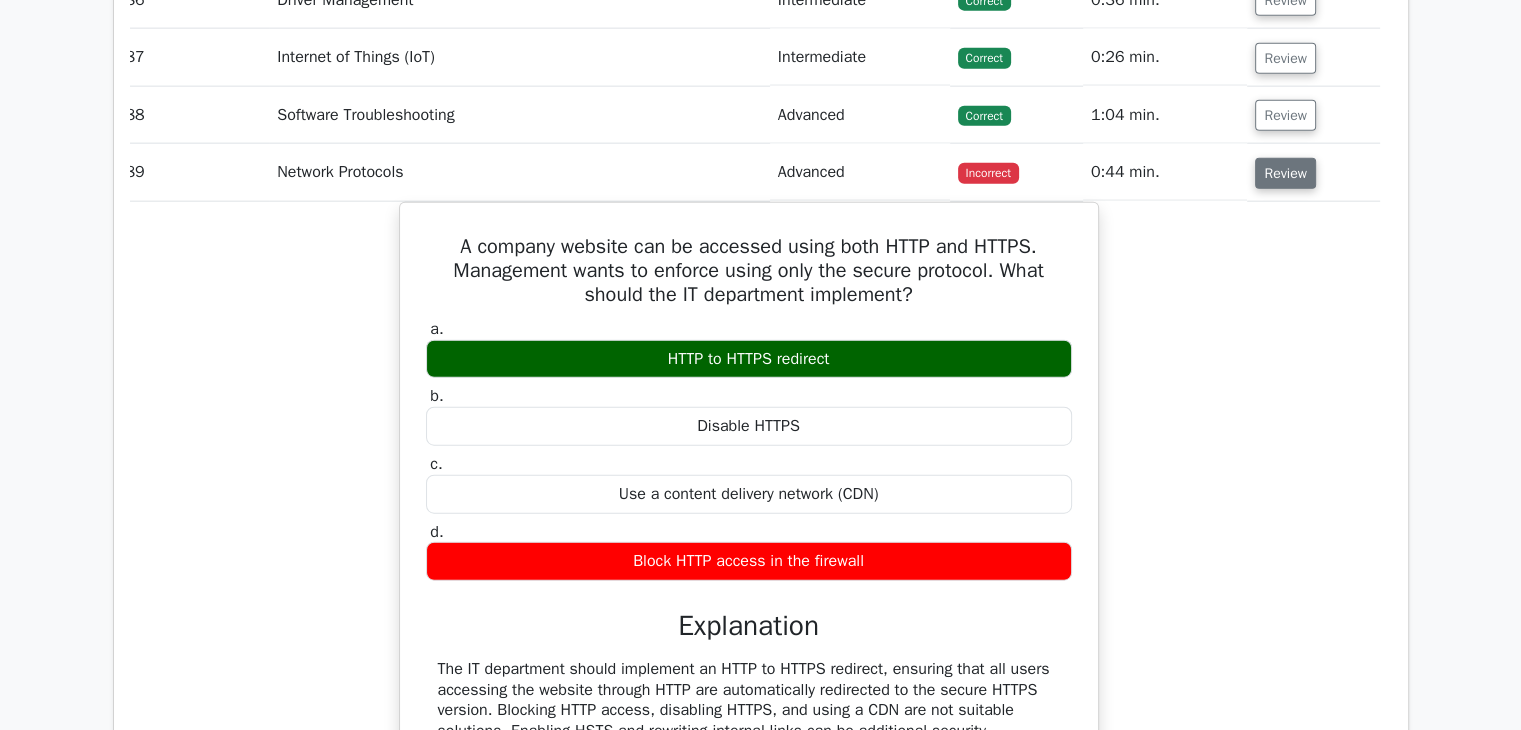 click on "Review" at bounding box center (1285, 173) 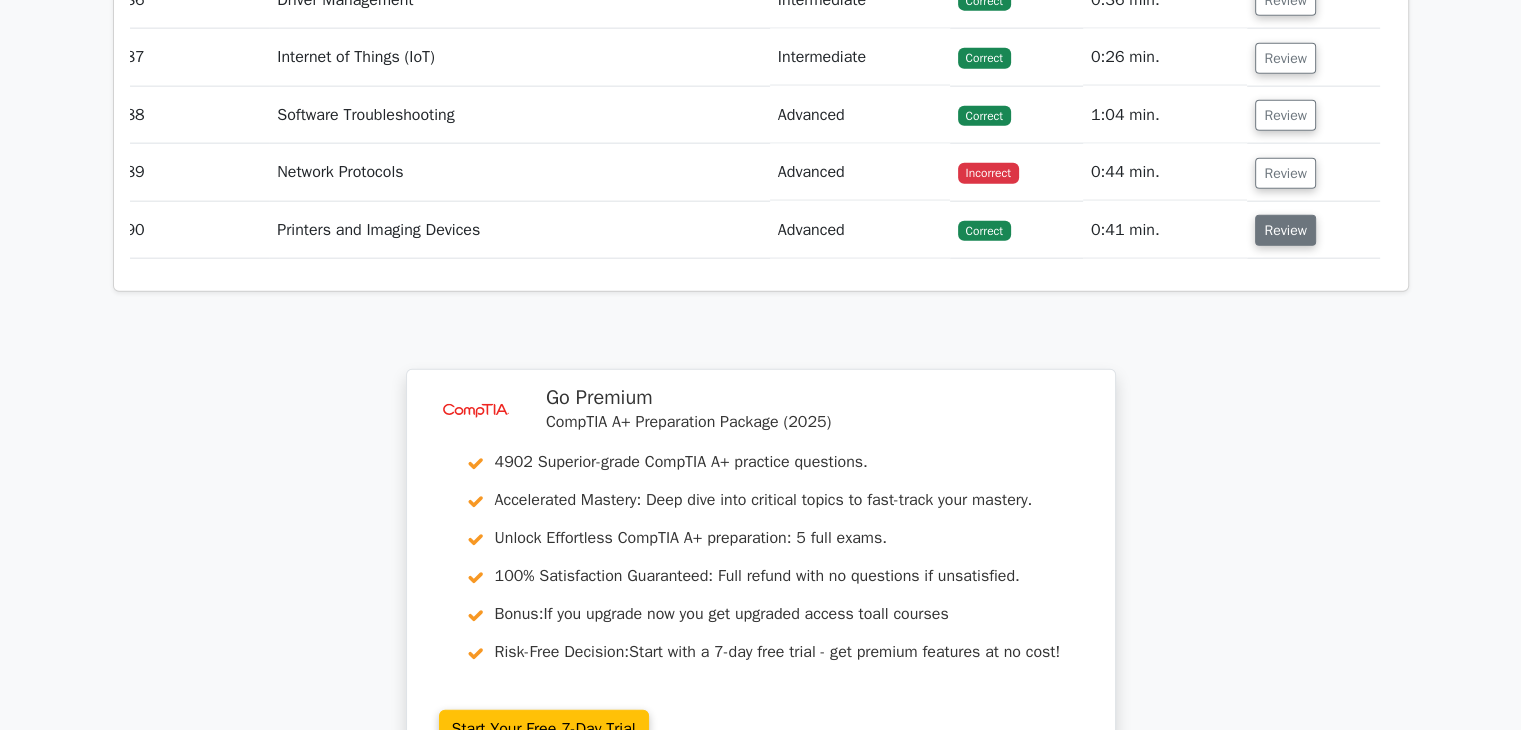 click on "Review" at bounding box center (1285, 230) 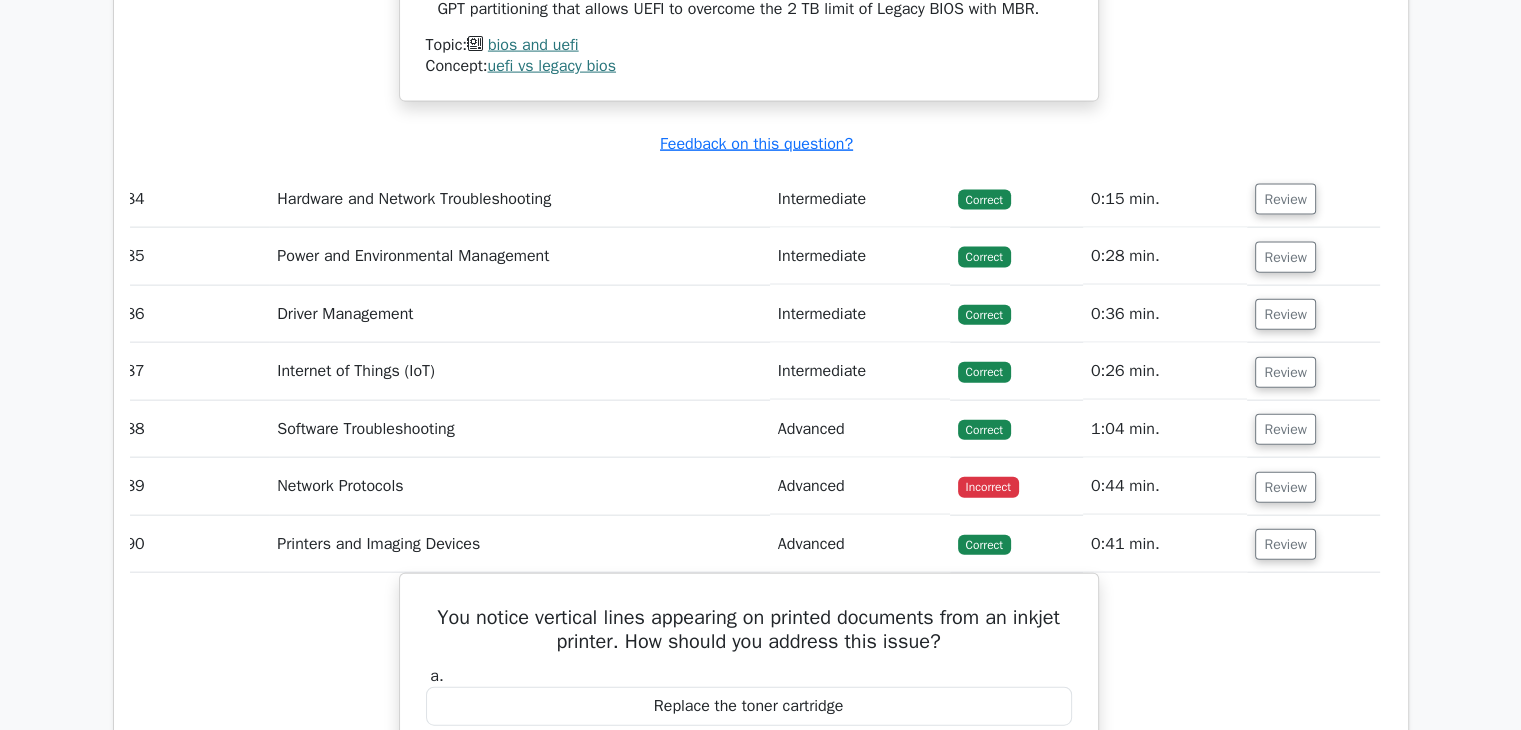 scroll, scrollTop: 42508, scrollLeft: 0, axis: vertical 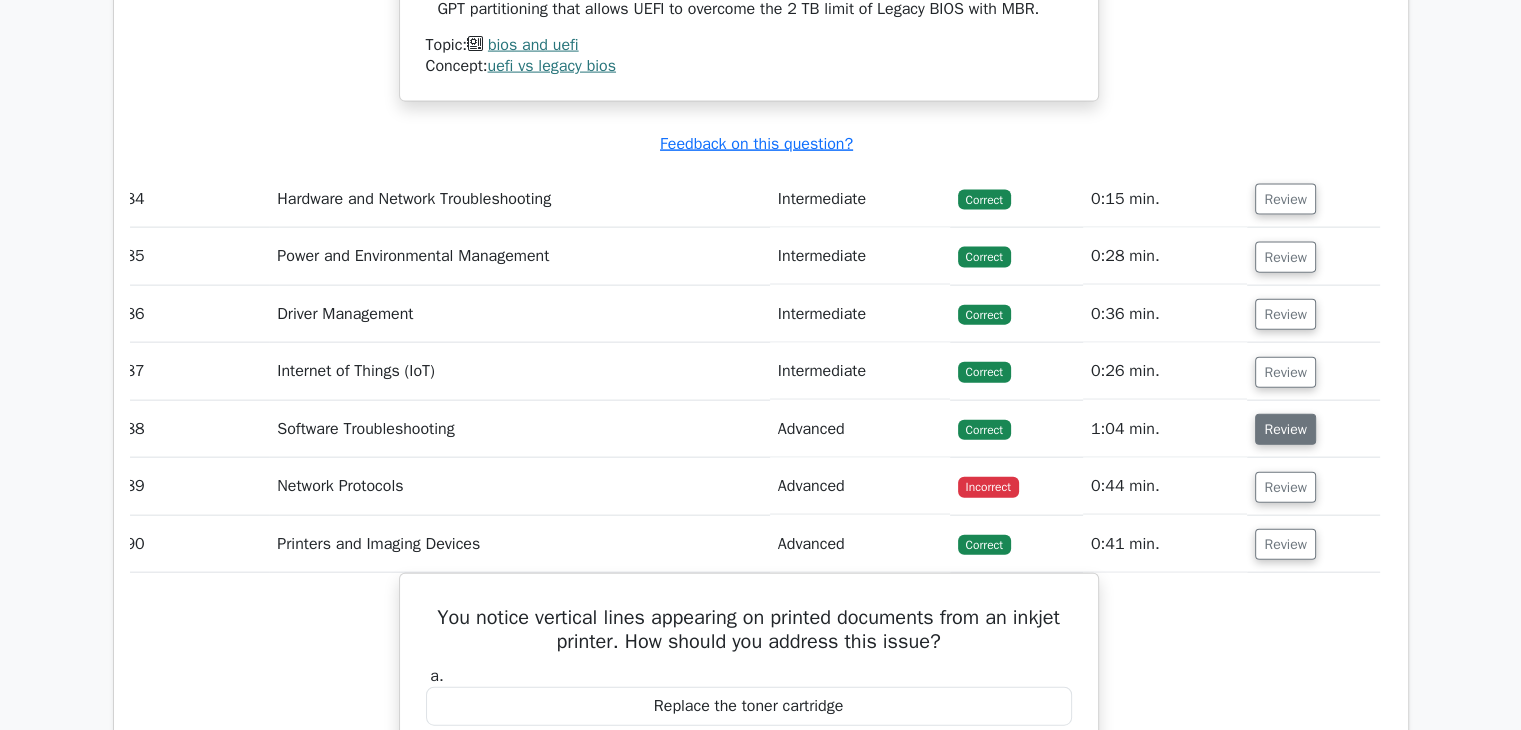 click on "Review" at bounding box center [1285, 429] 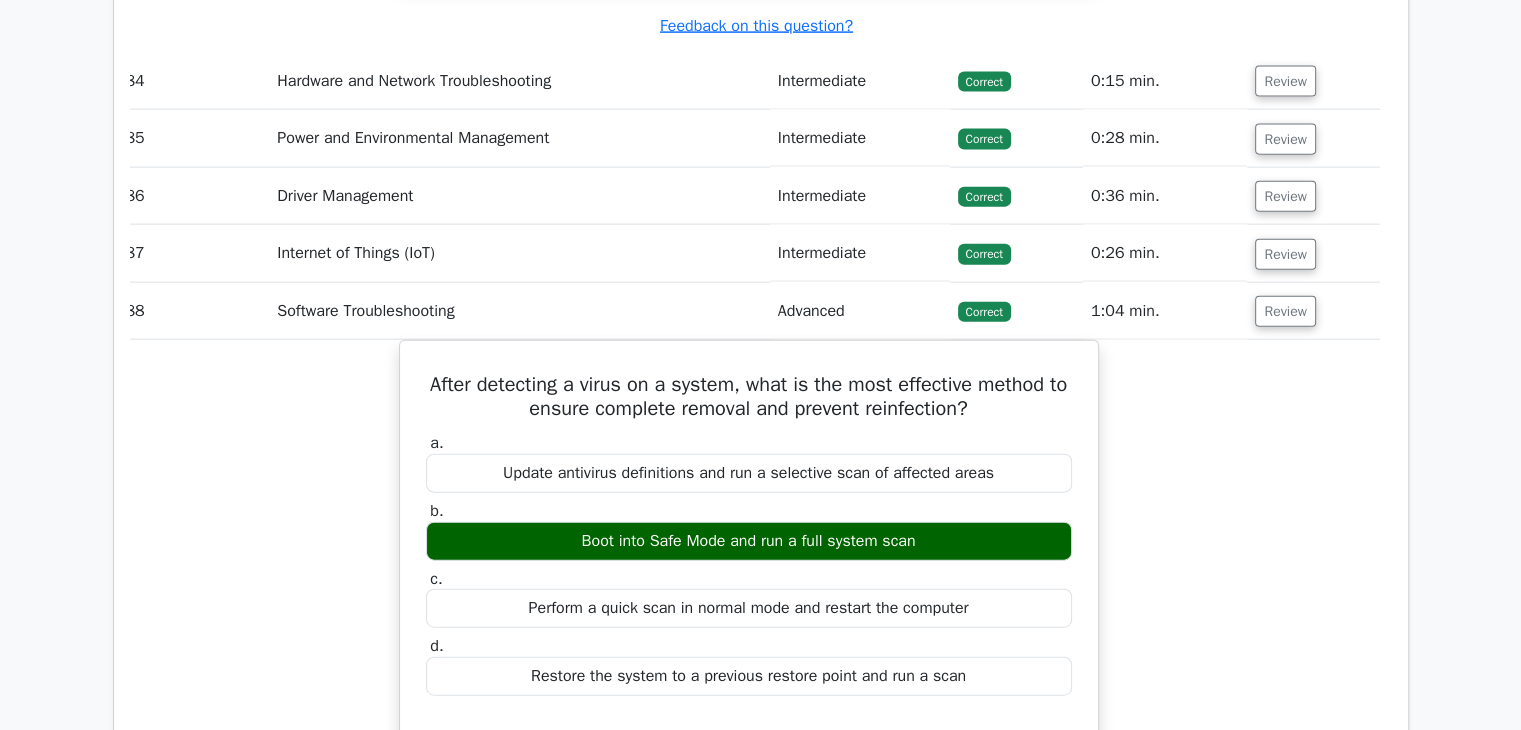 scroll, scrollTop: 42624, scrollLeft: 0, axis: vertical 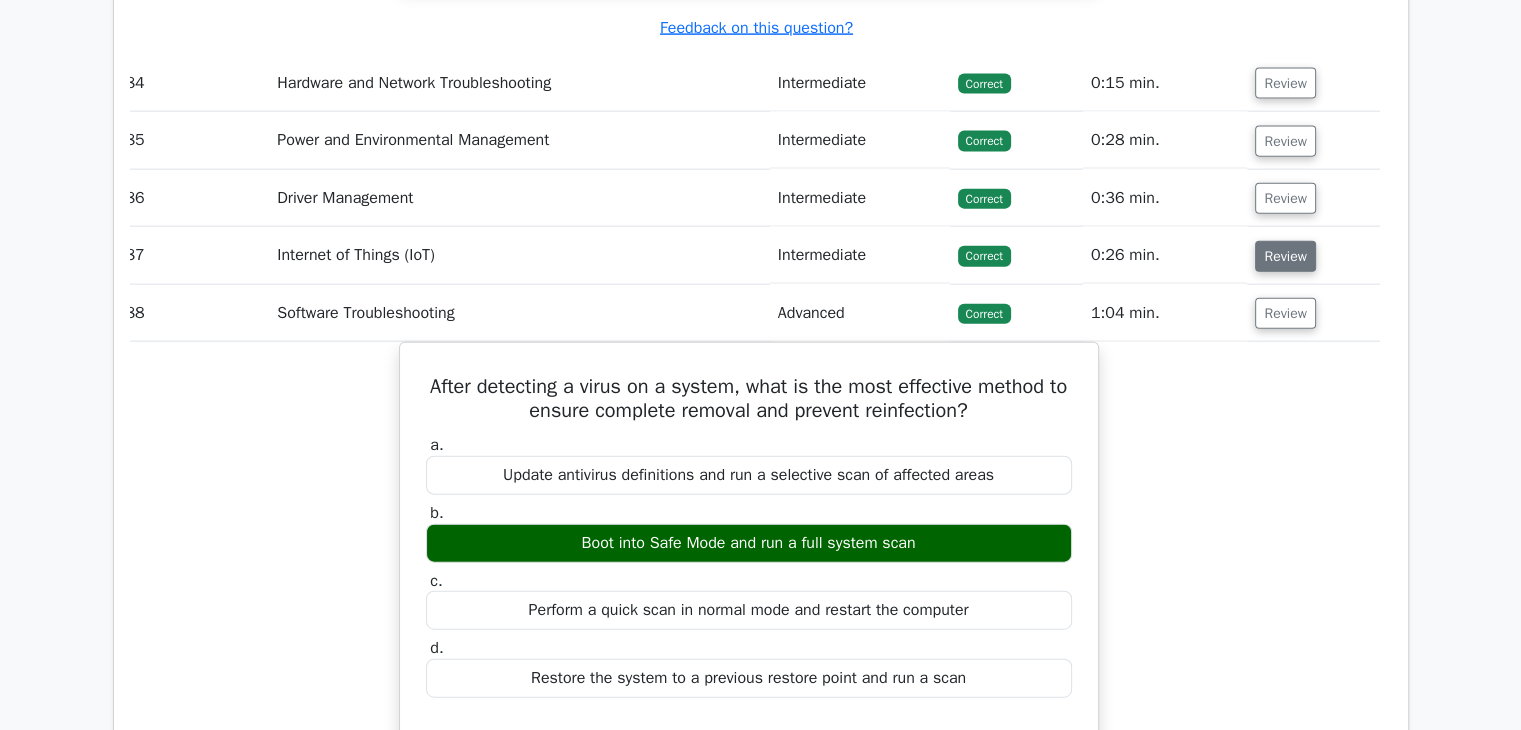 click on "Review" at bounding box center (1285, 256) 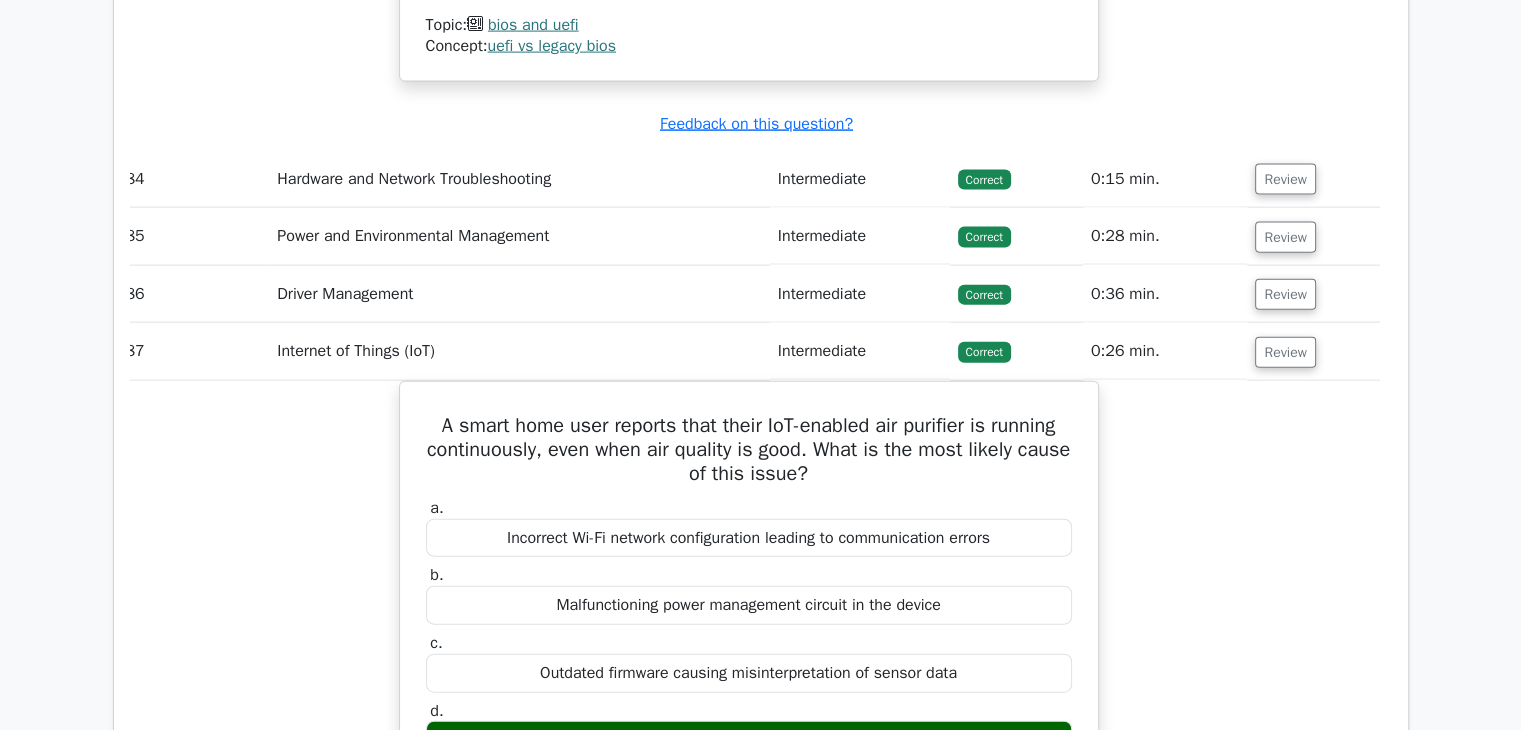 scroll, scrollTop: 42508, scrollLeft: 0, axis: vertical 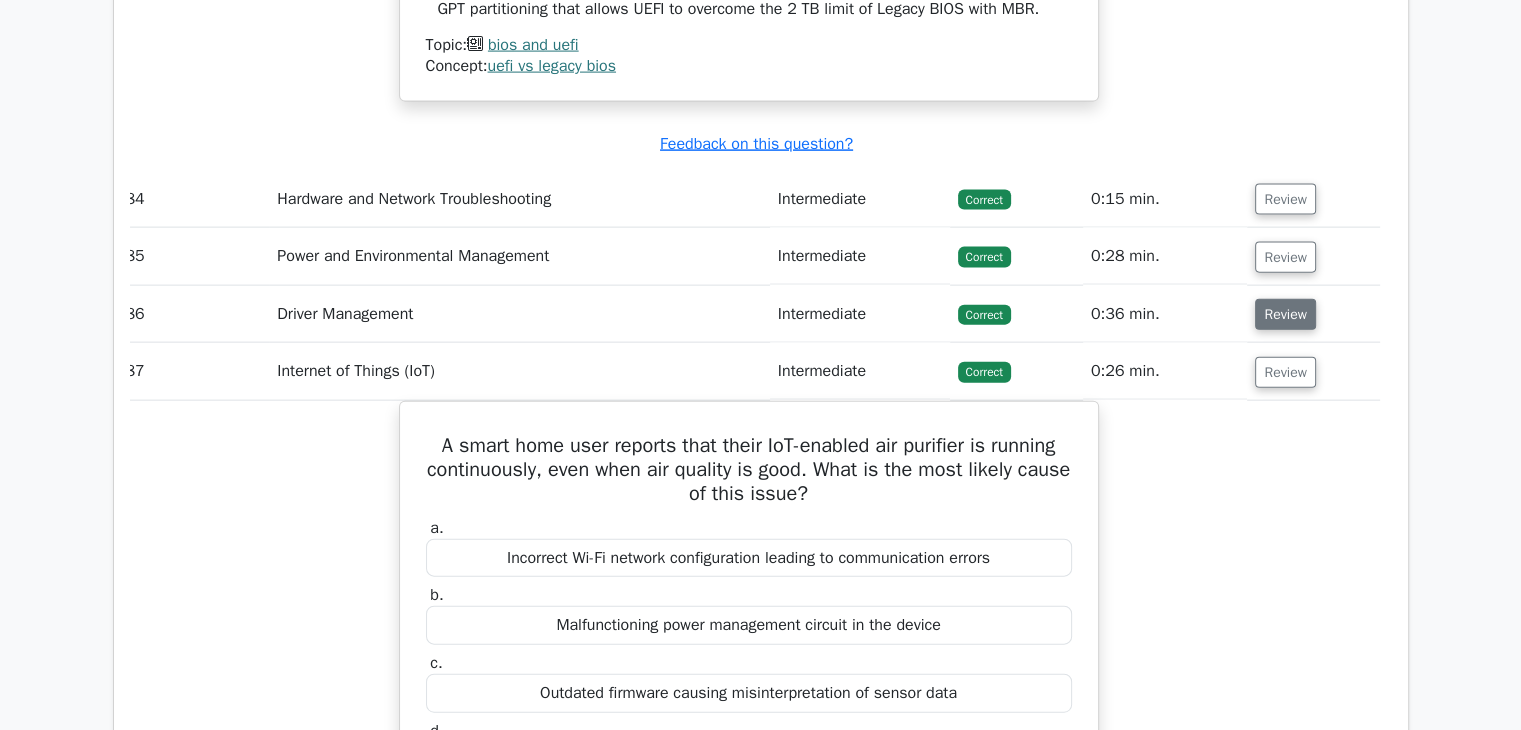 click on "Review" at bounding box center [1285, 314] 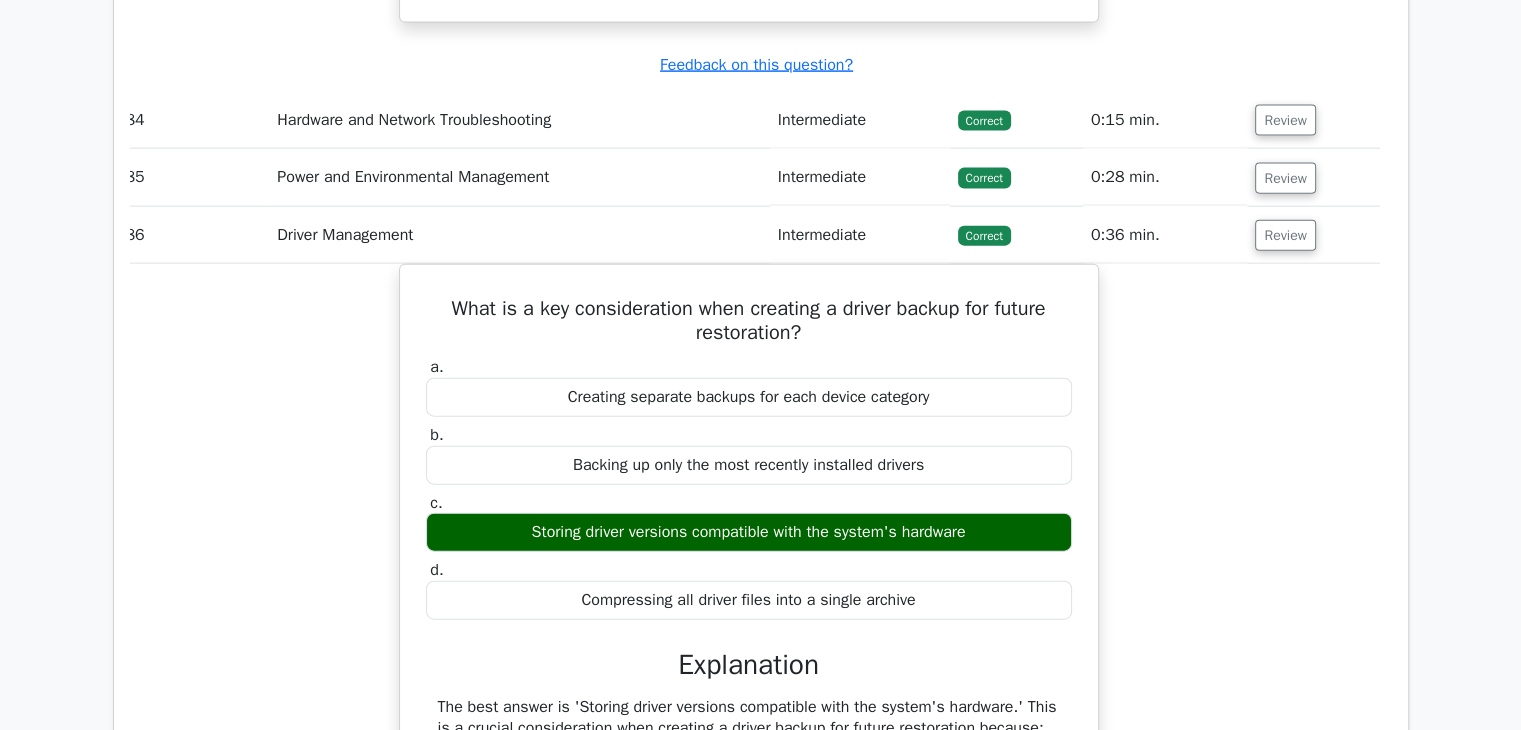 scroll, scrollTop: 42378, scrollLeft: 0, axis: vertical 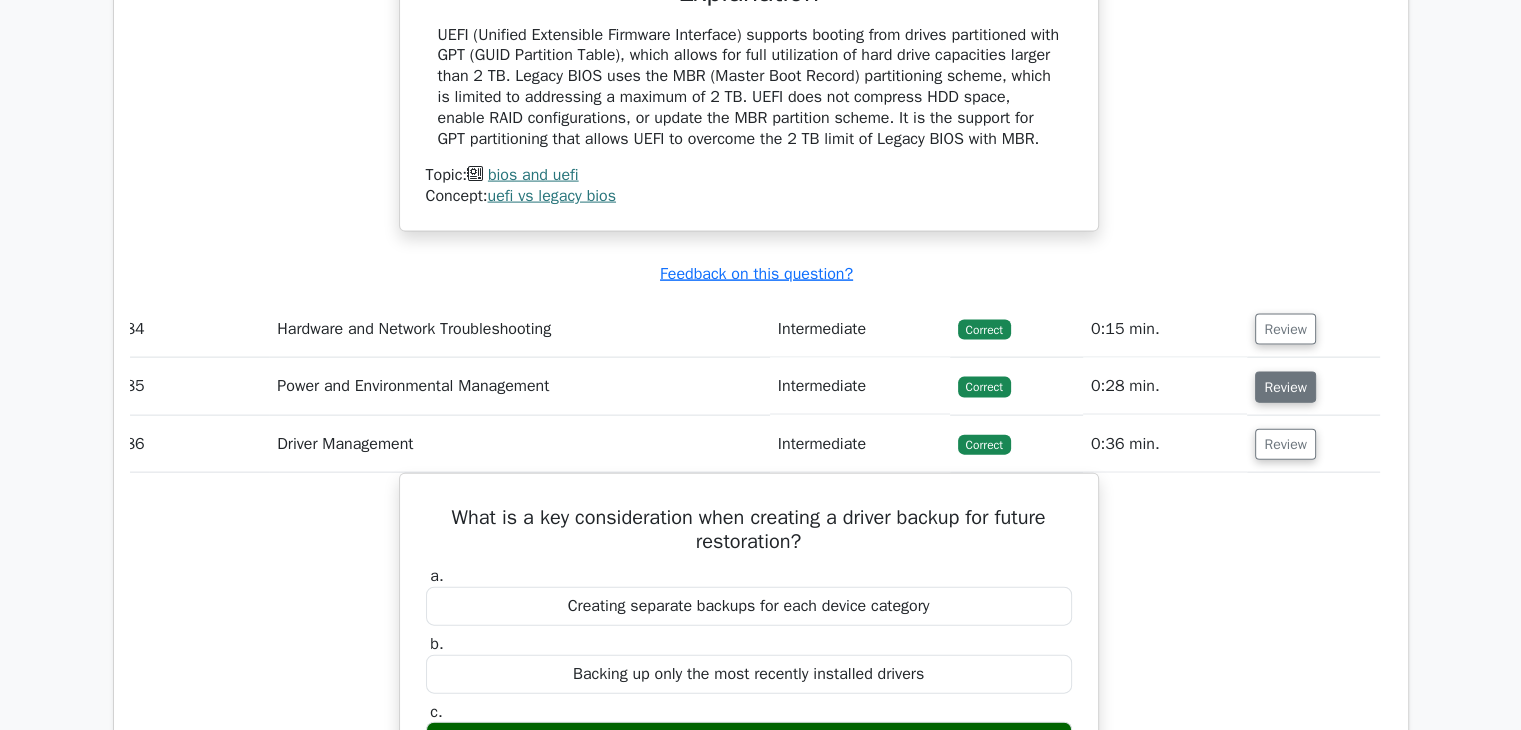 click on "Review" at bounding box center [1285, 387] 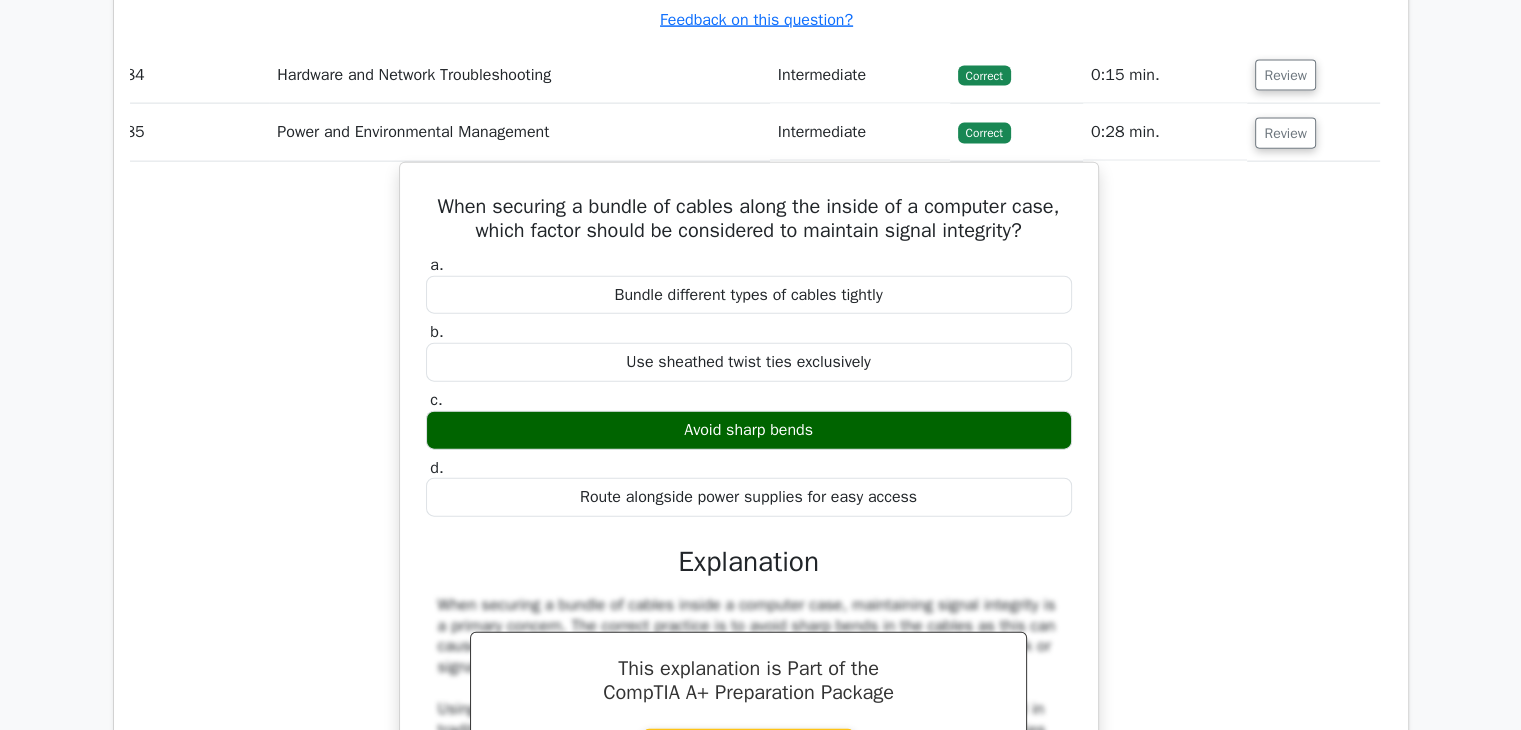 scroll, scrollTop: 42432, scrollLeft: 0, axis: vertical 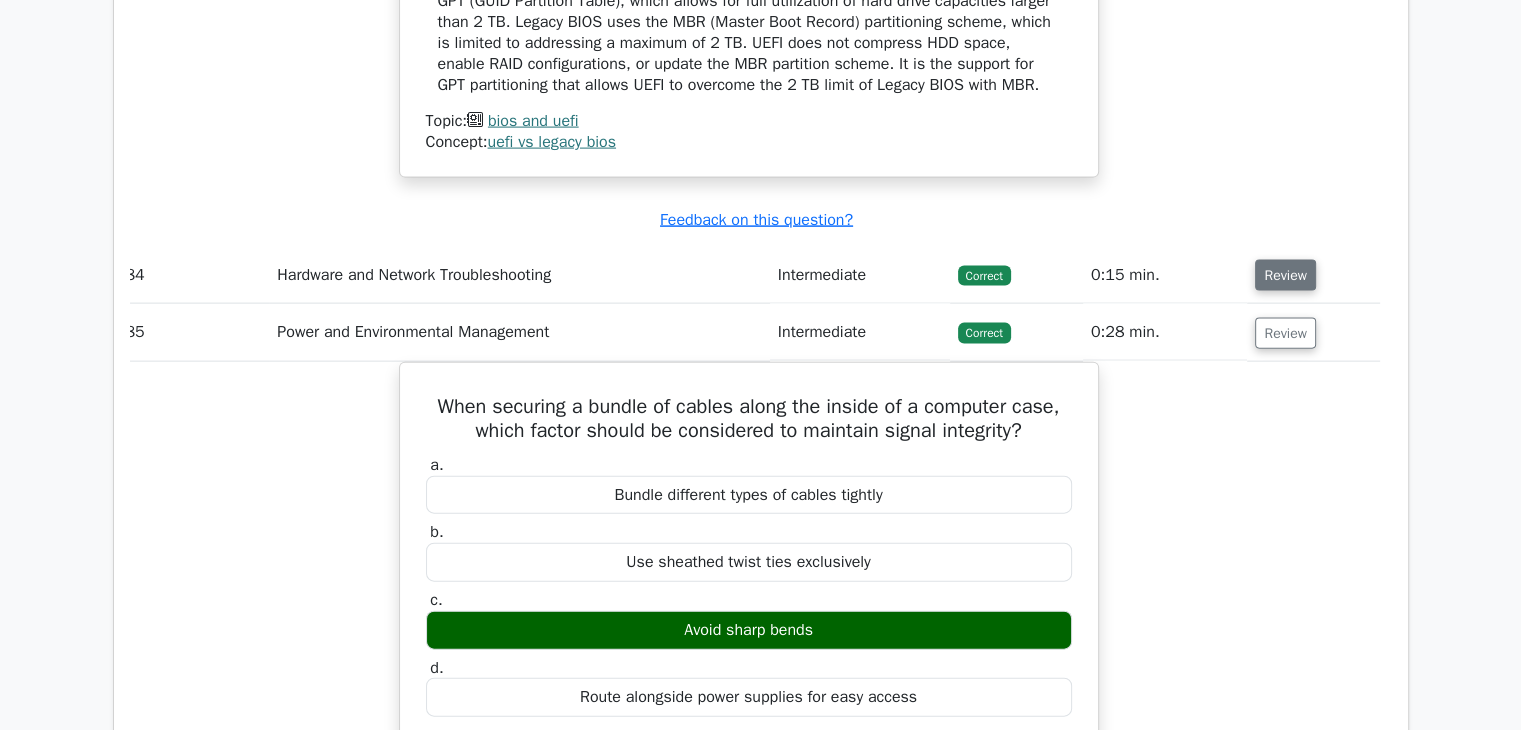 click on "Review" at bounding box center (1285, 275) 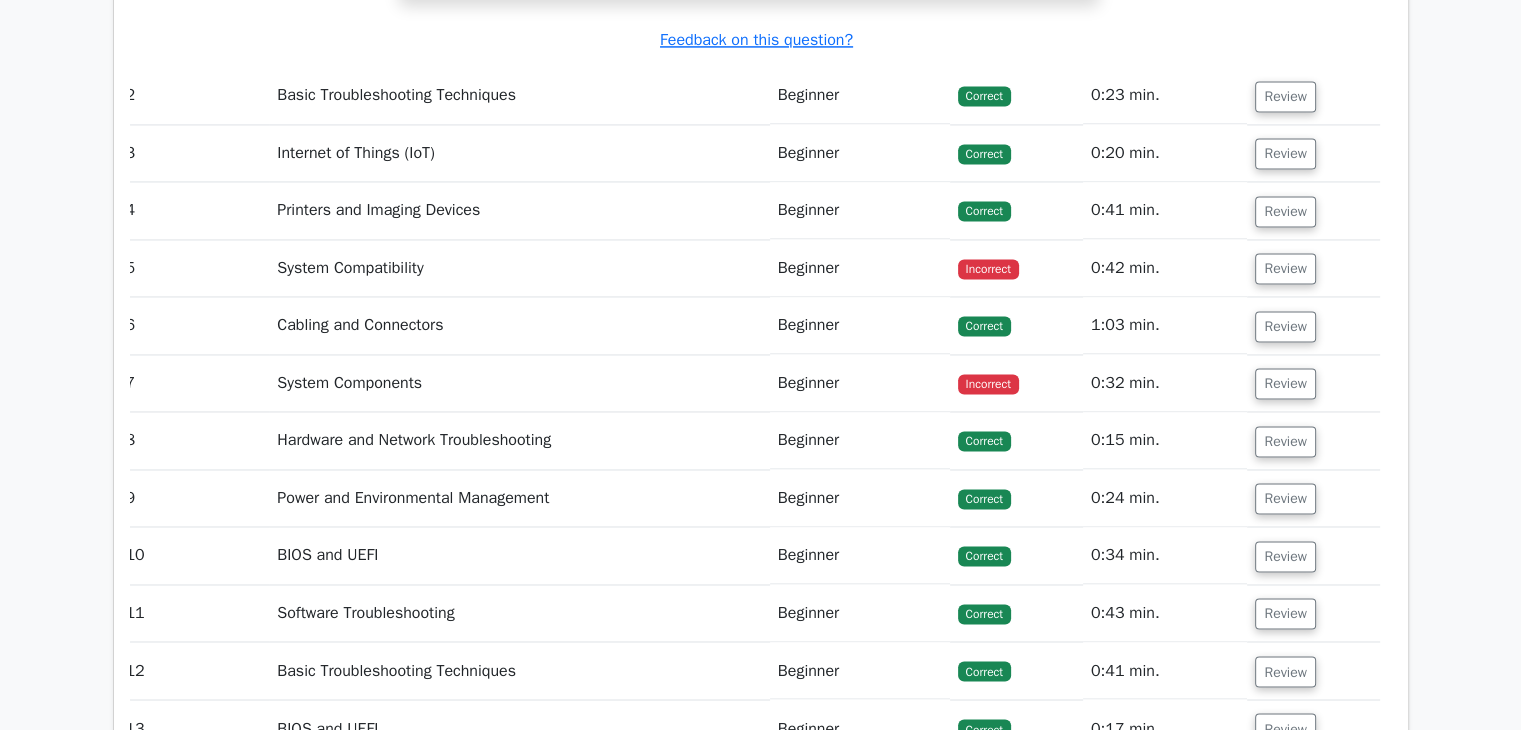 scroll, scrollTop: 3135, scrollLeft: 0, axis: vertical 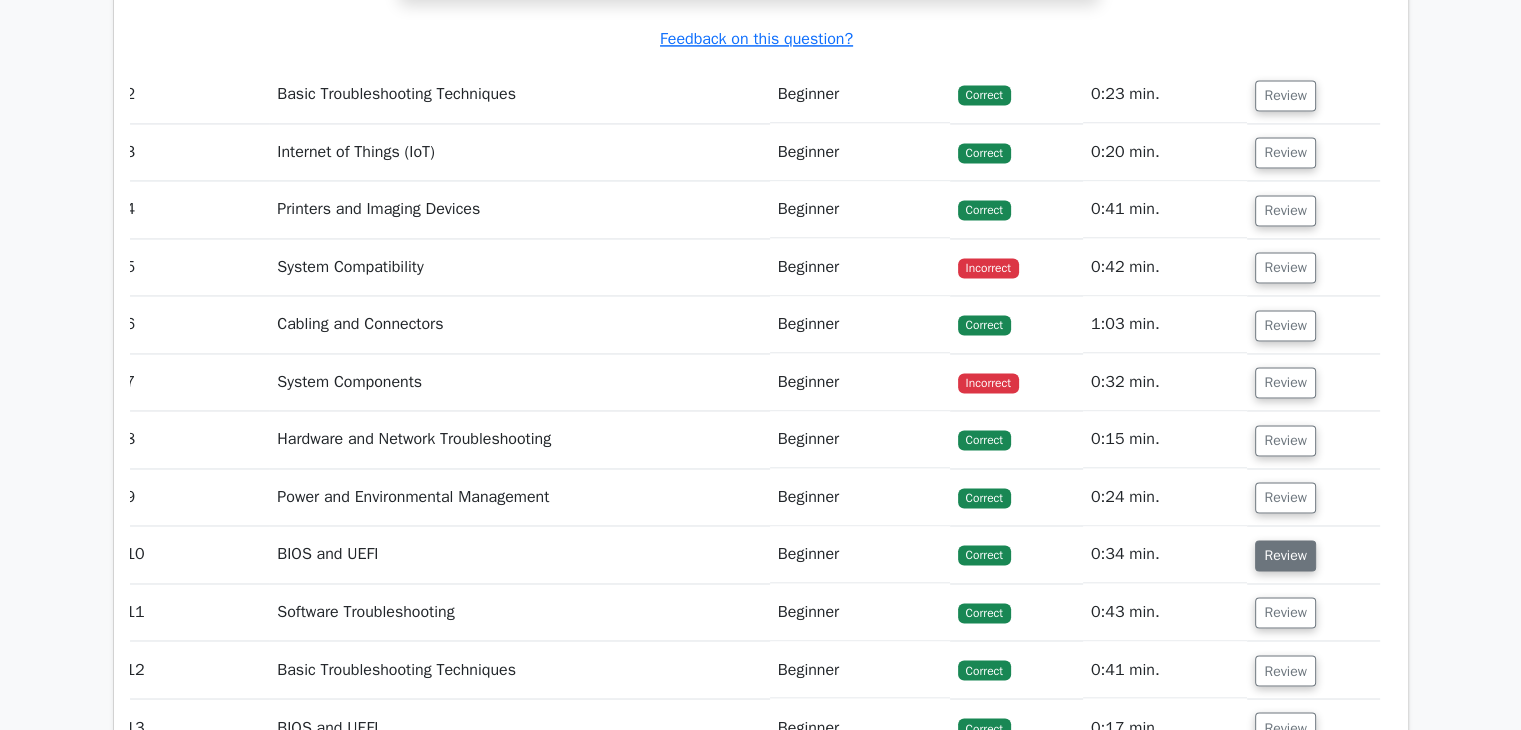 click on "Review" at bounding box center (1285, 555) 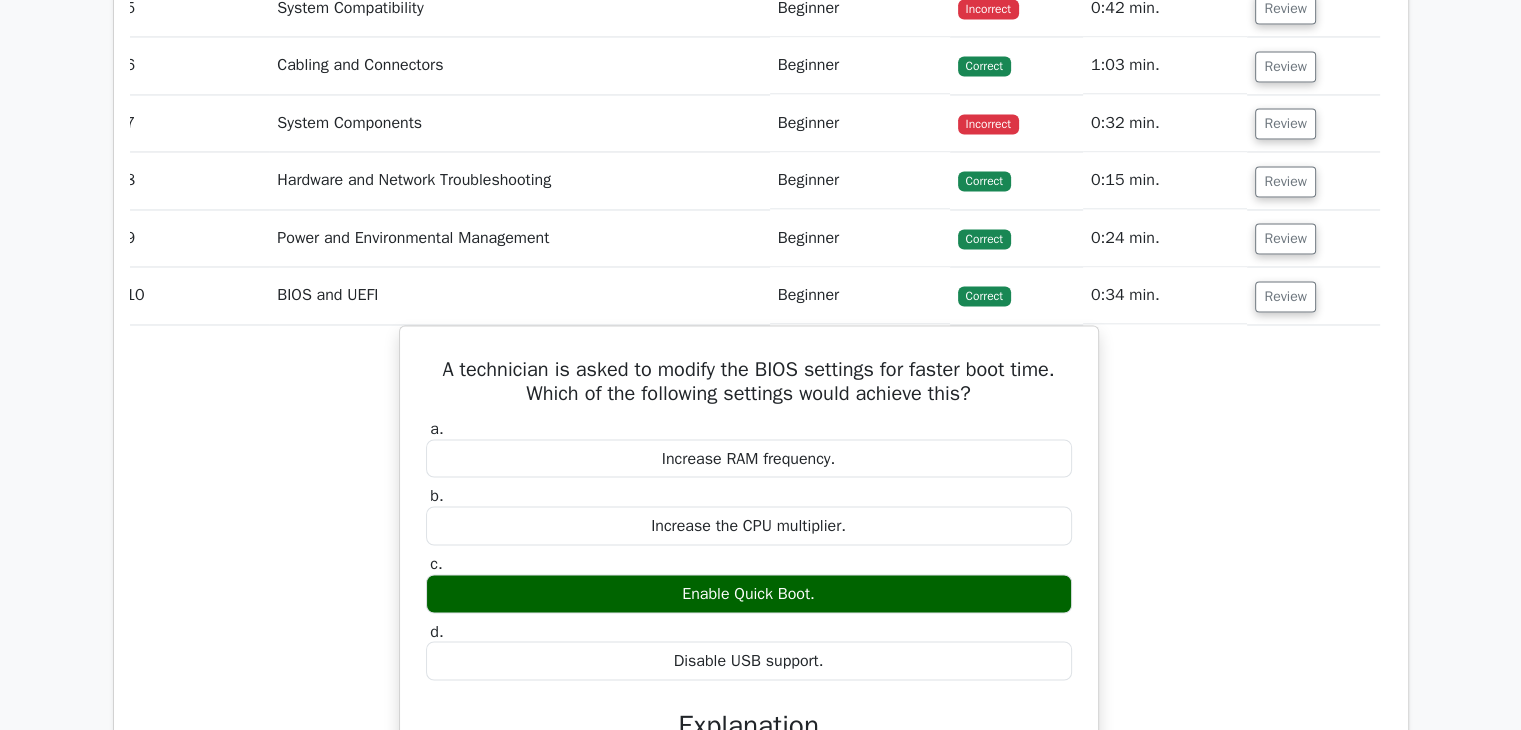 scroll, scrollTop: 3402, scrollLeft: 0, axis: vertical 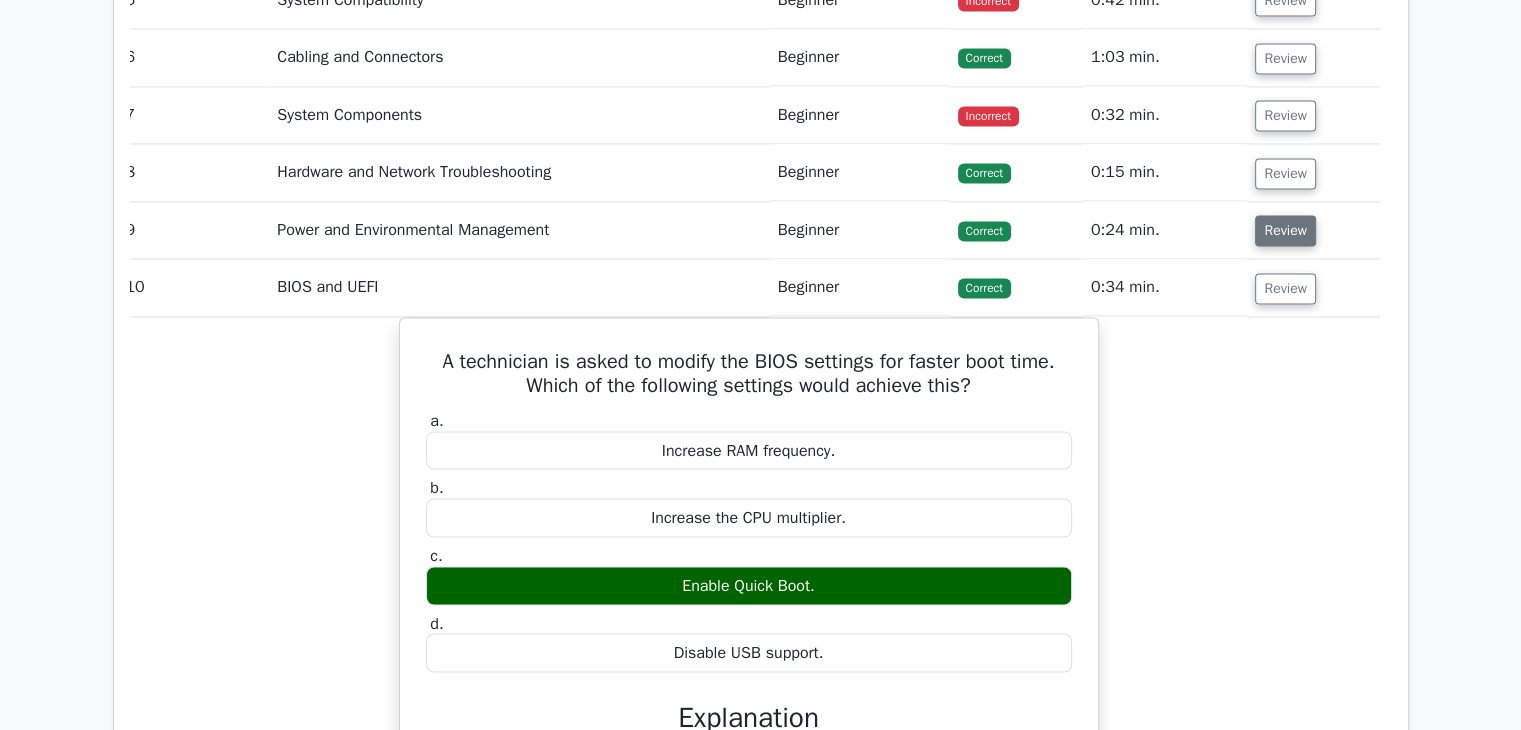 click on "Review" at bounding box center (1285, 230) 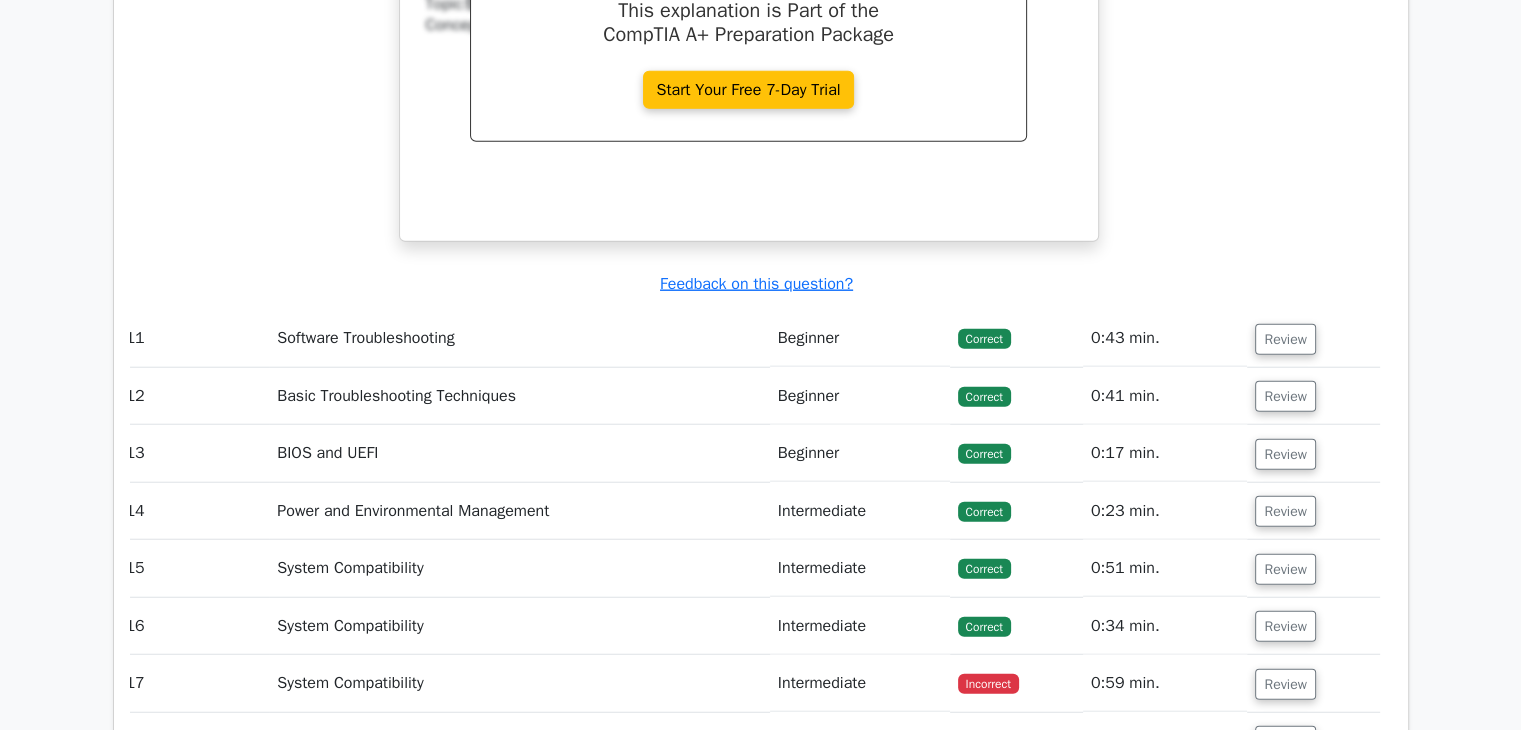 scroll, scrollTop: 5023, scrollLeft: 0, axis: vertical 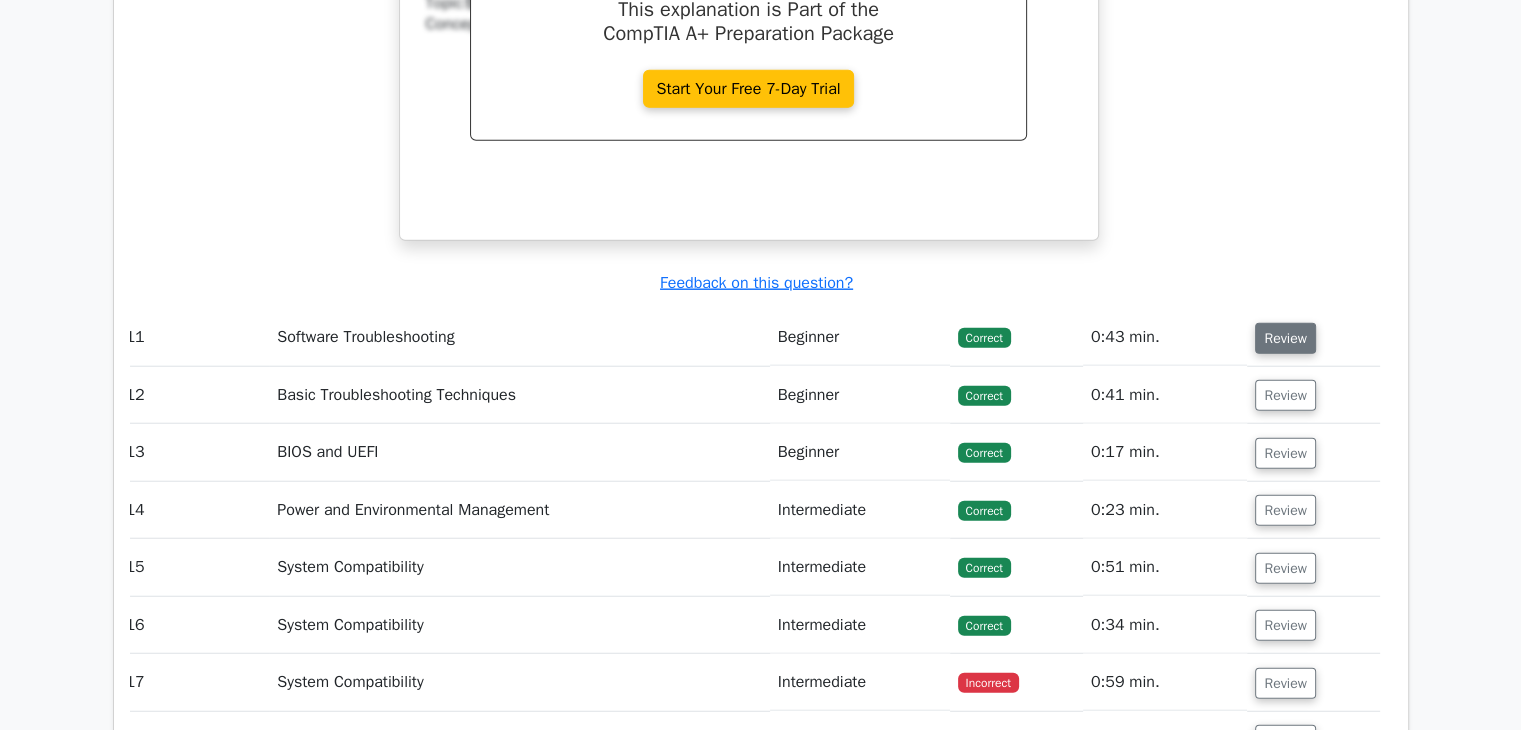 click on "Review" at bounding box center [1285, 338] 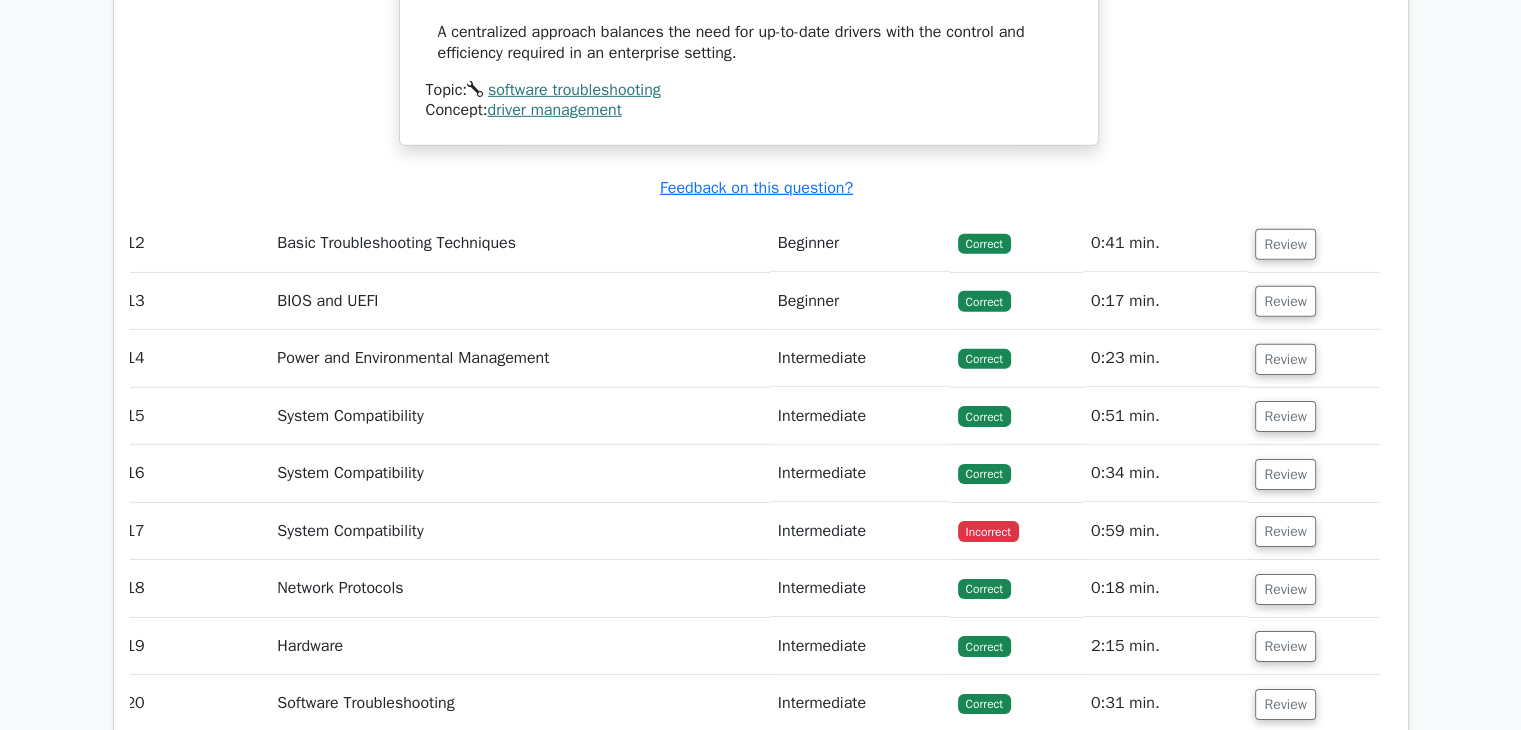 scroll, scrollTop: 6280, scrollLeft: 0, axis: vertical 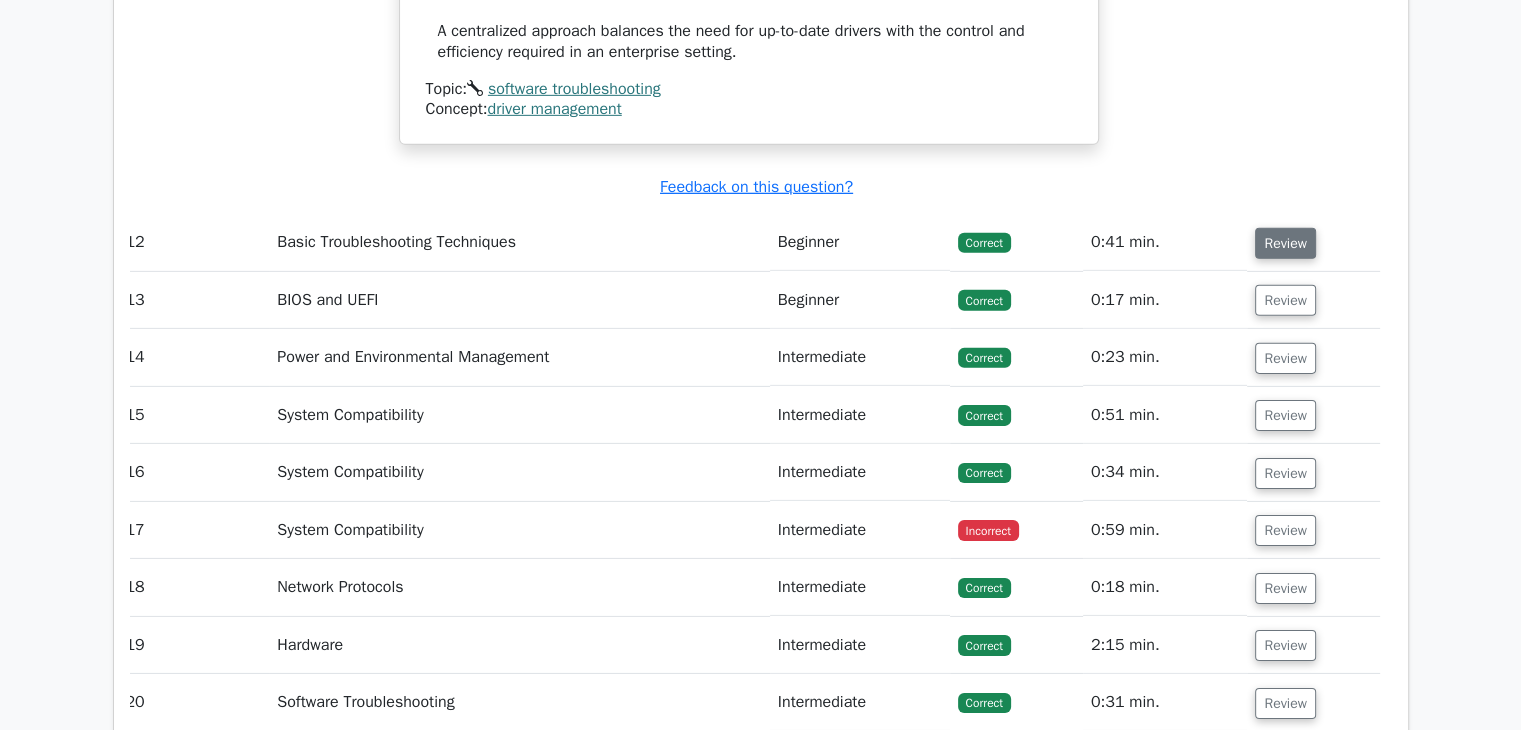 click on "Review" at bounding box center (1285, 243) 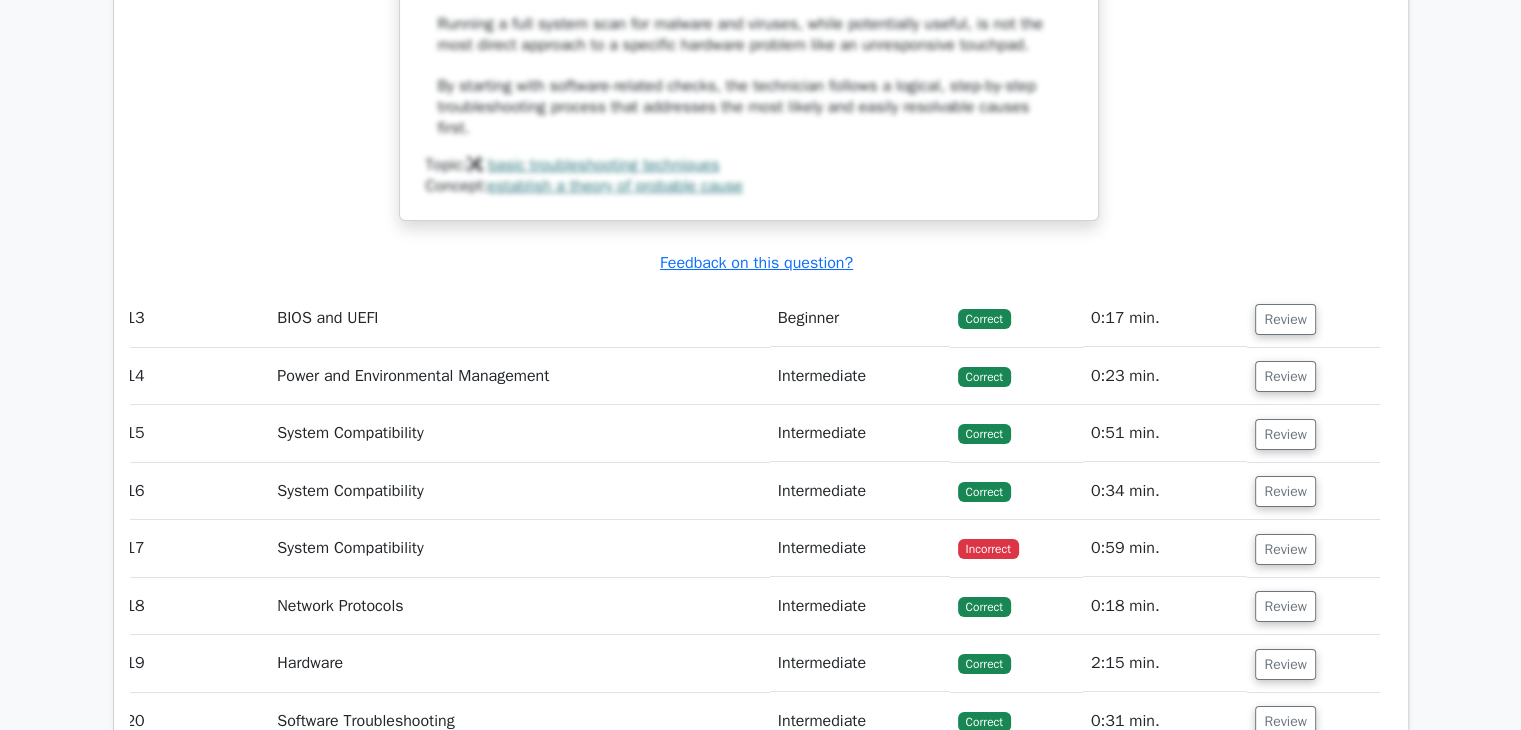 scroll, scrollTop: 7455, scrollLeft: 0, axis: vertical 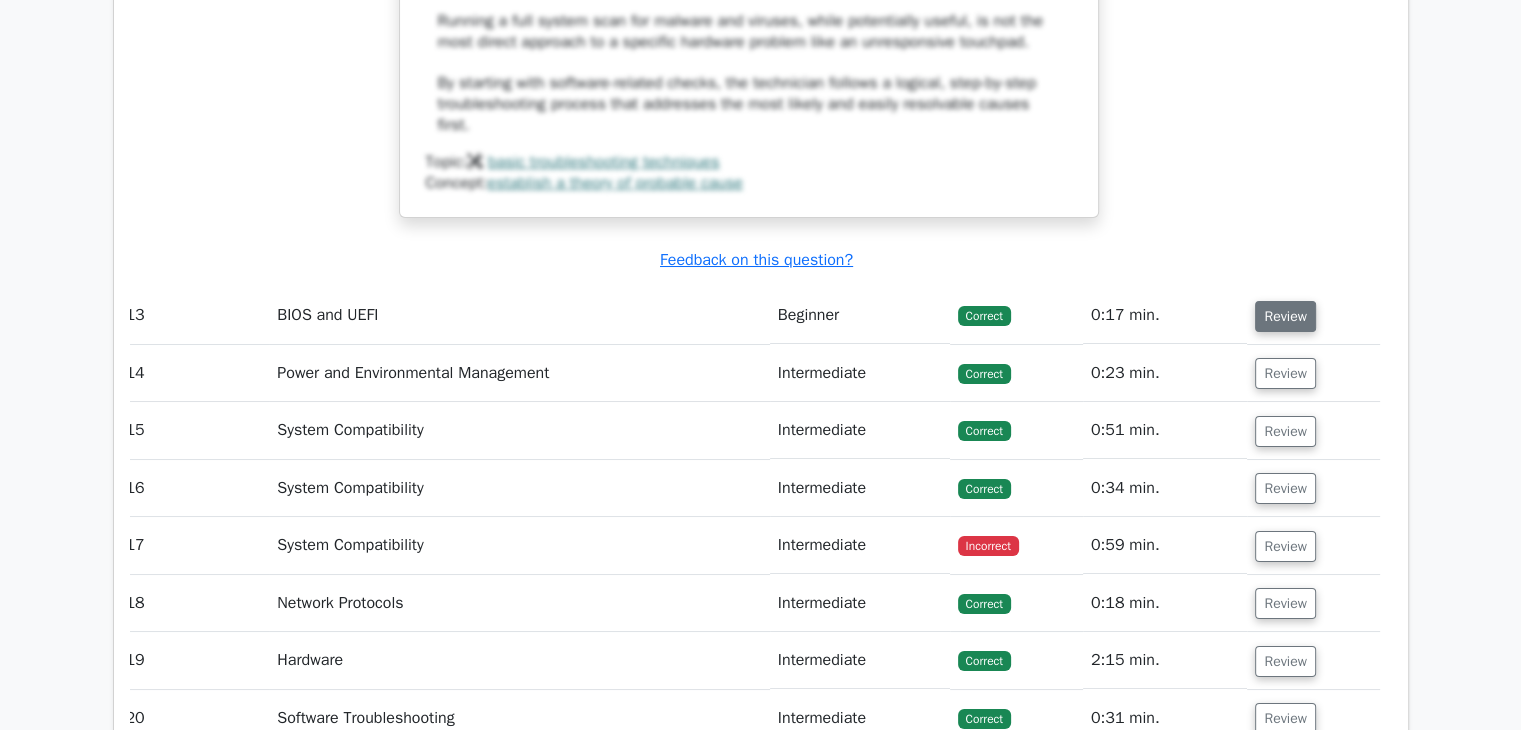 click on "Review" at bounding box center [1285, 316] 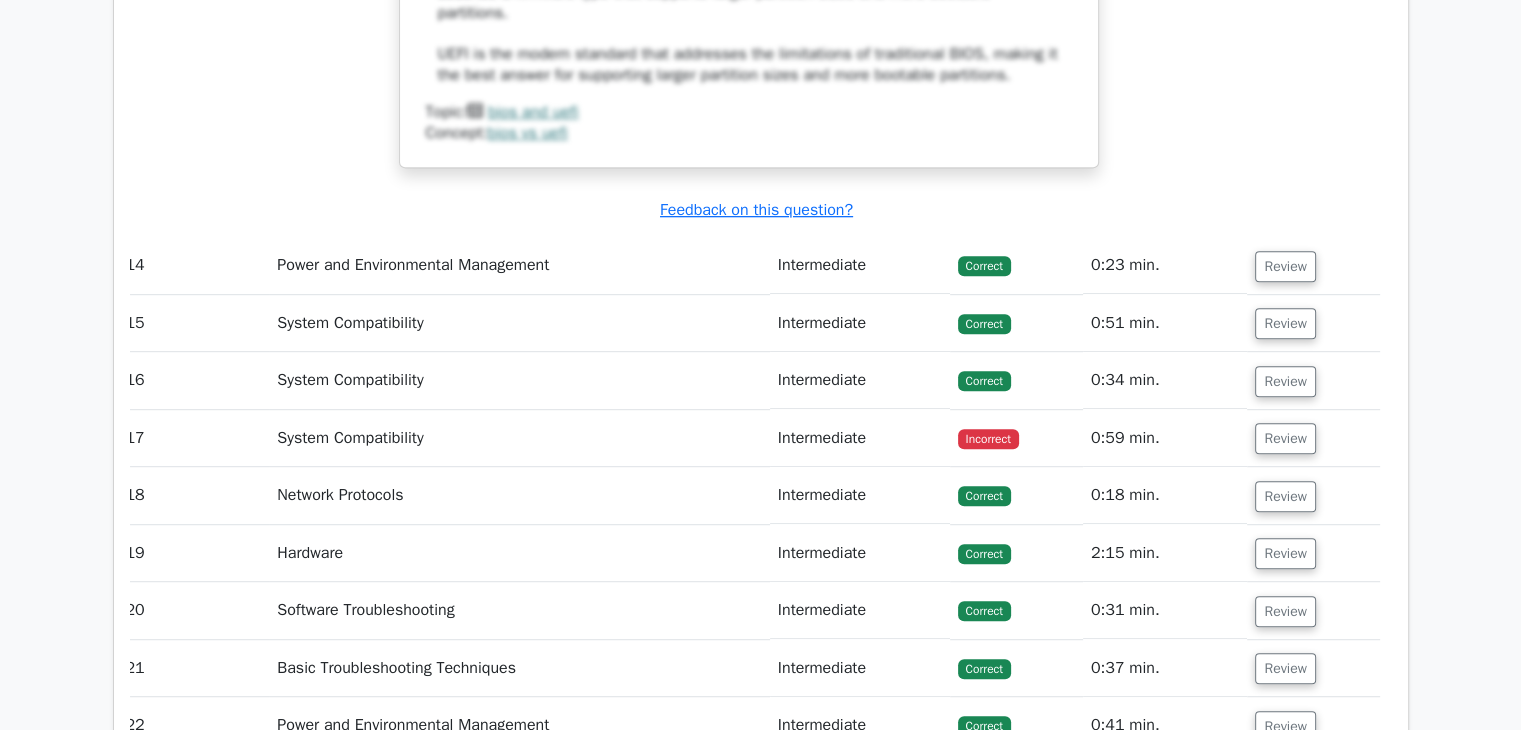 scroll, scrollTop: 8651, scrollLeft: 0, axis: vertical 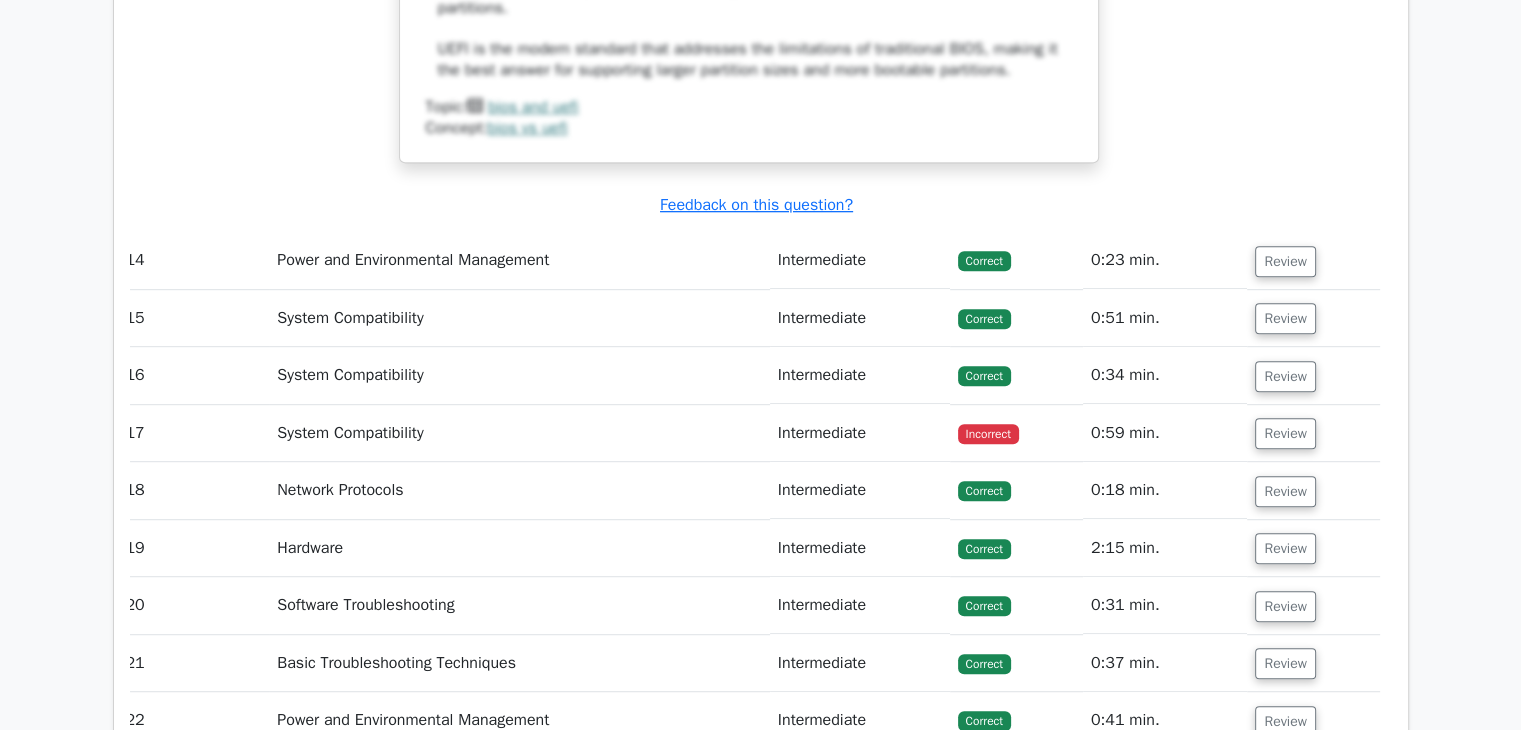 click on "Review" at bounding box center (1313, 260) 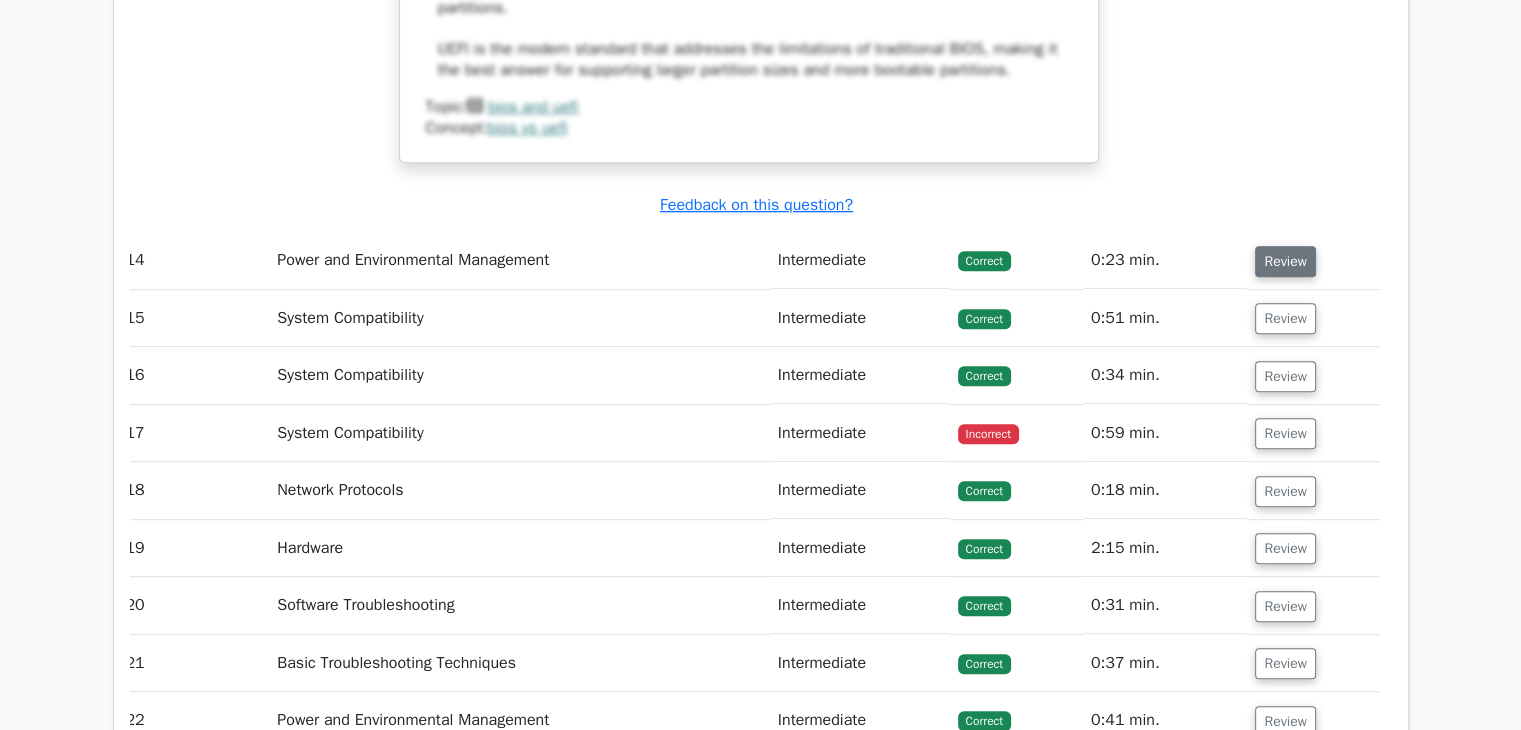 click on "Review" at bounding box center [1285, 261] 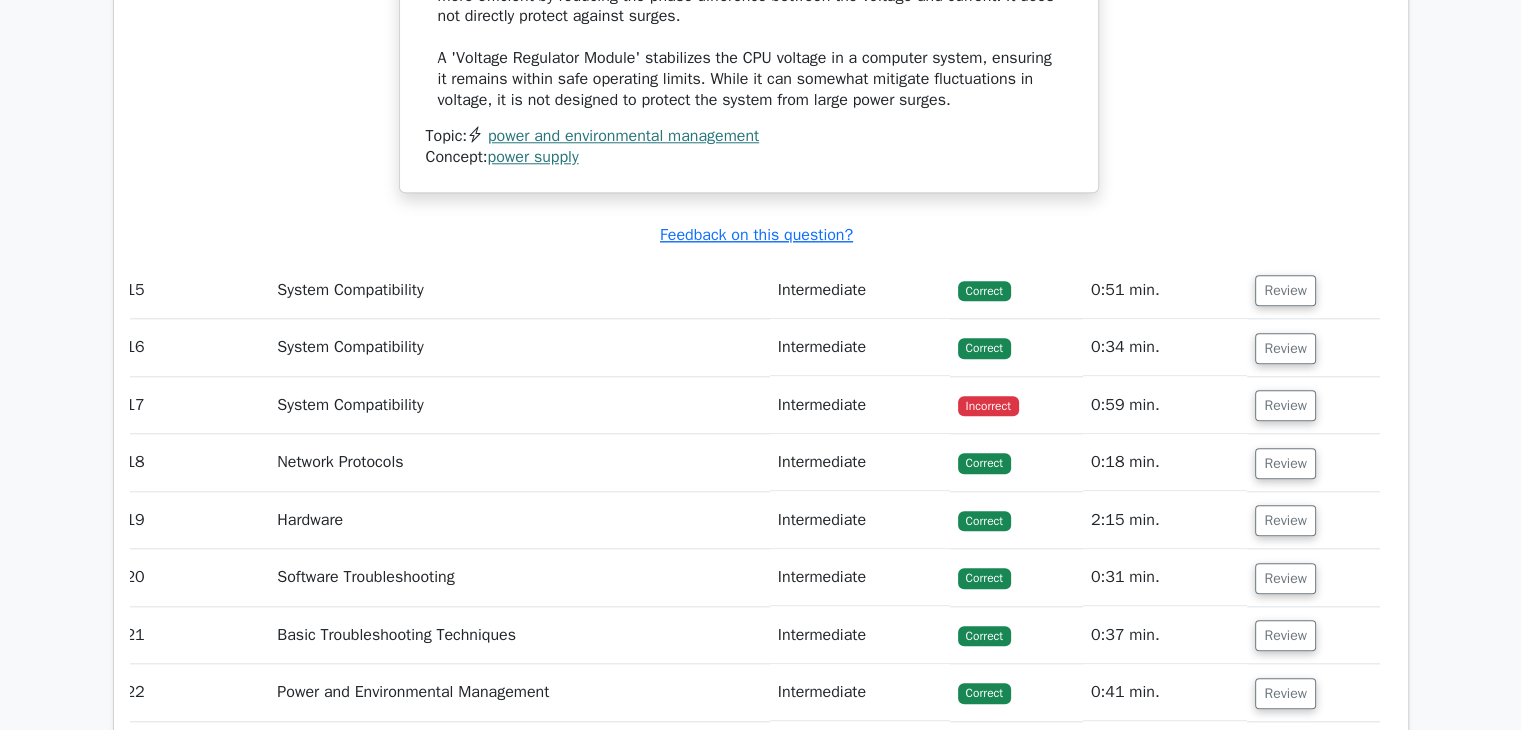 scroll, scrollTop: 9597, scrollLeft: 0, axis: vertical 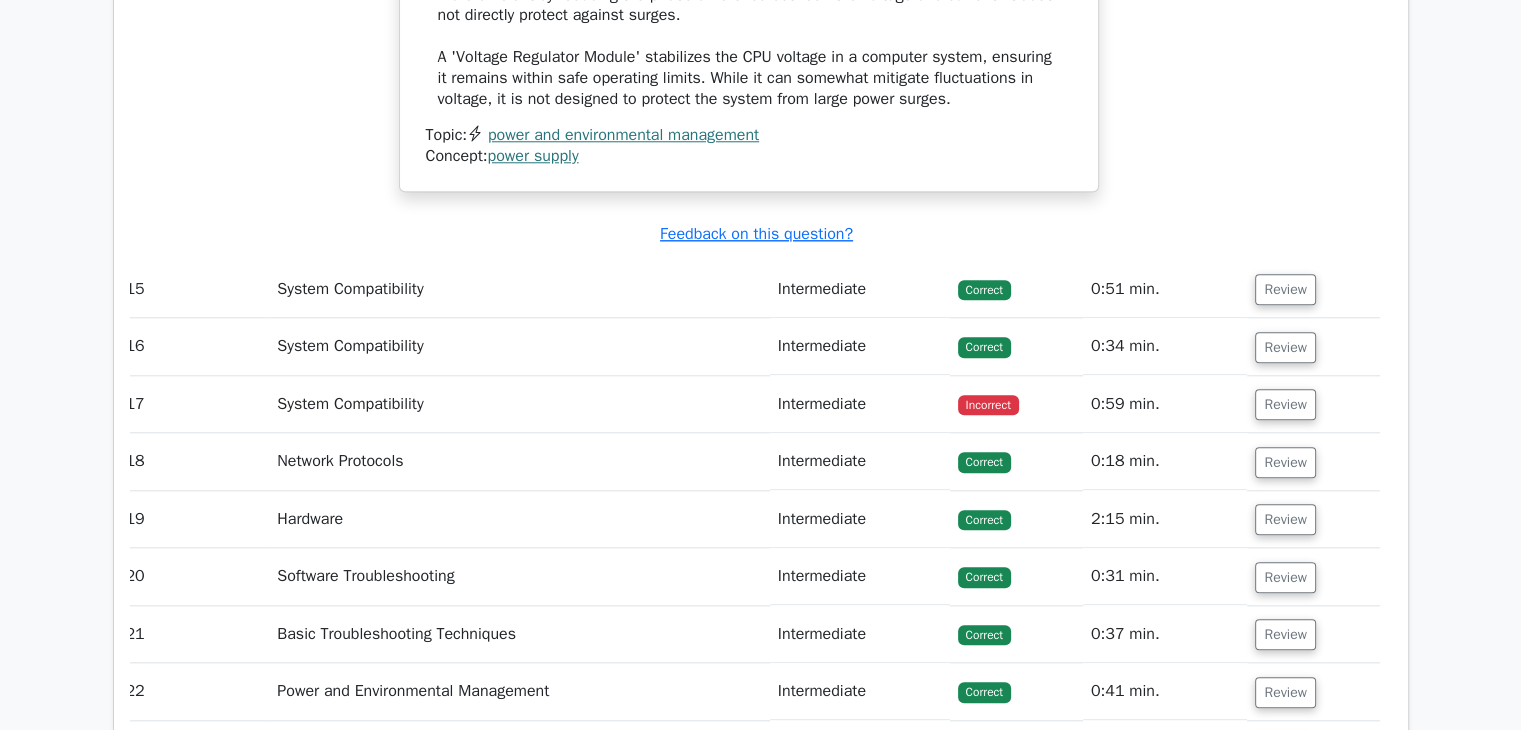 click on "Review" at bounding box center [1313, 289] 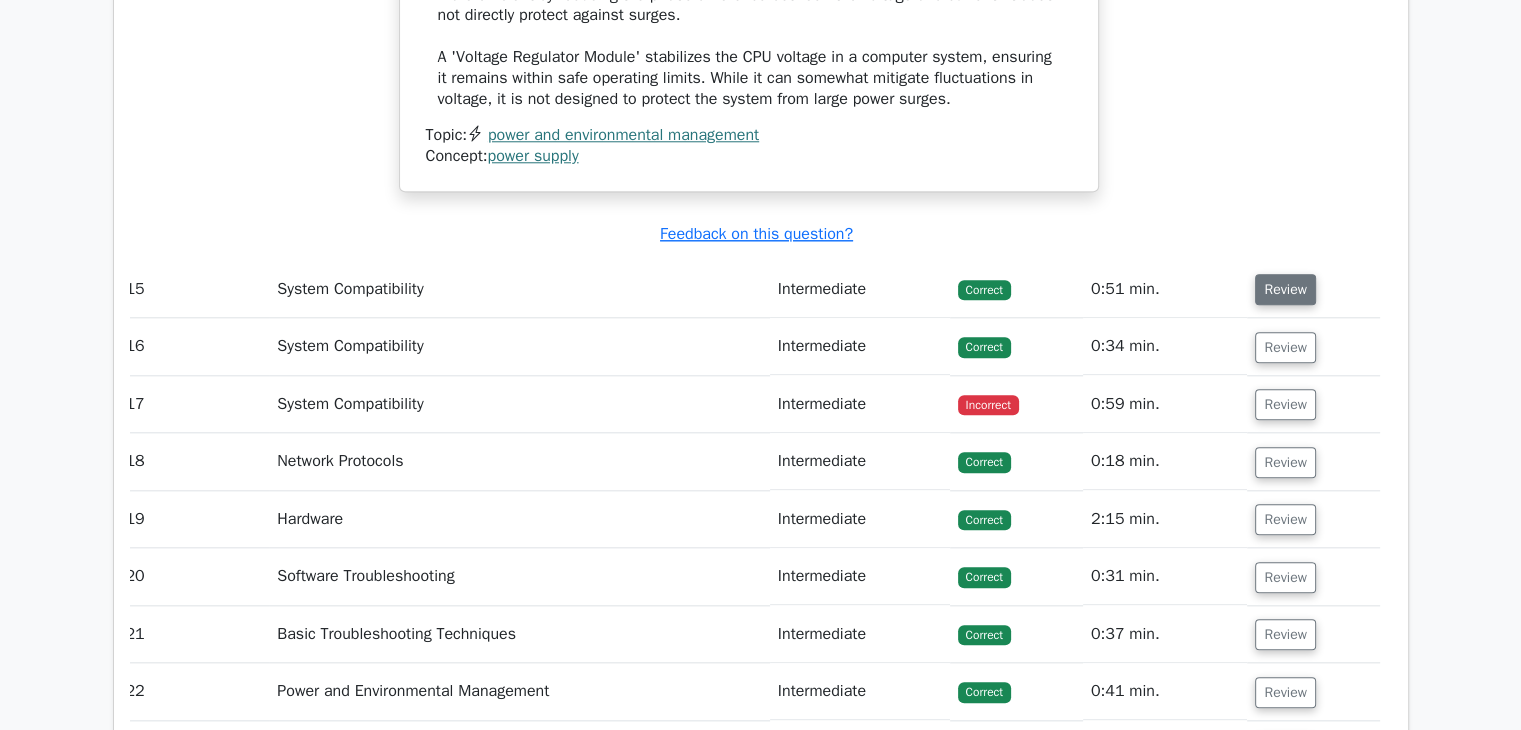 click on "Review" at bounding box center (1285, 289) 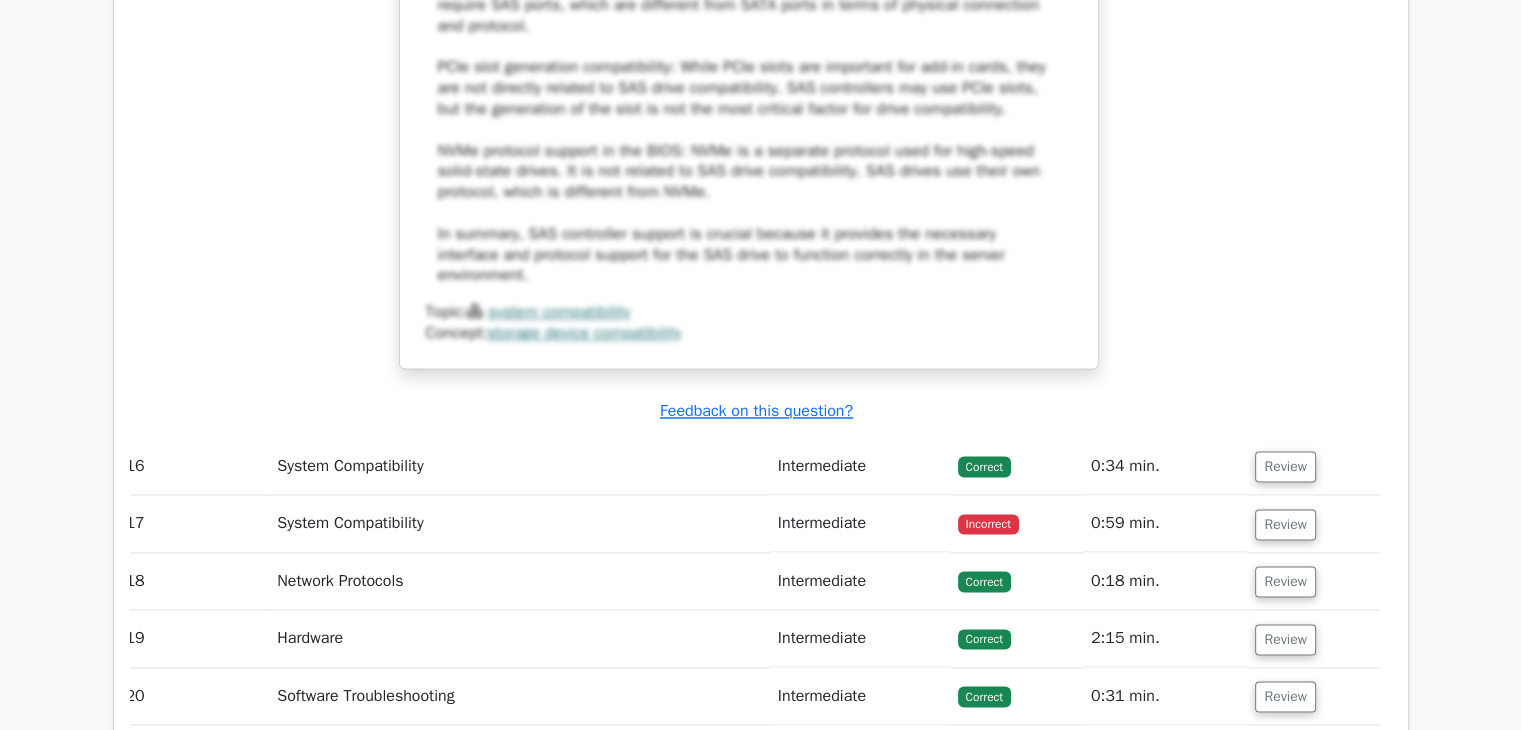 scroll, scrollTop: 10583, scrollLeft: 0, axis: vertical 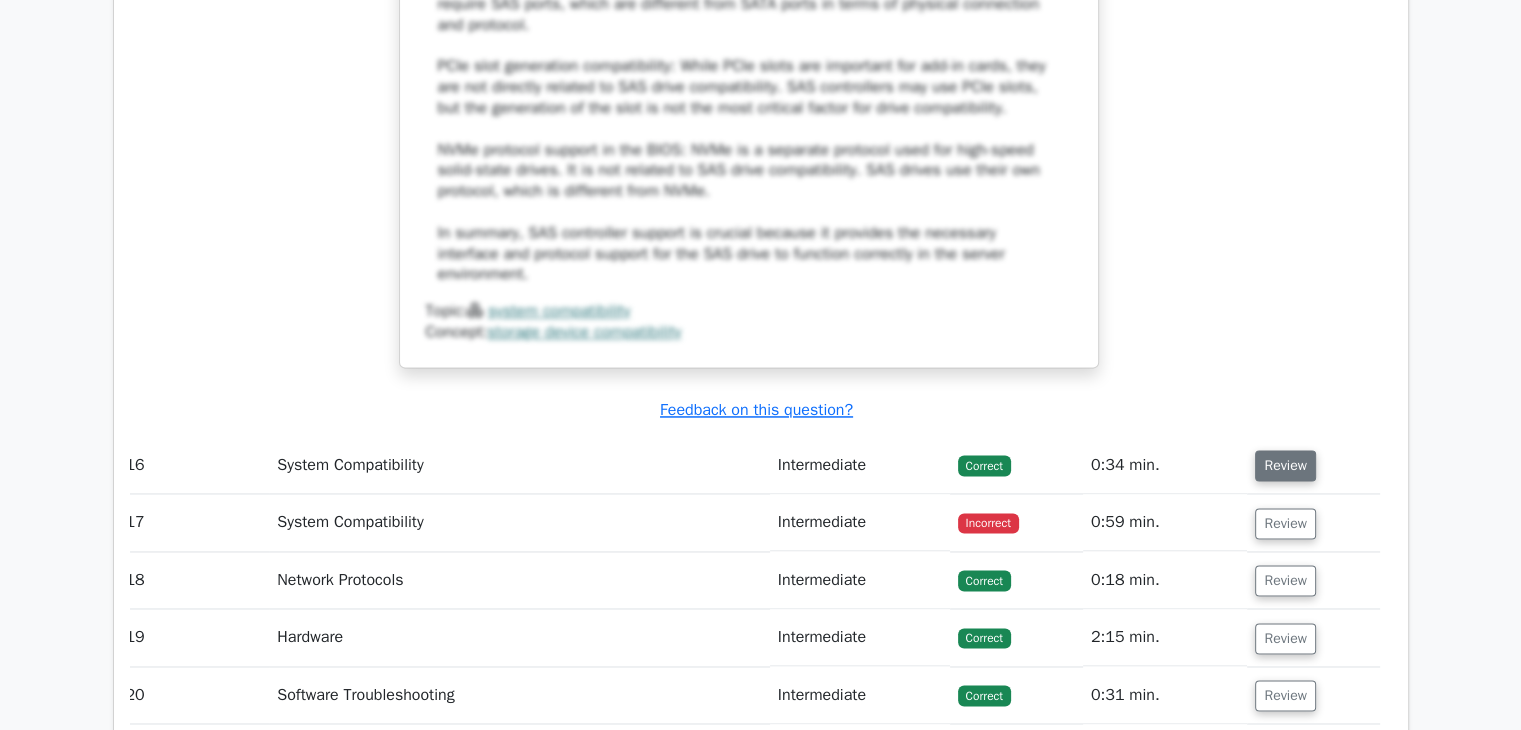 click on "Review" at bounding box center [1285, 465] 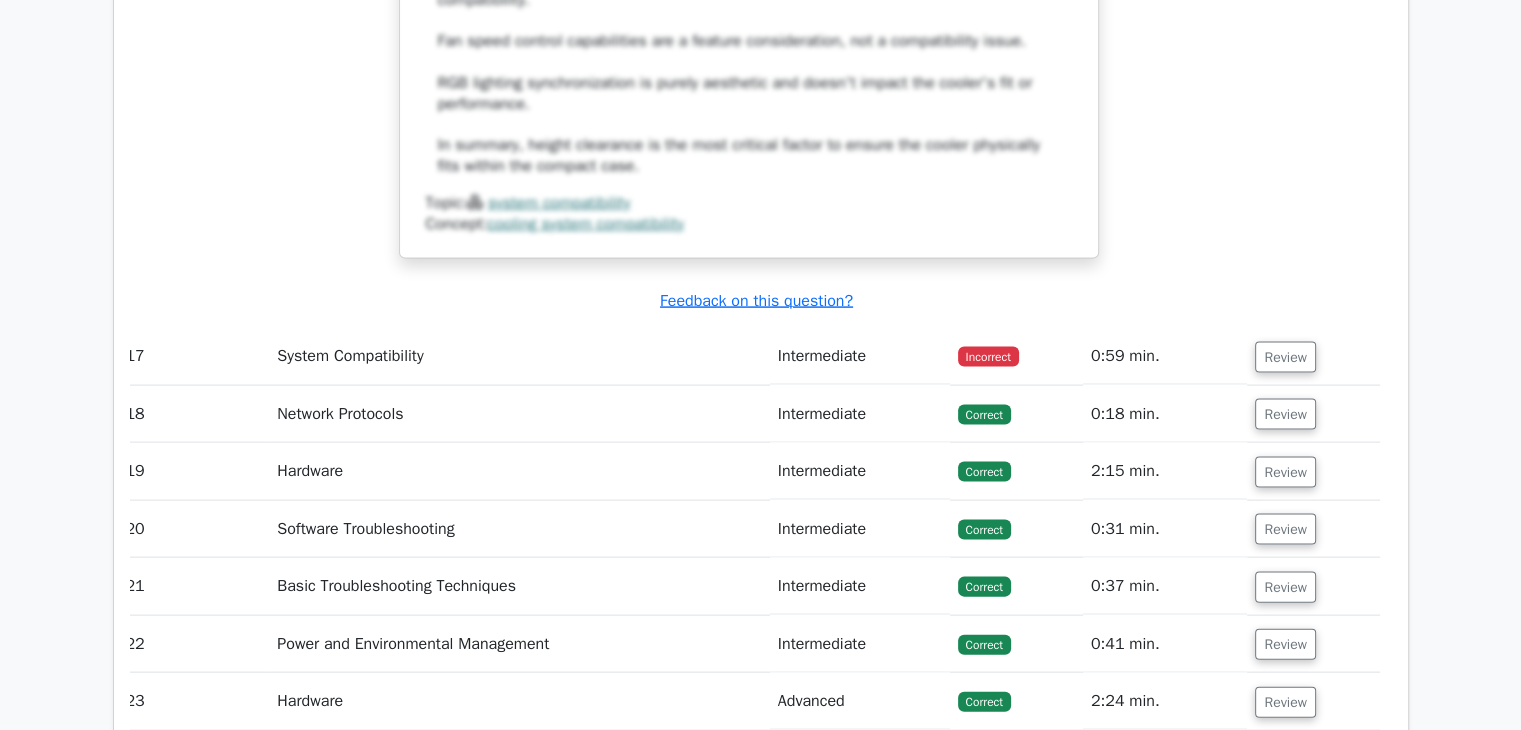 scroll, scrollTop: 11771, scrollLeft: 0, axis: vertical 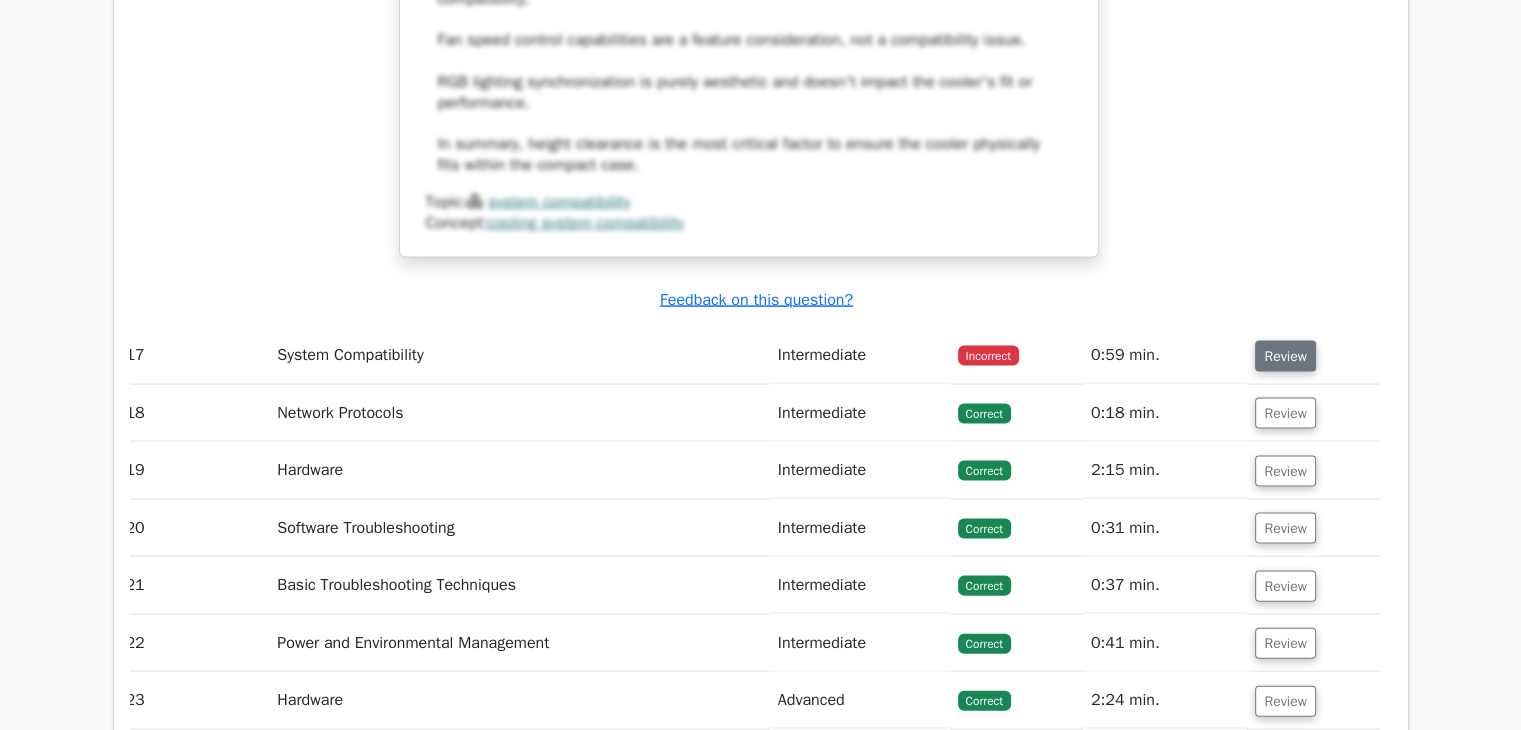 click on "Review" at bounding box center (1285, 356) 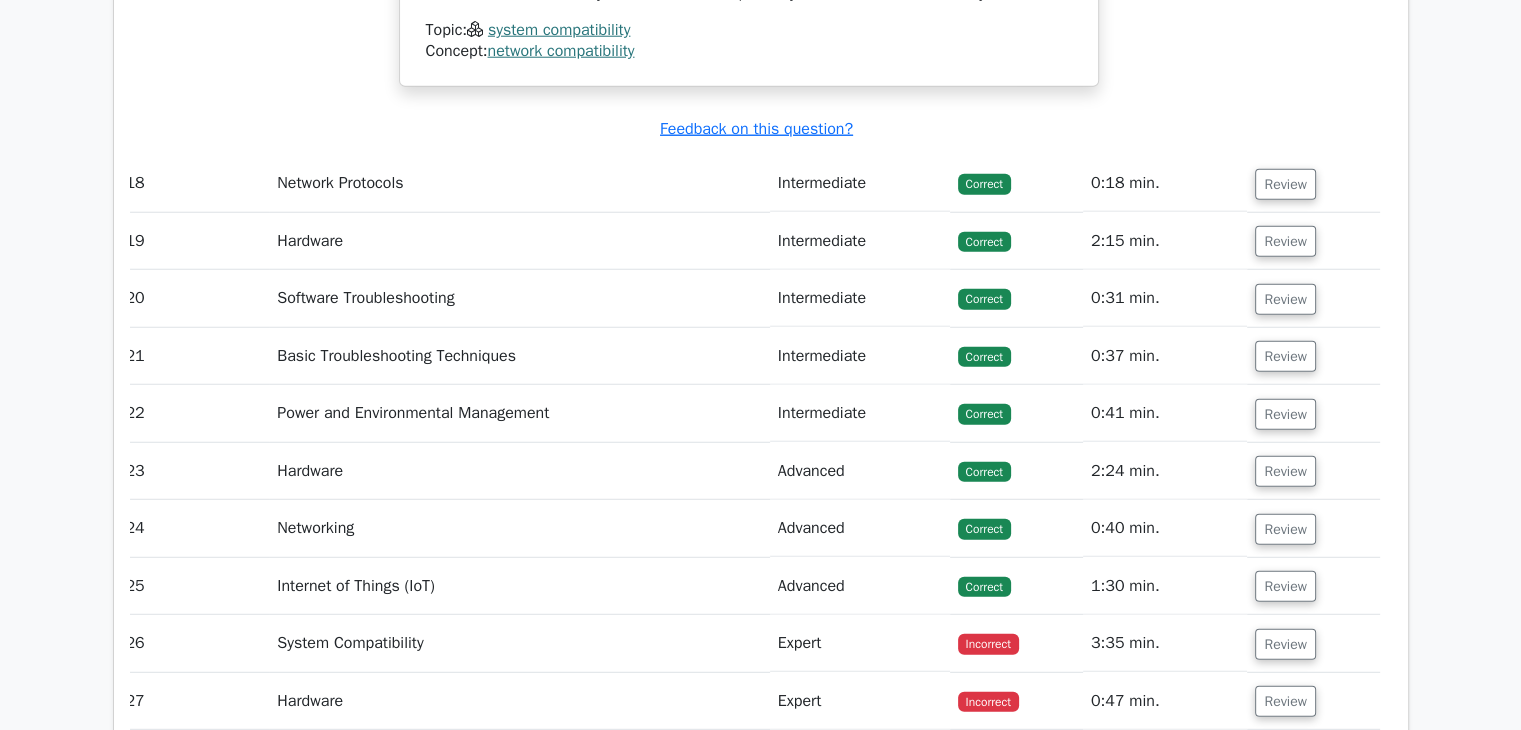 scroll, scrollTop: 12951, scrollLeft: 0, axis: vertical 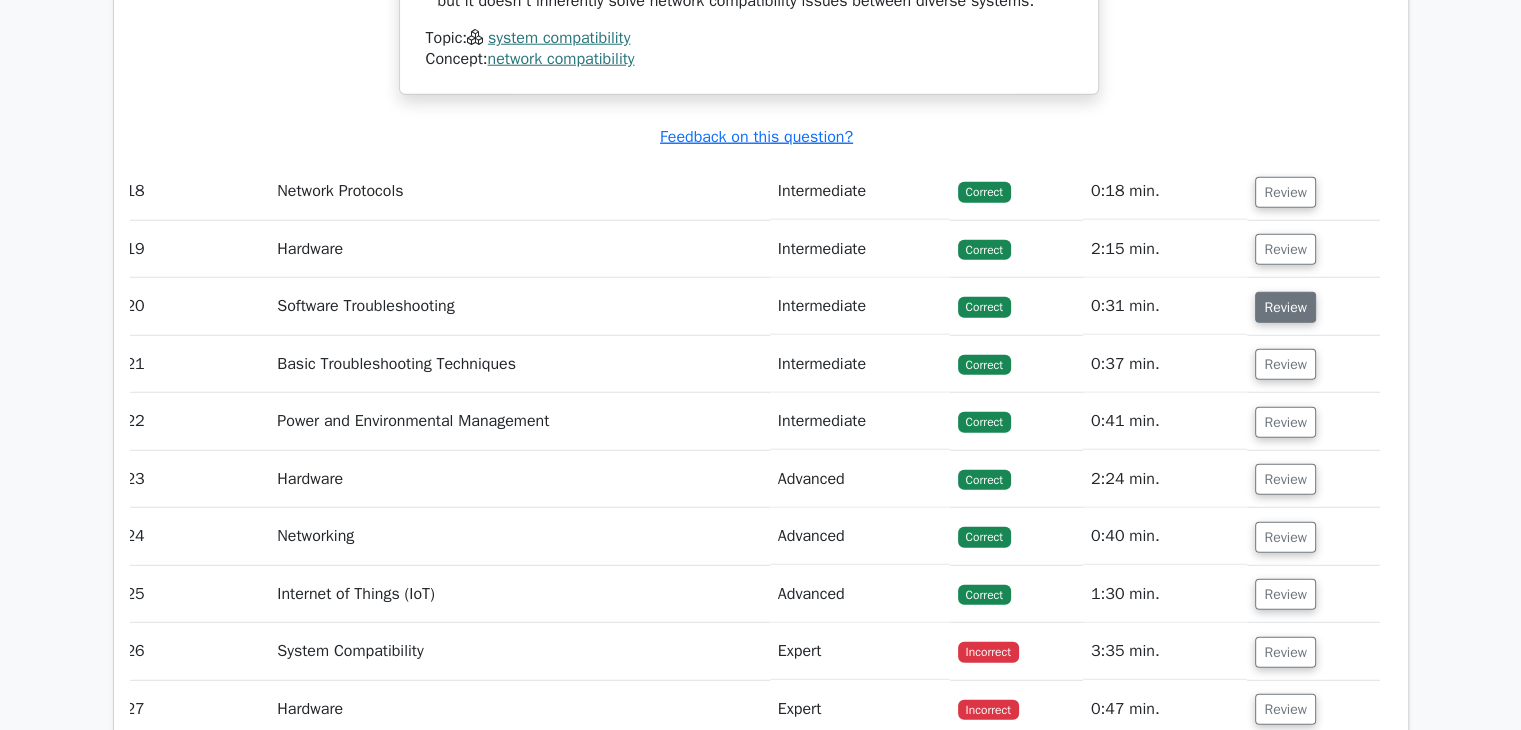 click on "Review" at bounding box center [1285, 307] 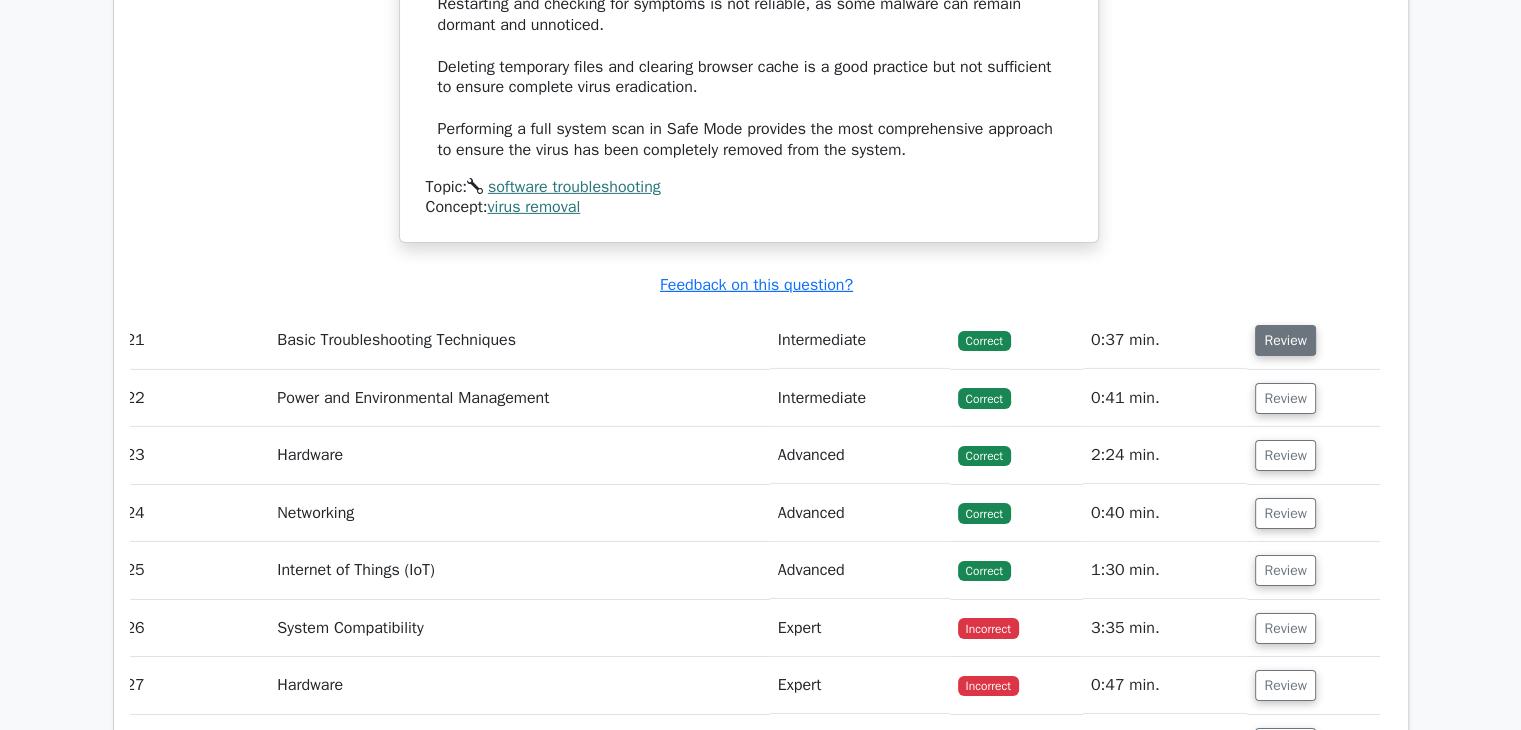 scroll, scrollTop: 14101, scrollLeft: 0, axis: vertical 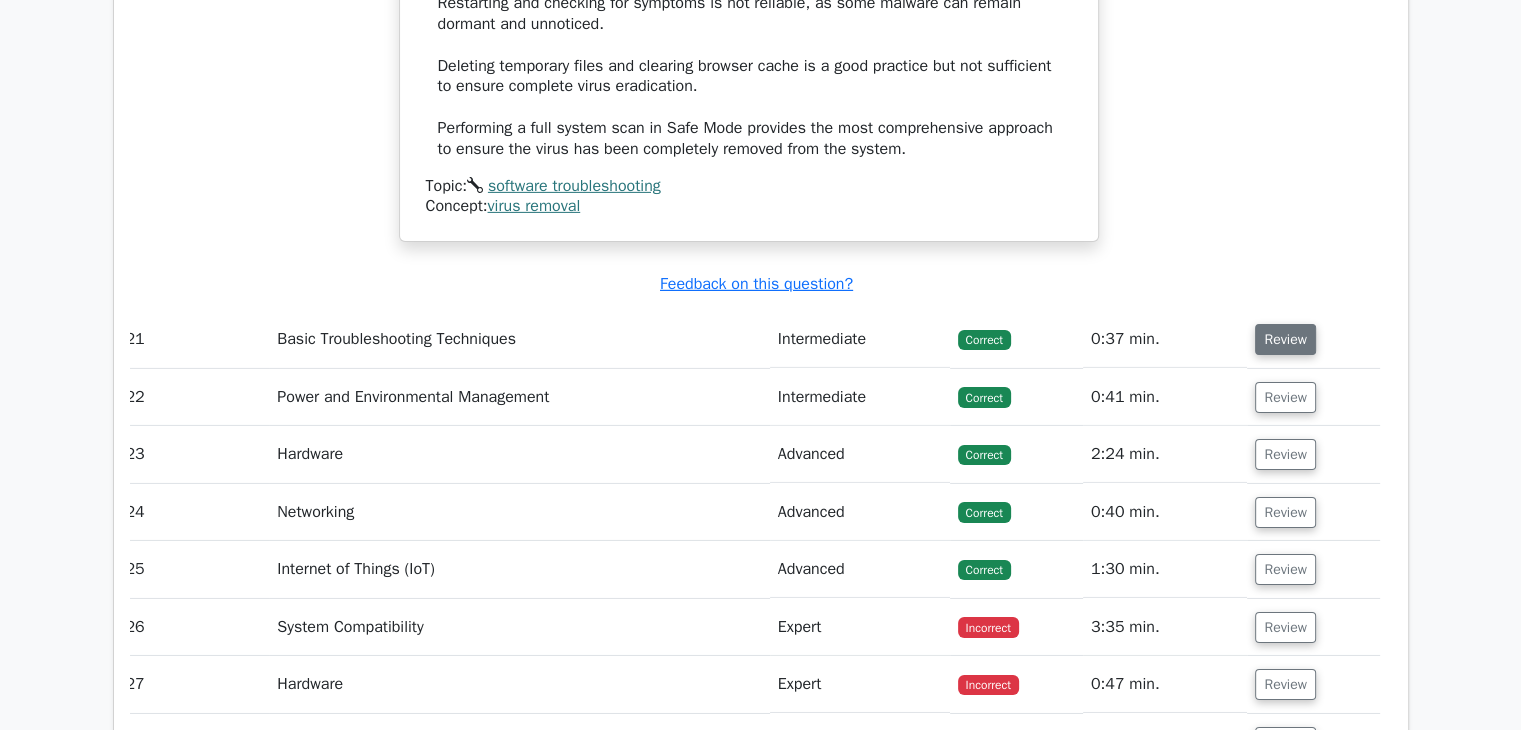 click on "Review" at bounding box center (1285, 339) 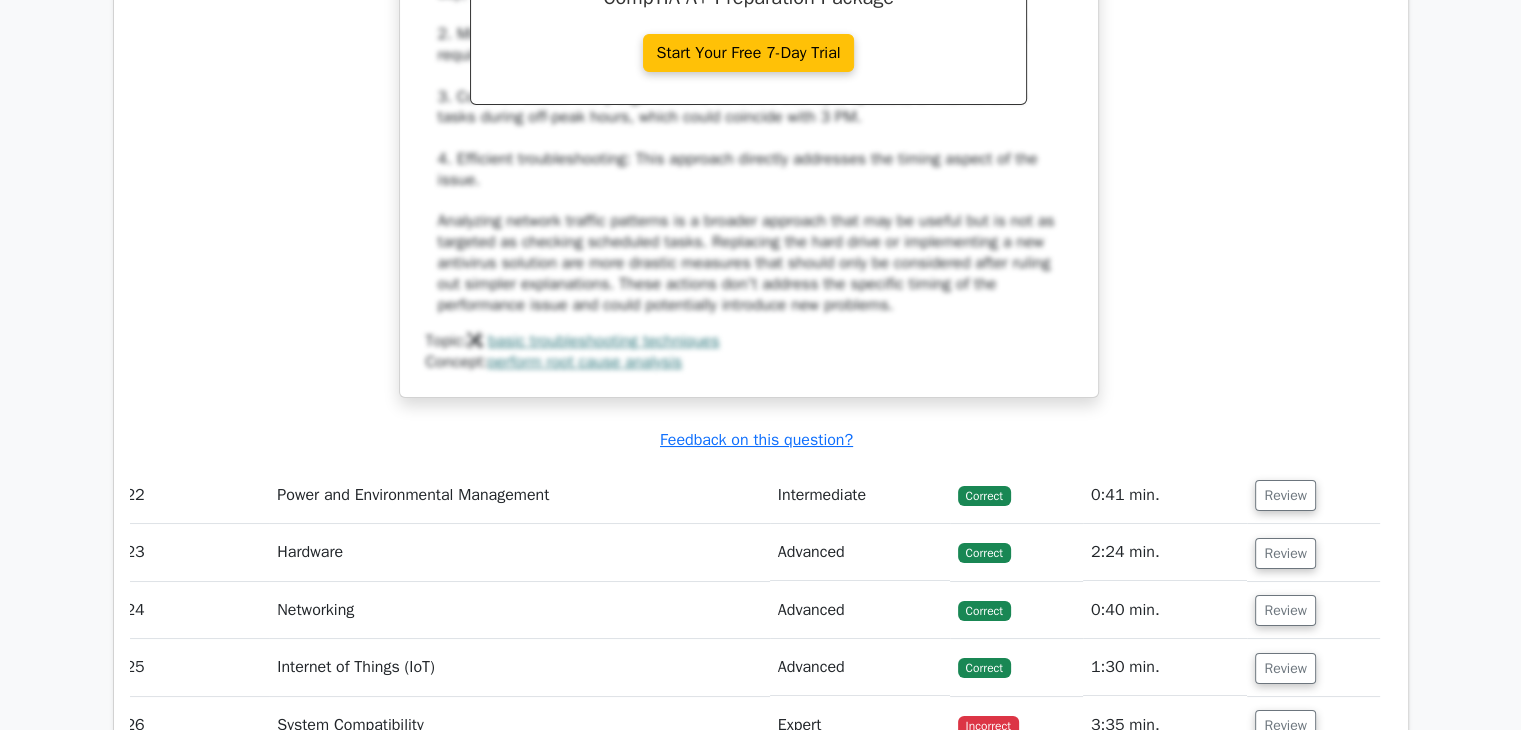 scroll, scrollTop: 15028, scrollLeft: 0, axis: vertical 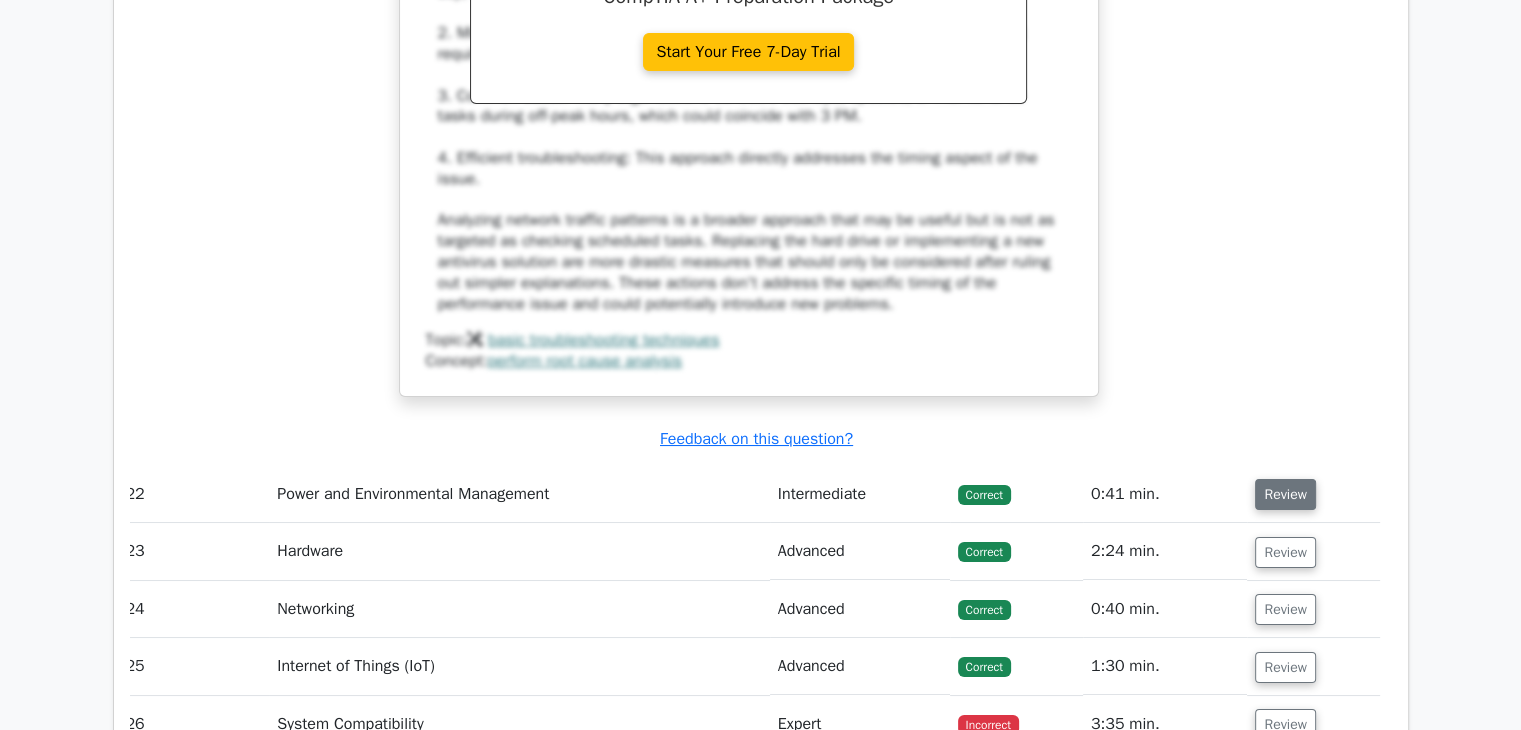 click on "Review" at bounding box center [1285, 494] 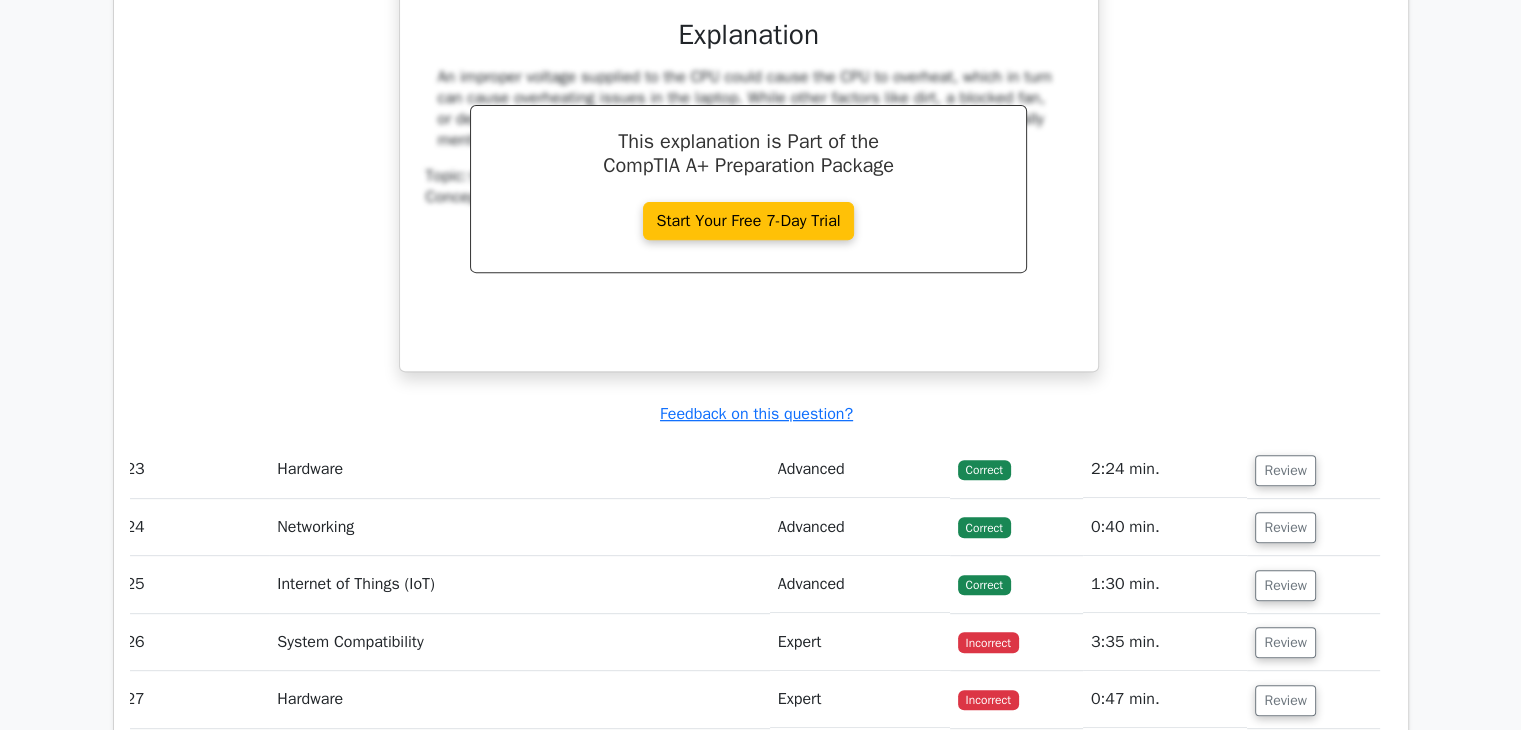 scroll, scrollTop: 15962, scrollLeft: 0, axis: vertical 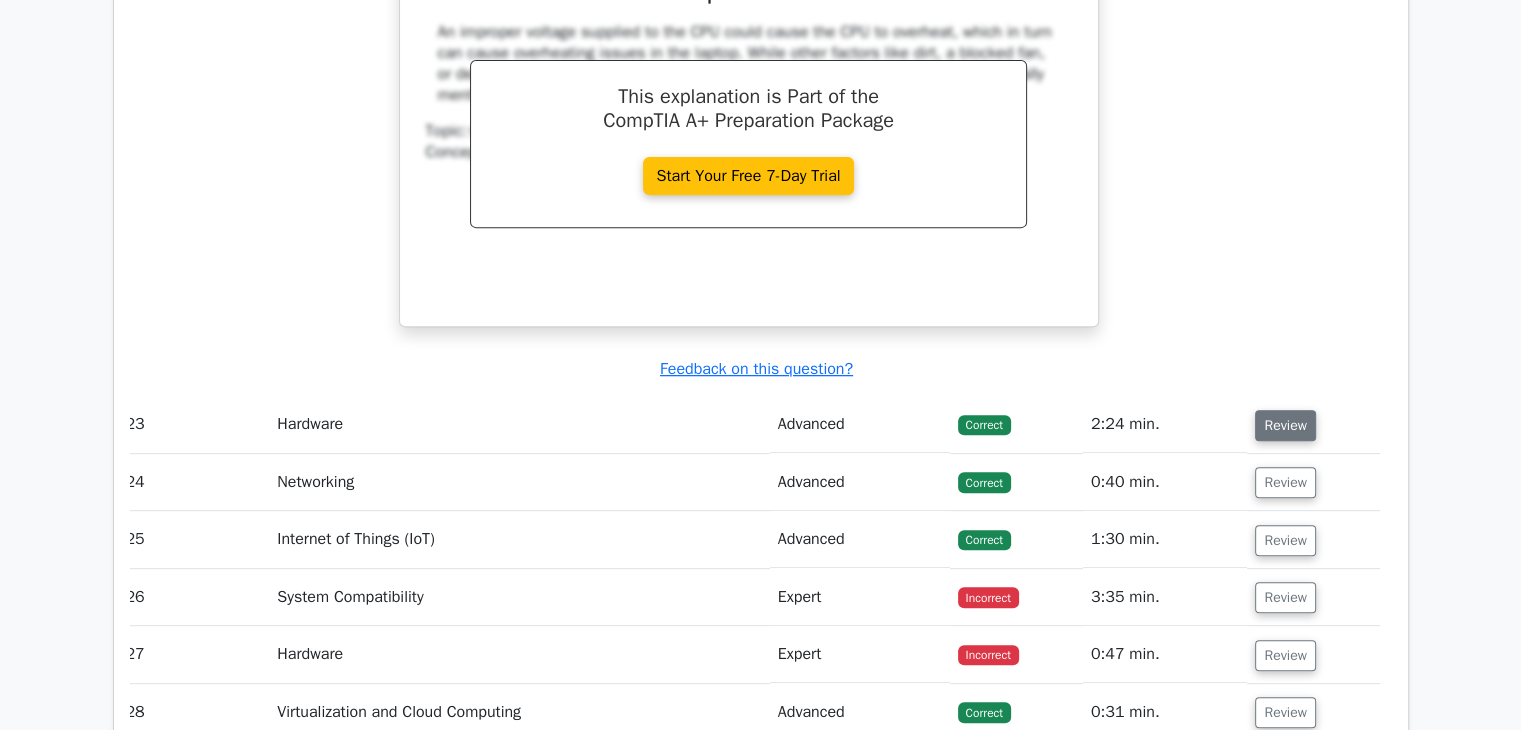 click on "Review" at bounding box center [1285, 425] 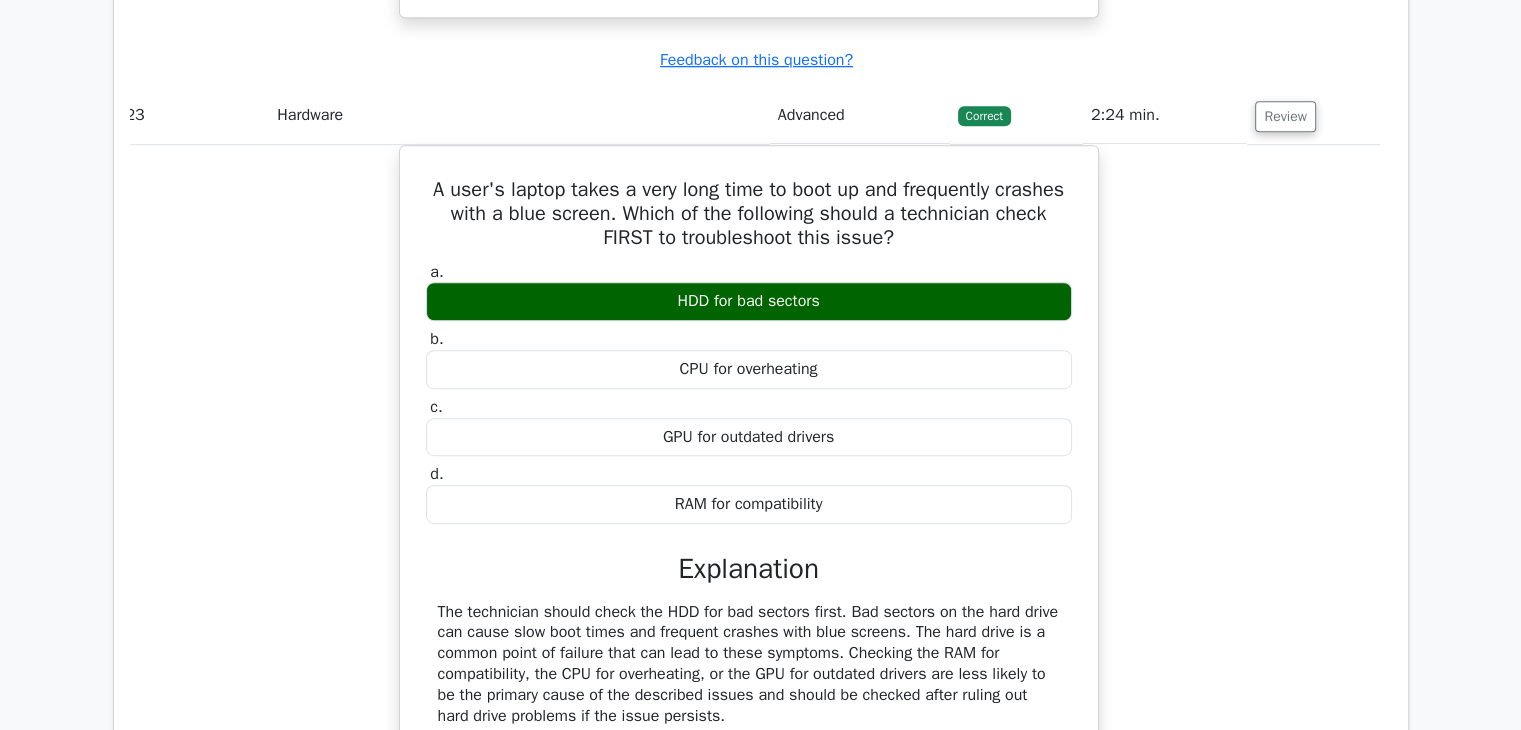 scroll, scrollTop: 16272, scrollLeft: 0, axis: vertical 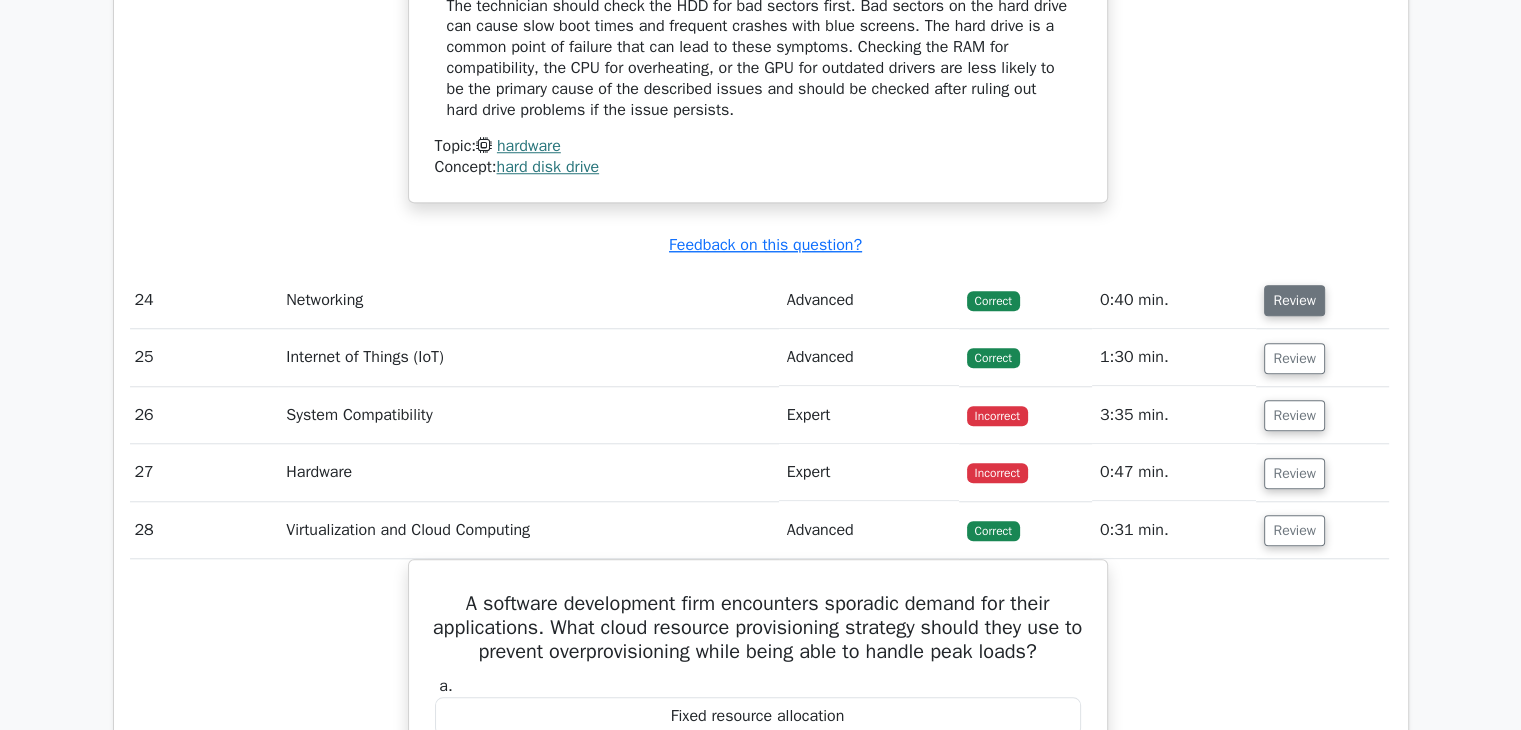 click on "Review" at bounding box center (1294, 300) 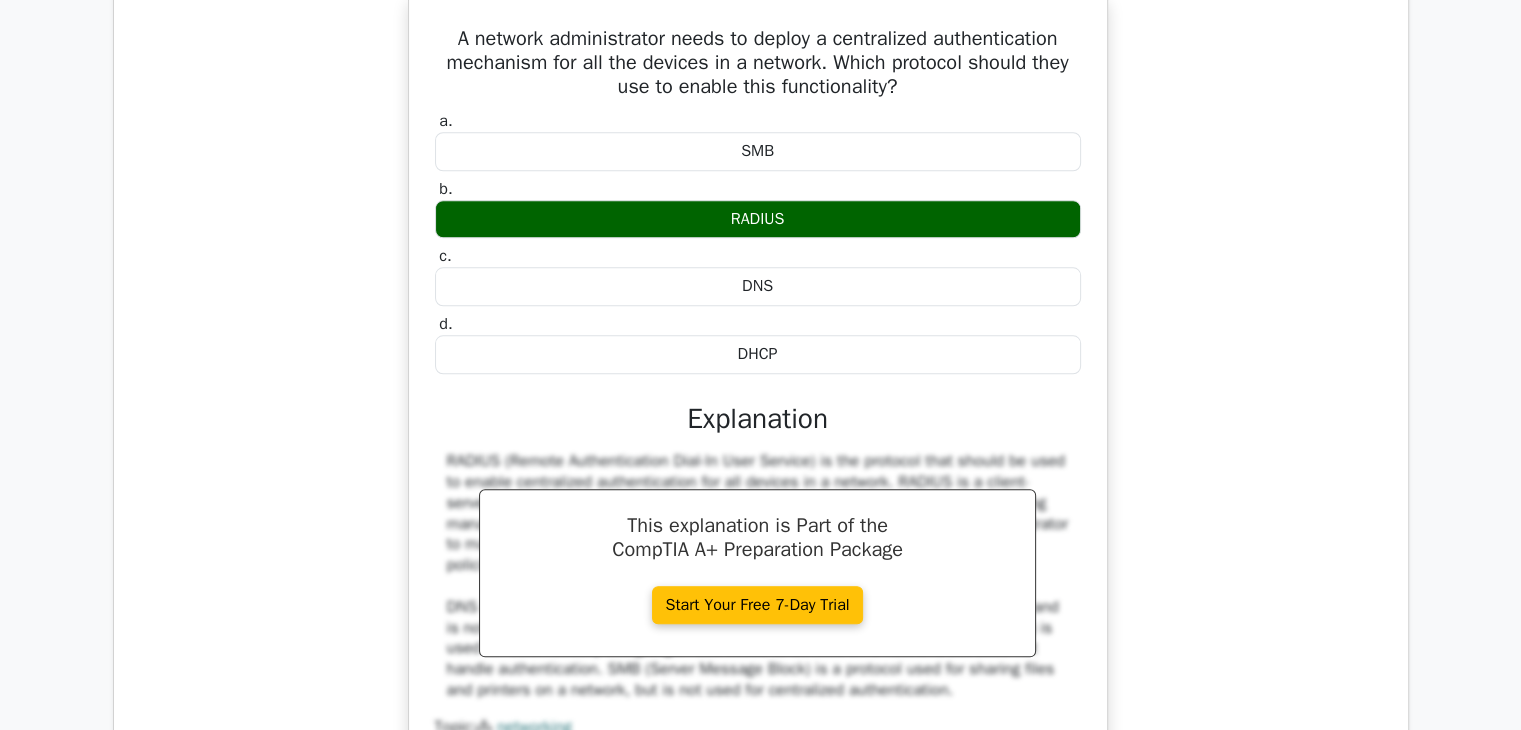 scroll, scrollTop: 17774, scrollLeft: 0, axis: vertical 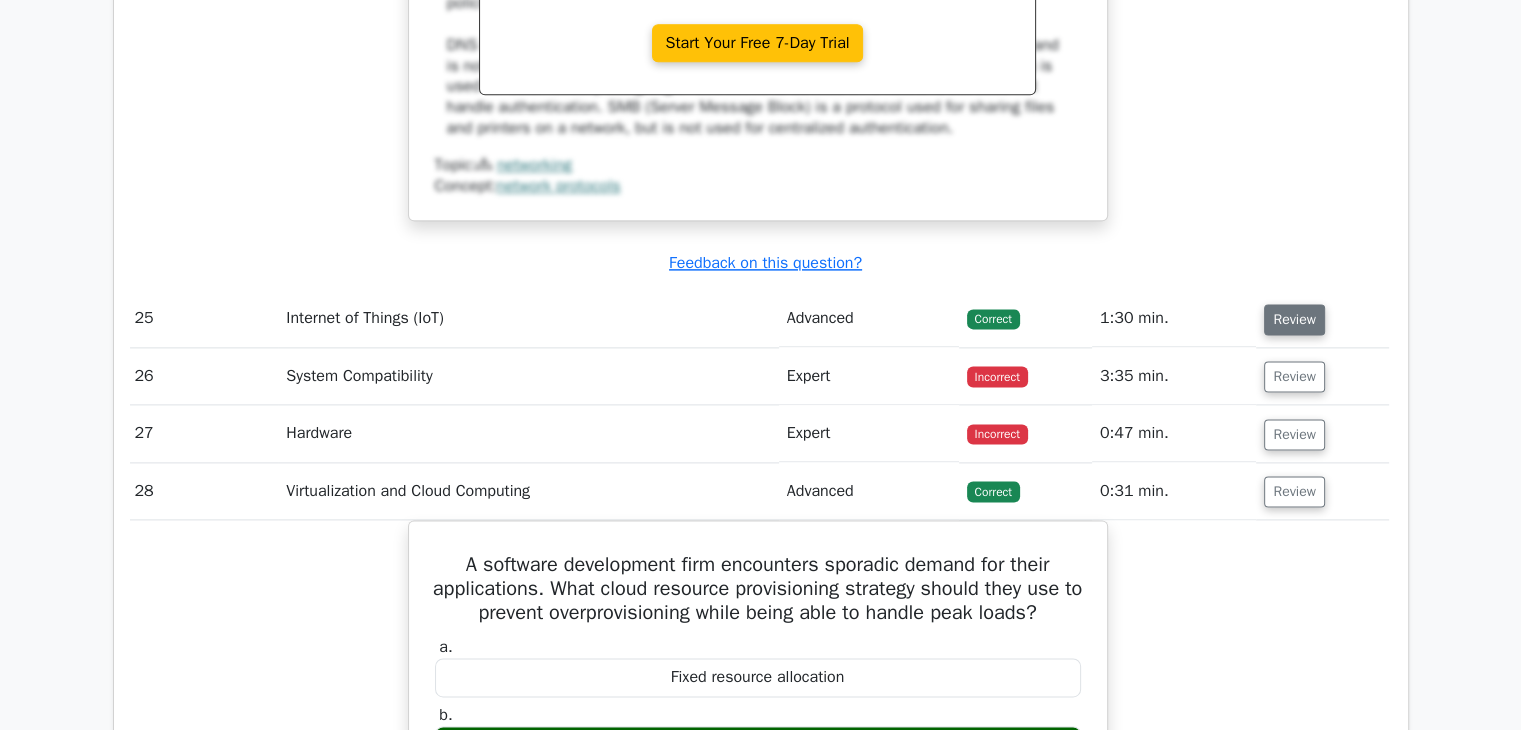 click on "Review" at bounding box center [1294, 319] 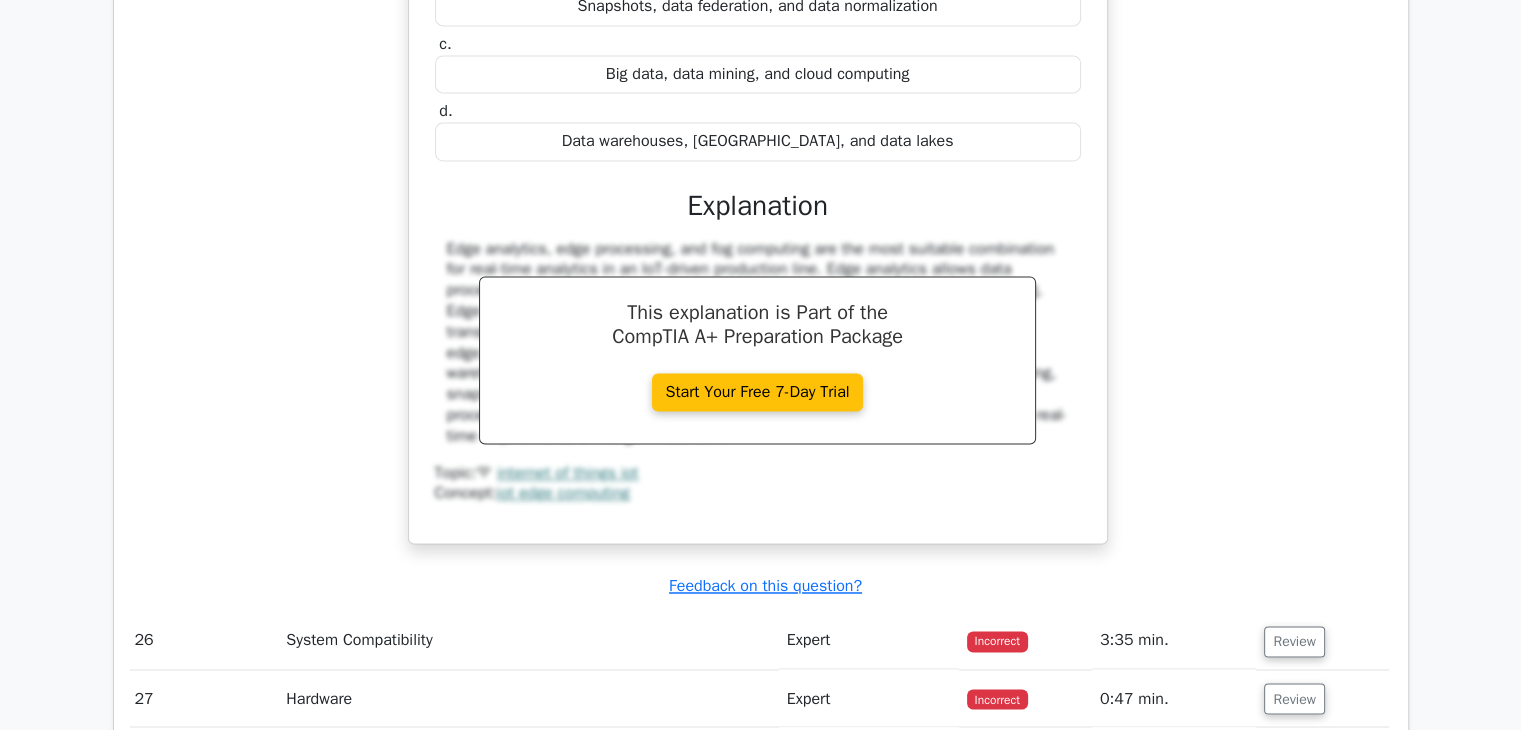 scroll, scrollTop: 18352, scrollLeft: 0, axis: vertical 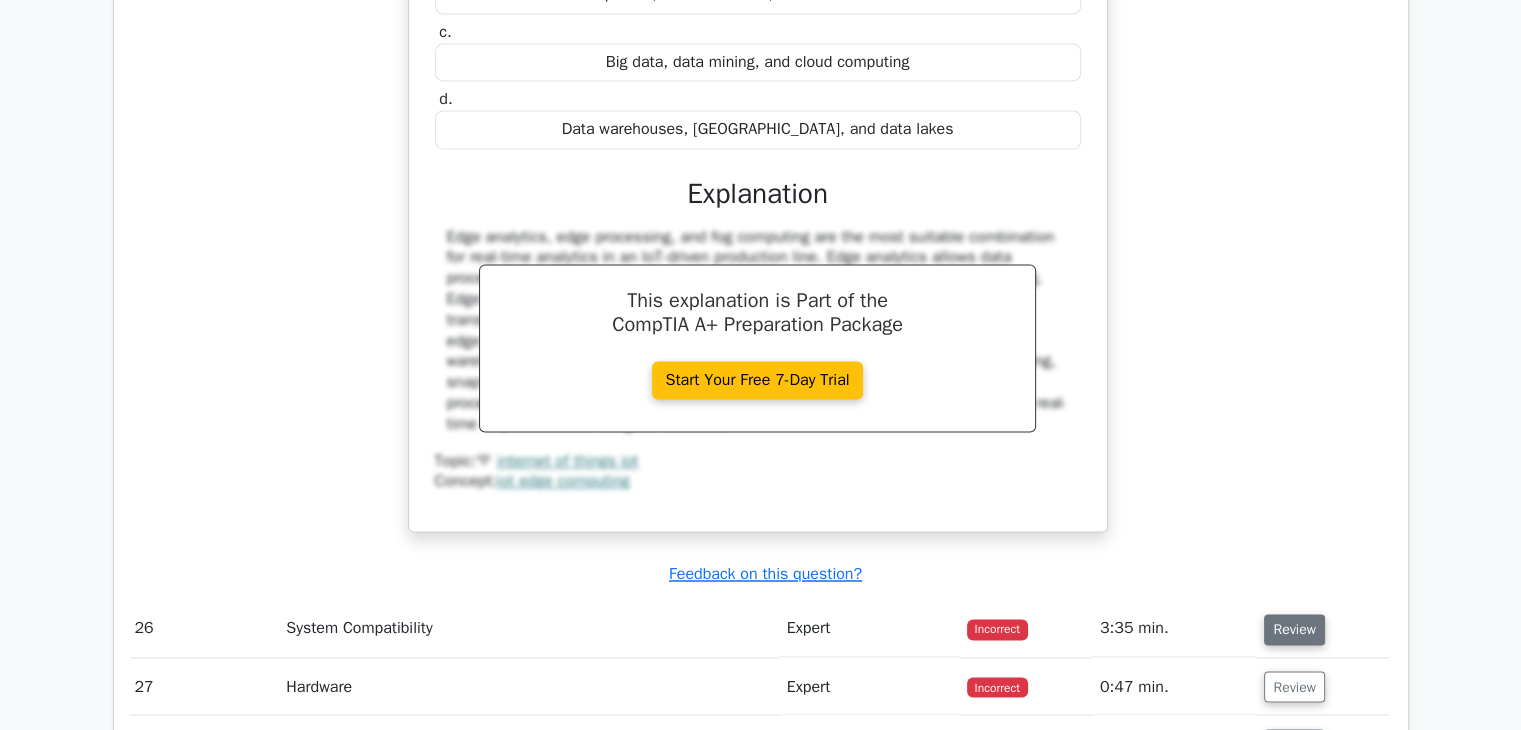 click on "Review" at bounding box center [1294, 629] 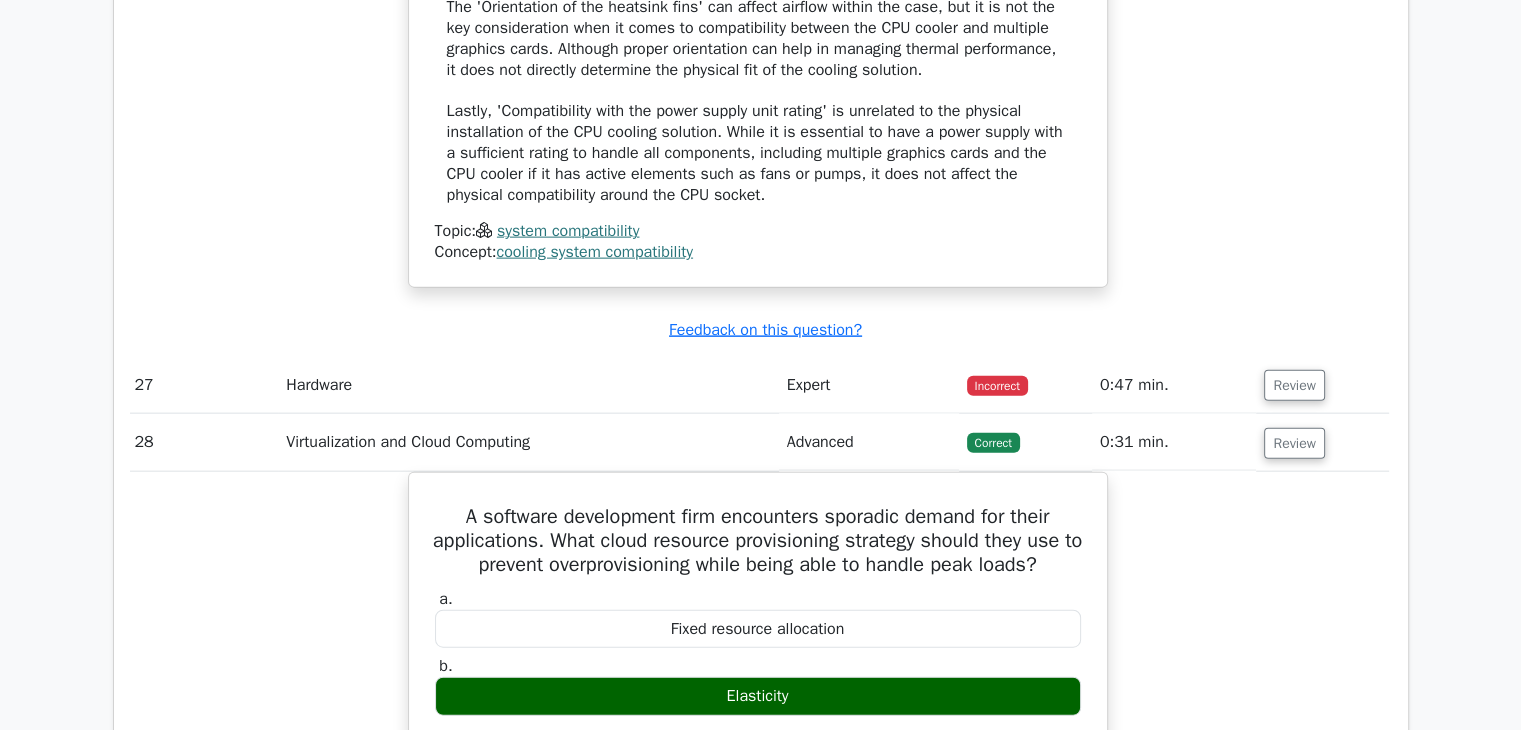 scroll, scrollTop: 19724, scrollLeft: 0, axis: vertical 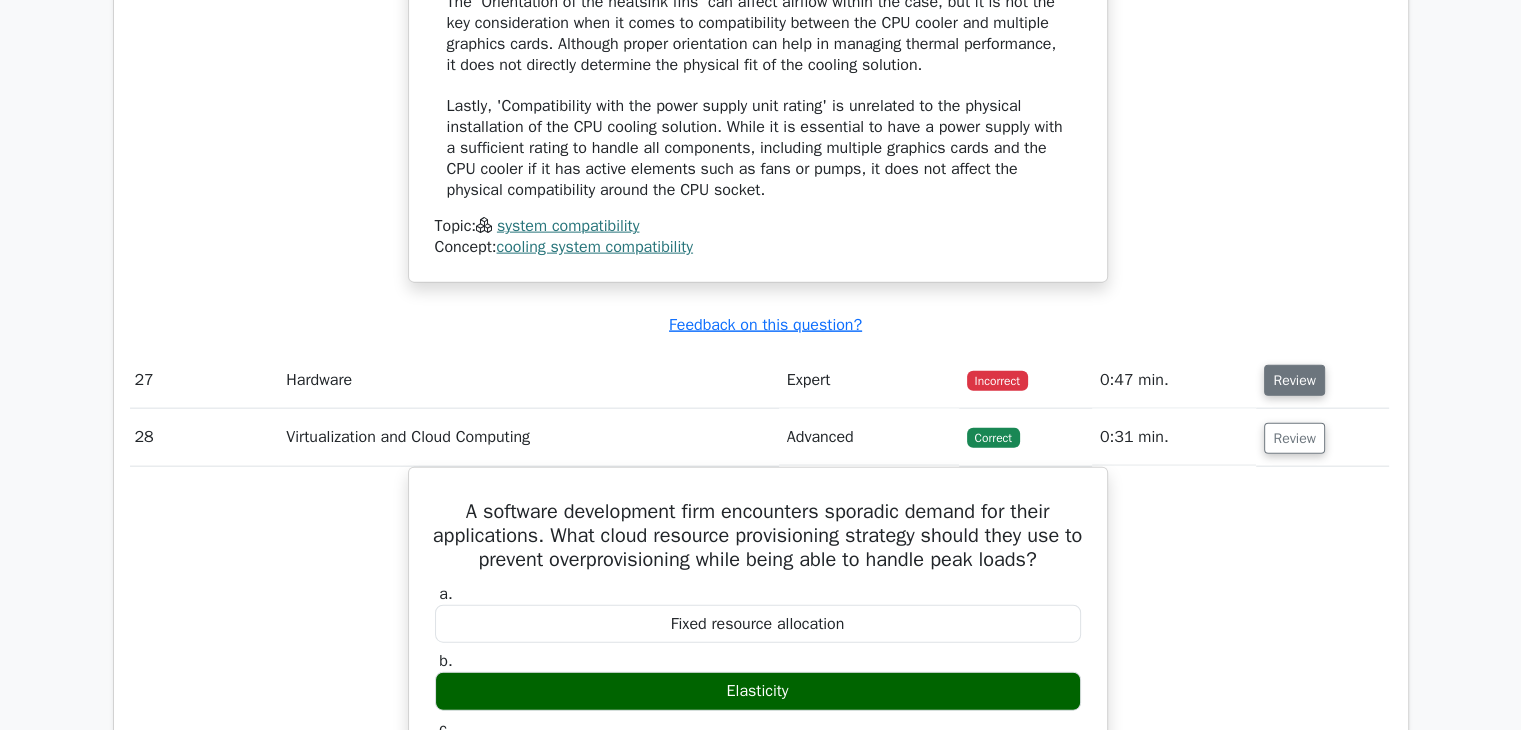 click on "Review" at bounding box center [1294, 380] 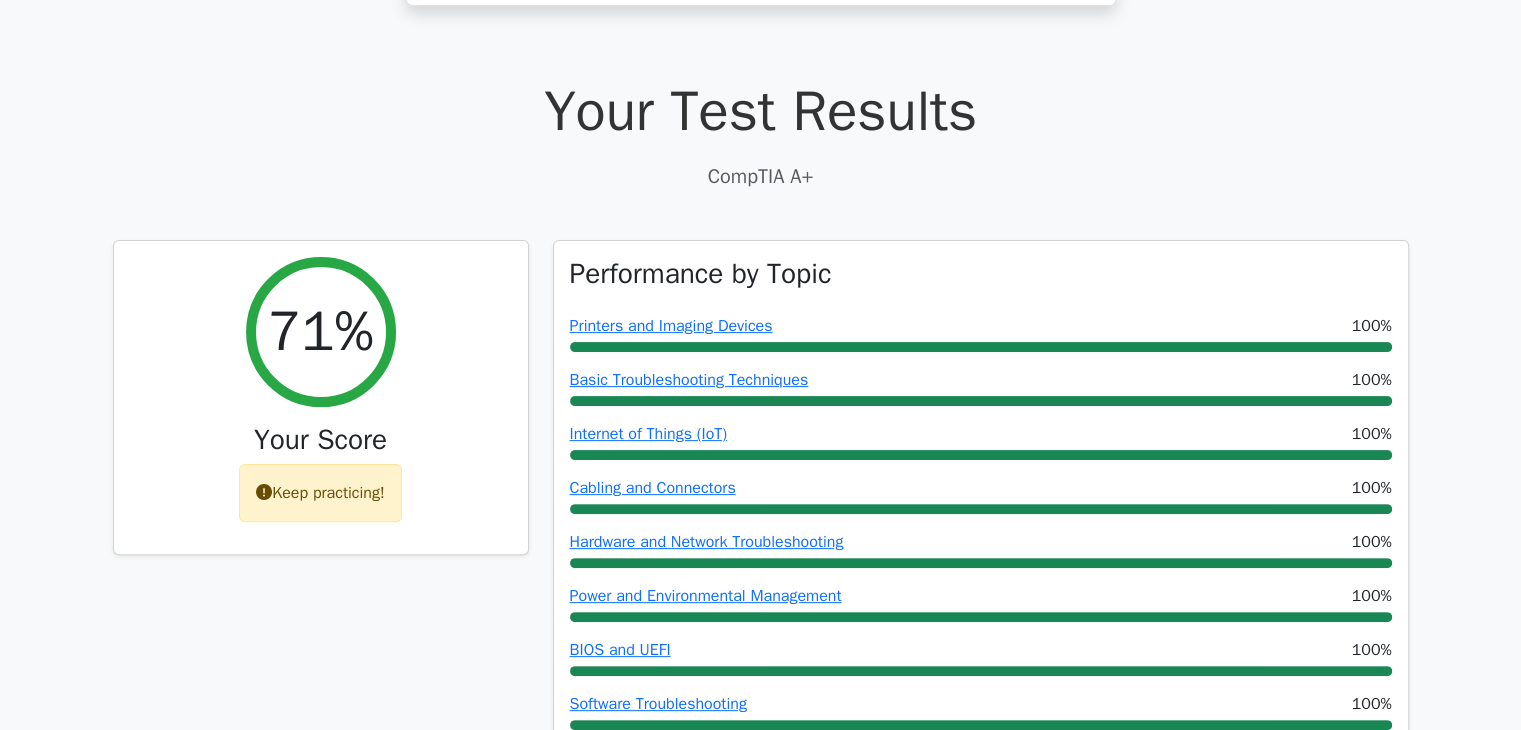 scroll, scrollTop: 0, scrollLeft: 0, axis: both 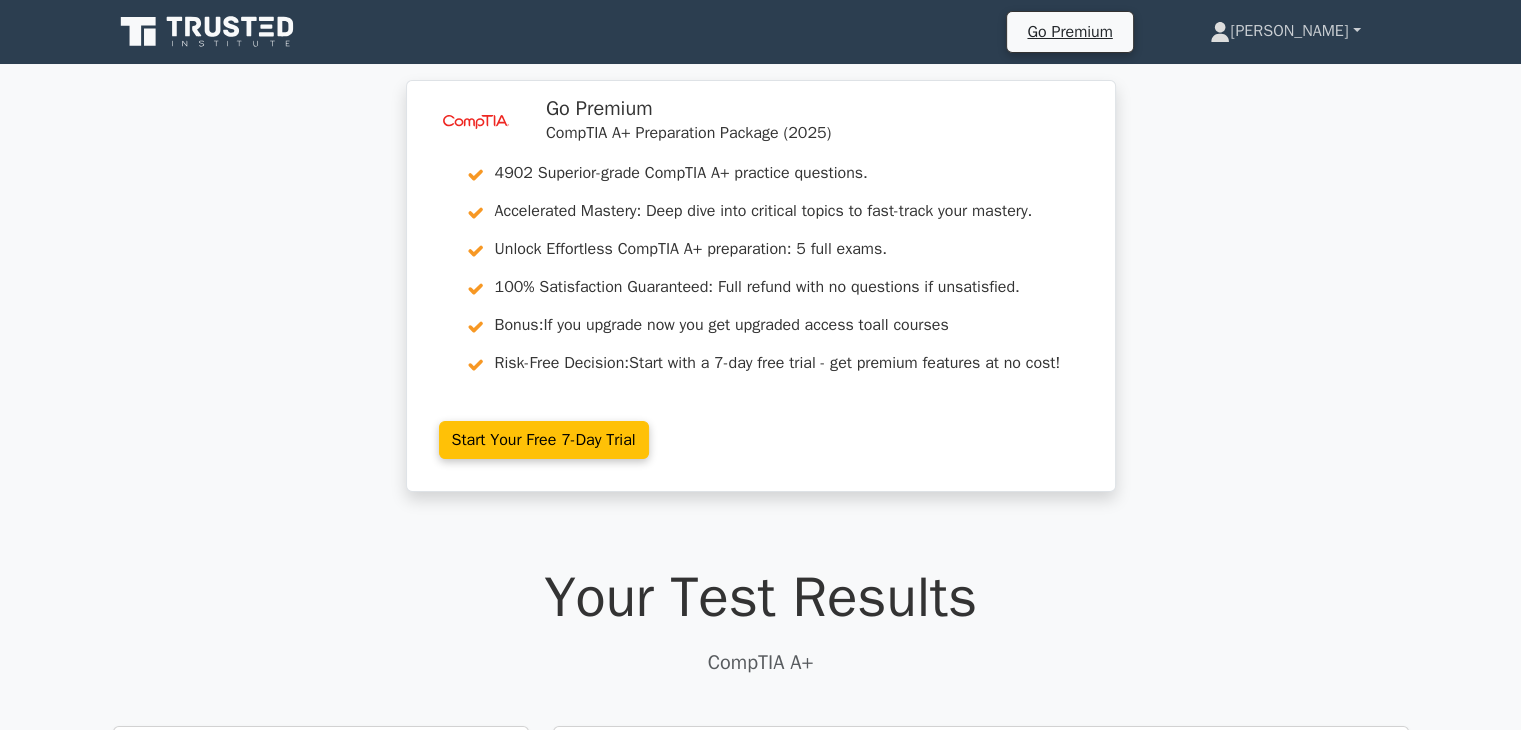 click on "[PERSON_NAME]" at bounding box center (1285, 31) 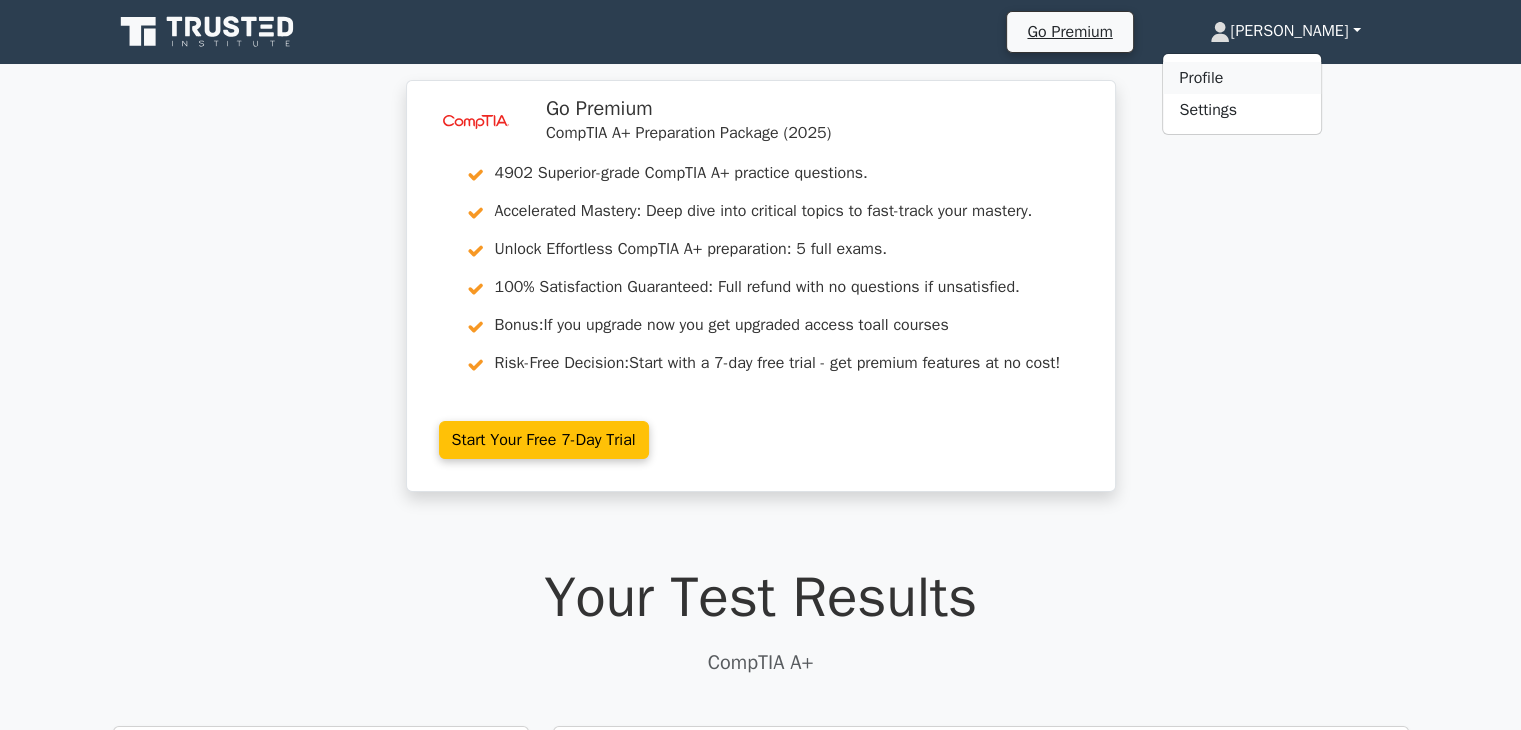 click on "Profile" at bounding box center [1242, 78] 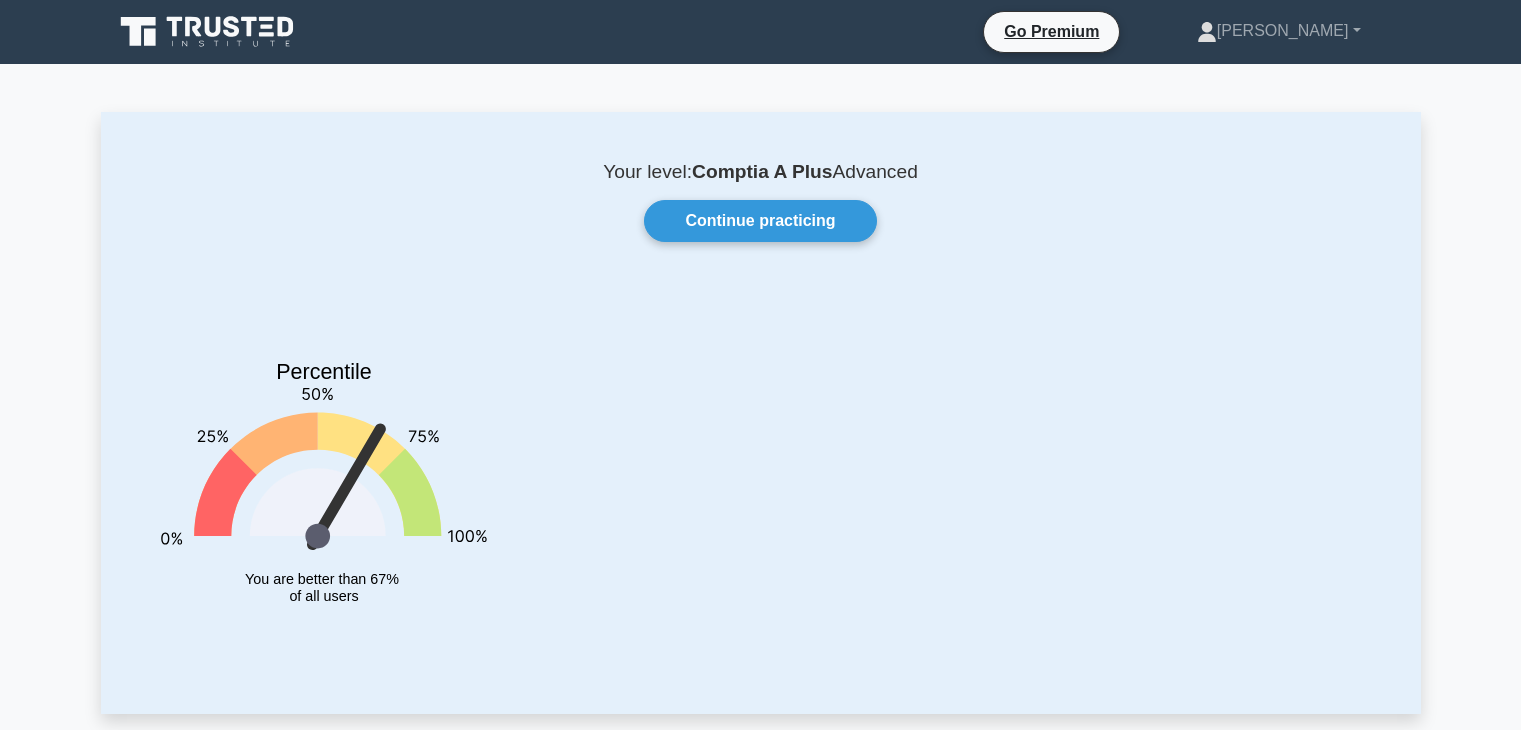 scroll, scrollTop: 0, scrollLeft: 0, axis: both 